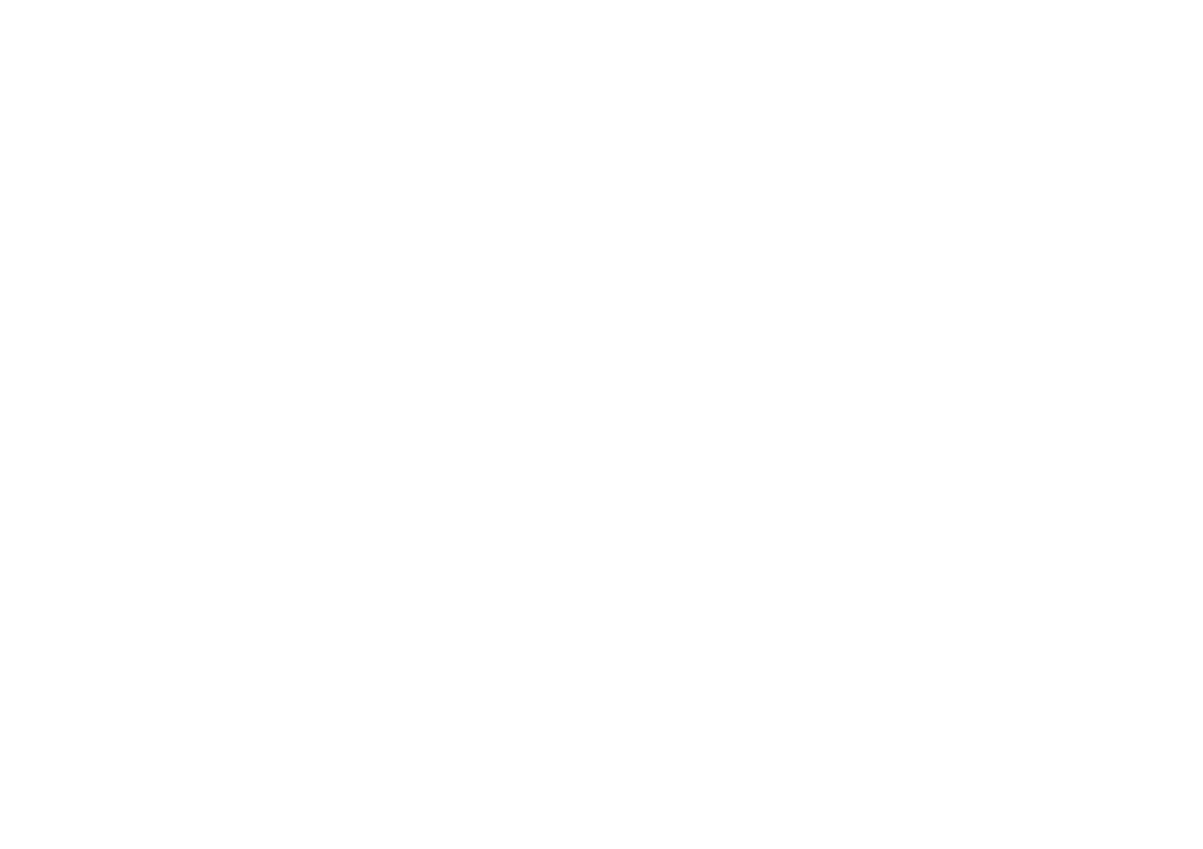 scroll, scrollTop: 0, scrollLeft: 0, axis: both 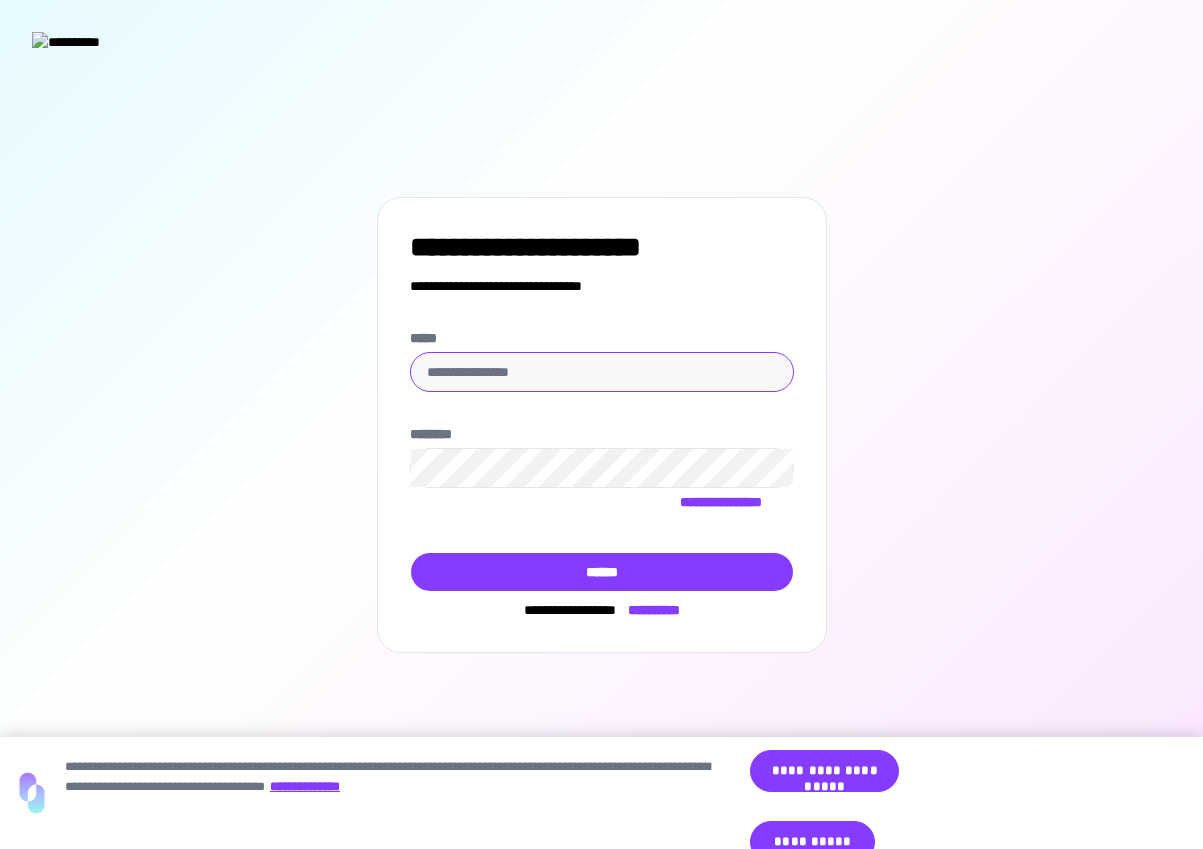 click on "*****" at bounding box center (602, 372) 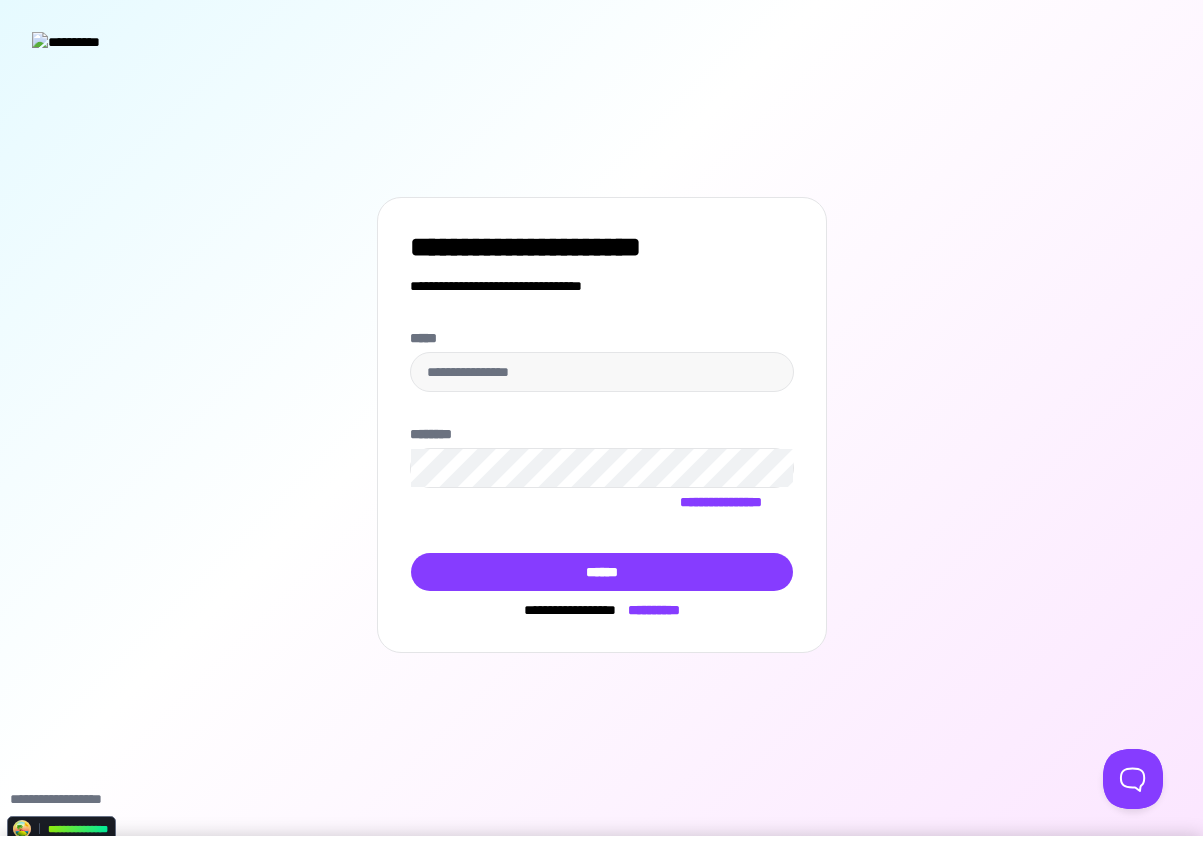 scroll, scrollTop: 0, scrollLeft: 0, axis: both 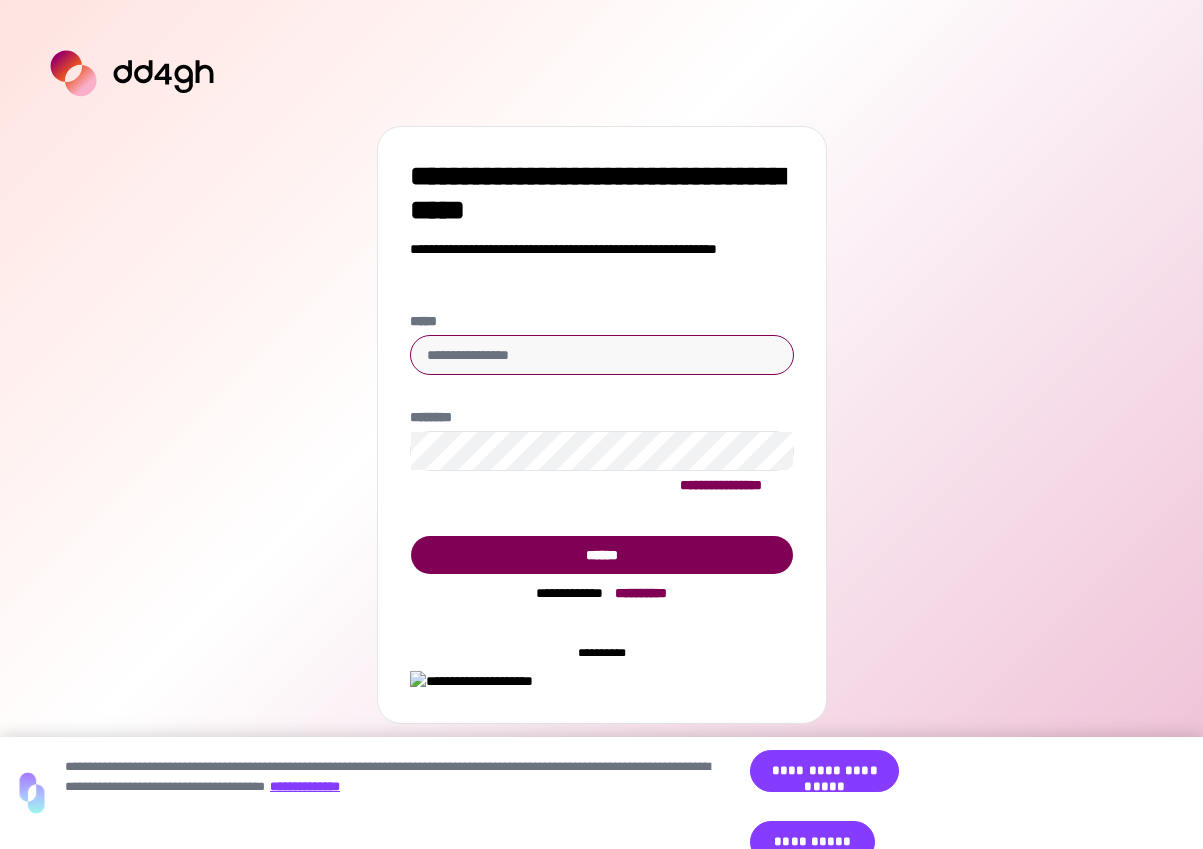 drag, startPoint x: 486, startPoint y: 352, endPoint x: 528, endPoint y: 363, distance: 43.416588 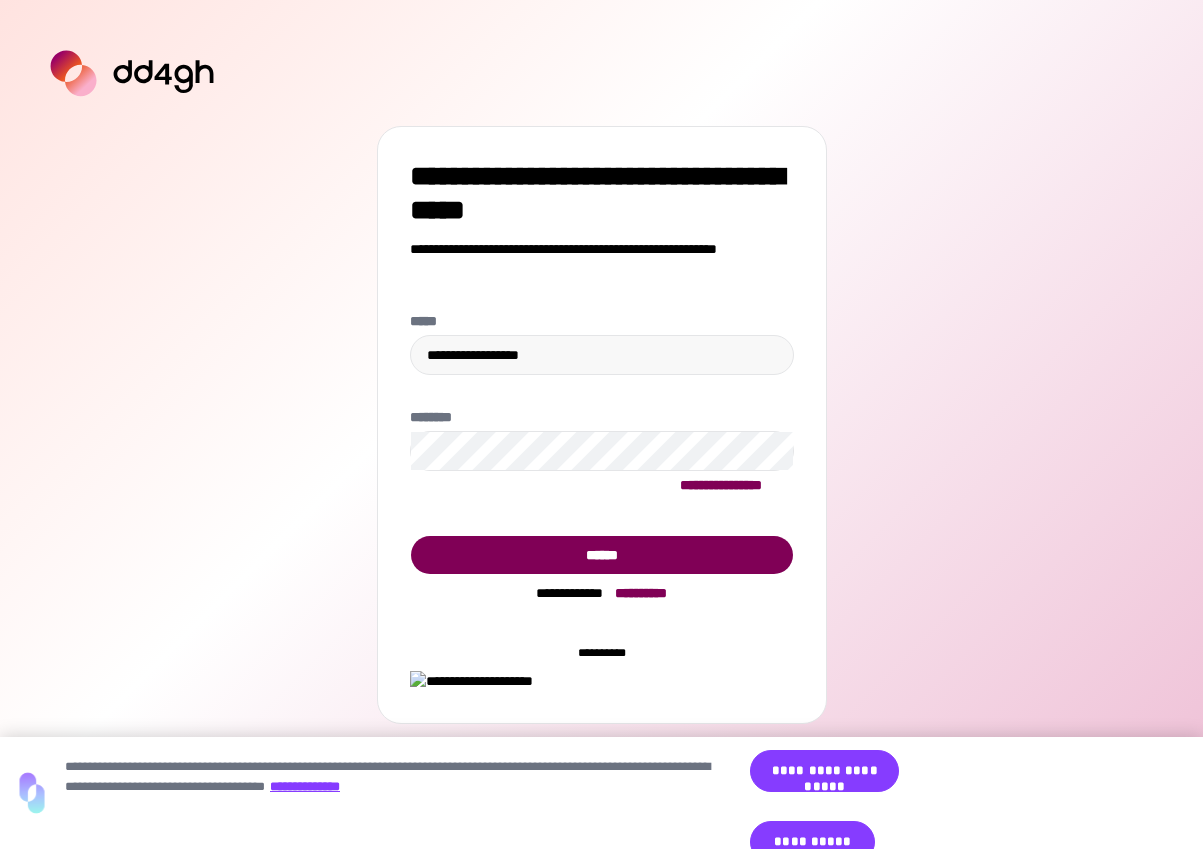 click on "**********" at bounding box center [601, 424] 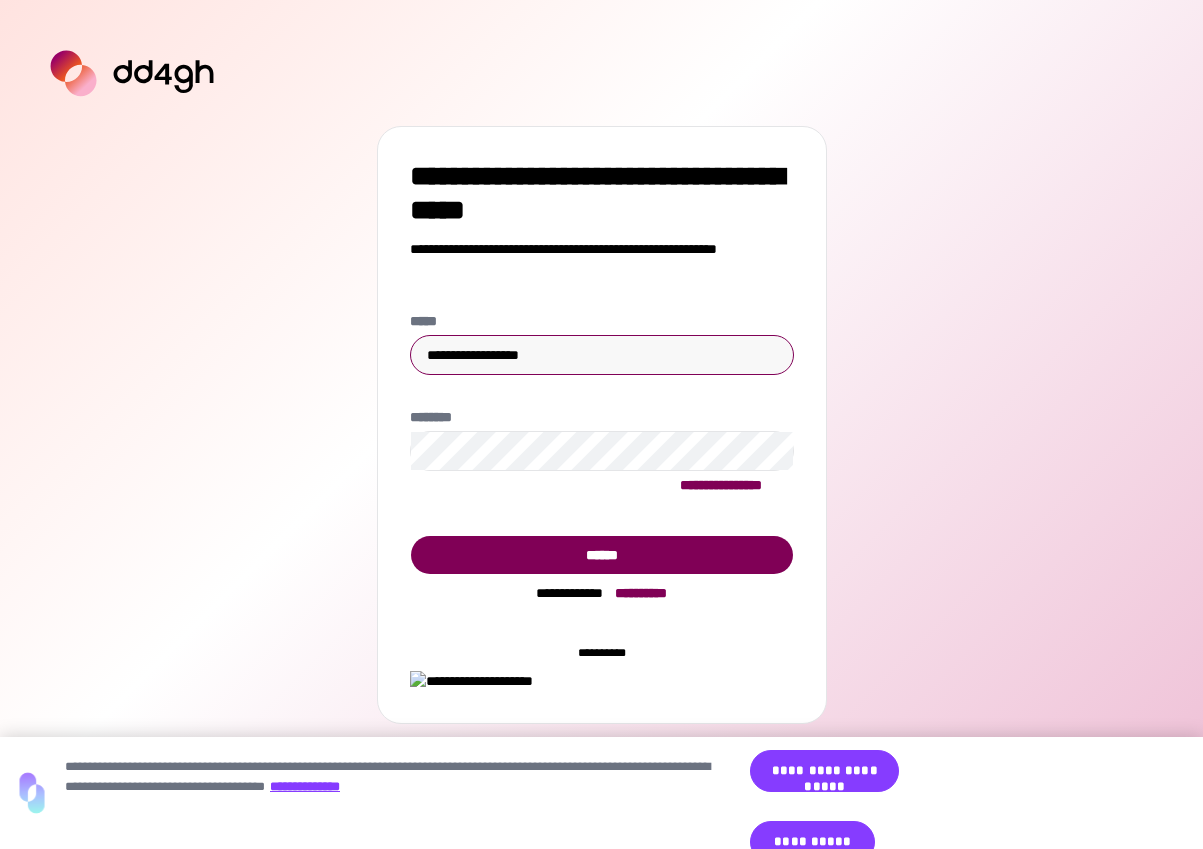 click on "**********" at bounding box center (602, 355) 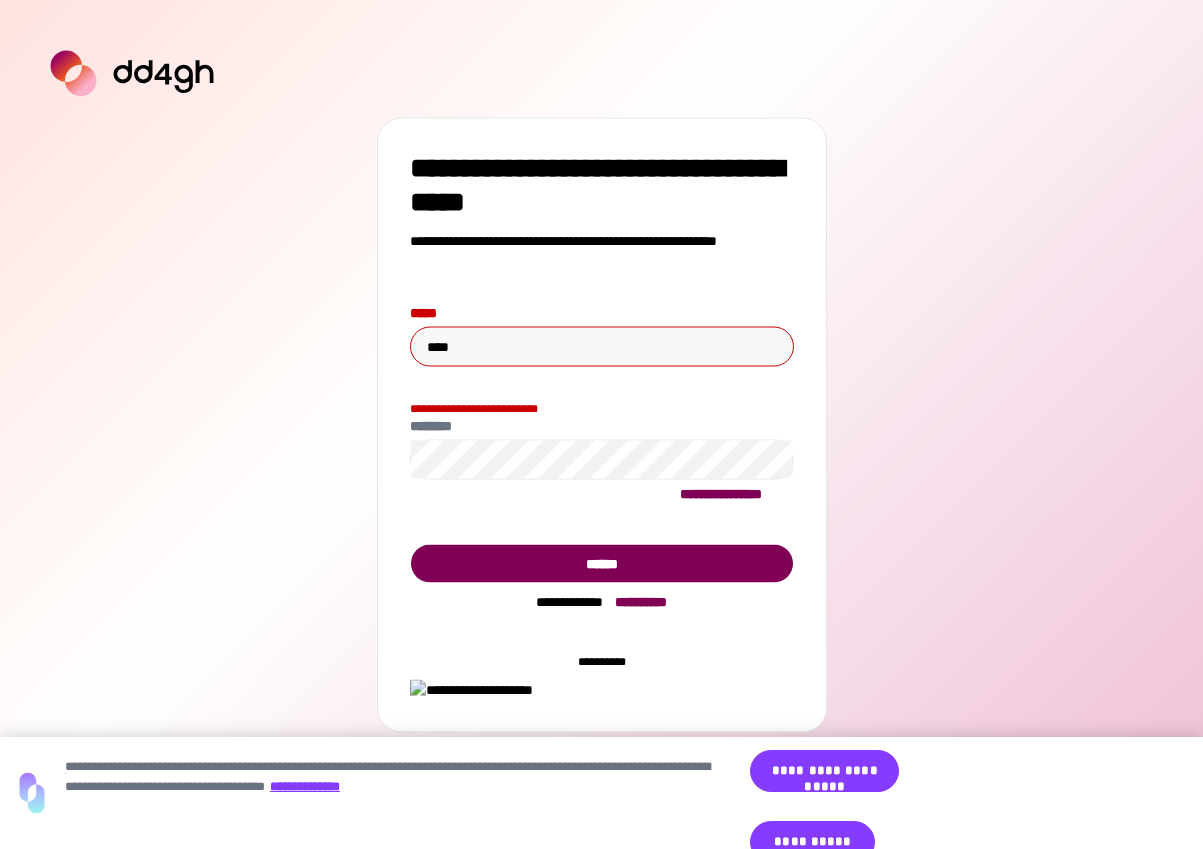 type on "**********" 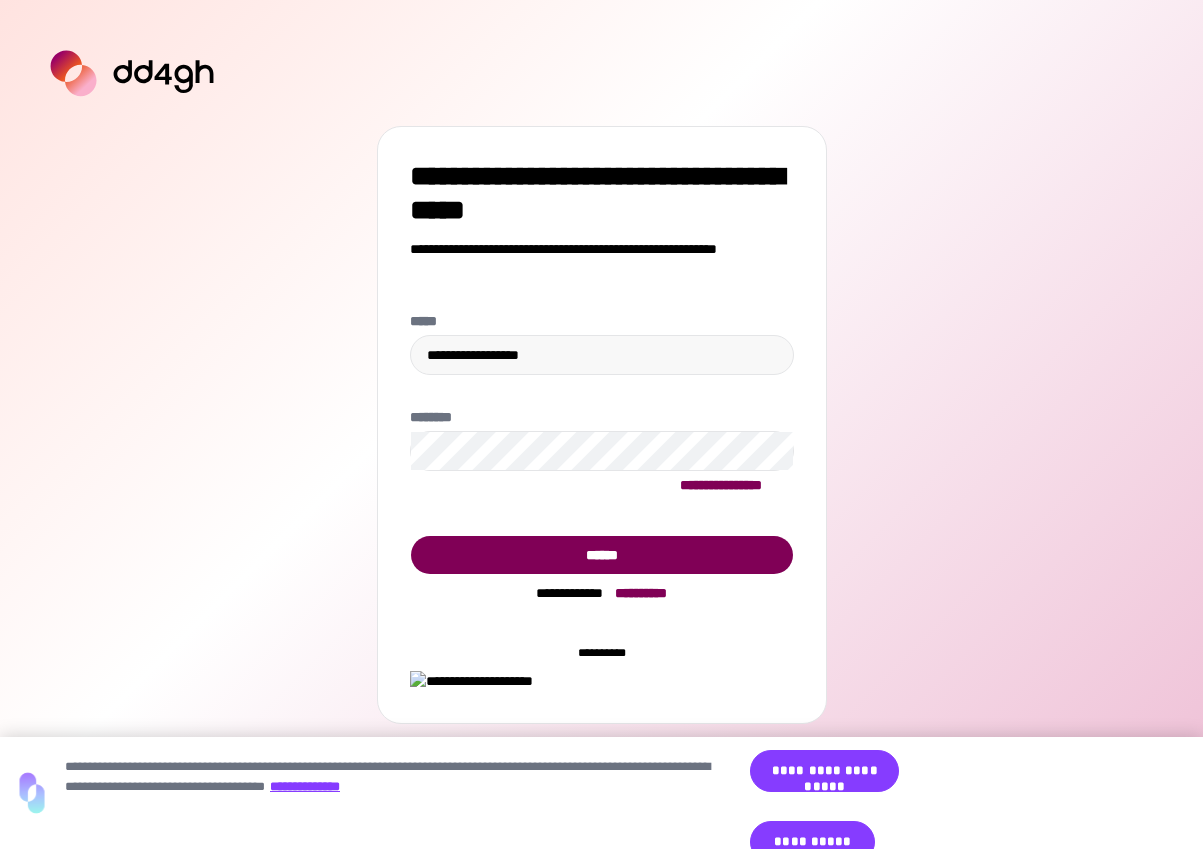 drag, startPoint x: 1011, startPoint y: 397, endPoint x: 984, endPoint y: 407, distance: 28.79236 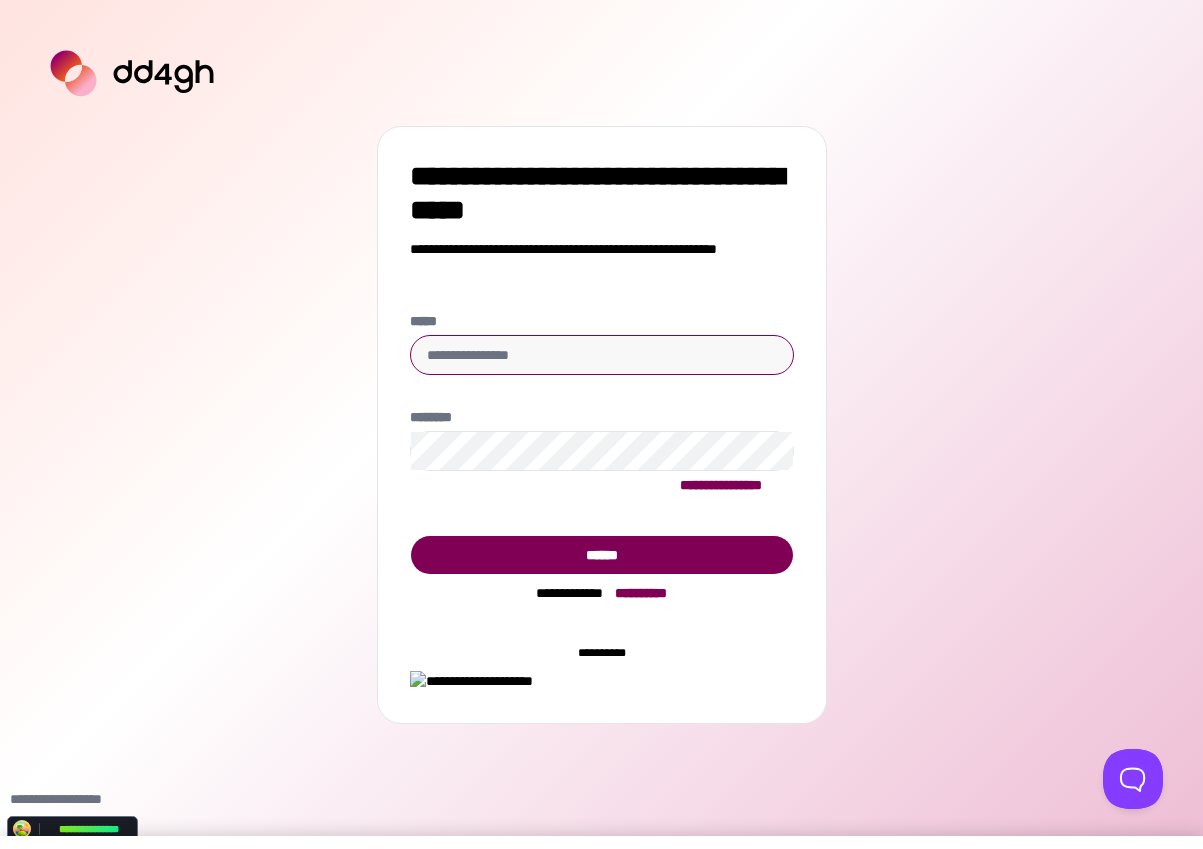 scroll, scrollTop: 0, scrollLeft: 0, axis: both 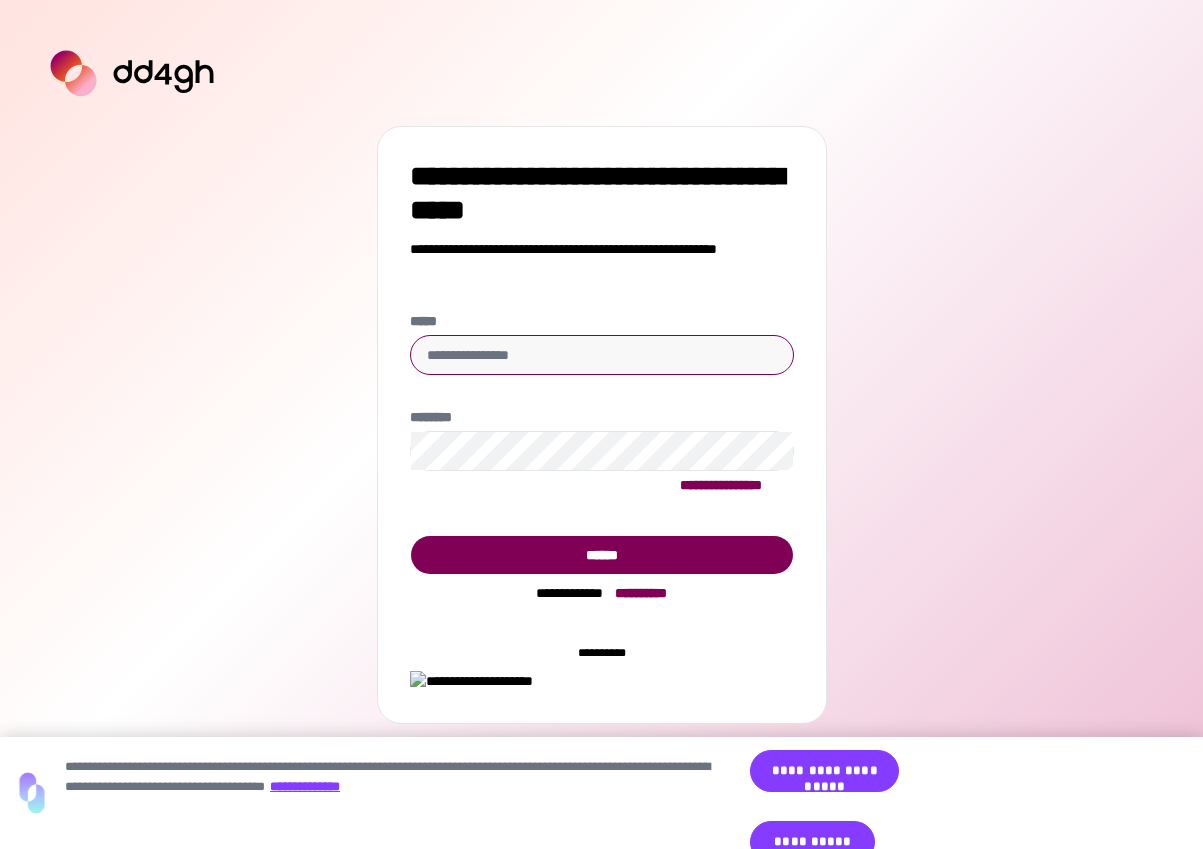 type on "**********" 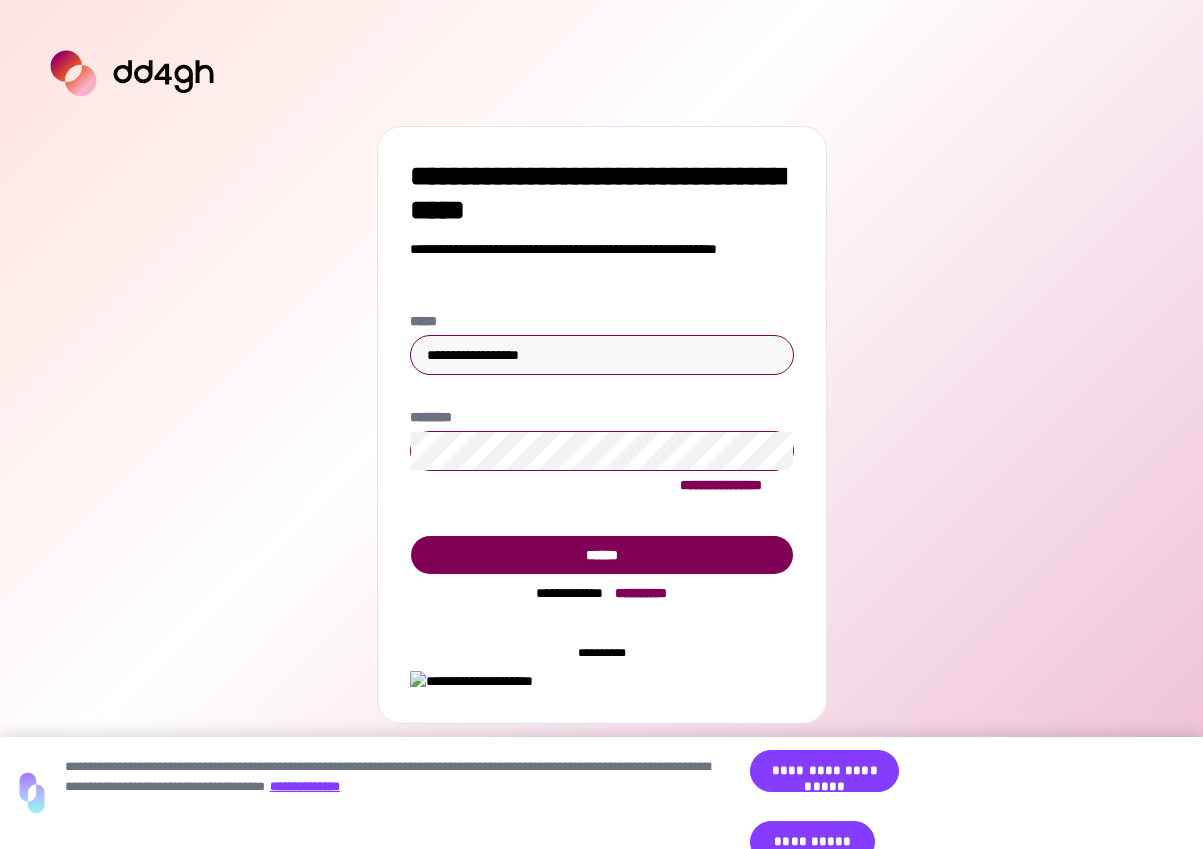 click on "**********" at bounding box center [602, 355] 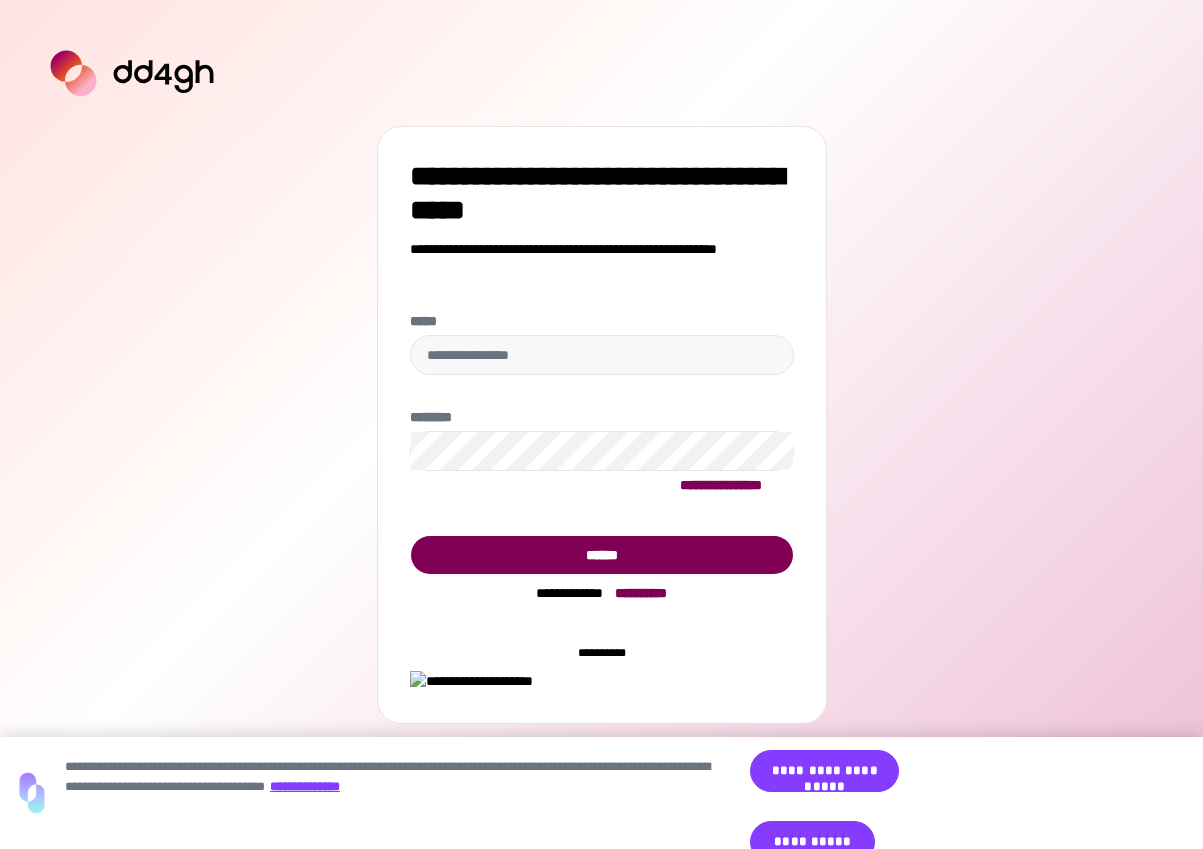 scroll, scrollTop: 0, scrollLeft: 0, axis: both 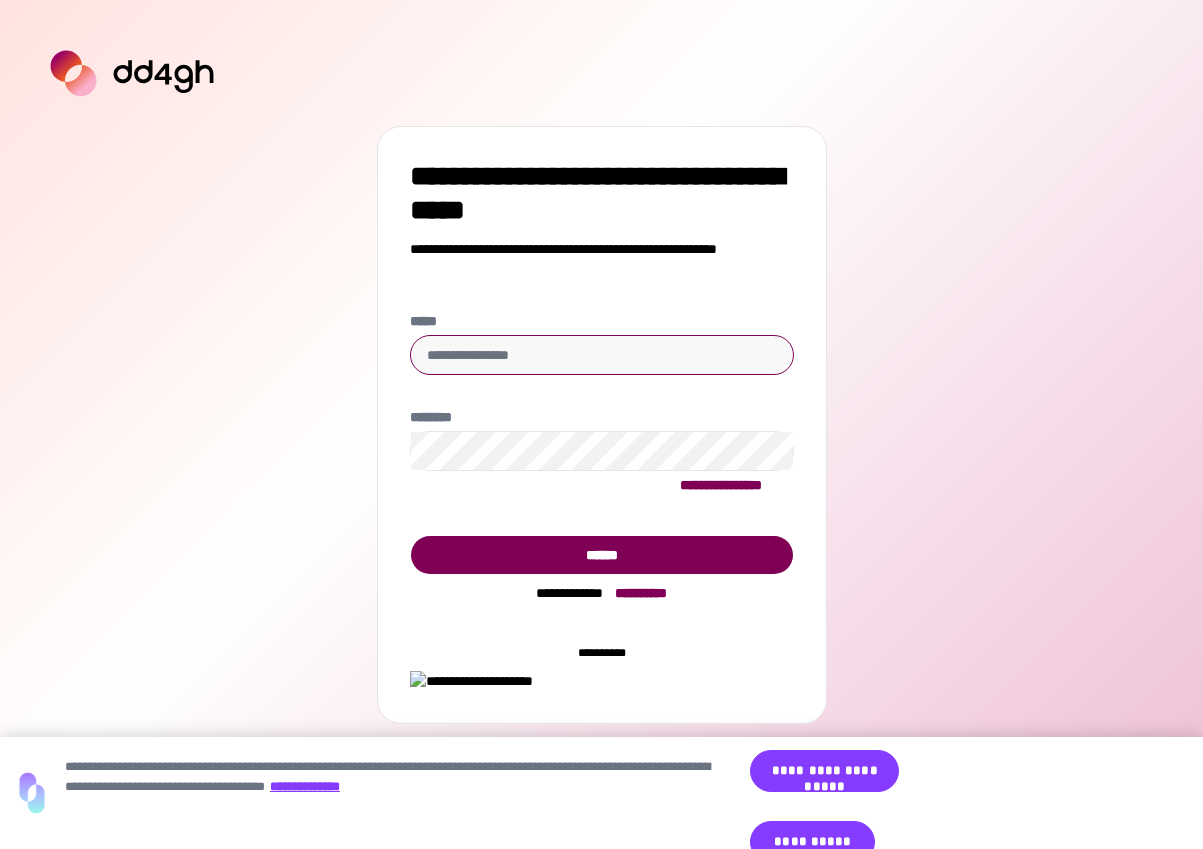 click on "*****" at bounding box center [602, 355] 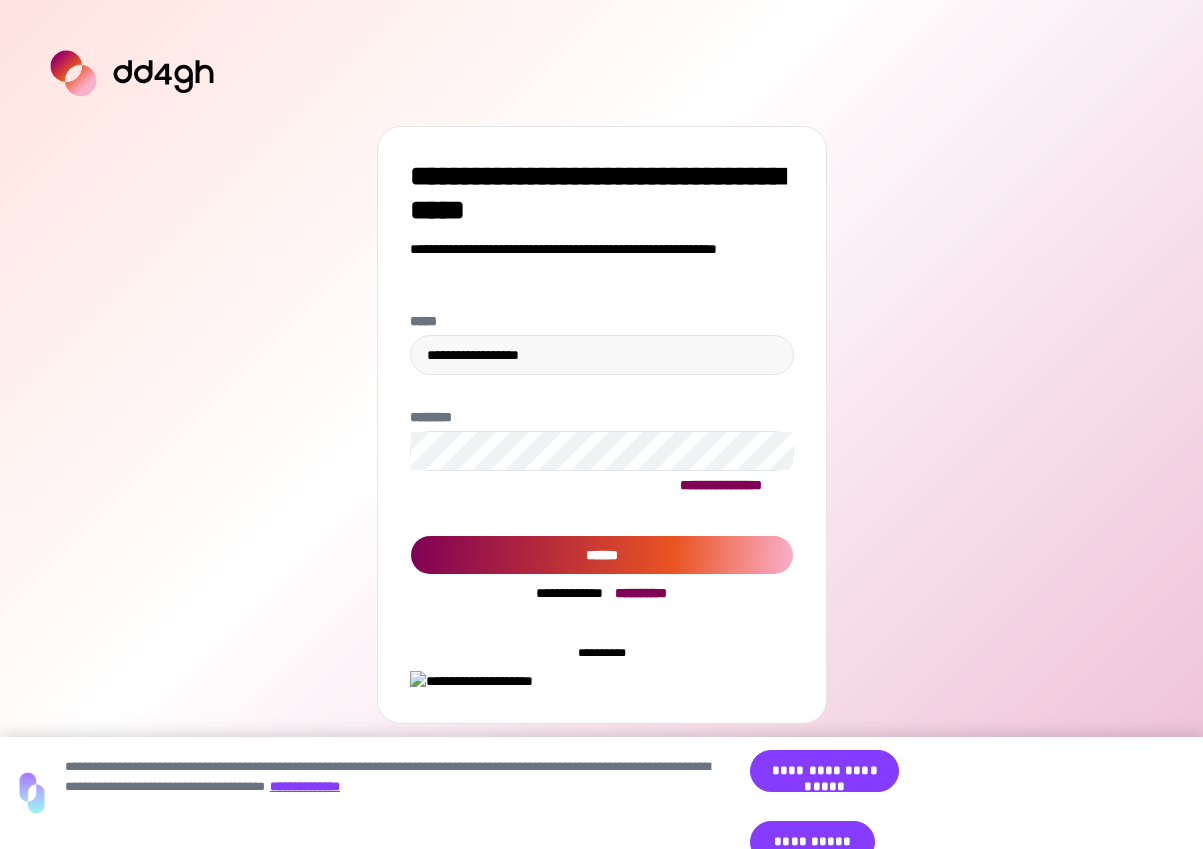 click on "******" at bounding box center [602, 555] 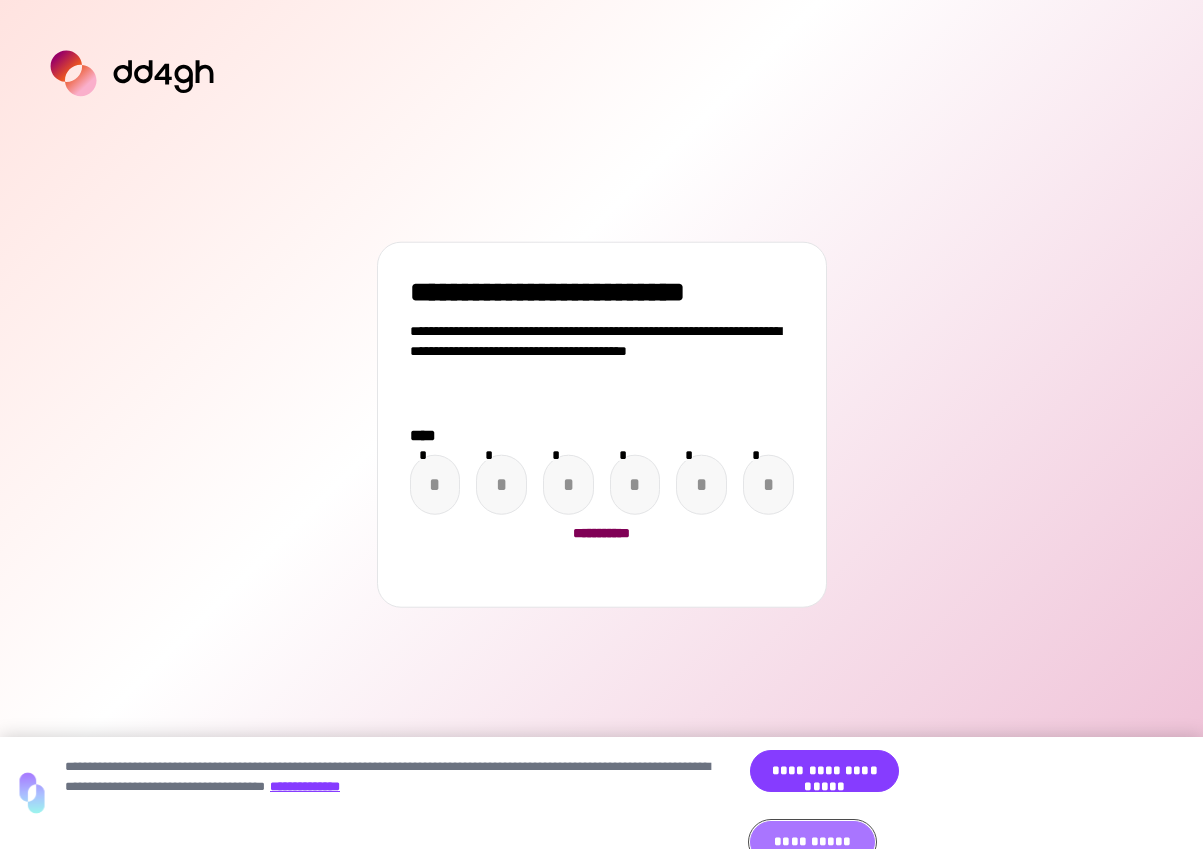 click on "**********" at bounding box center (812, 842) 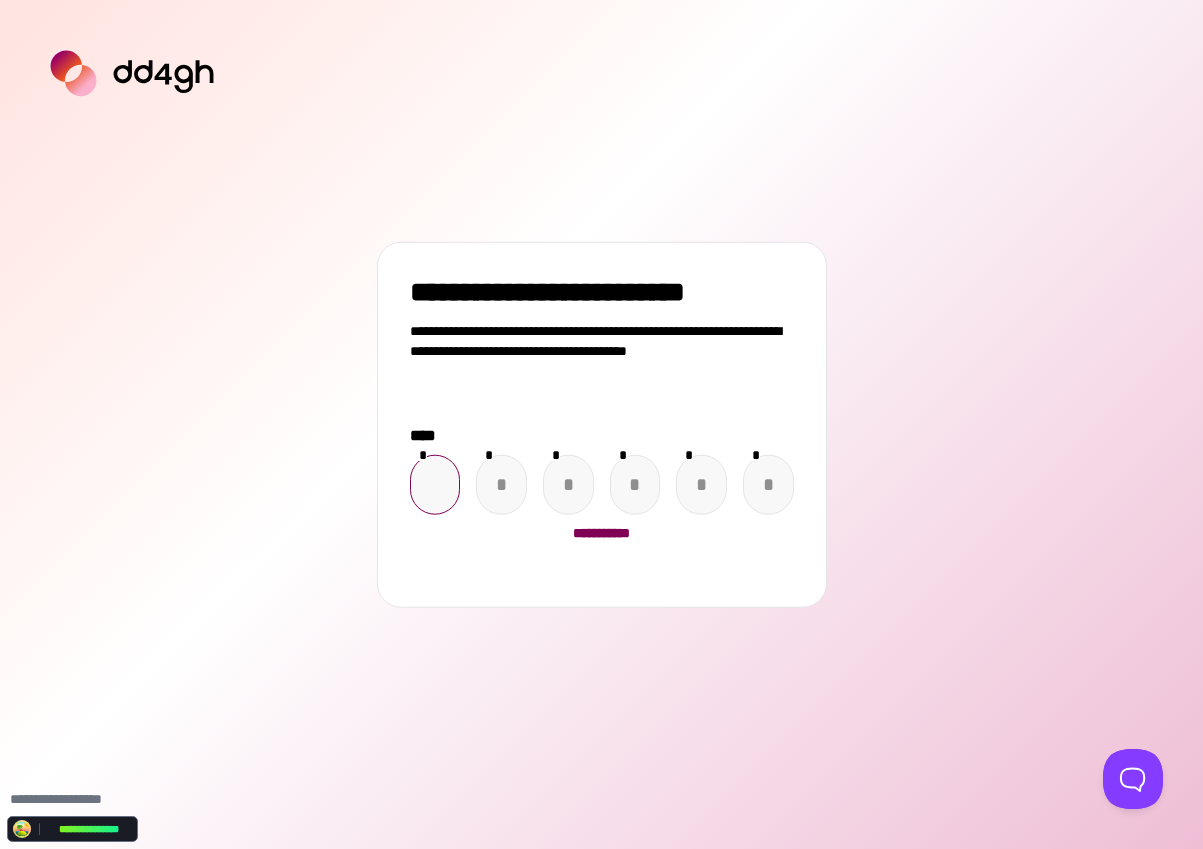 click at bounding box center (435, 484) 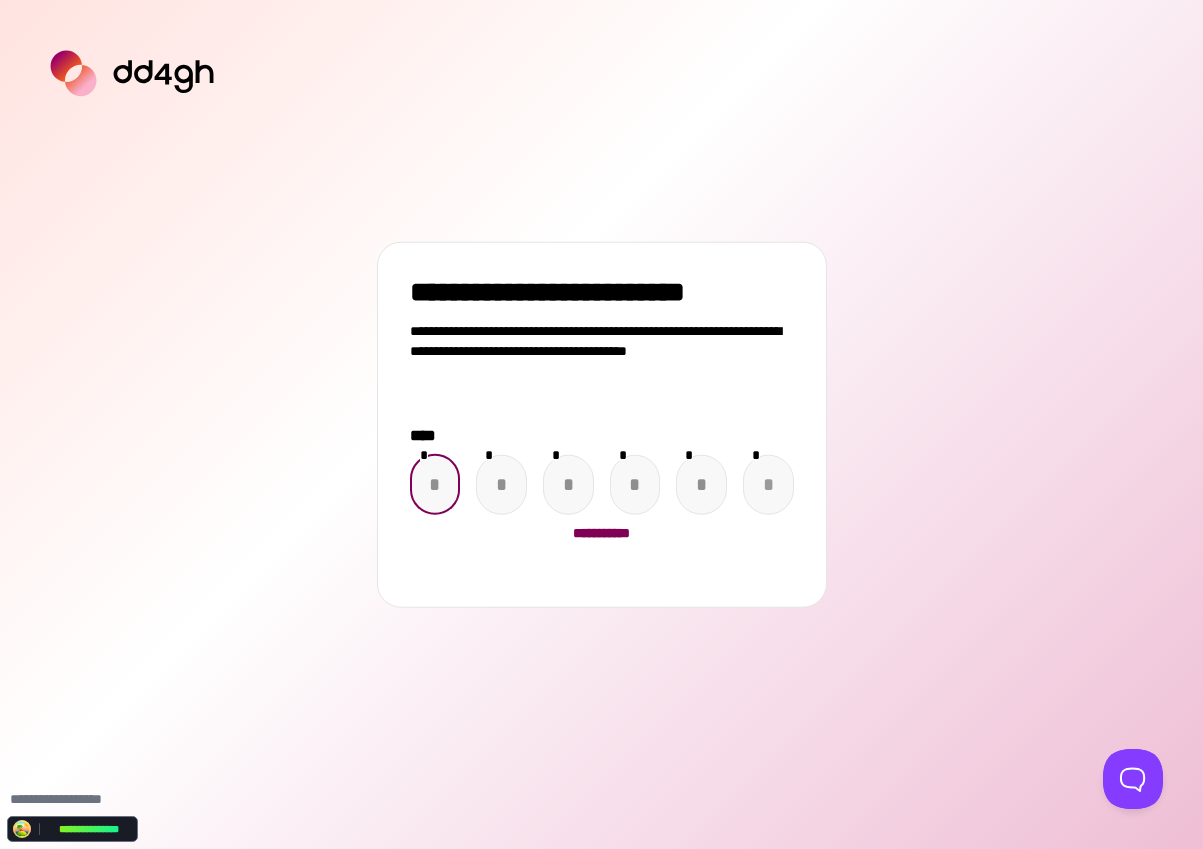 paste on "*" 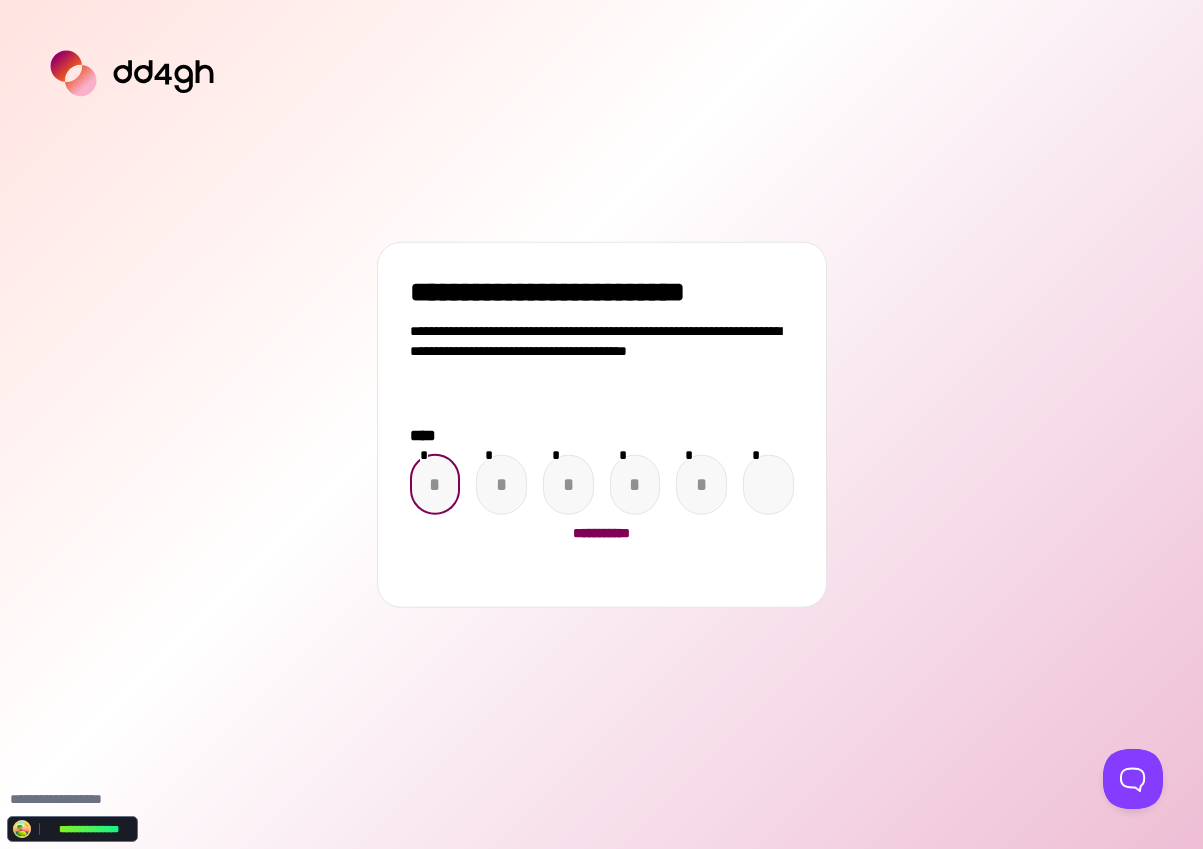 type on "*" 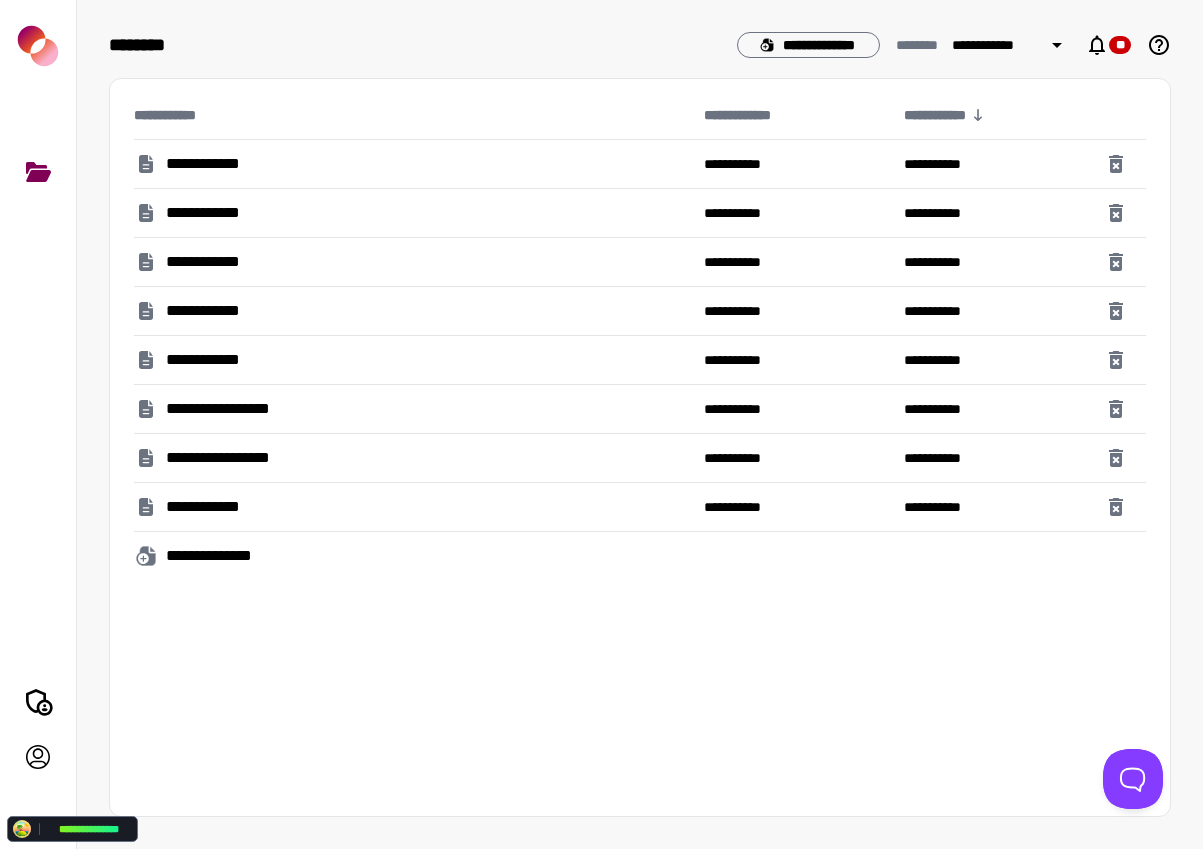 click on "**********" at bounding box center [228, 409] 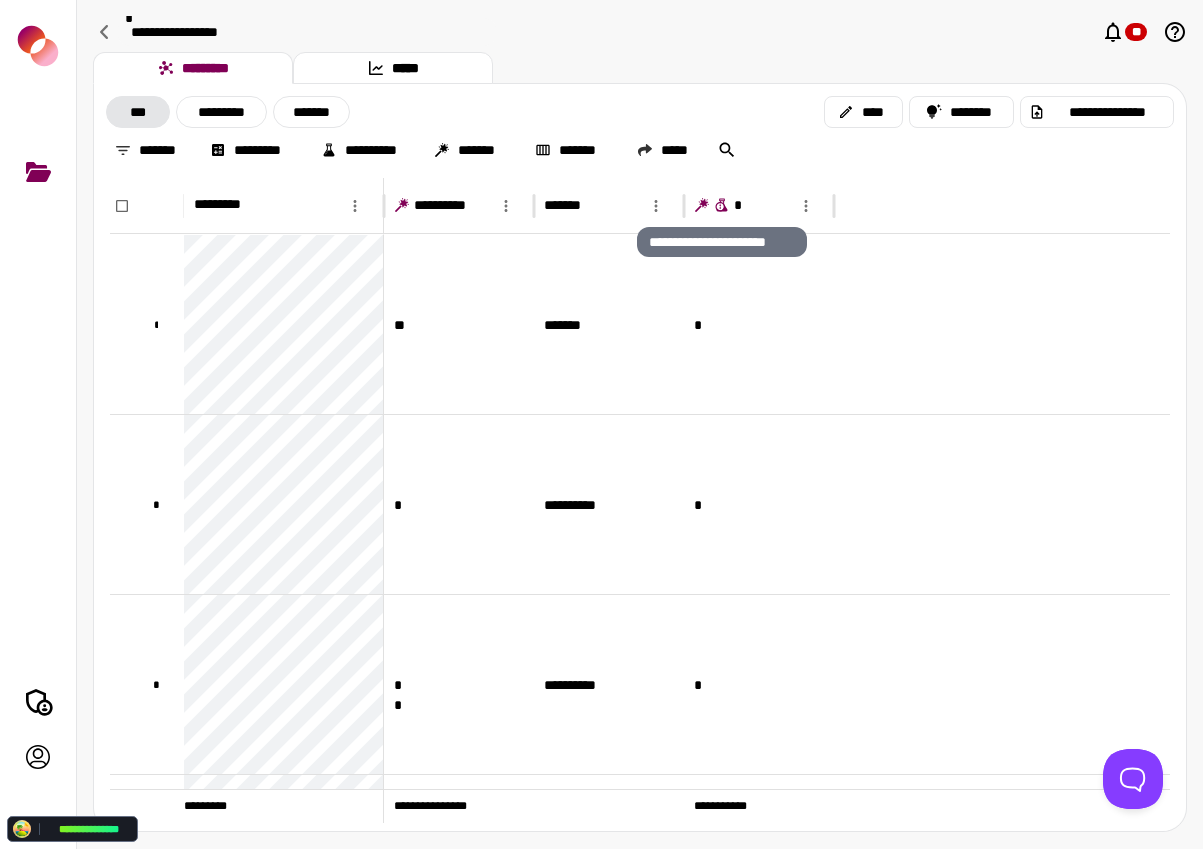 click 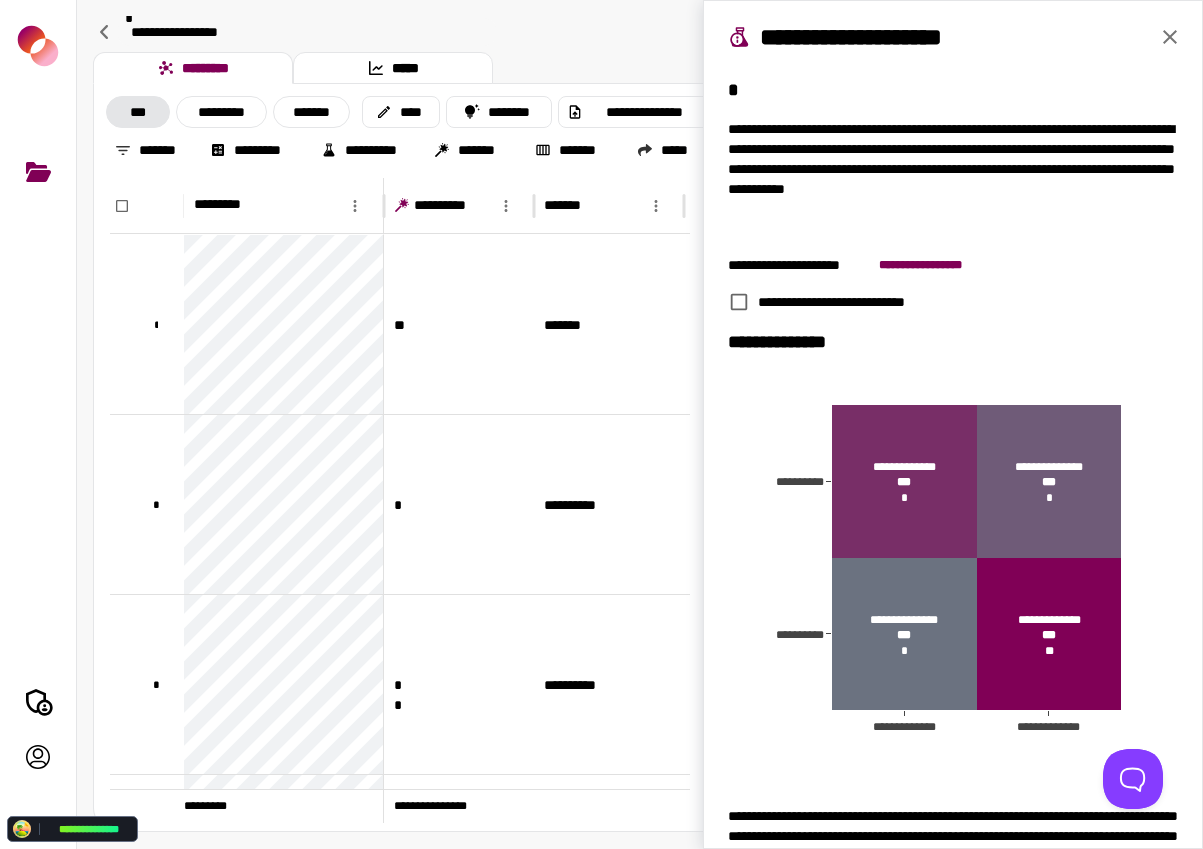 click 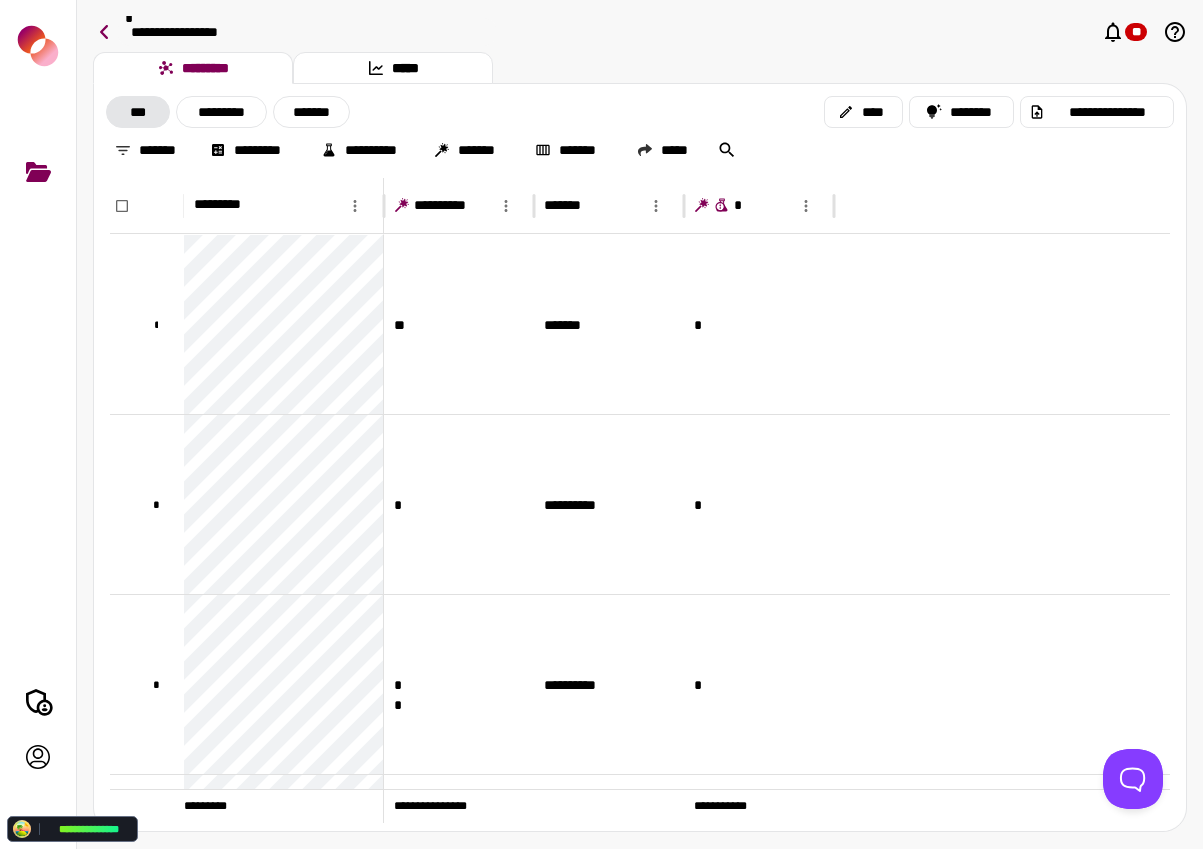 click 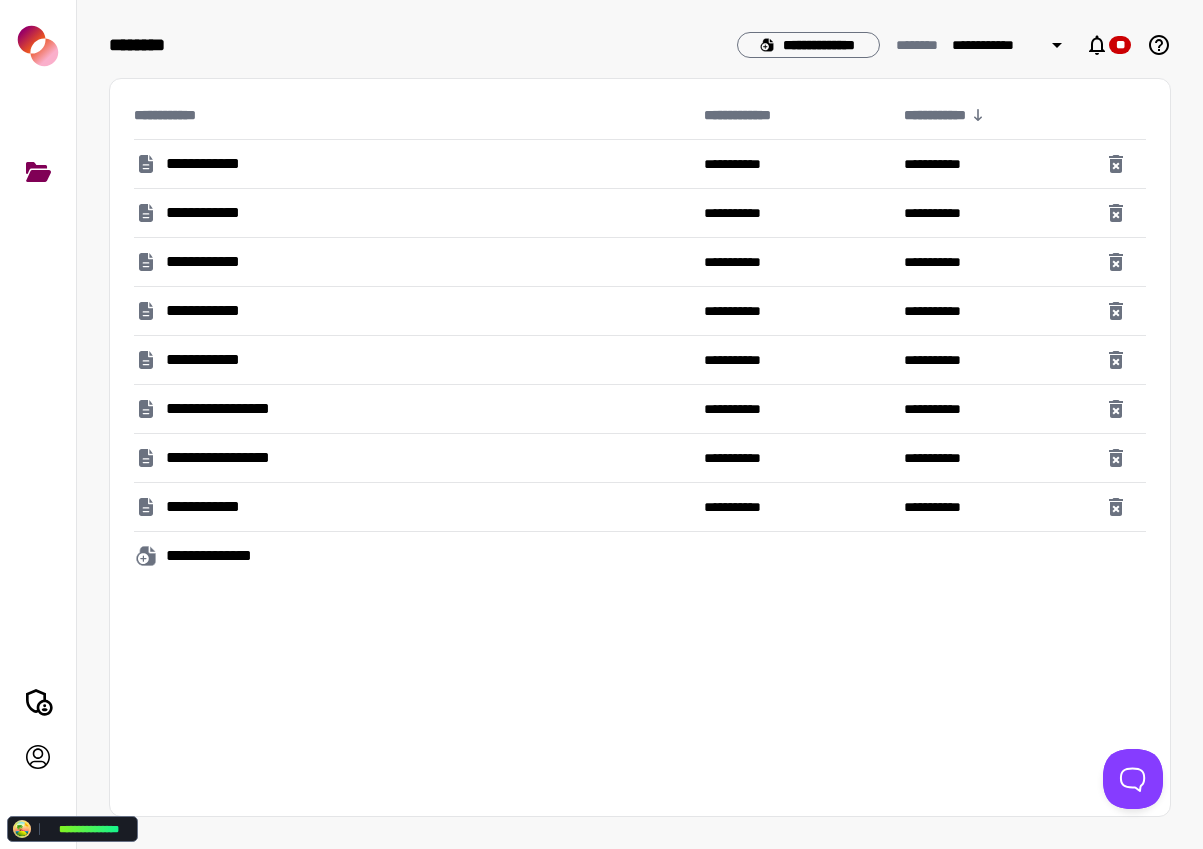 click on "**********" at bounding box center [415, 360] 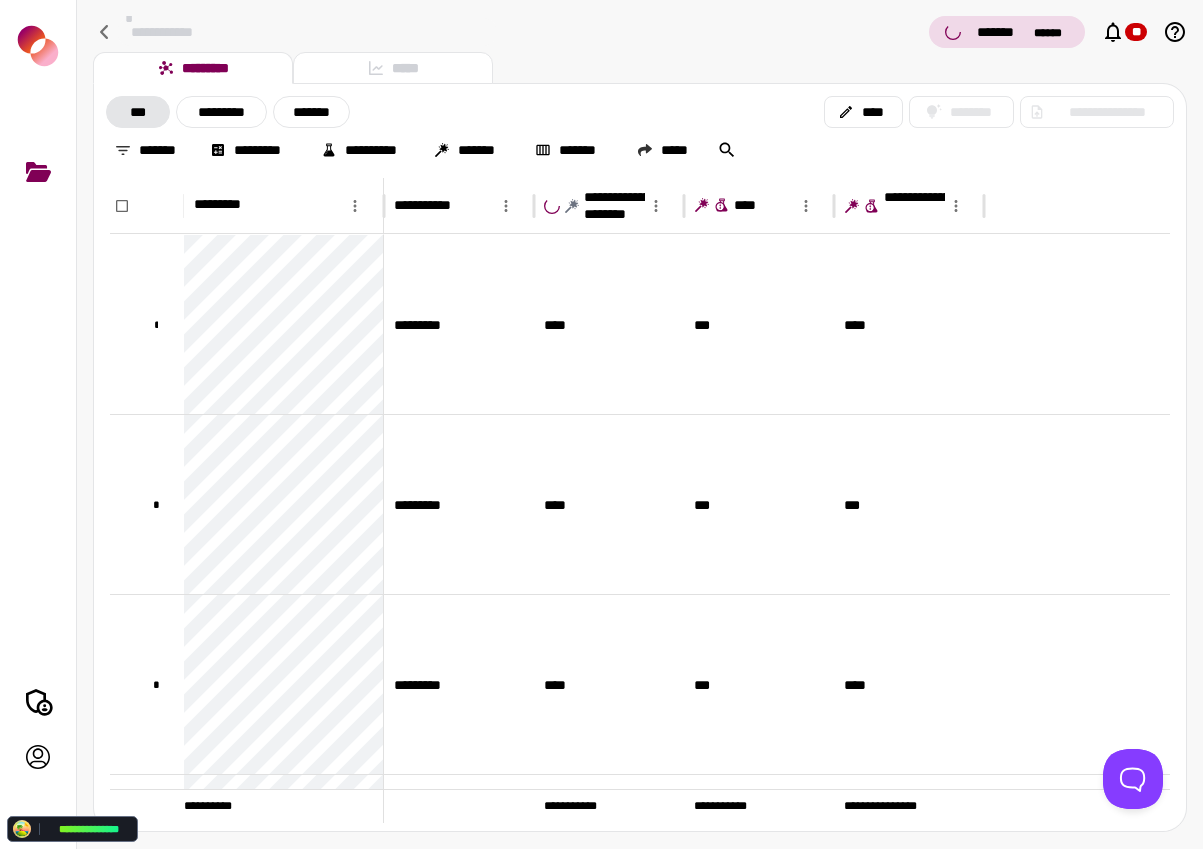 click on "********* *****" at bounding box center [640, 68] 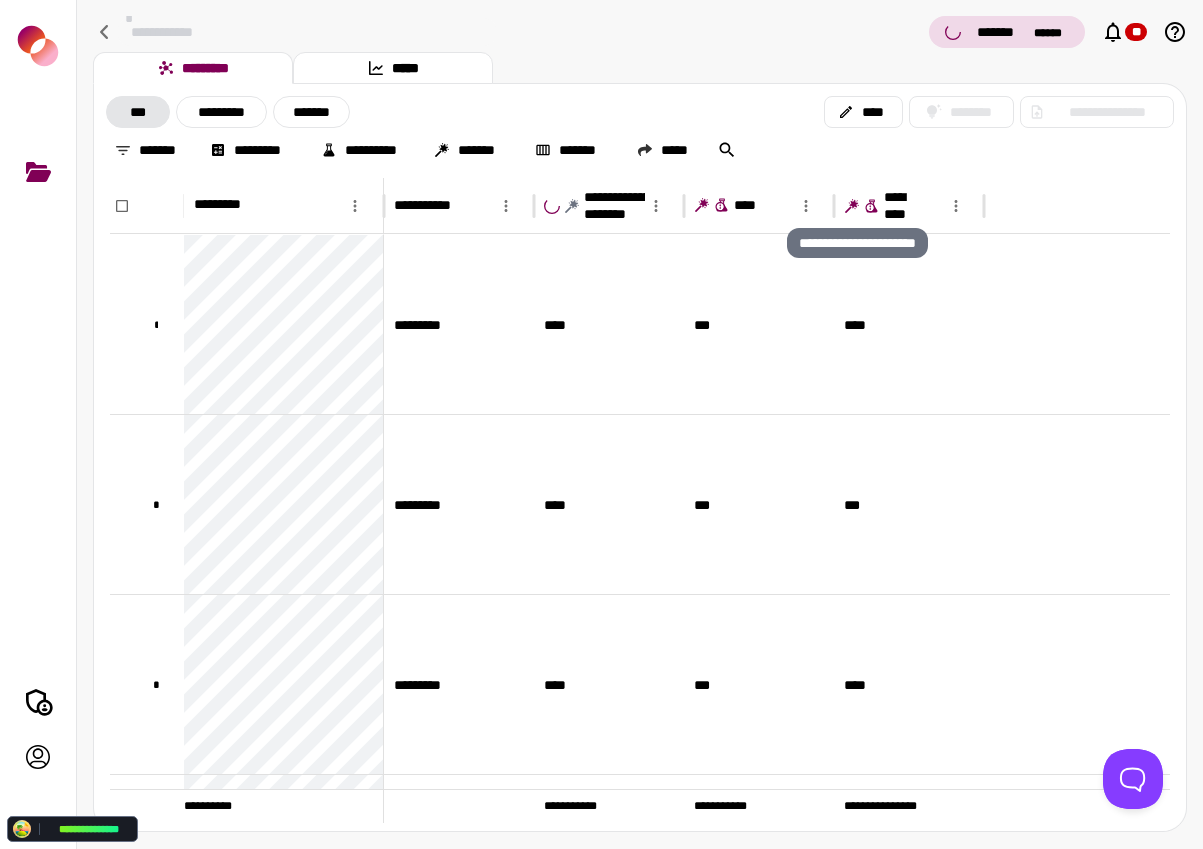 click 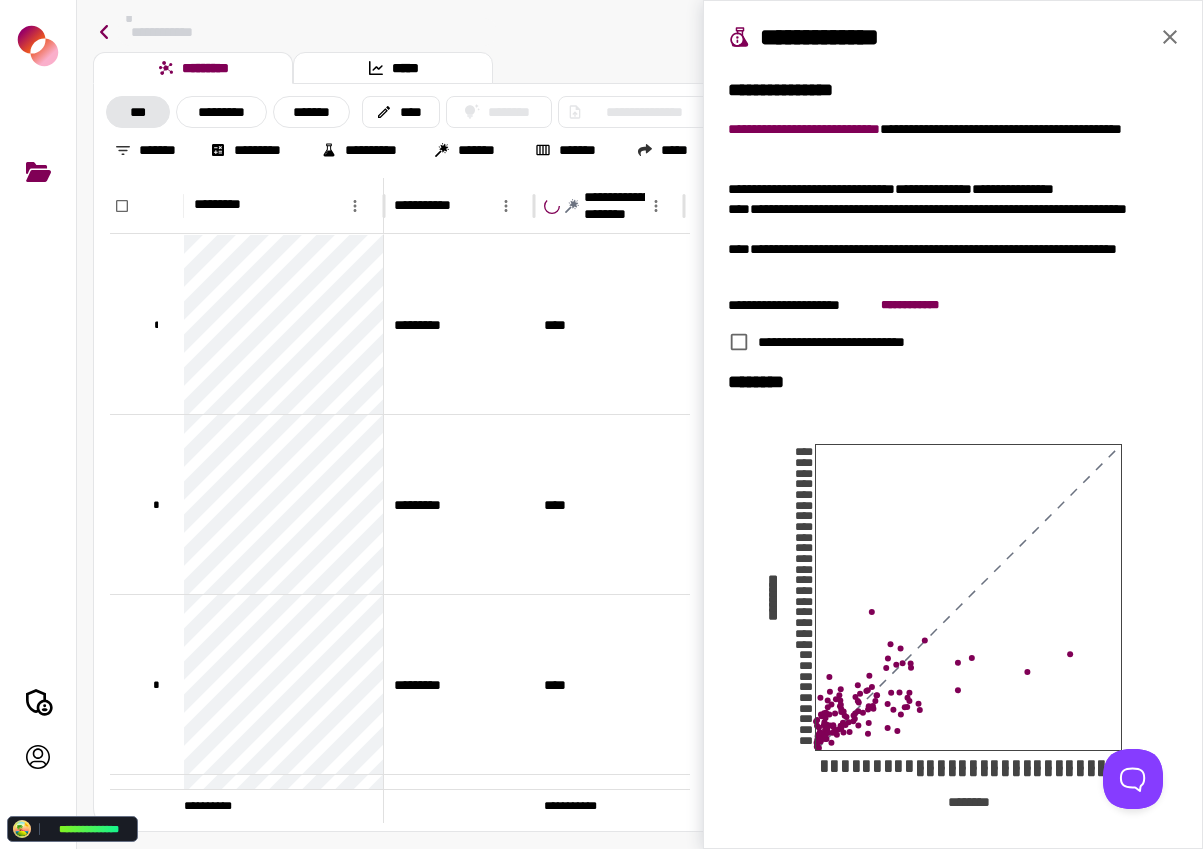 click 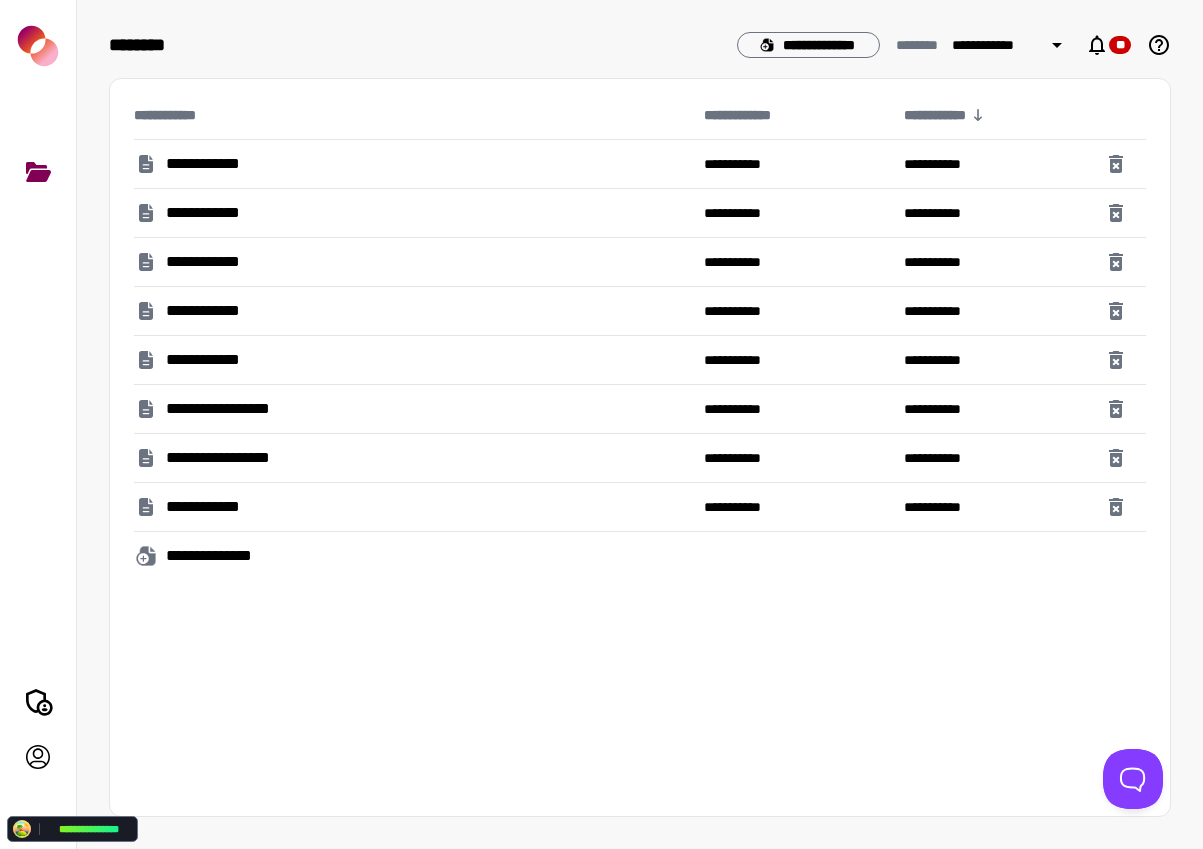 click on "**********" at bounding box center [214, 164] 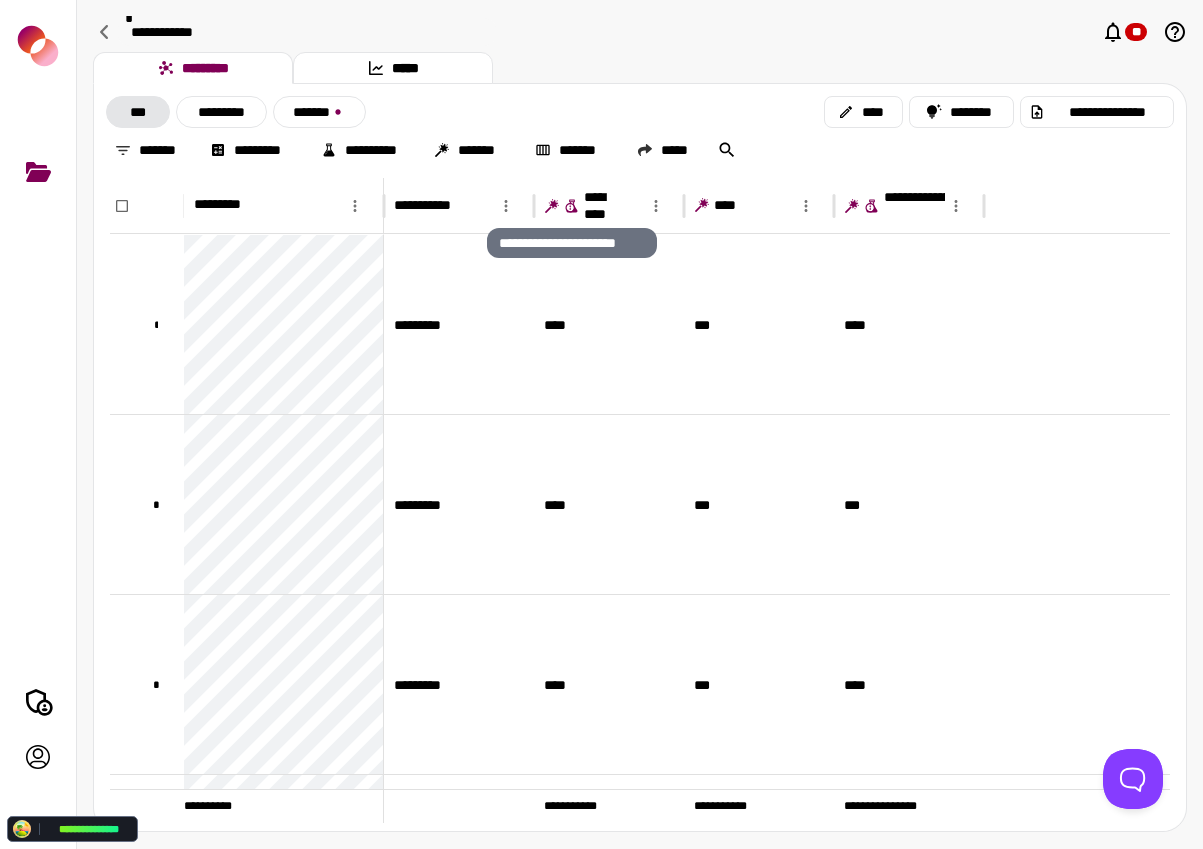 drag, startPoint x: 572, startPoint y: 206, endPoint x: 531, endPoint y: 172, distance: 53.263496 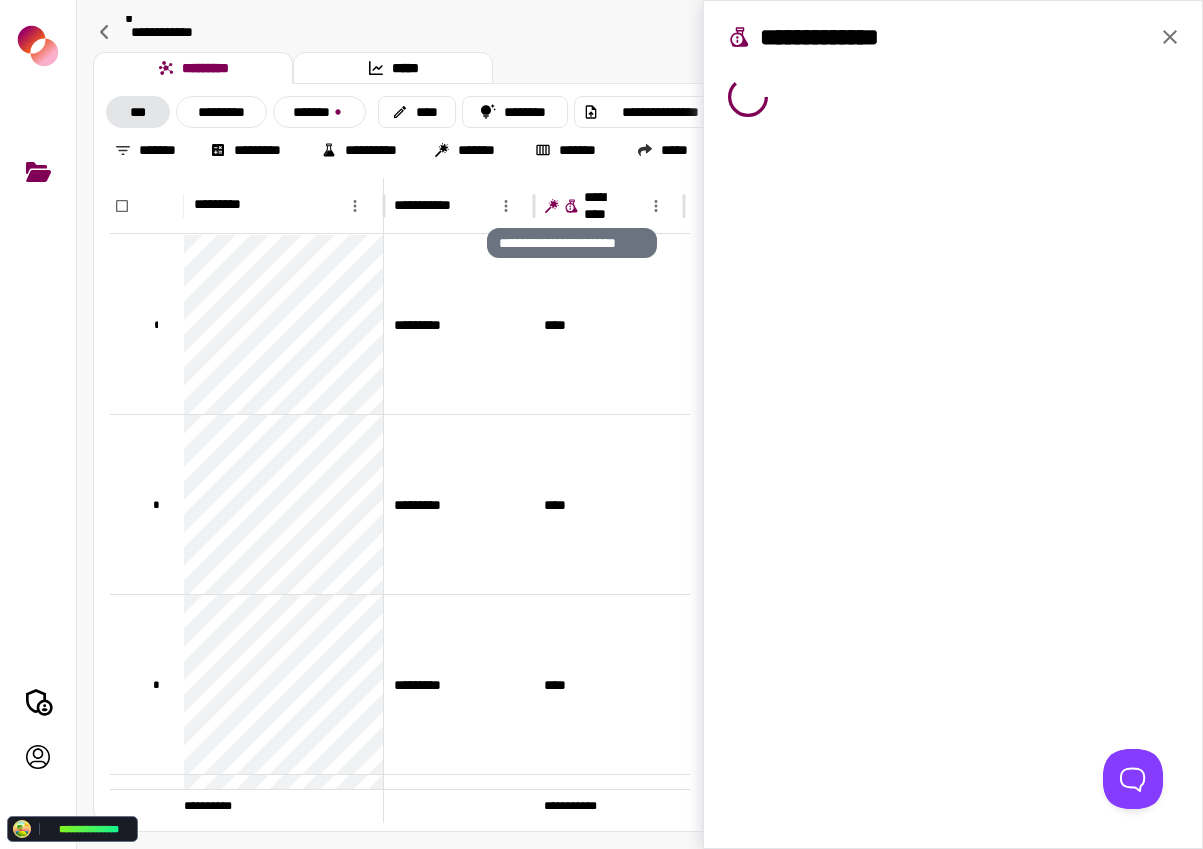 scroll, scrollTop: 4, scrollLeft: 0, axis: vertical 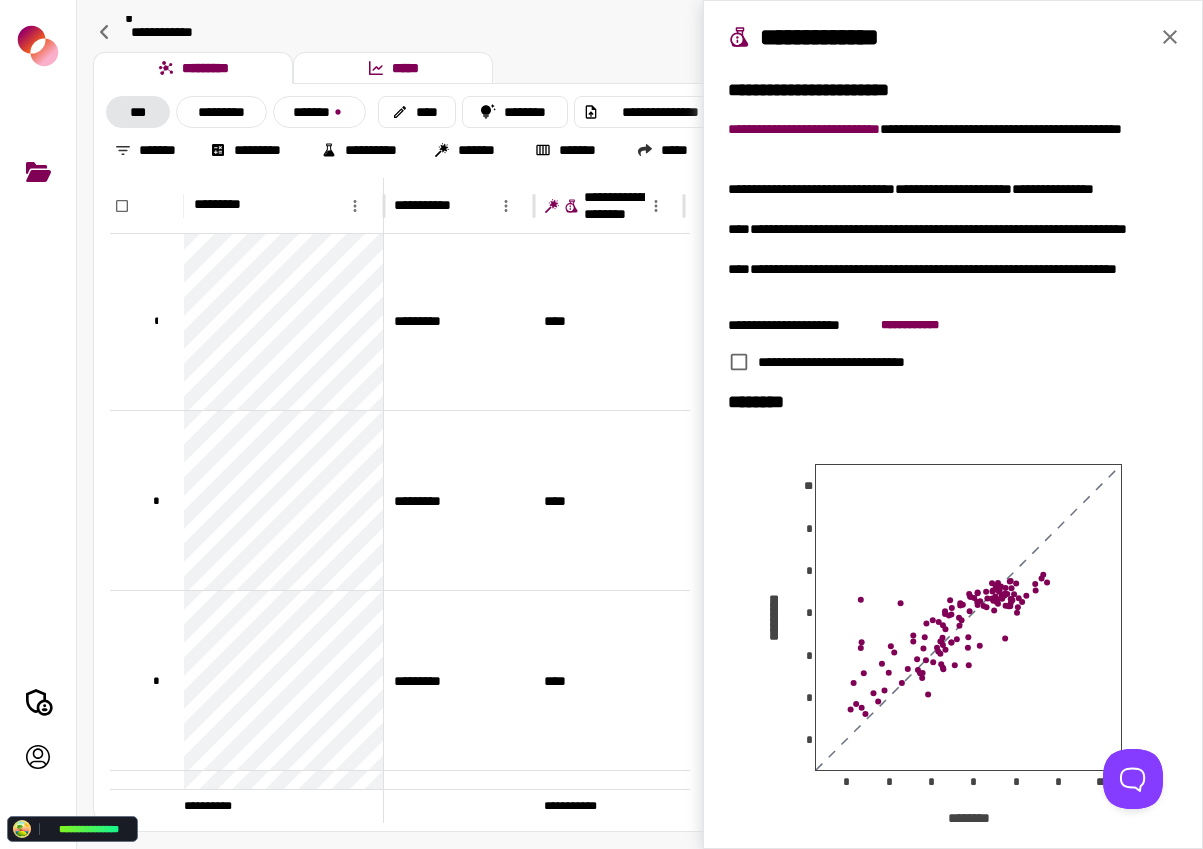 click on "*****" at bounding box center [393, 68] 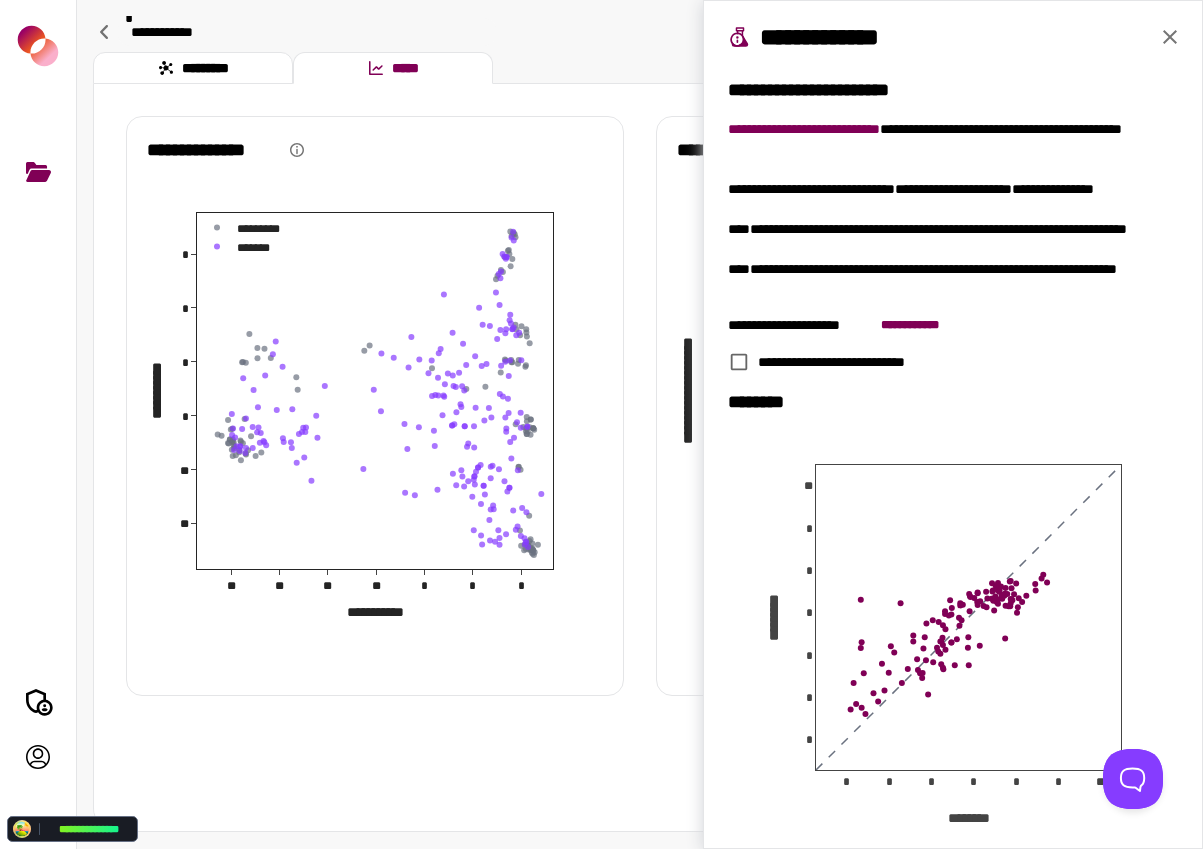 click 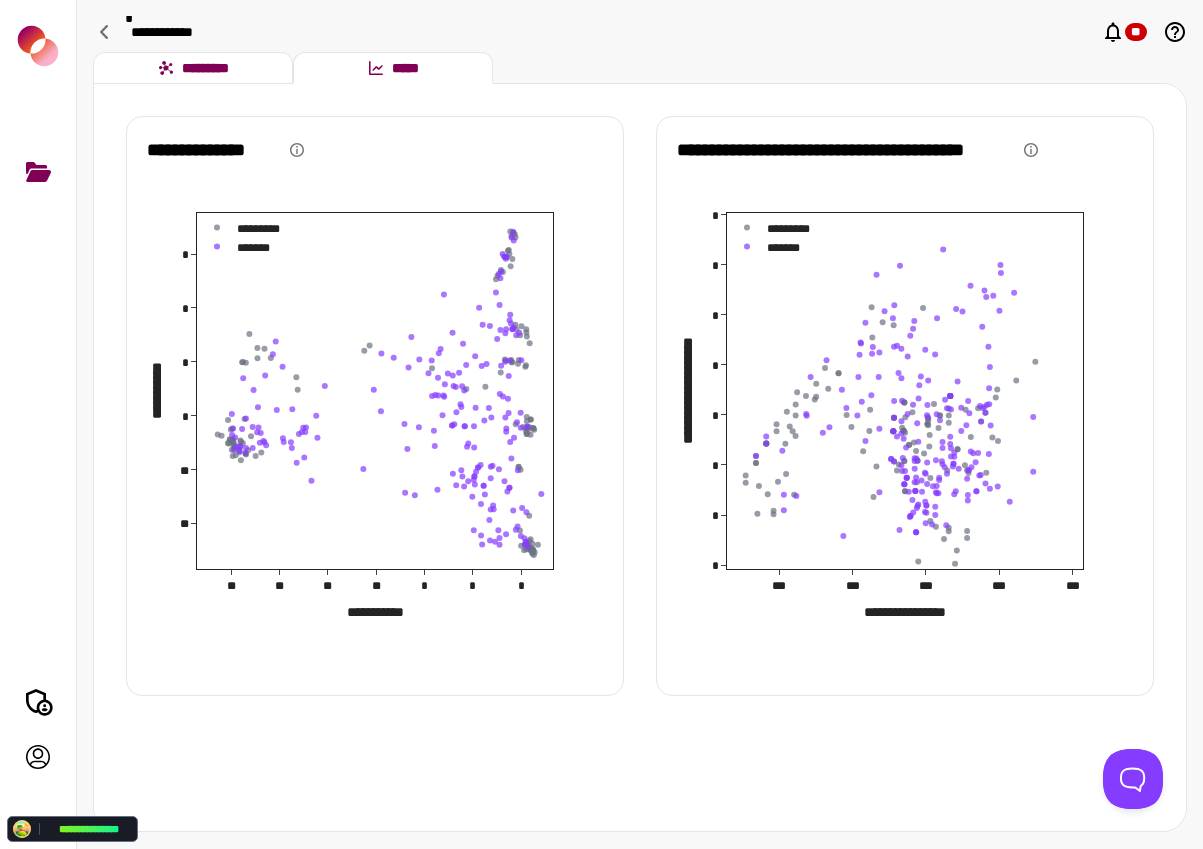 click 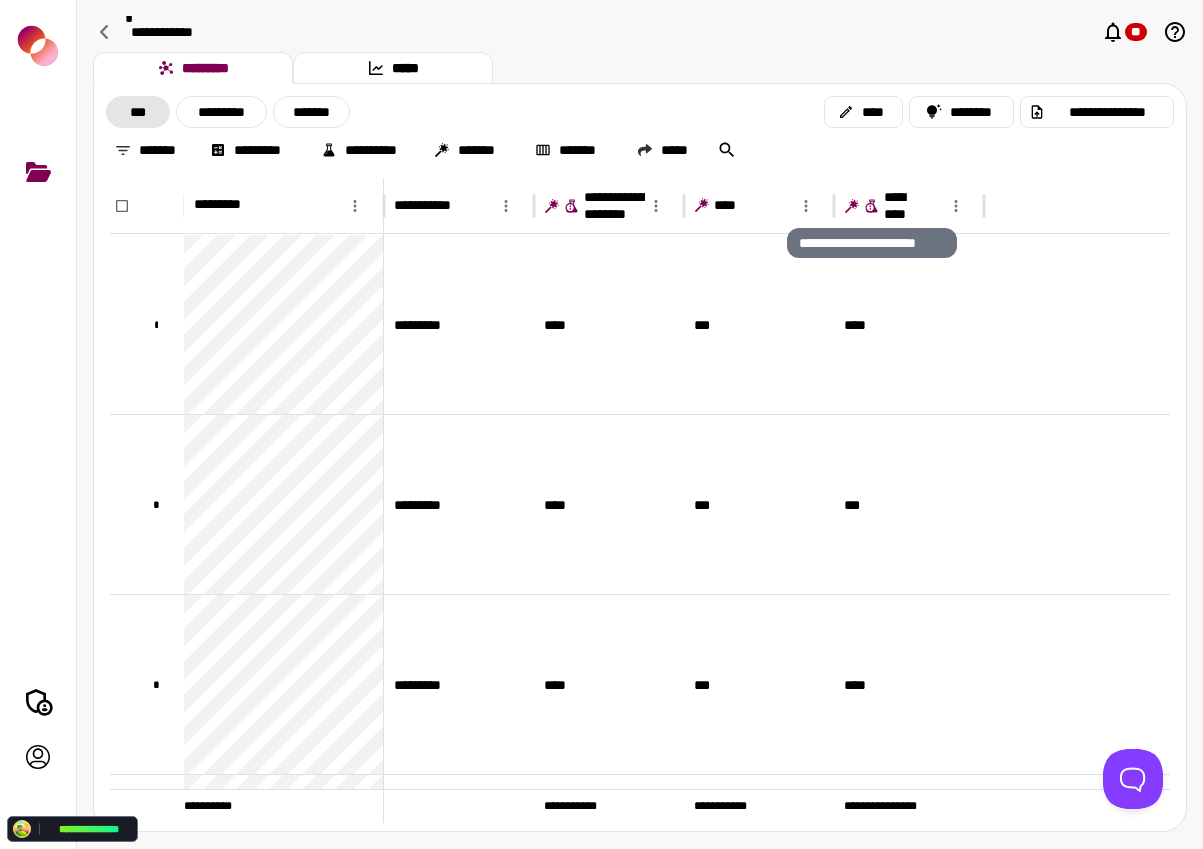 drag, startPoint x: 872, startPoint y: 205, endPoint x: 887, endPoint y: 204, distance: 15.033297 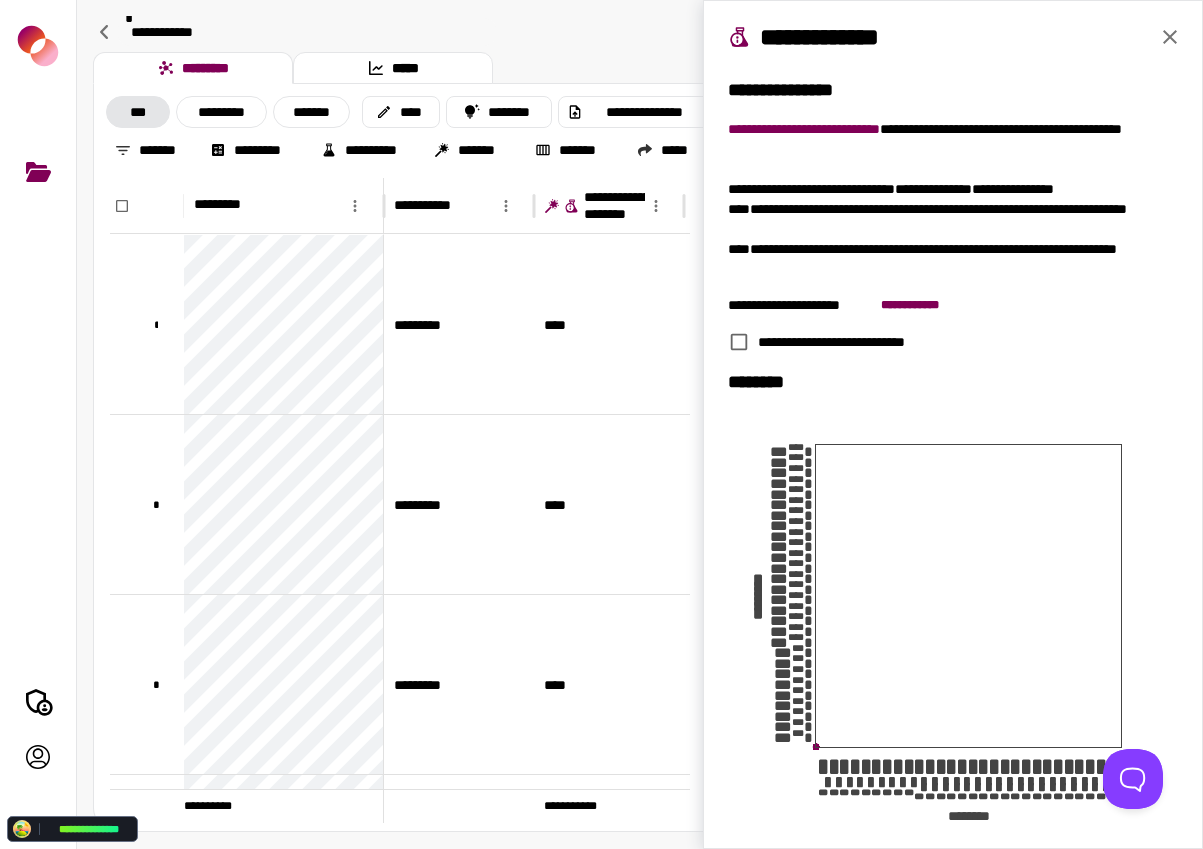 click on "**********" at bounding box center [953, 39] 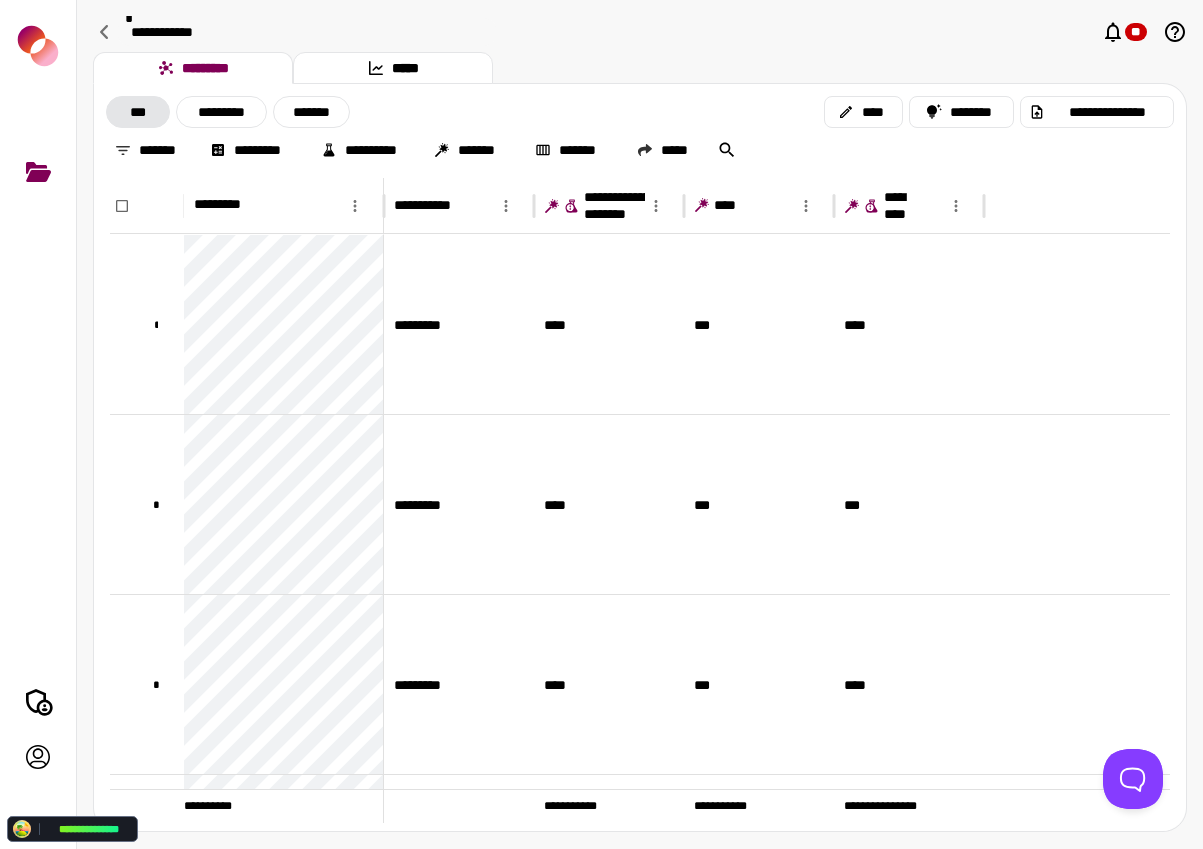 click 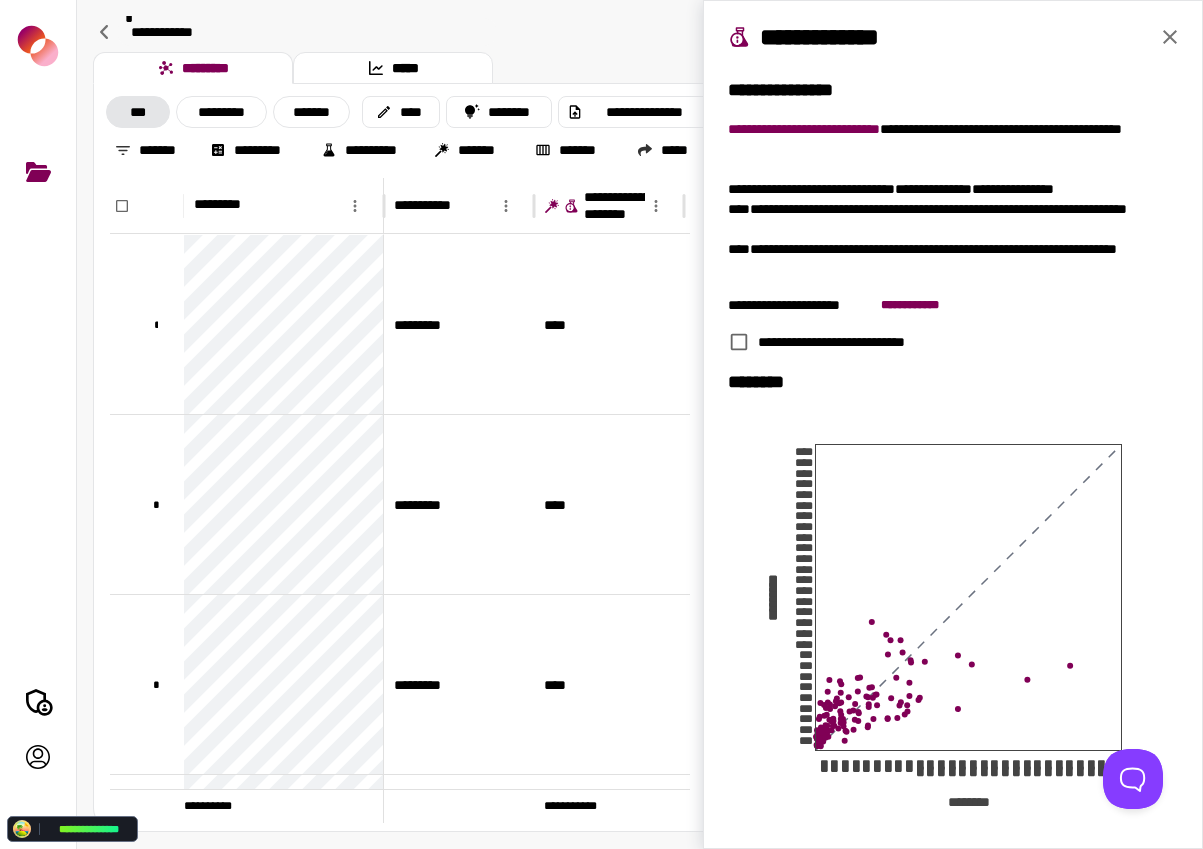 type 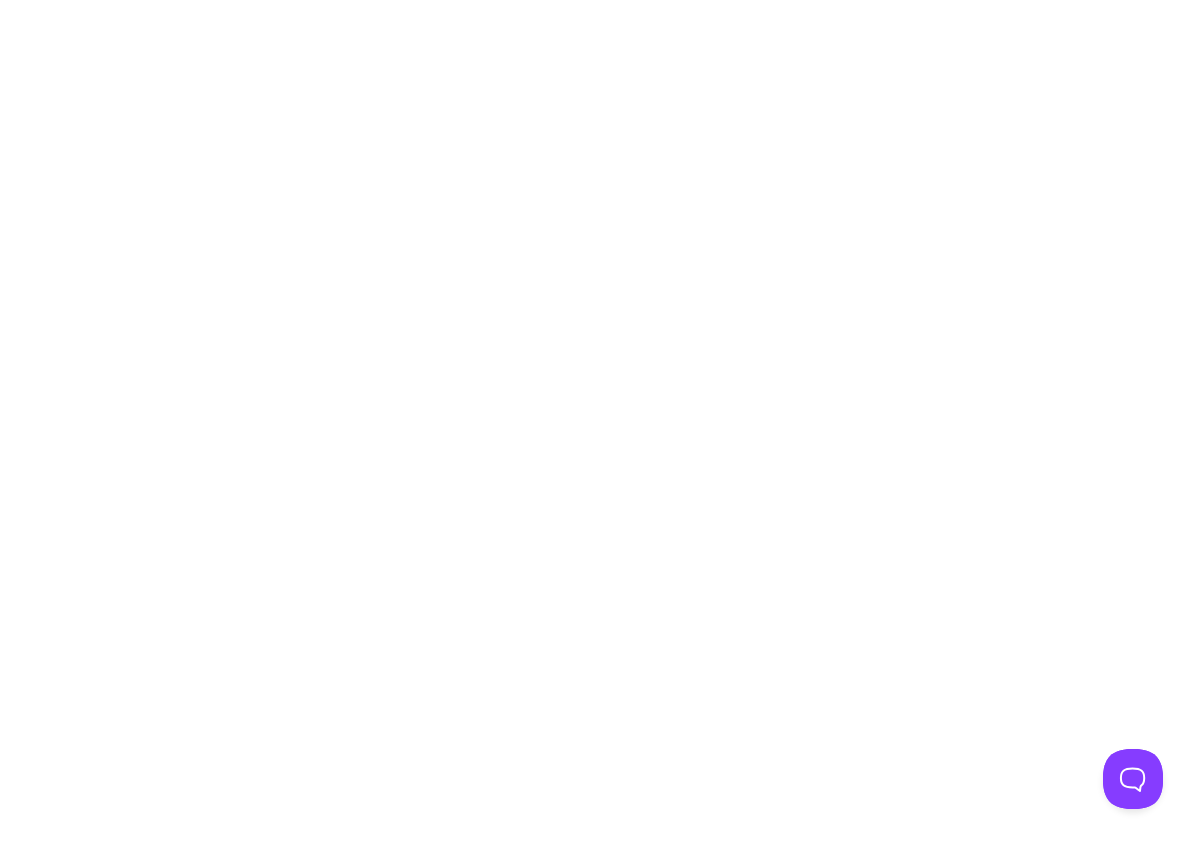 scroll, scrollTop: 0, scrollLeft: 0, axis: both 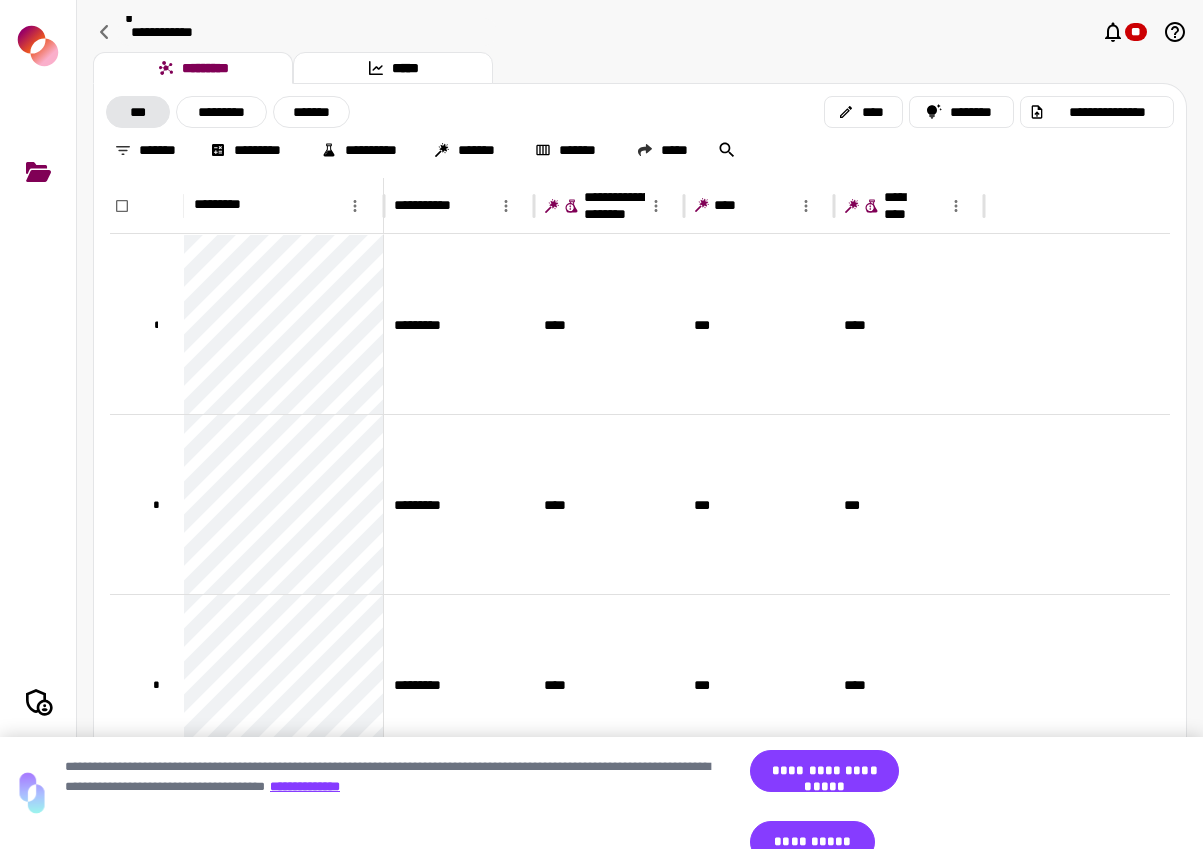drag, startPoint x: 872, startPoint y: 211, endPoint x: 892, endPoint y: 281, distance: 72.8011 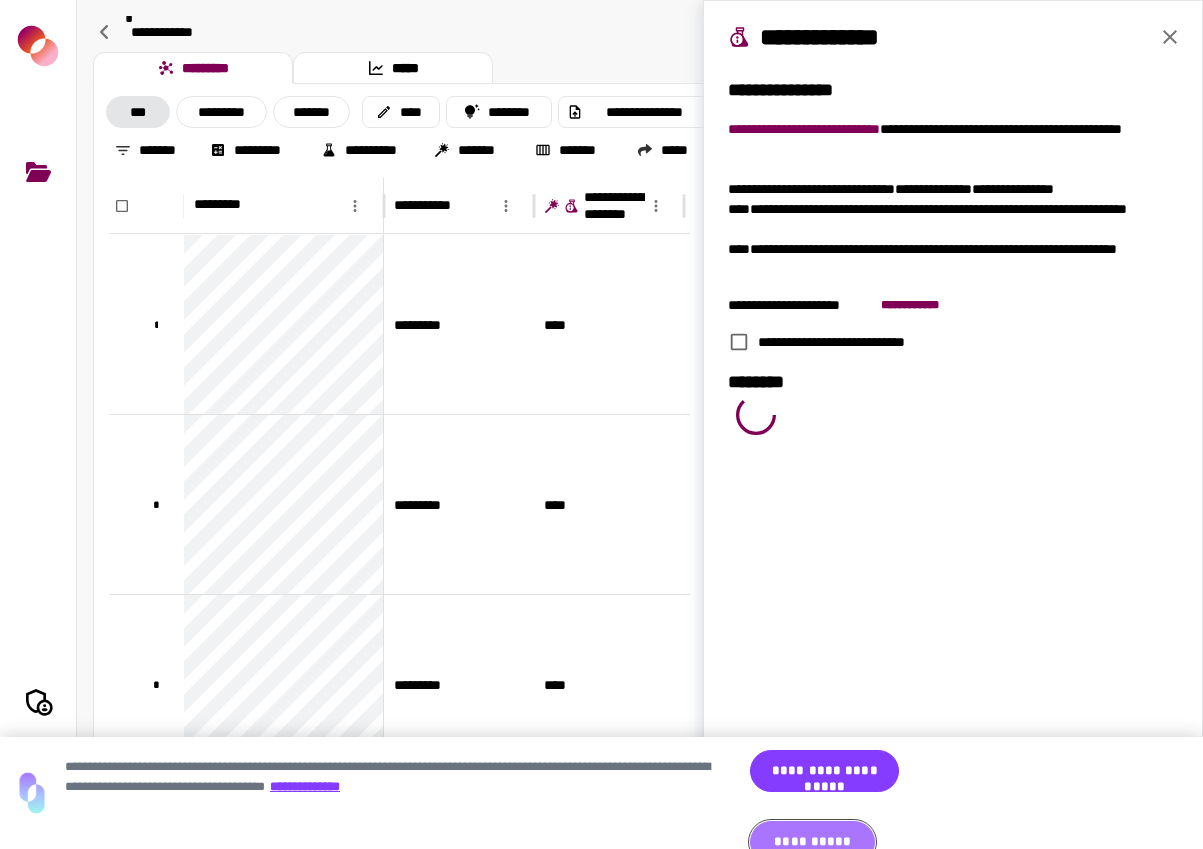 click on "**********" at bounding box center [812, 842] 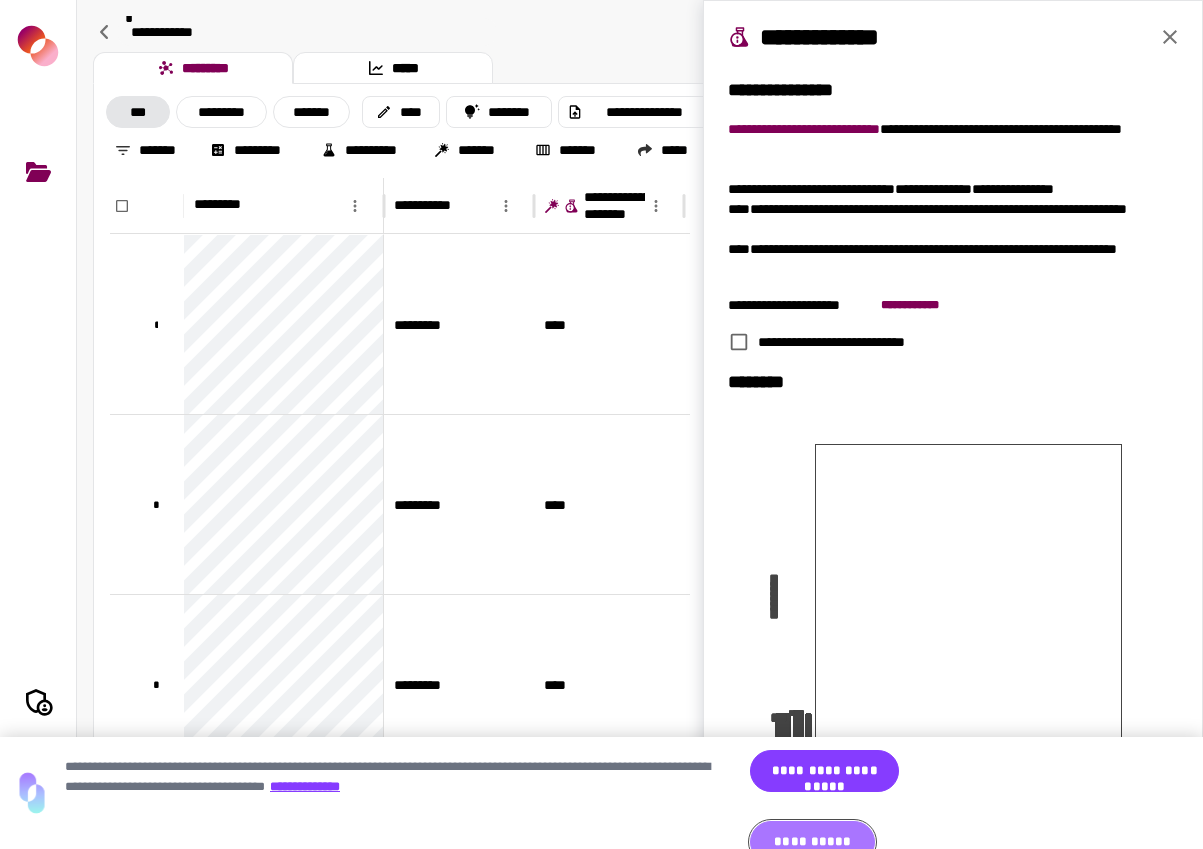click on "**********" at bounding box center [812, 842] 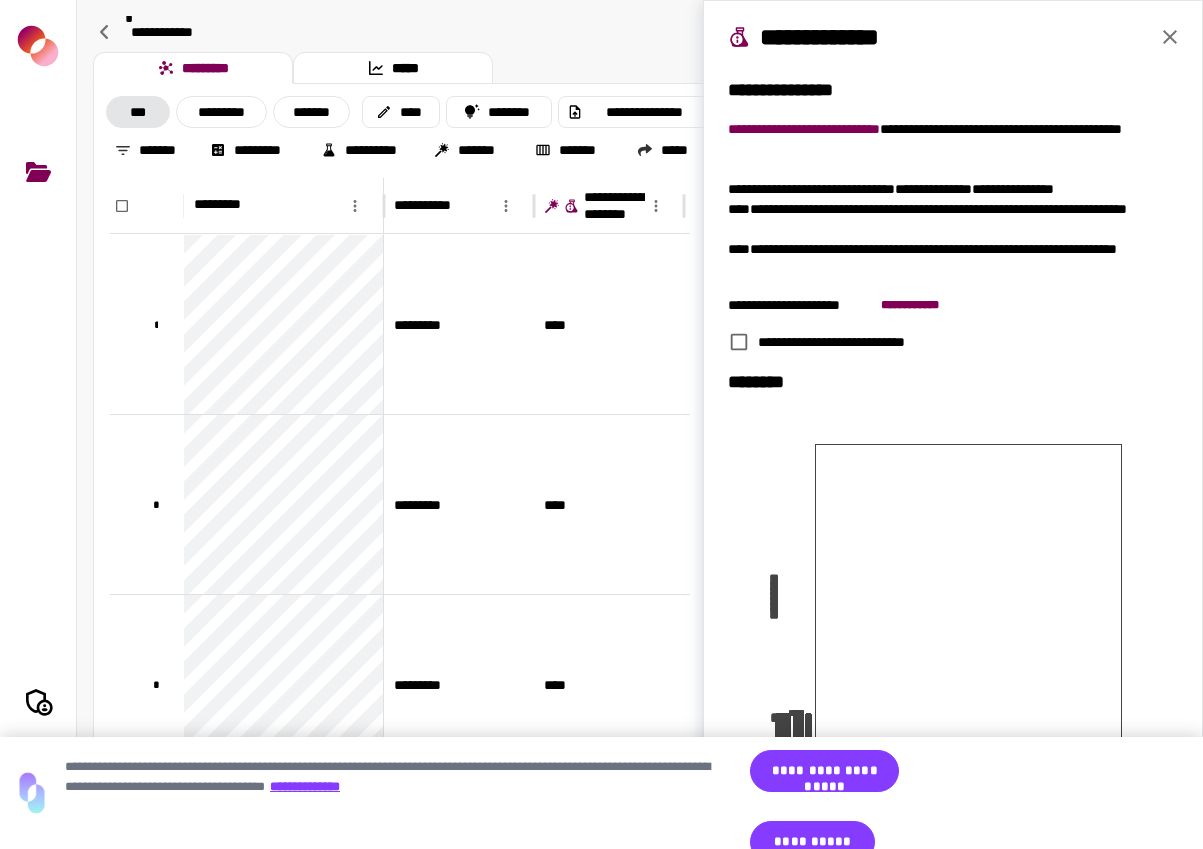 click on "**********" at bounding box center (953, 424) 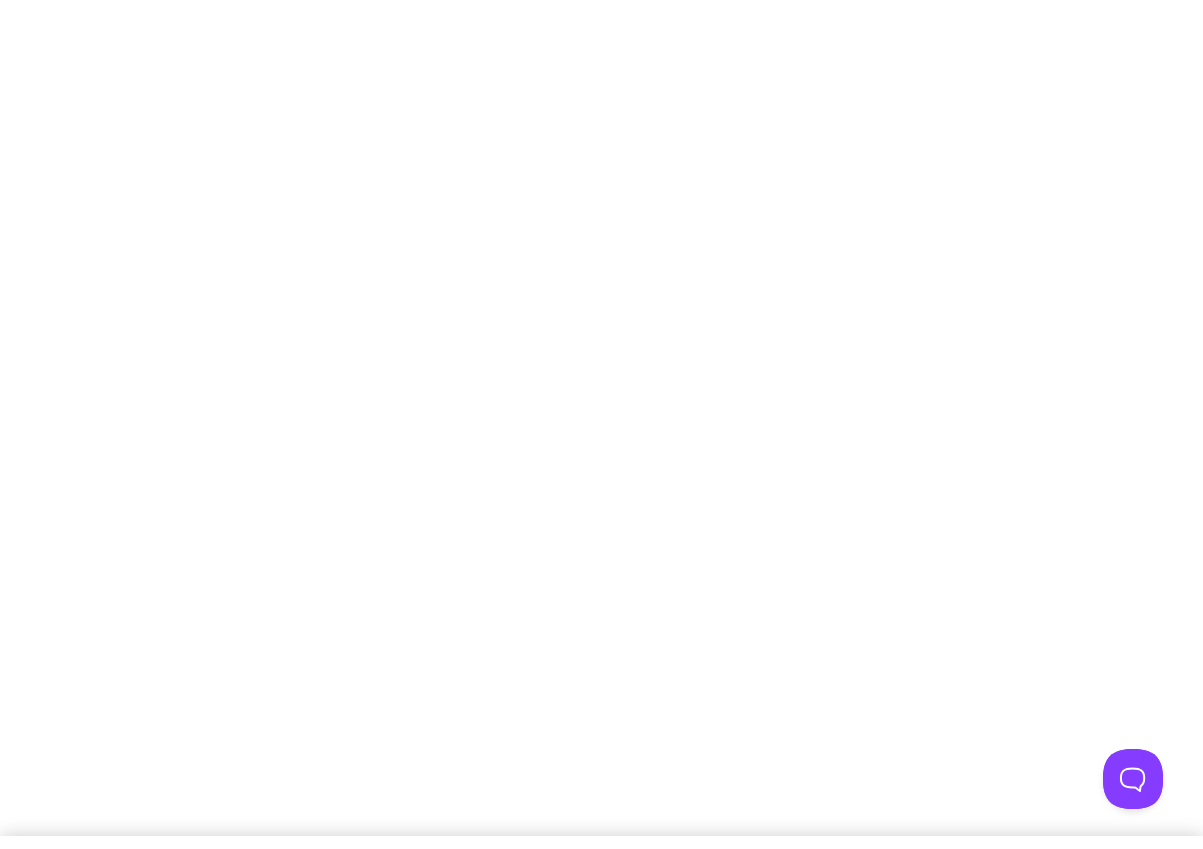 scroll, scrollTop: 0, scrollLeft: 0, axis: both 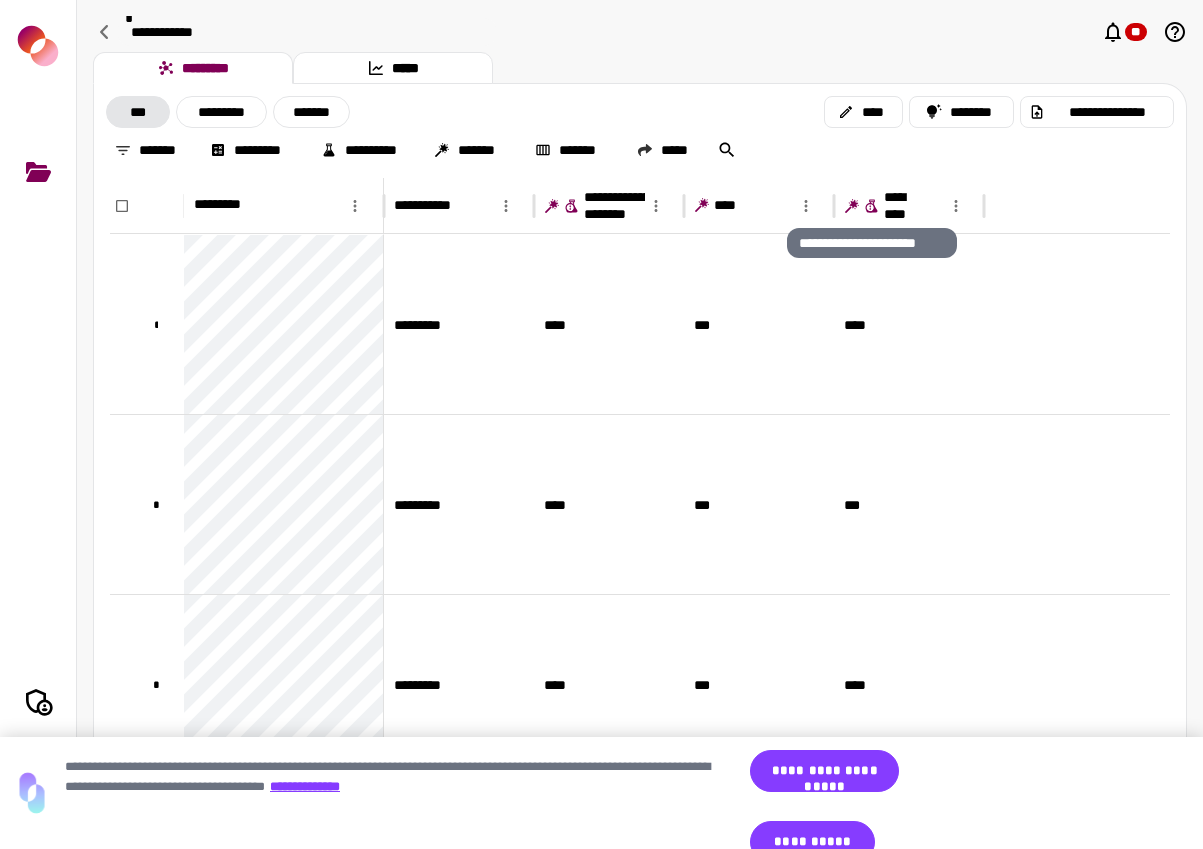 click 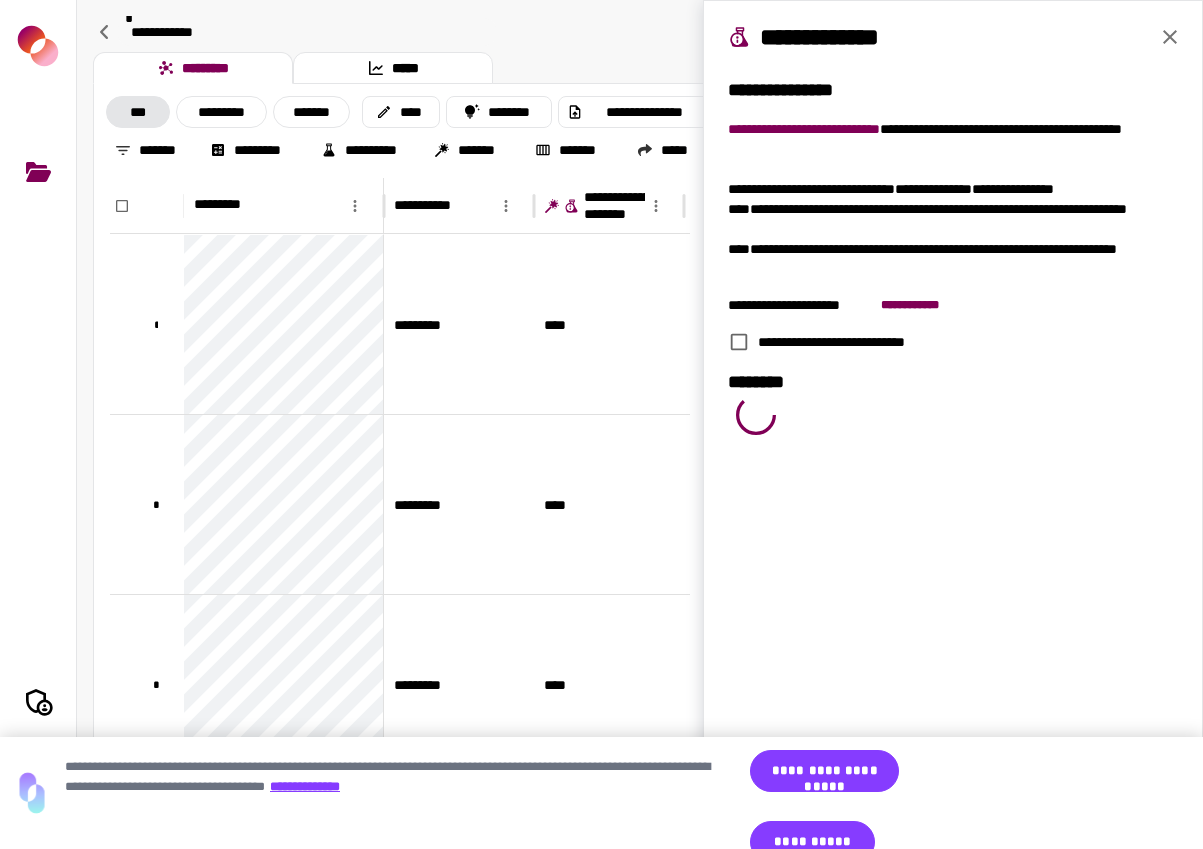 click 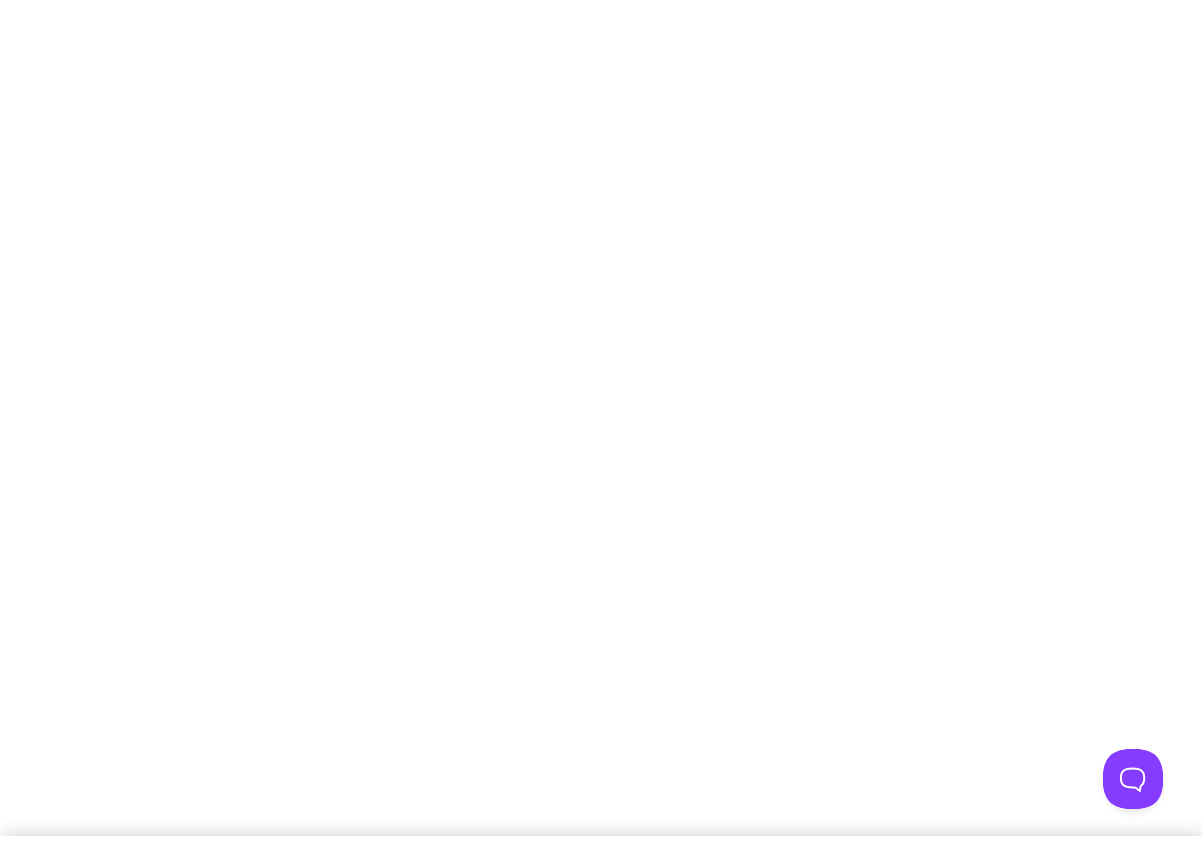 scroll, scrollTop: 0, scrollLeft: 0, axis: both 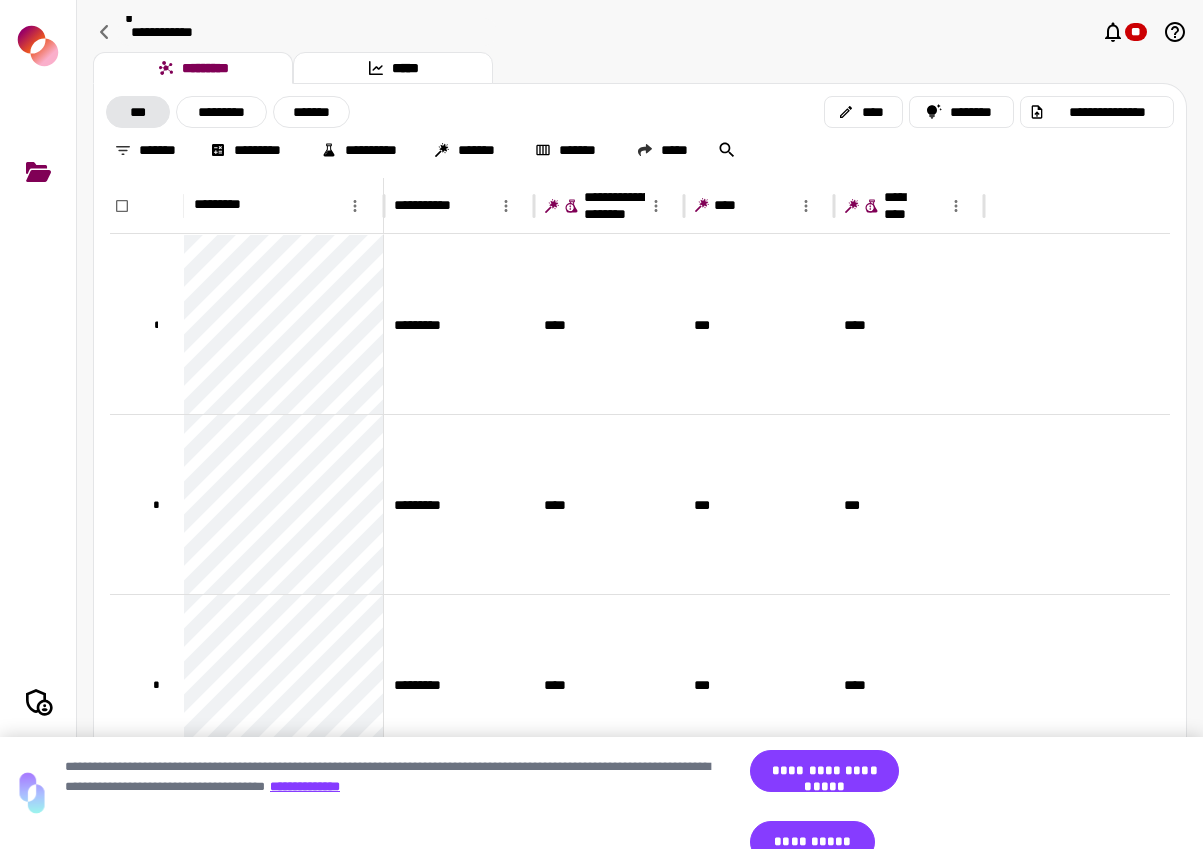 click 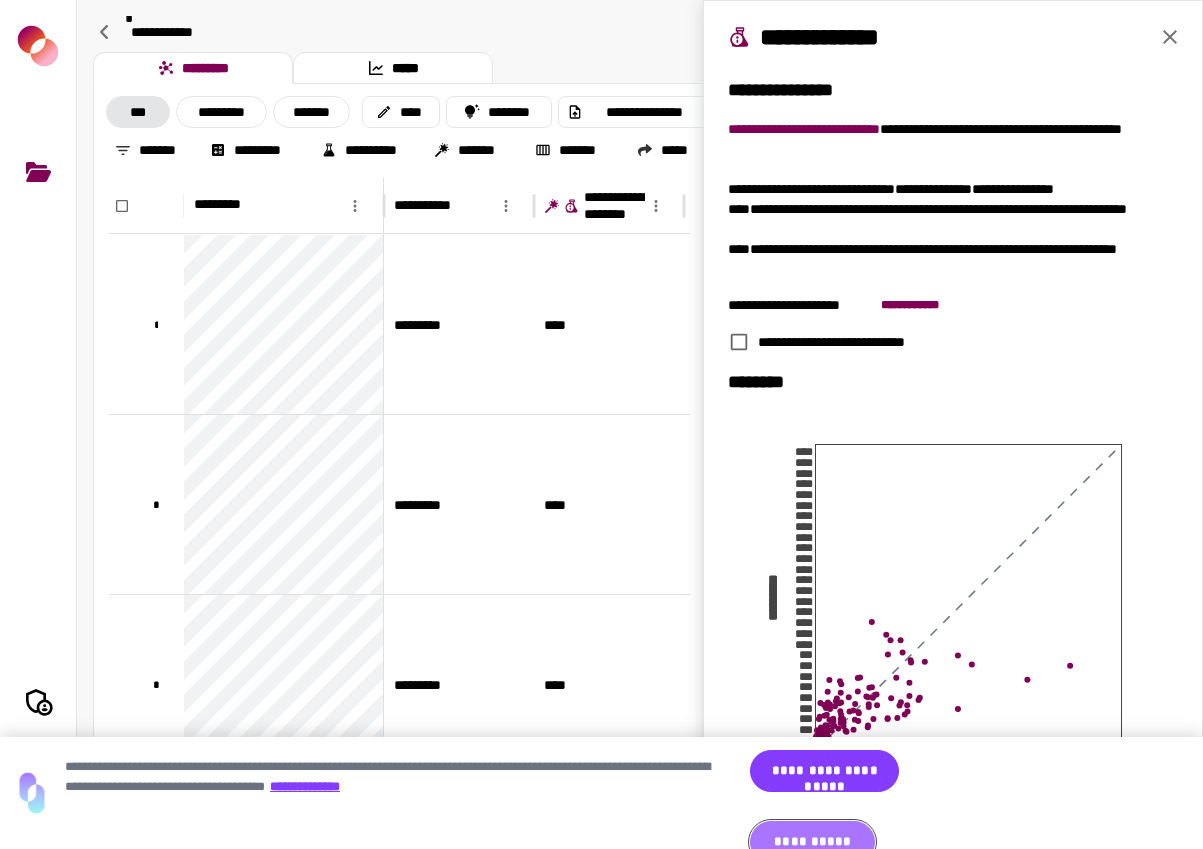 click on "**********" at bounding box center [812, 842] 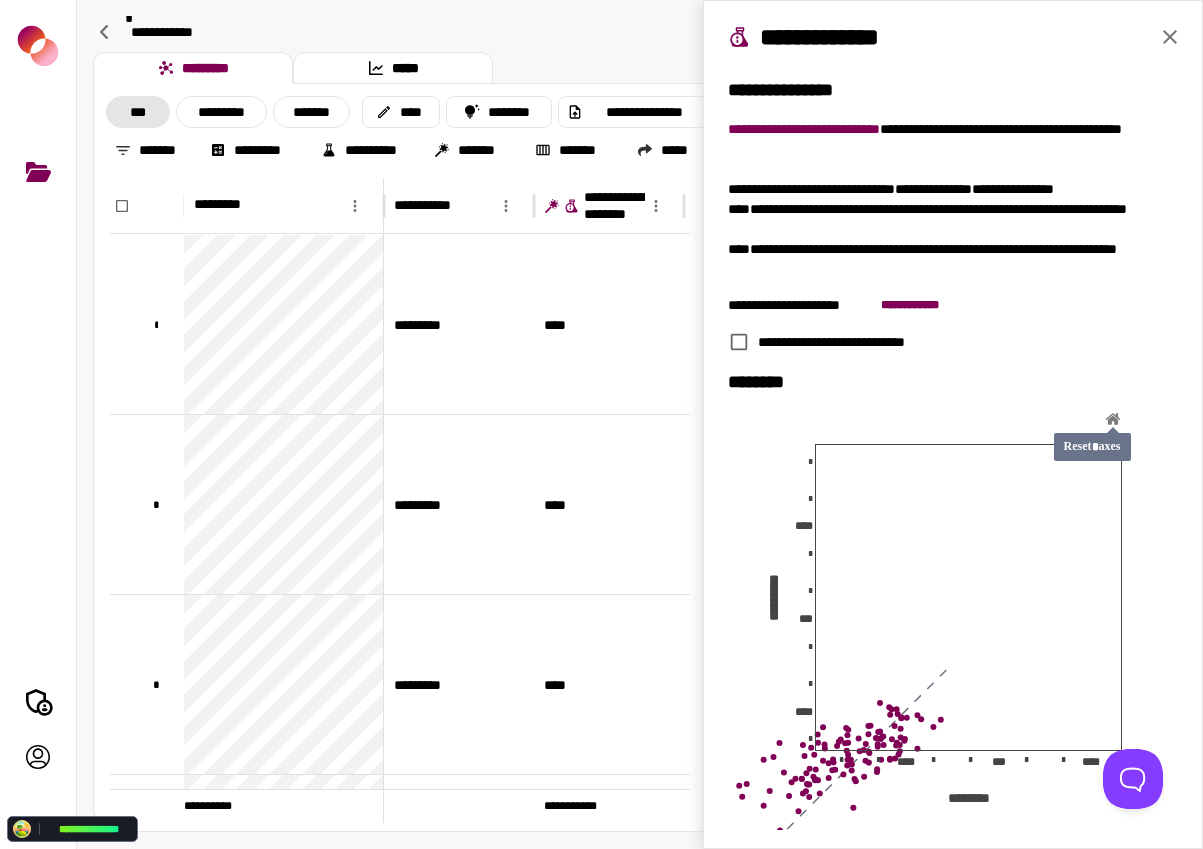 click 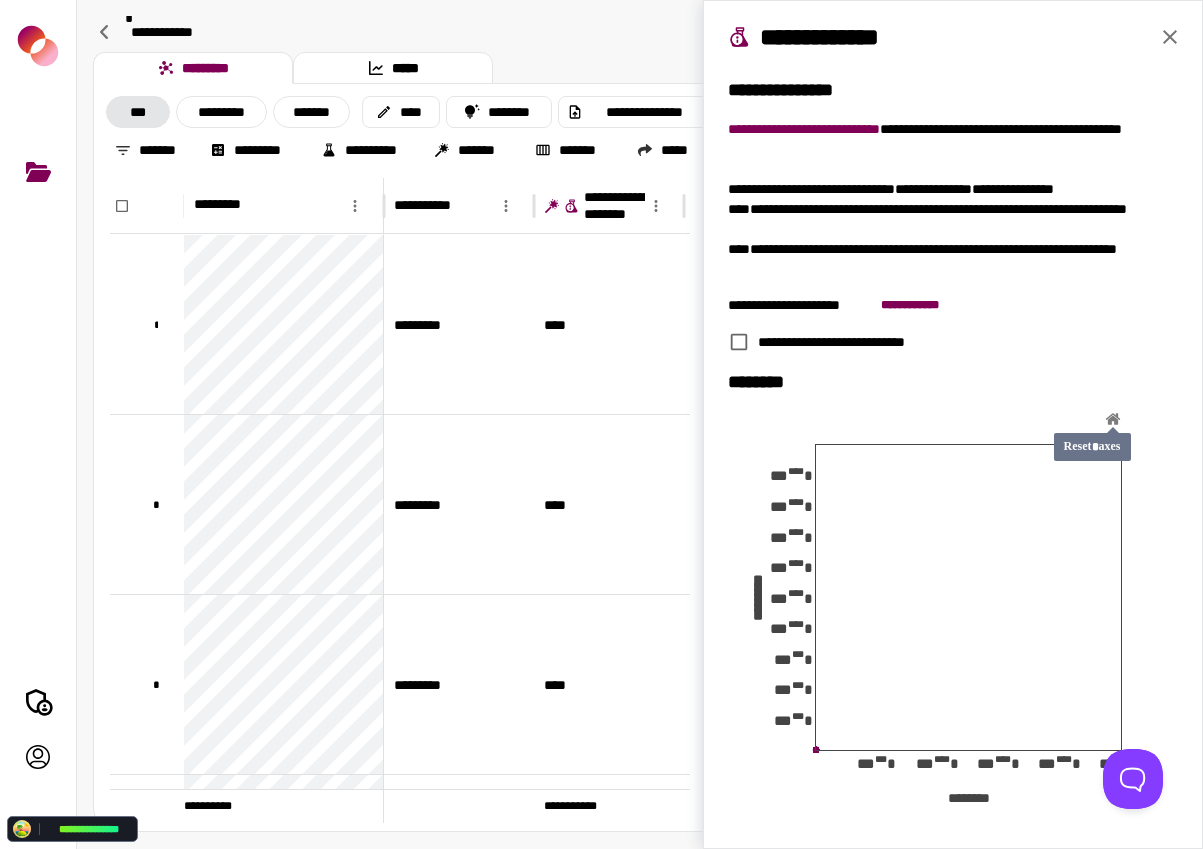 click 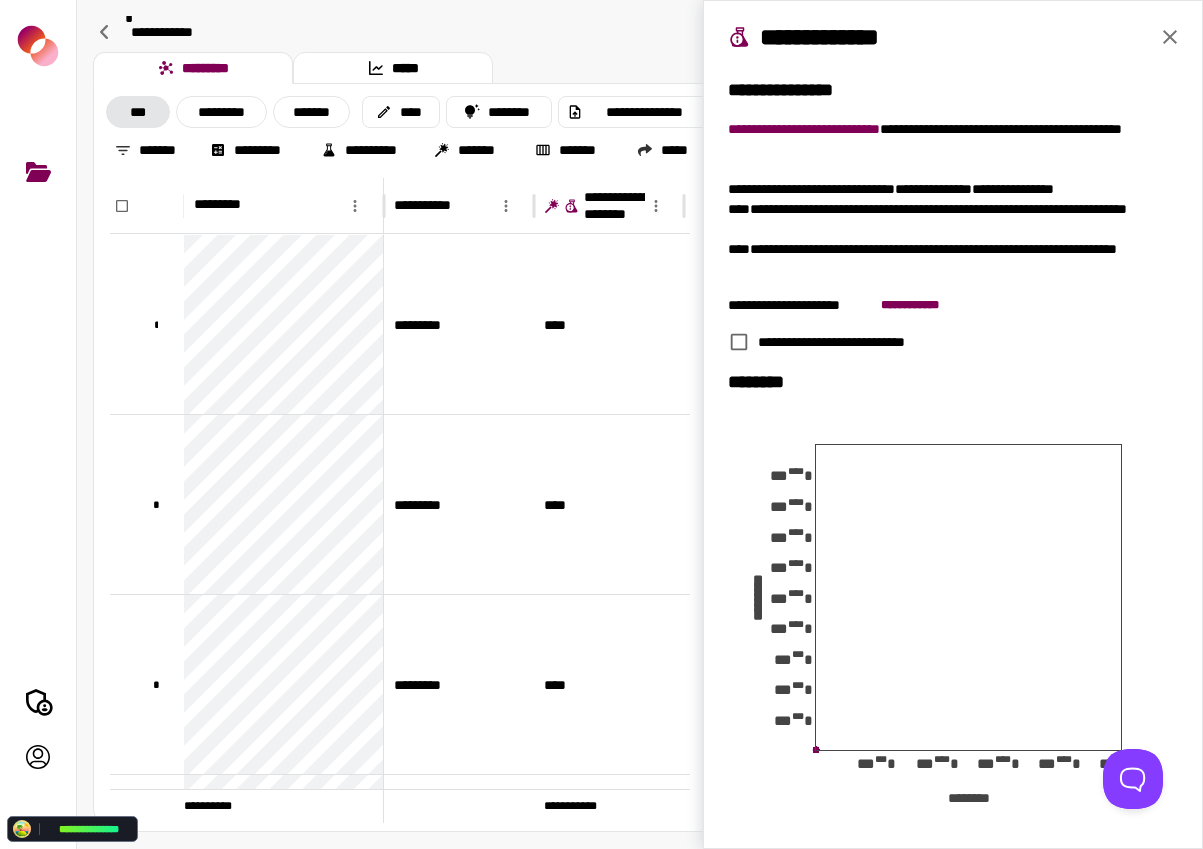 drag, startPoint x: 1174, startPoint y: 27, endPoint x: 1159, endPoint y: 36, distance: 17.492855 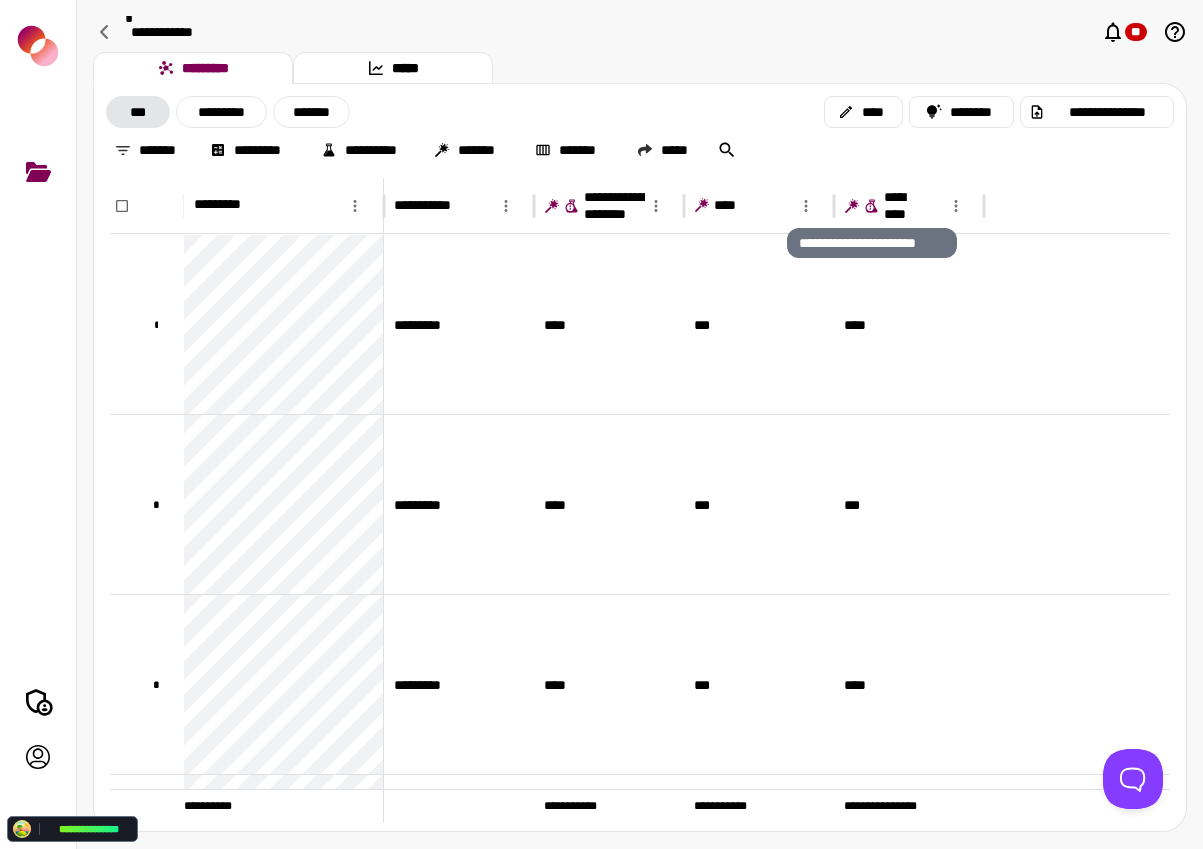 click 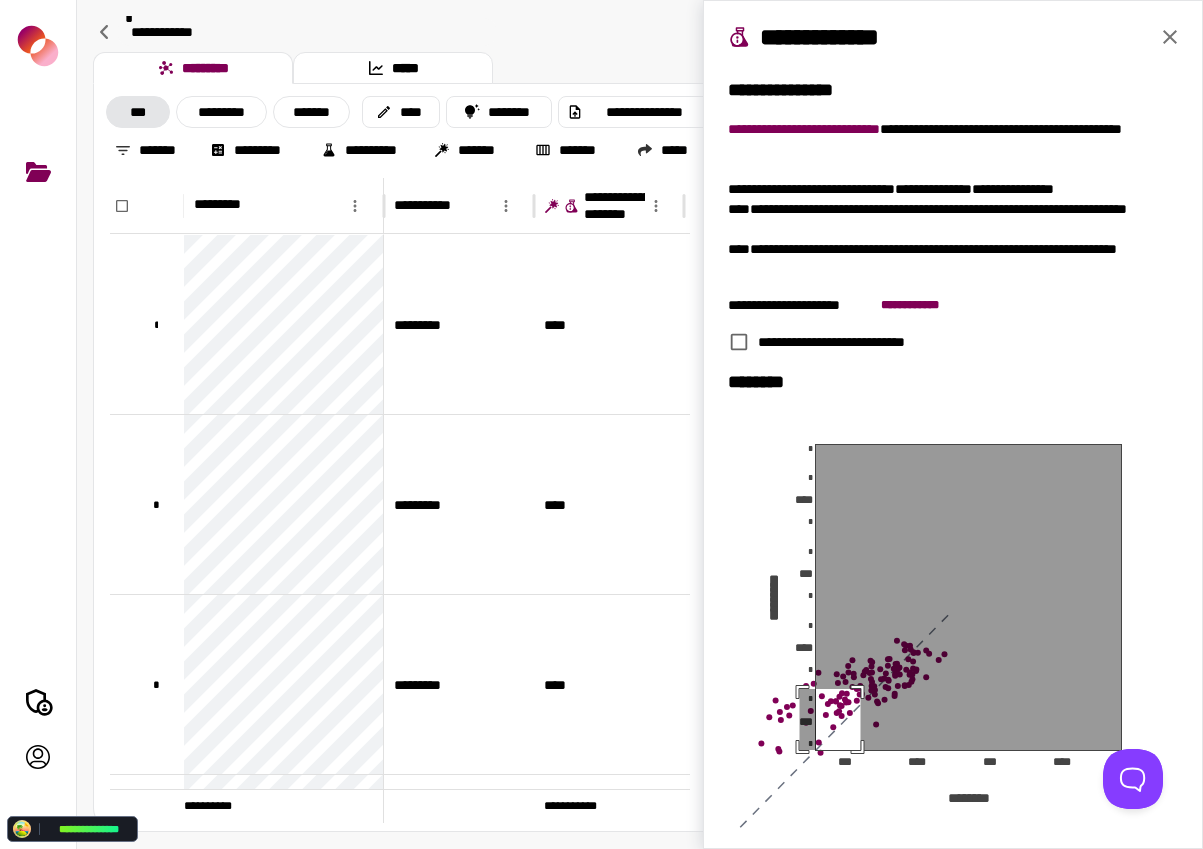 drag, startPoint x: 860, startPoint y: 689, endPoint x: 719, endPoint y: 774, distance: 164.63899 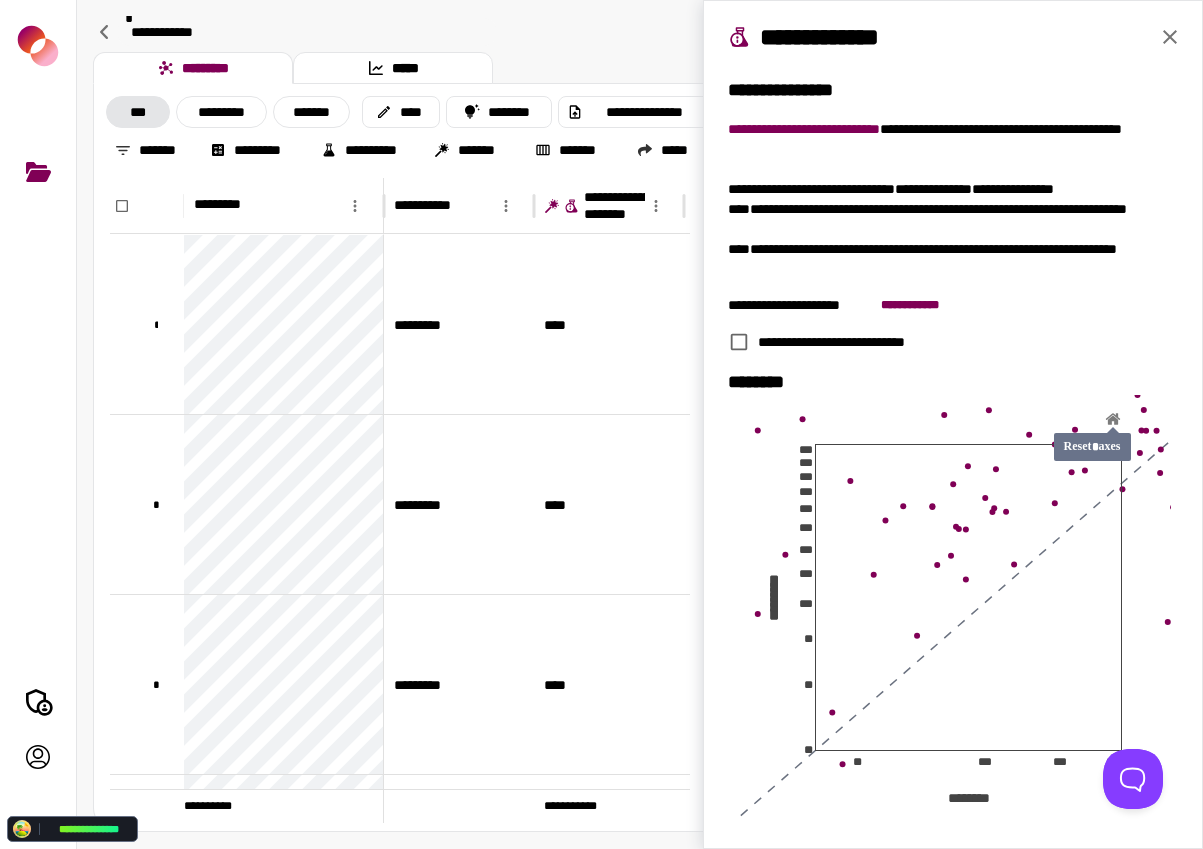 click 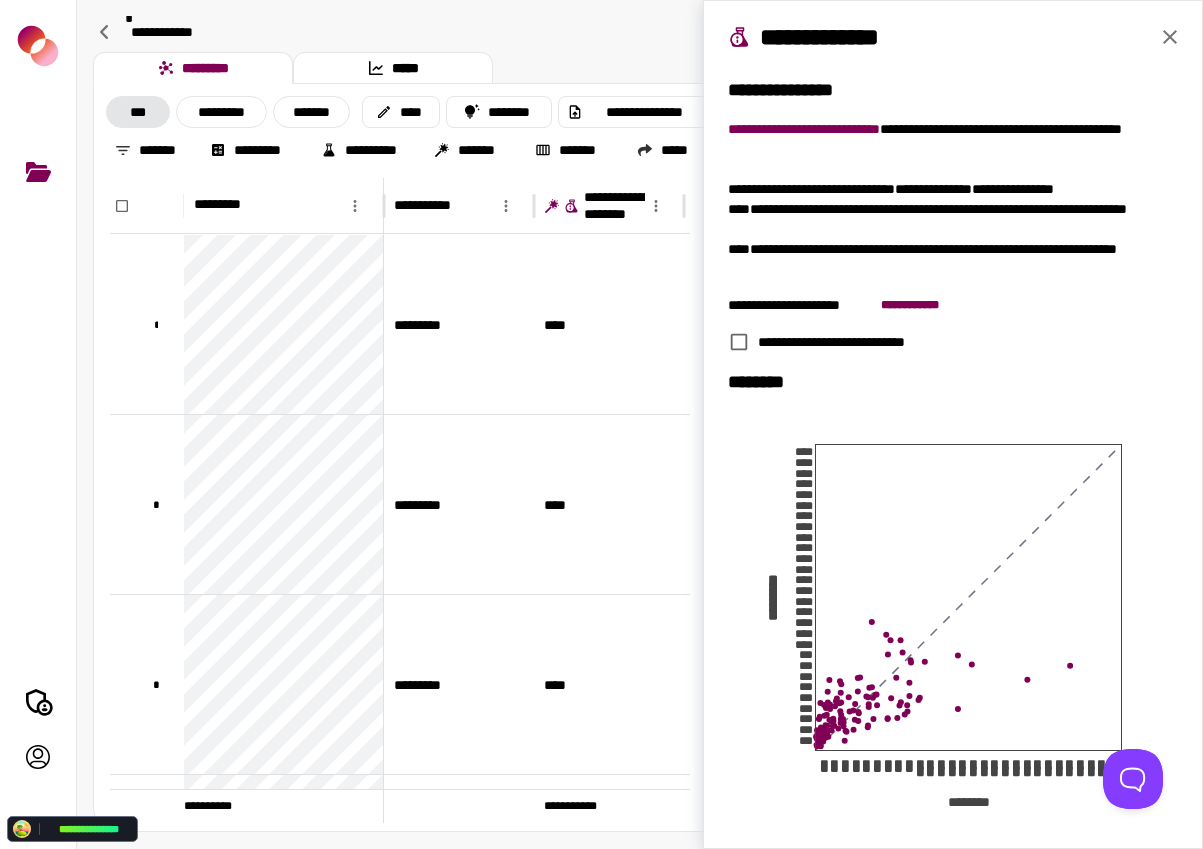 click 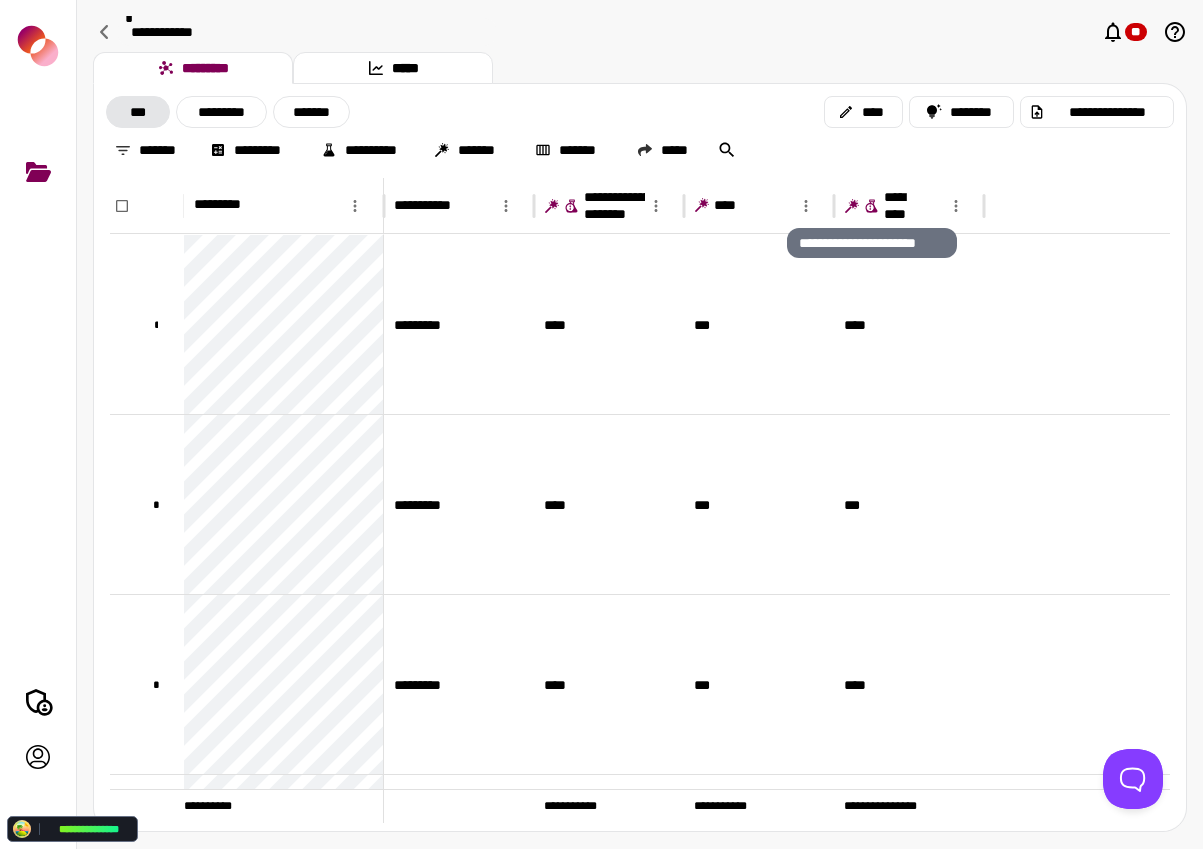 click 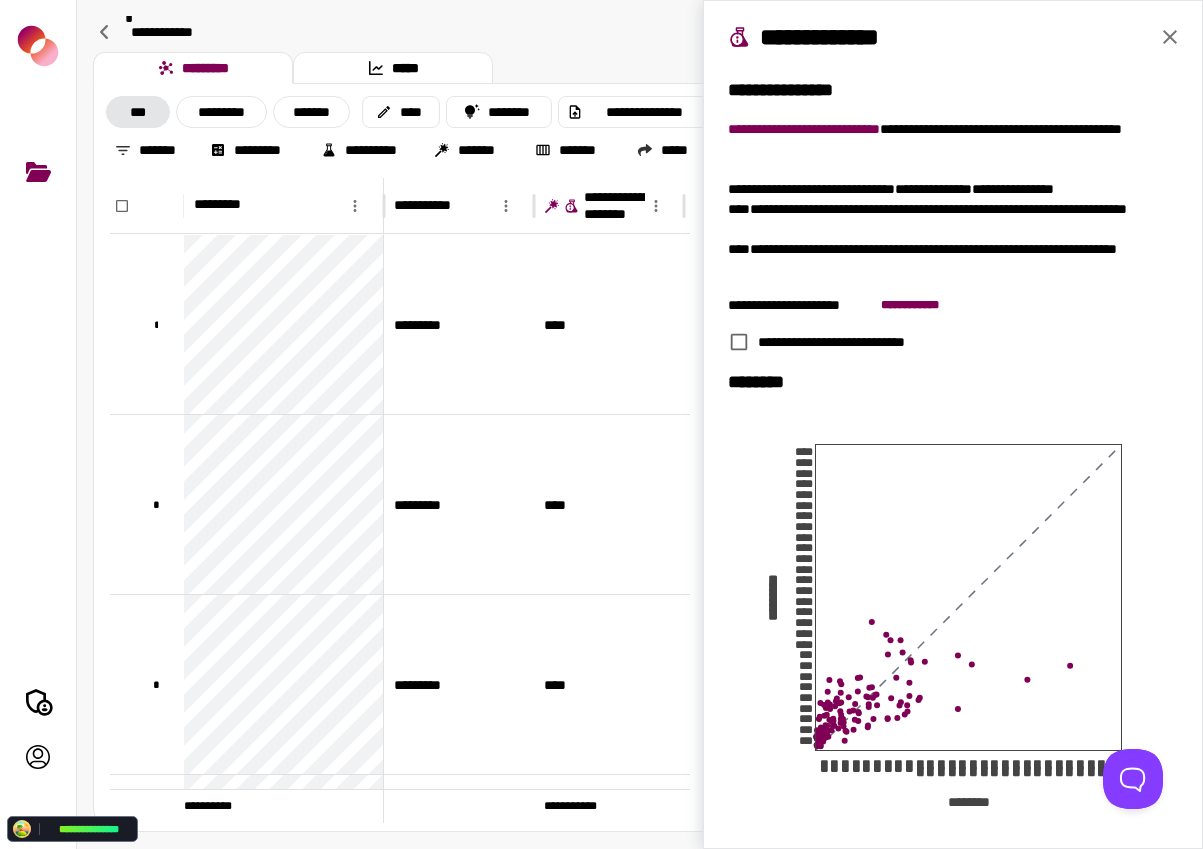 drag, startPoint x: 1172, startPoint y: 37, endPoint x: 732, endPoint y: 213, distance: 473.8945 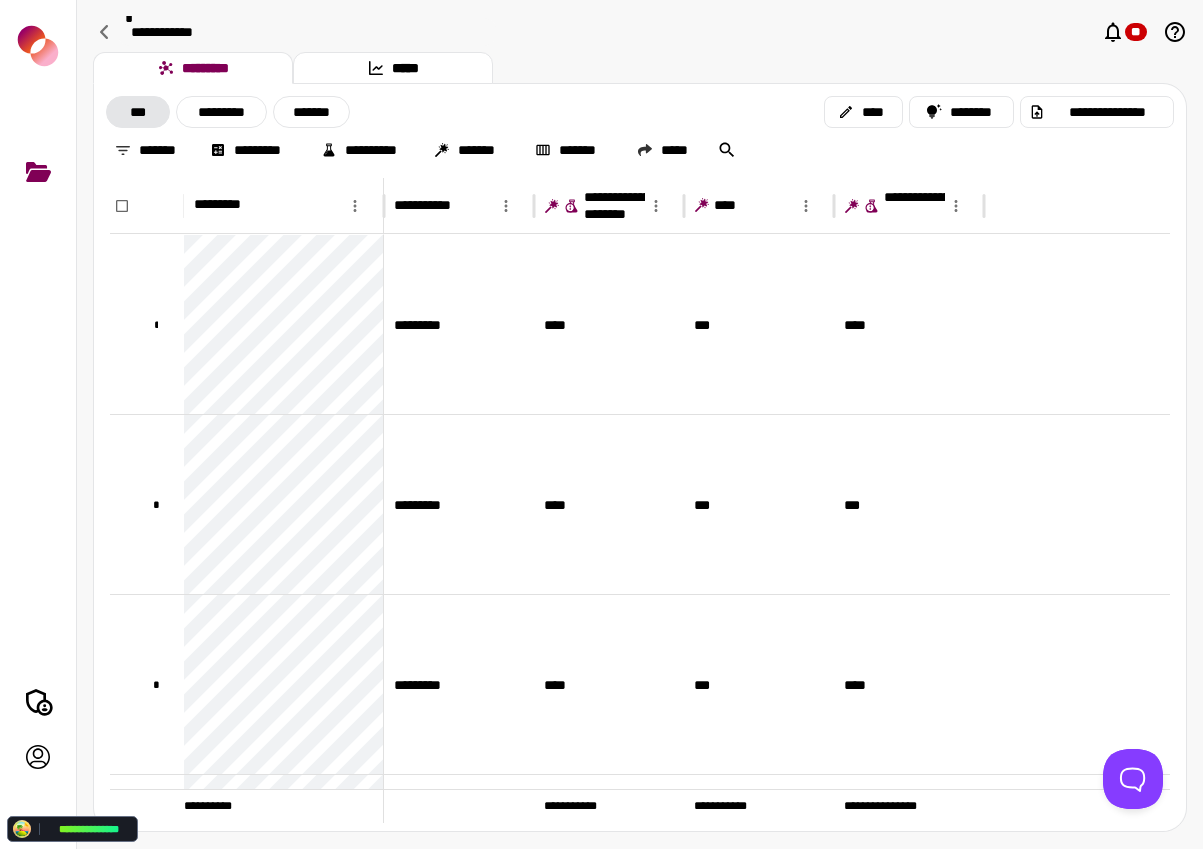 drag, startPoint x: 103, startPoint y: 25, endPoint x: 163, endPoint y: 212, distance: 196.38992 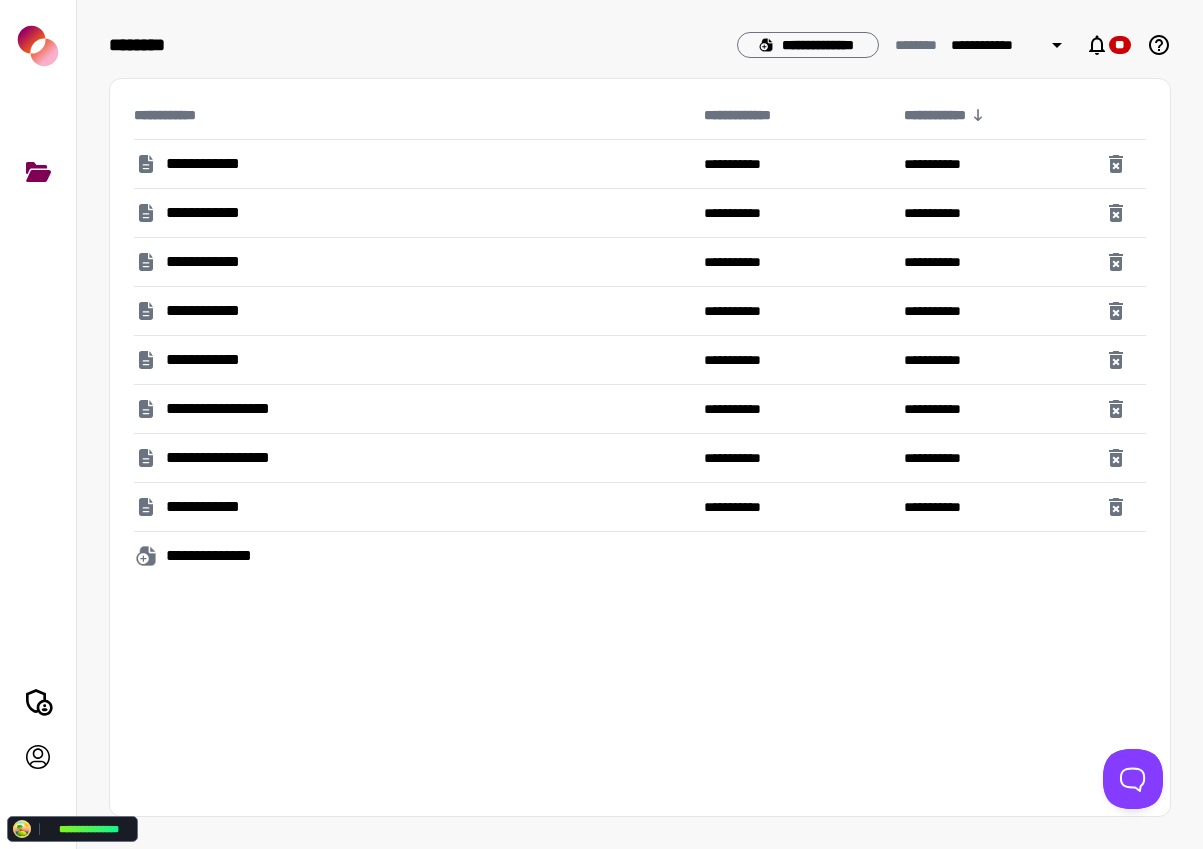 click on "**********" at bounding box center (214, 262) 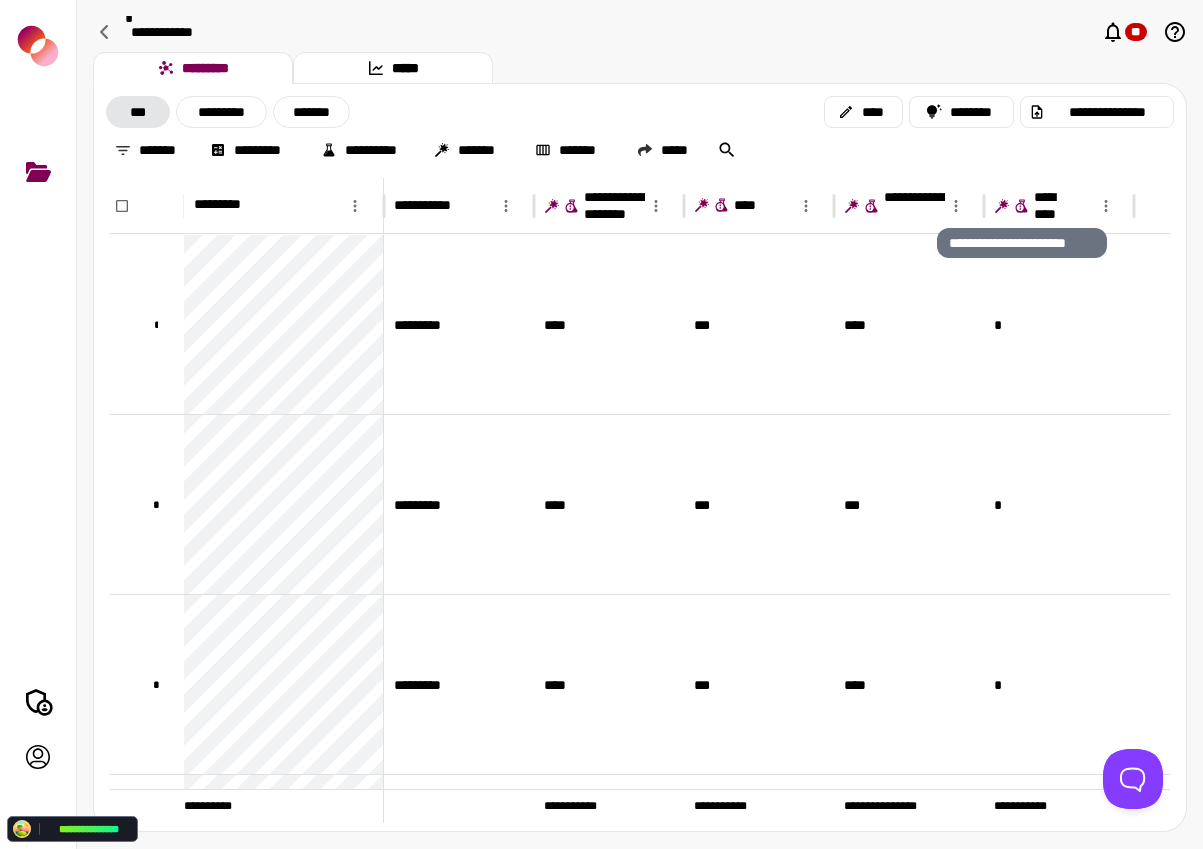 click 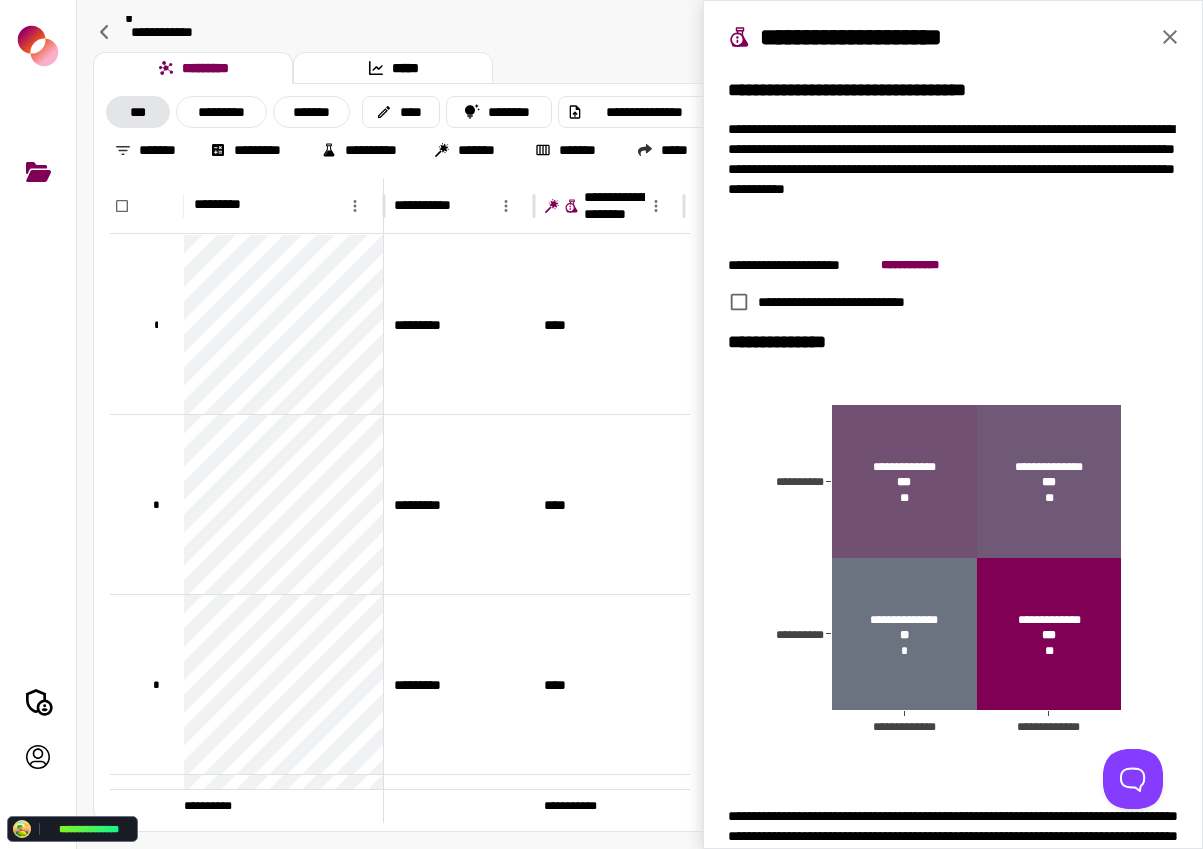 drag, startPoint x: 1159, startPoint y: 30, endPoint x: 1125, endPoint y: 67, distance: 50.24938 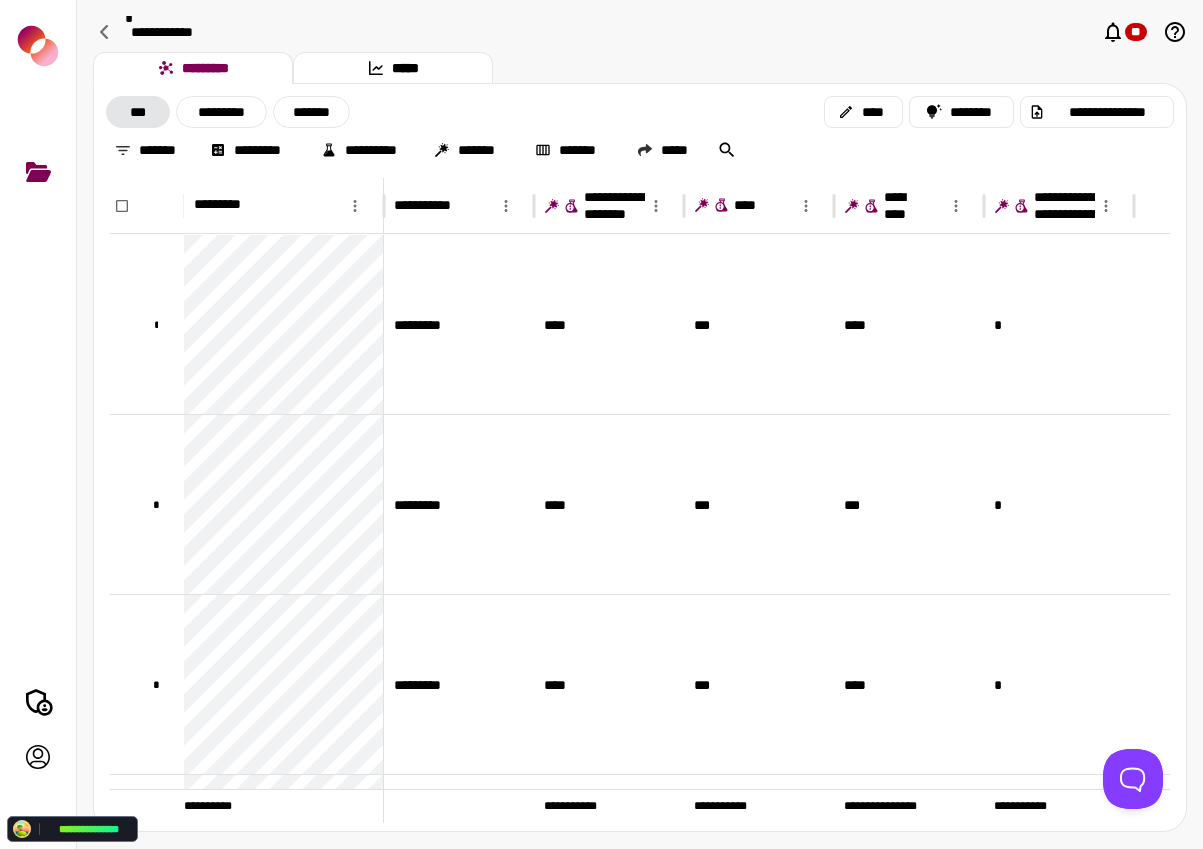 drag, startPoint x: 869, startPoint y: 203, endPoint x: 970, endPoint y: 434, distance: 252.11505 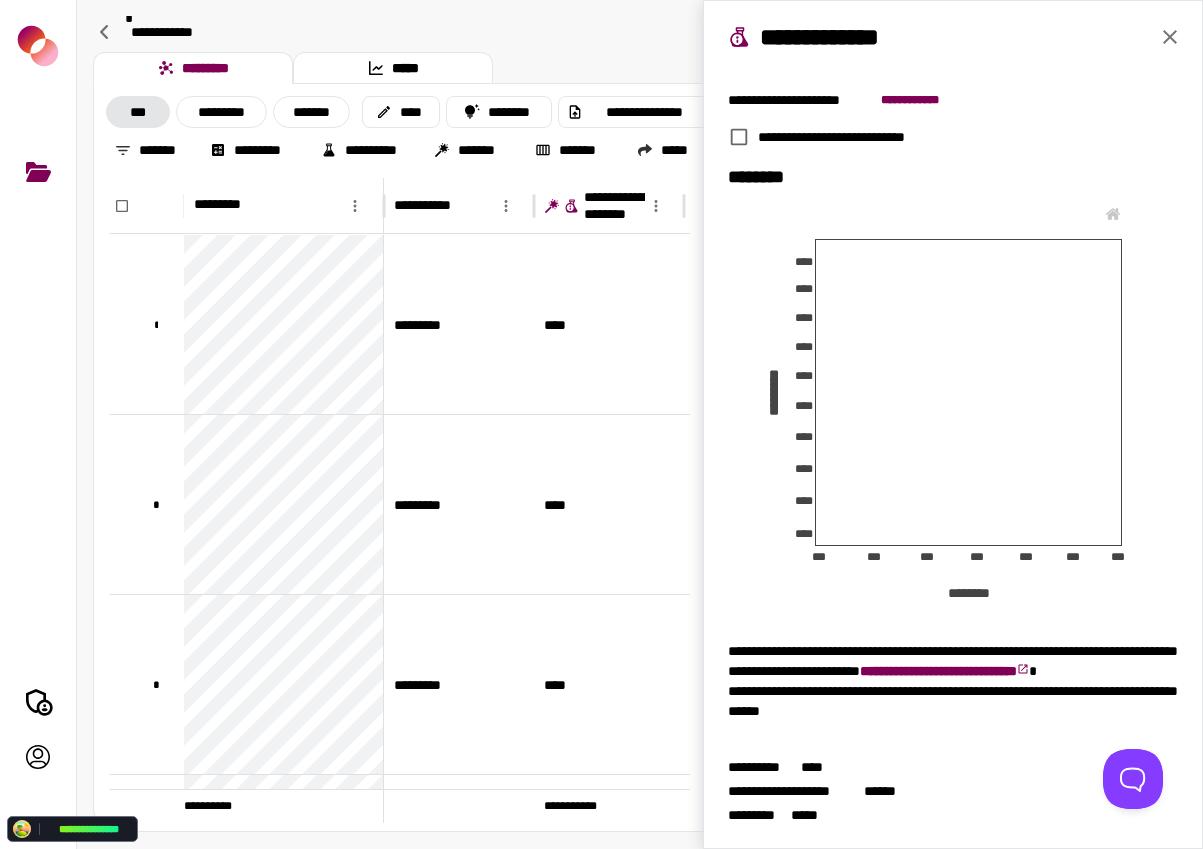 scroll, scrollTop: 210, scrollLeft: 0, axis: vertical 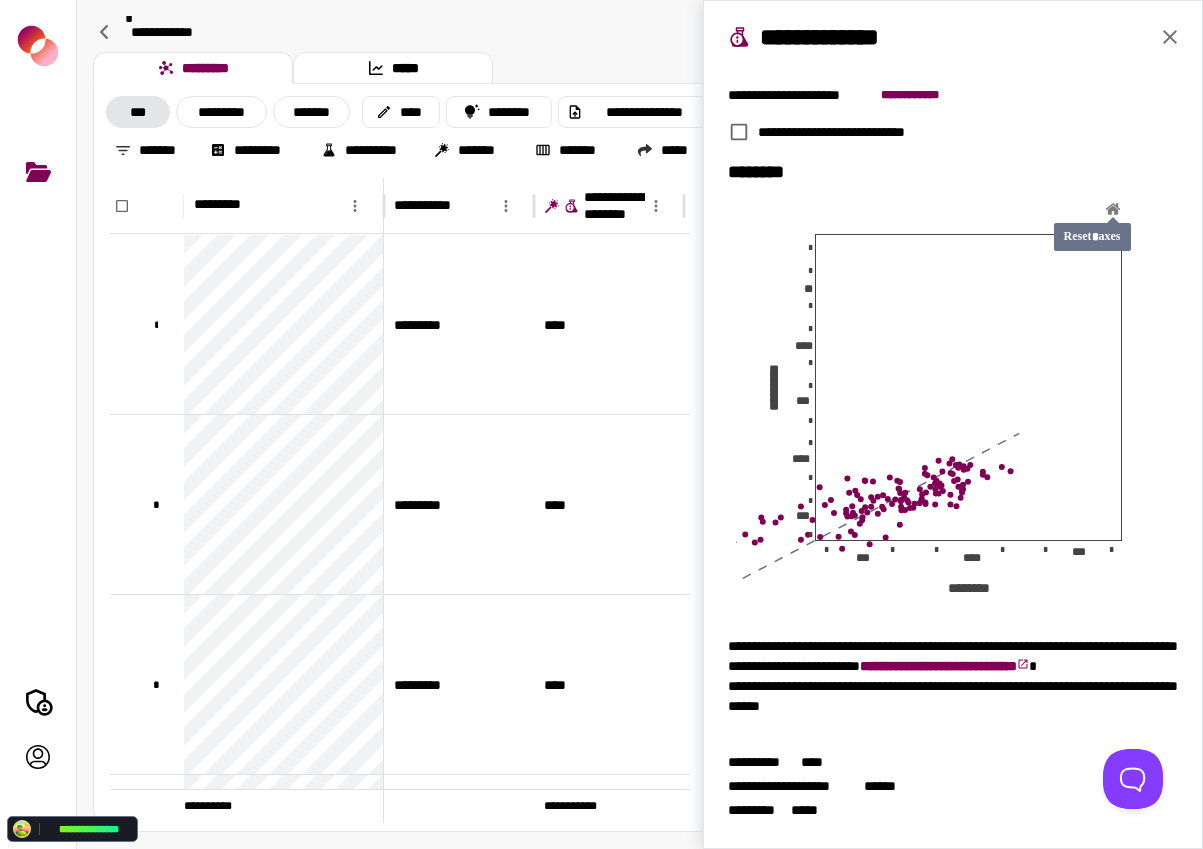 click 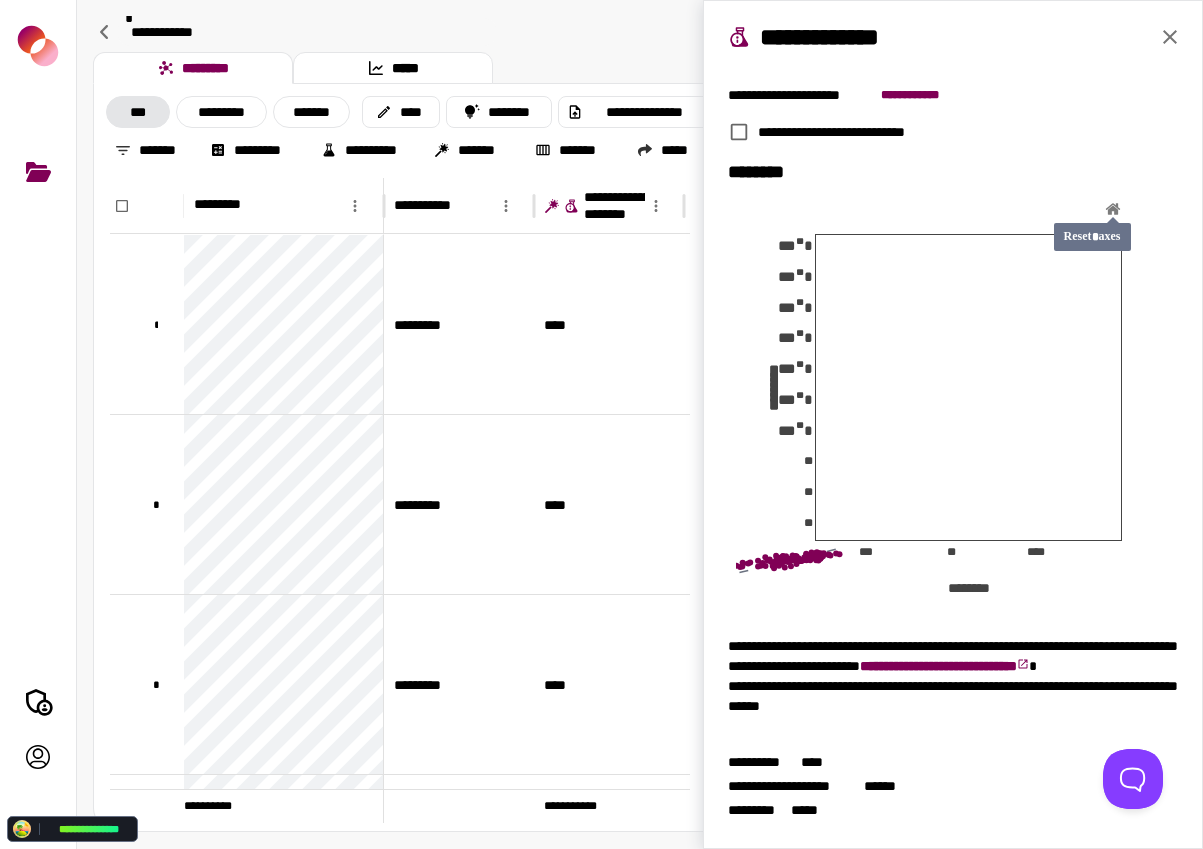click 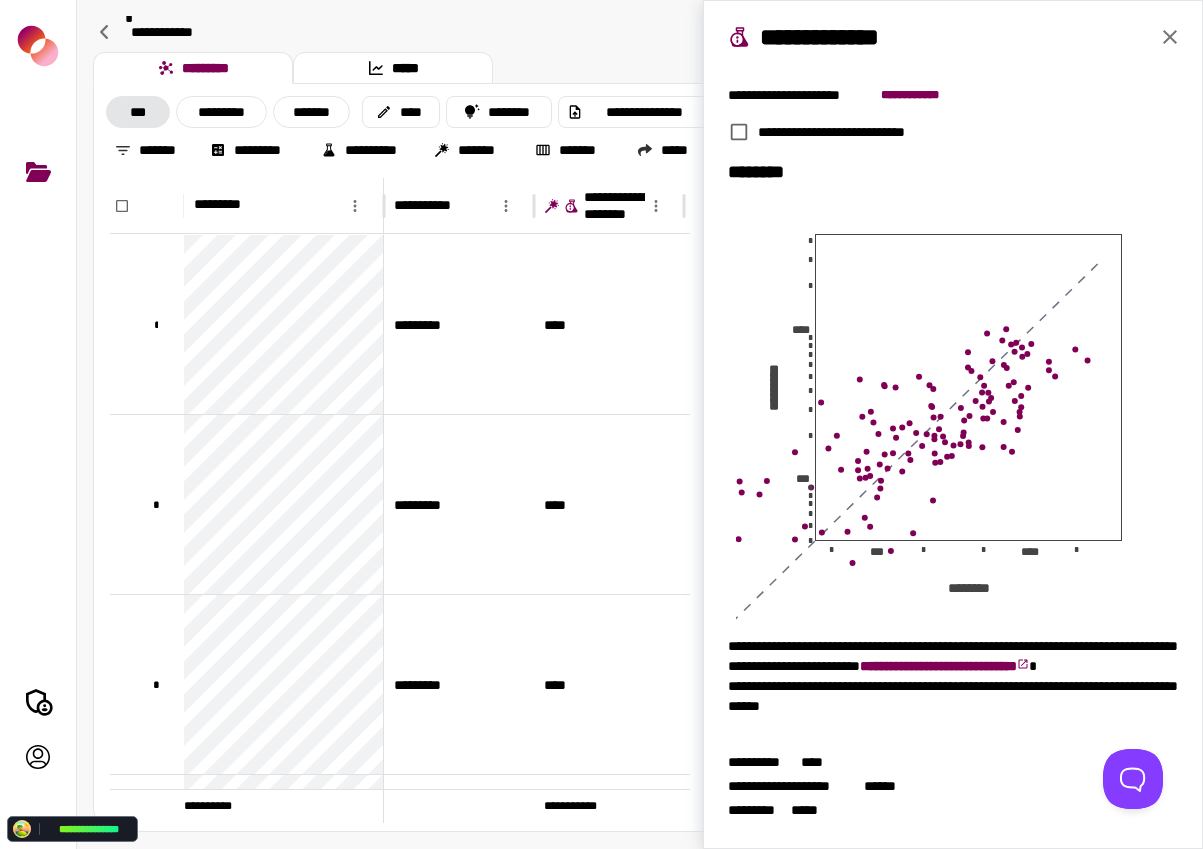 click 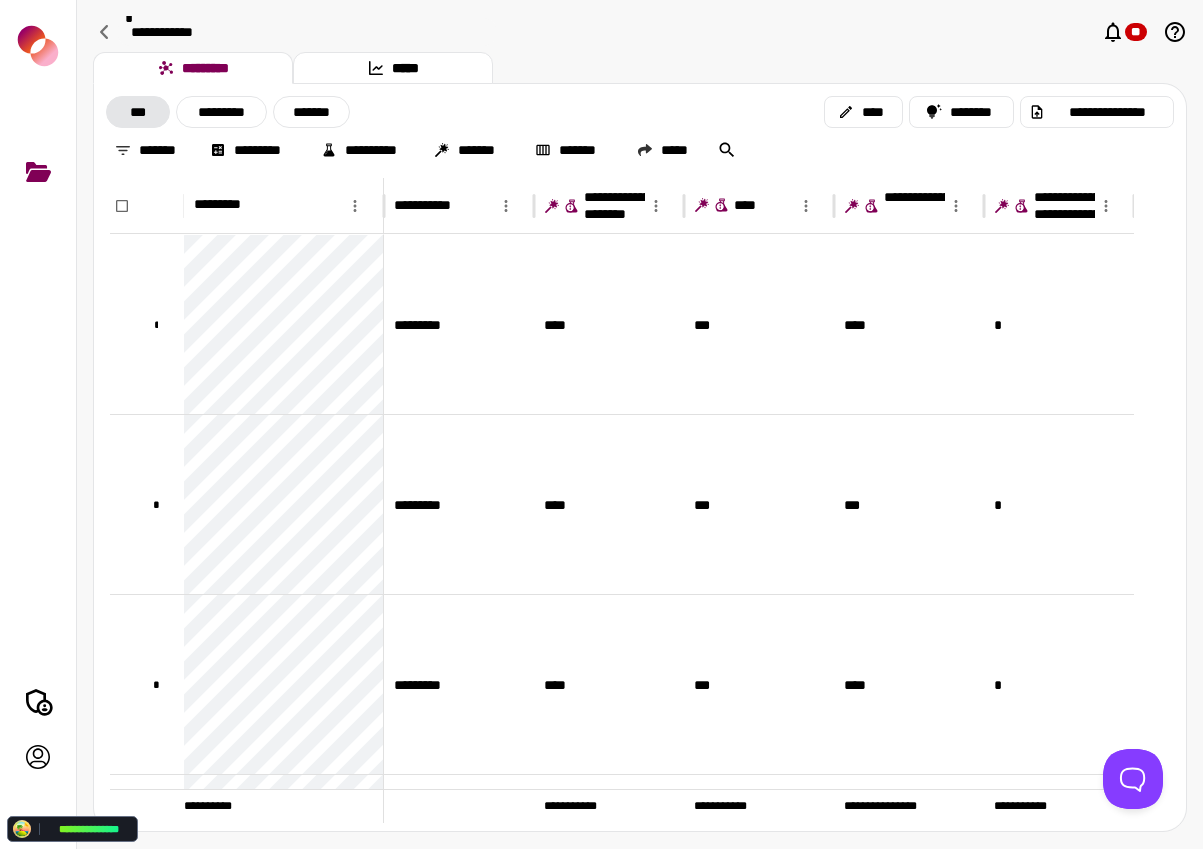 scroll, scrollTop: 0, scrollLeft: 0, axis: both 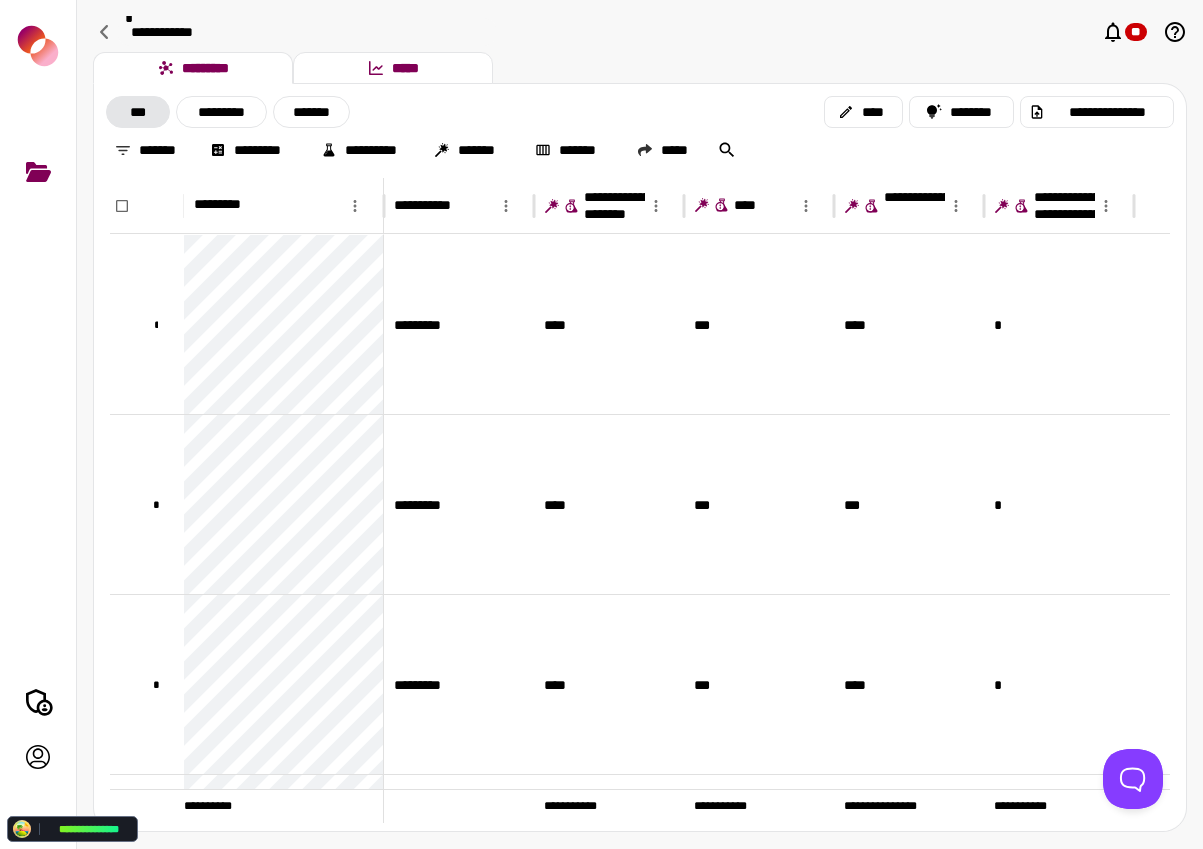 click on "*****" at bounding box center [393, 68] 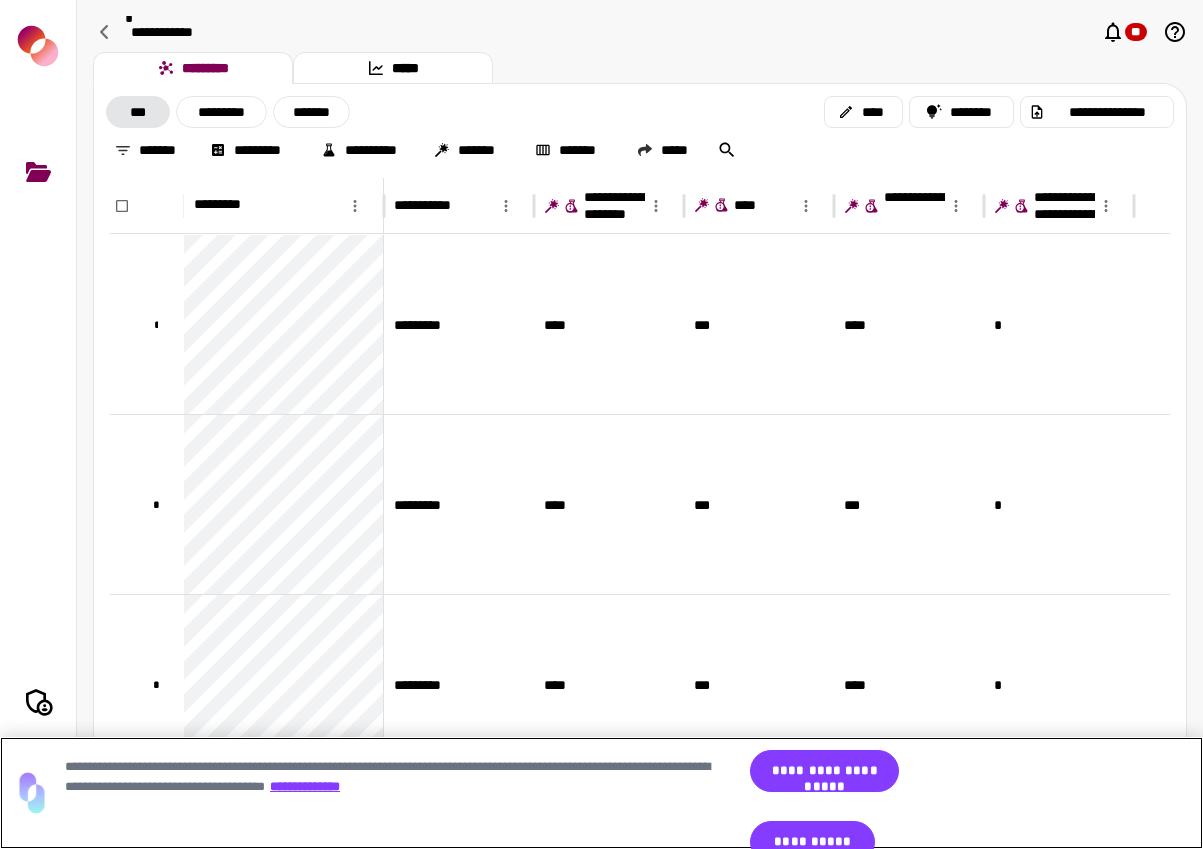 scroll, scrollTop: 0, scrollLeft: 0, axis: both 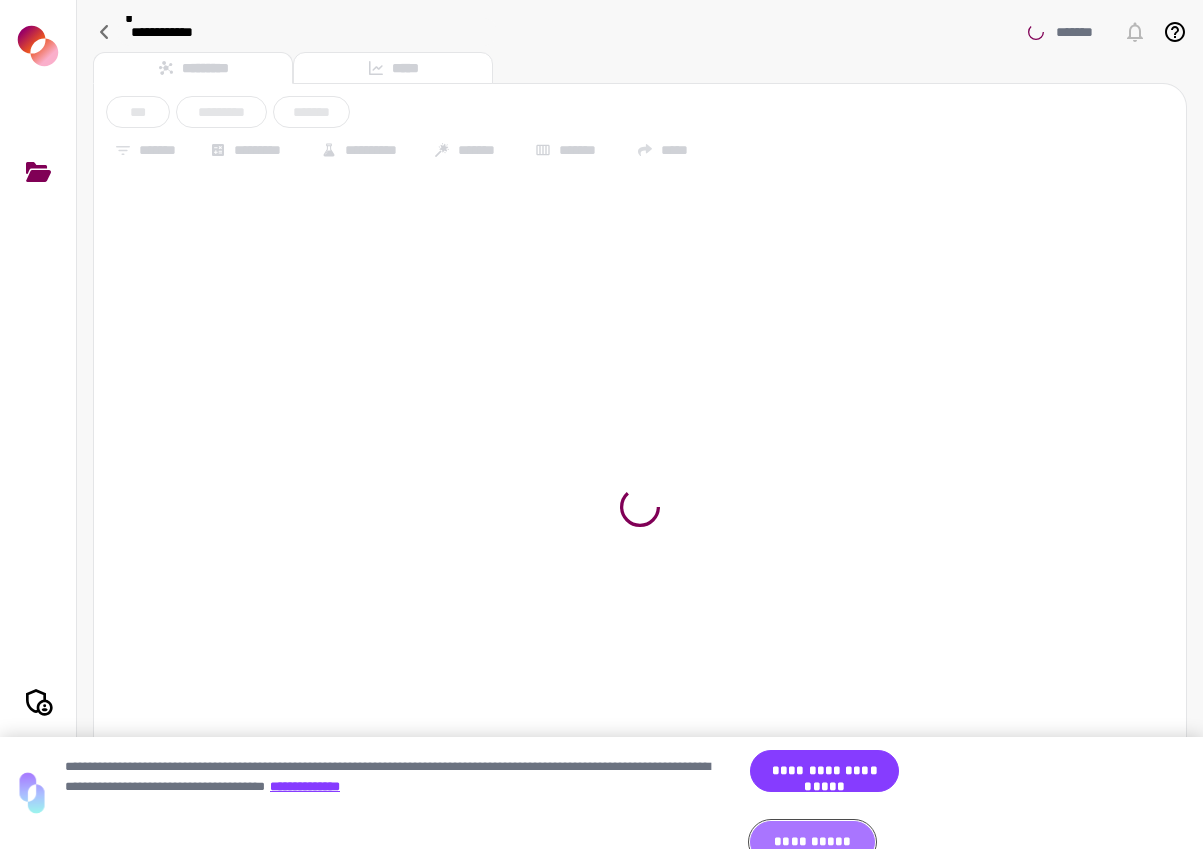click on "**********" at bounding box center [812, 842] 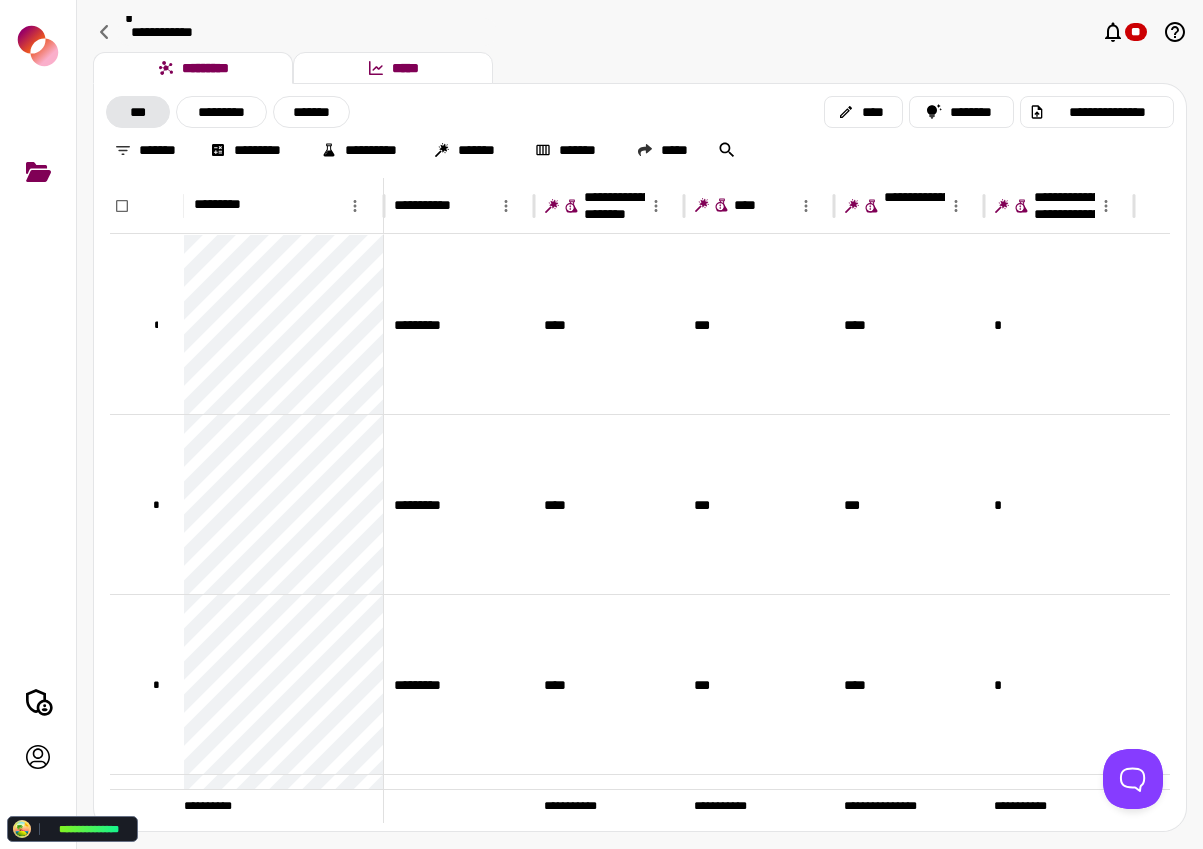 click on "*****" at bounding box center (393, 68) 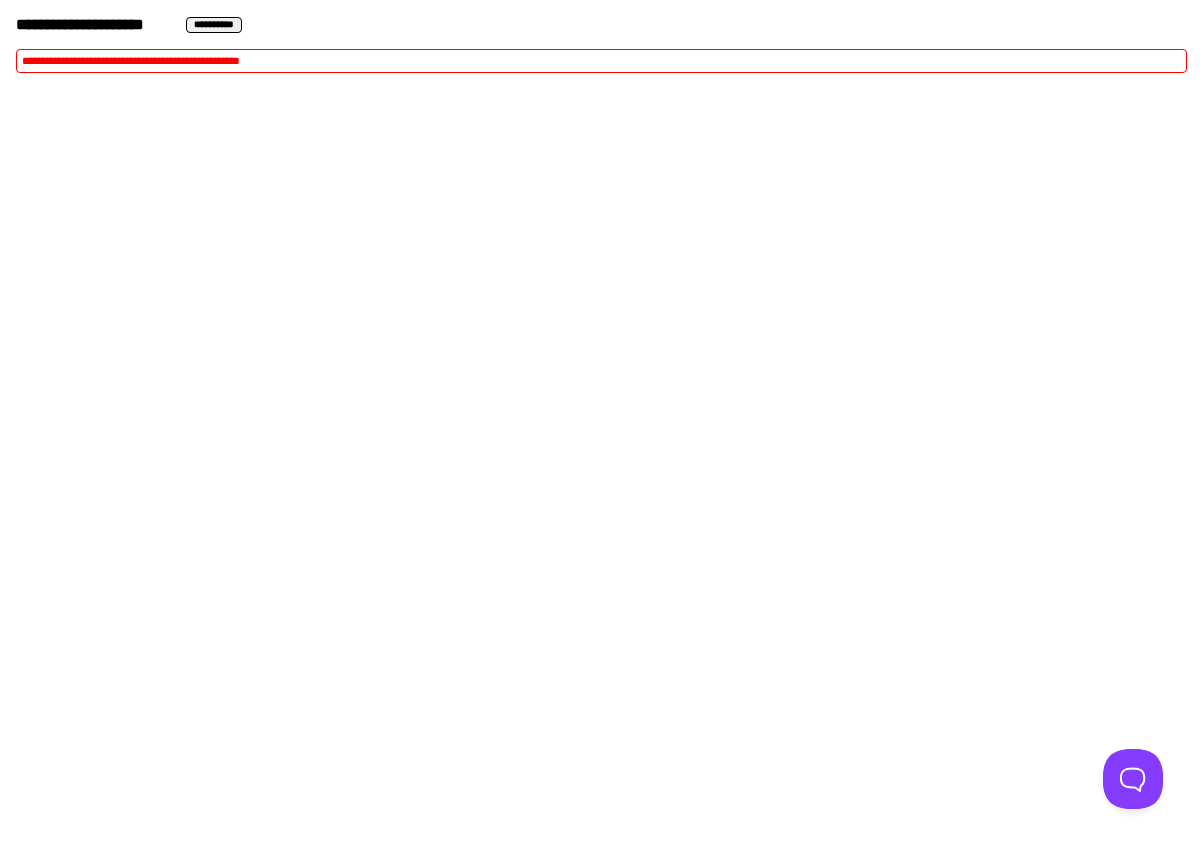 click on "**********" at bounding box center (131, 60) 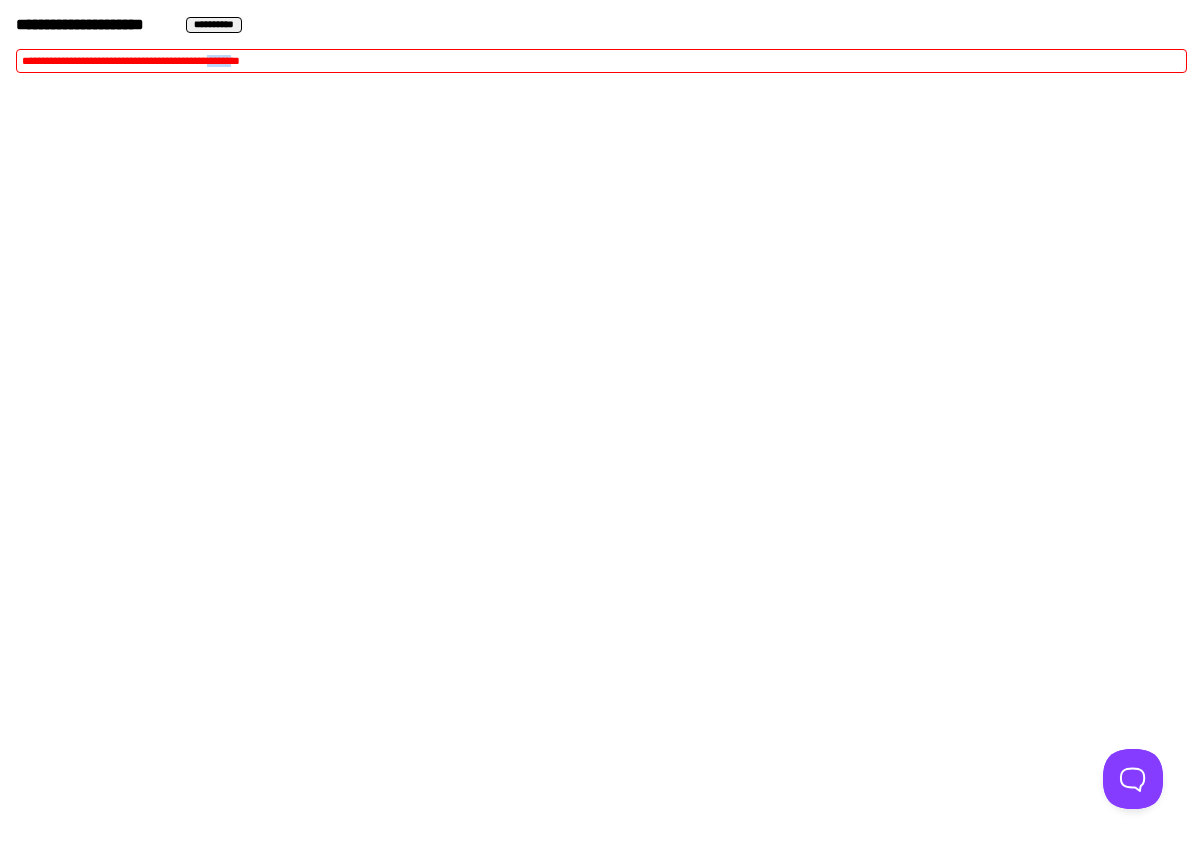 drag, startPoint x: 293, startPoint y: 56, endPoint x: 309, endPoint y: 62, distance: 17.088007 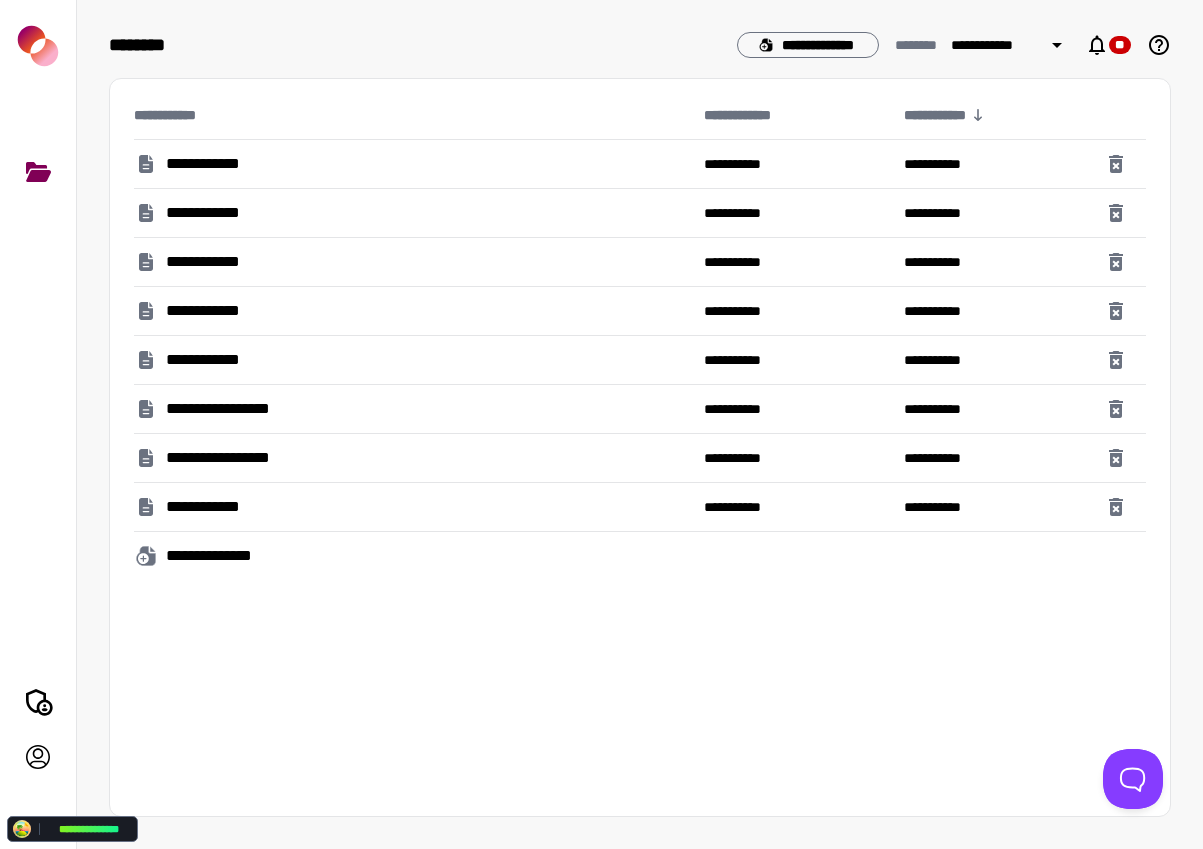click on "**********" at bounding box center (411, 311) 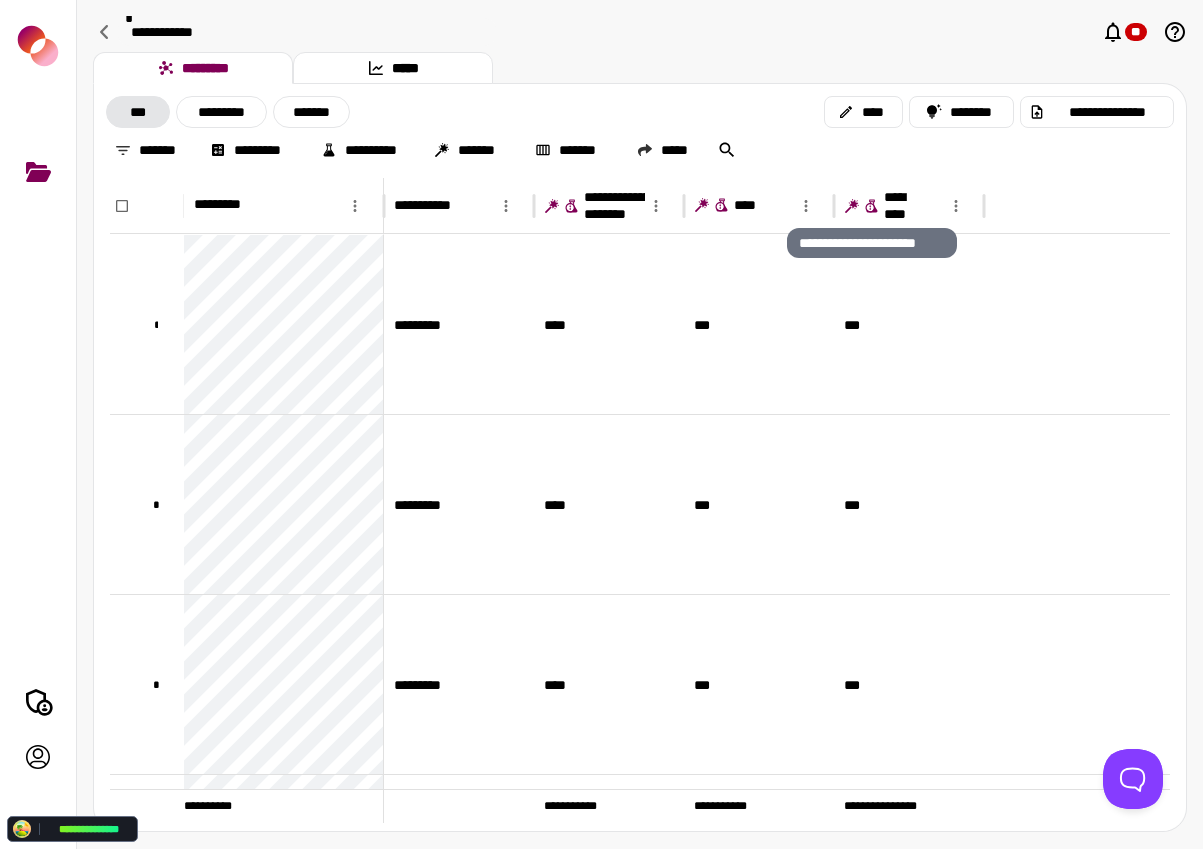 click 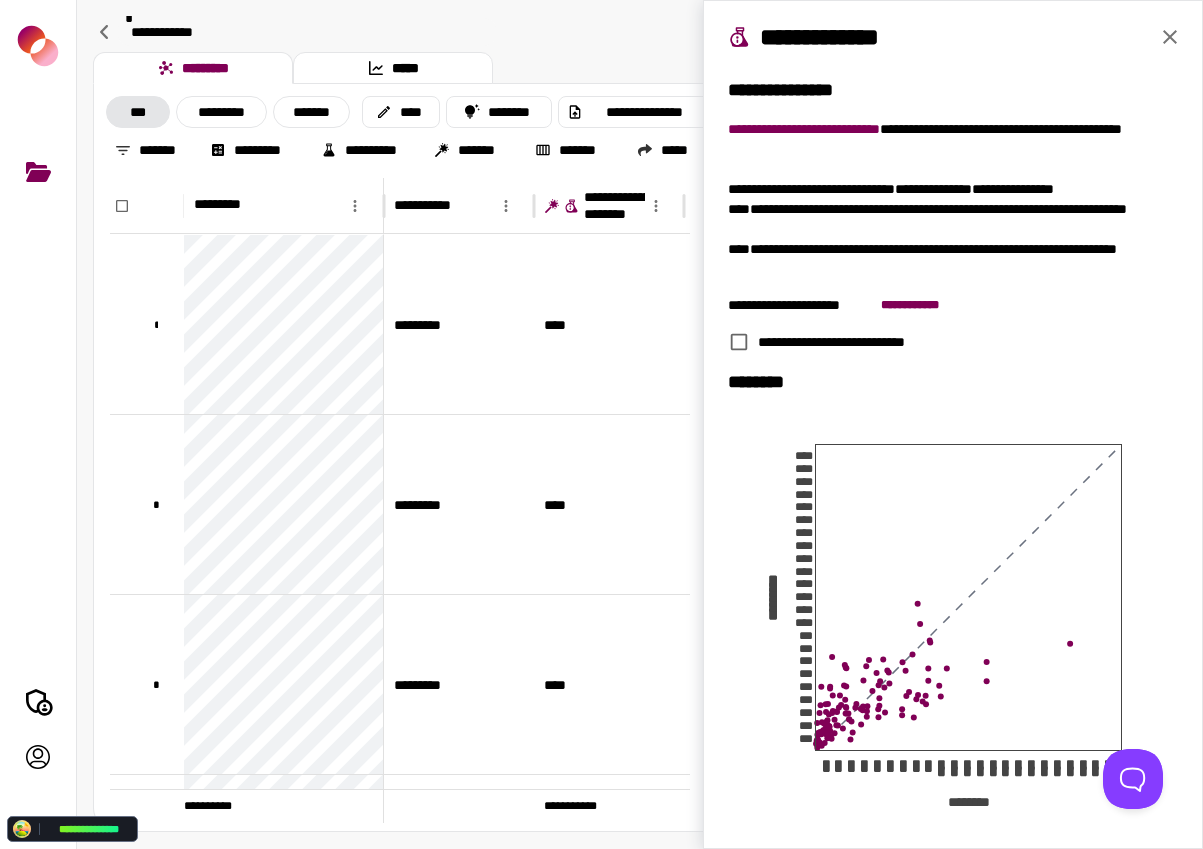 drag, startPoint x: 1174, startPoint y: 33, endPoint x: 1167, endPoint y: 68, distance: 35.69314 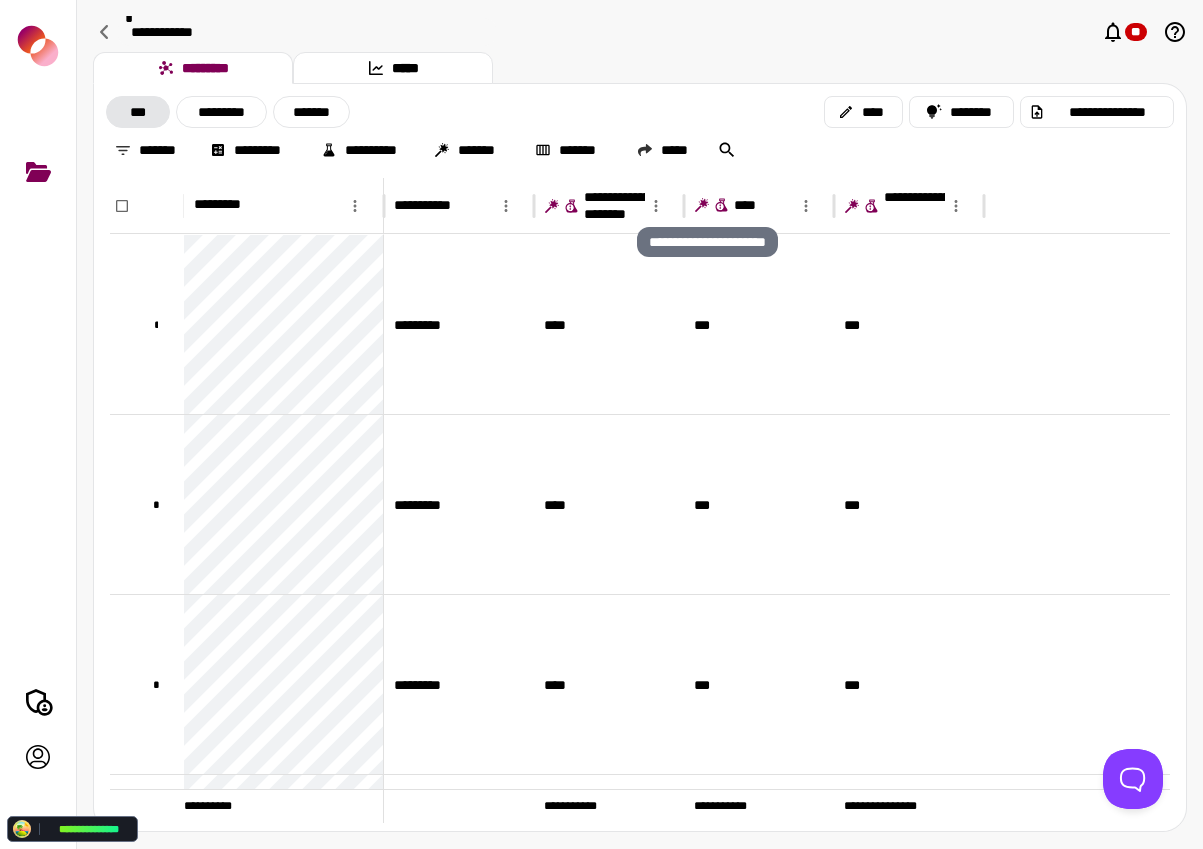 click on "**********" at bounding box center [707, 236] 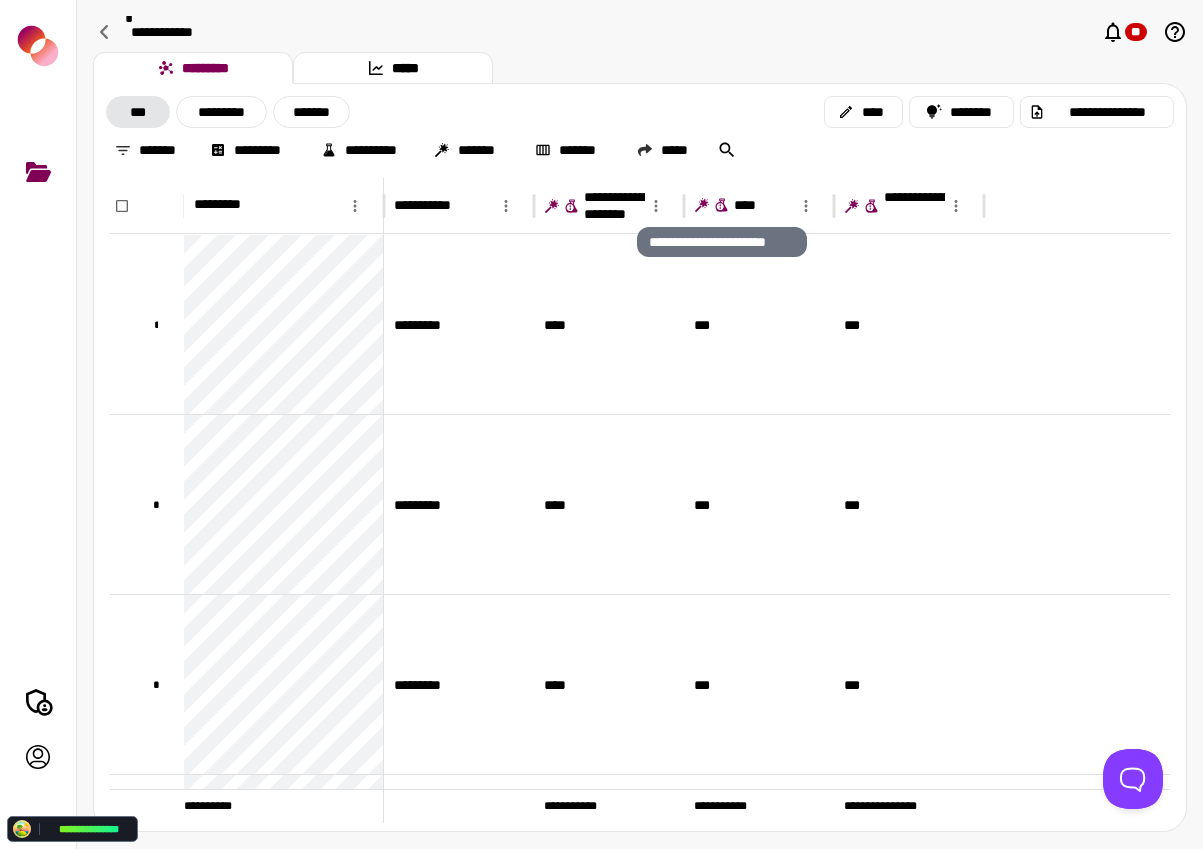 click 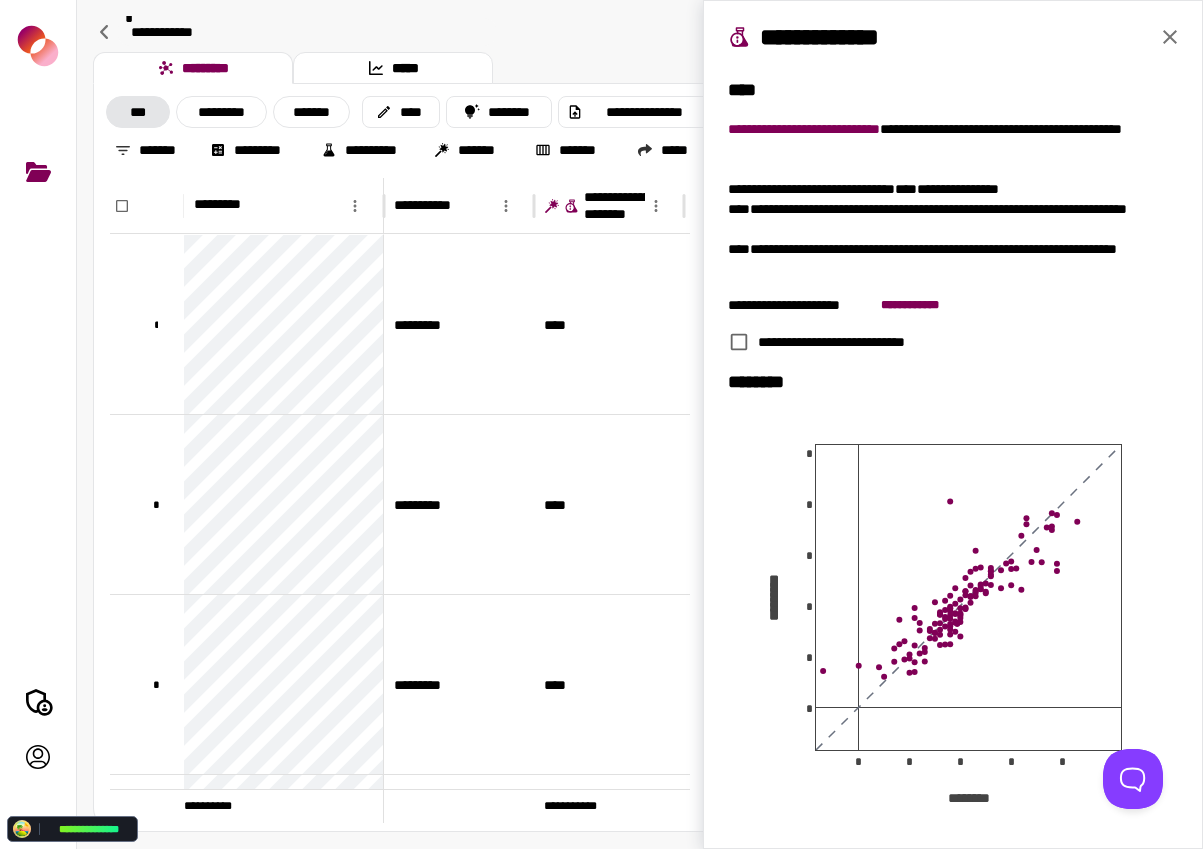 type 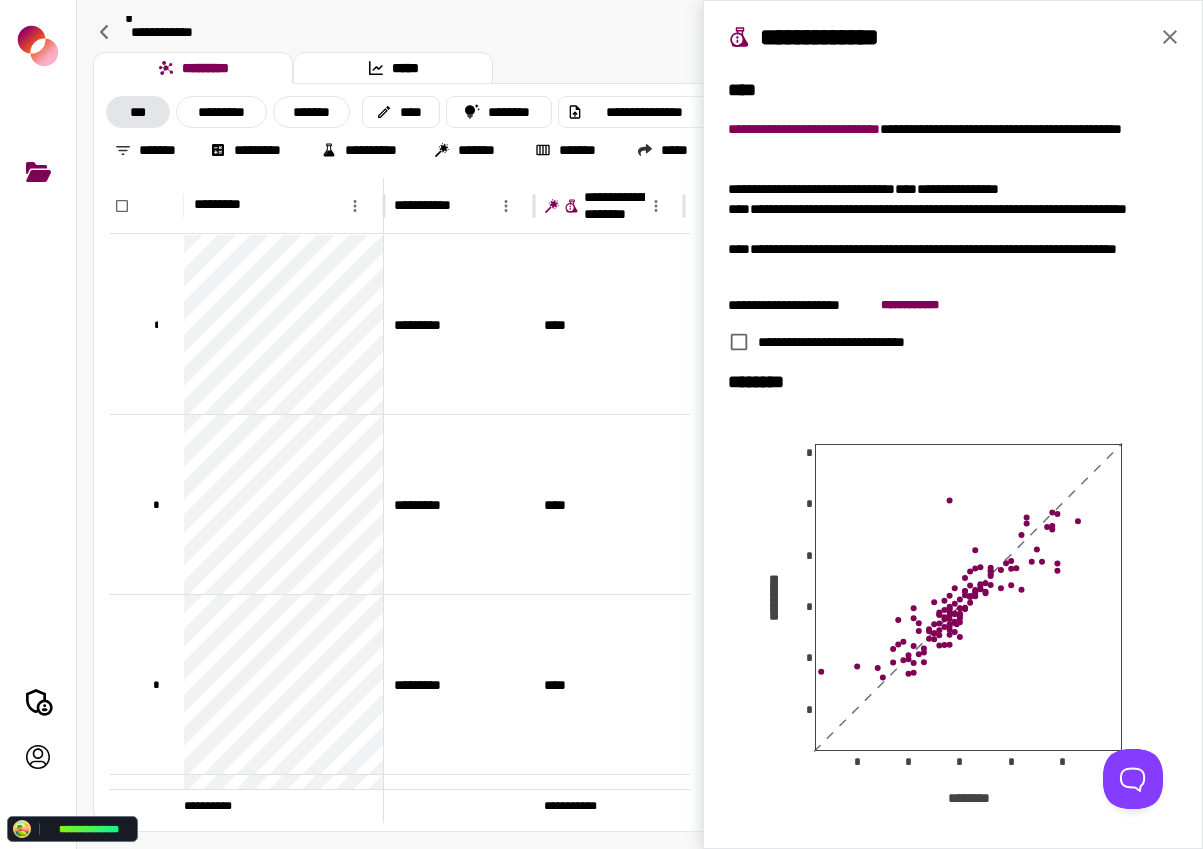 click 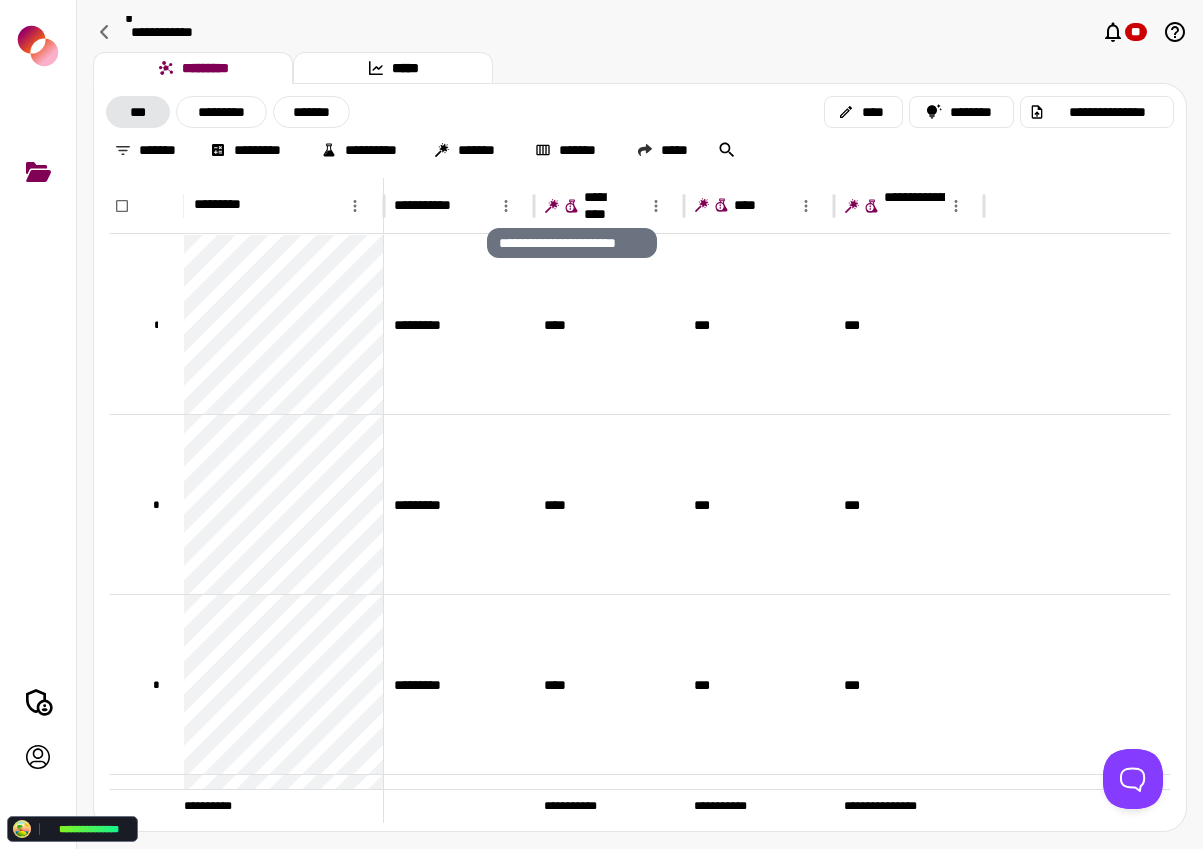 click 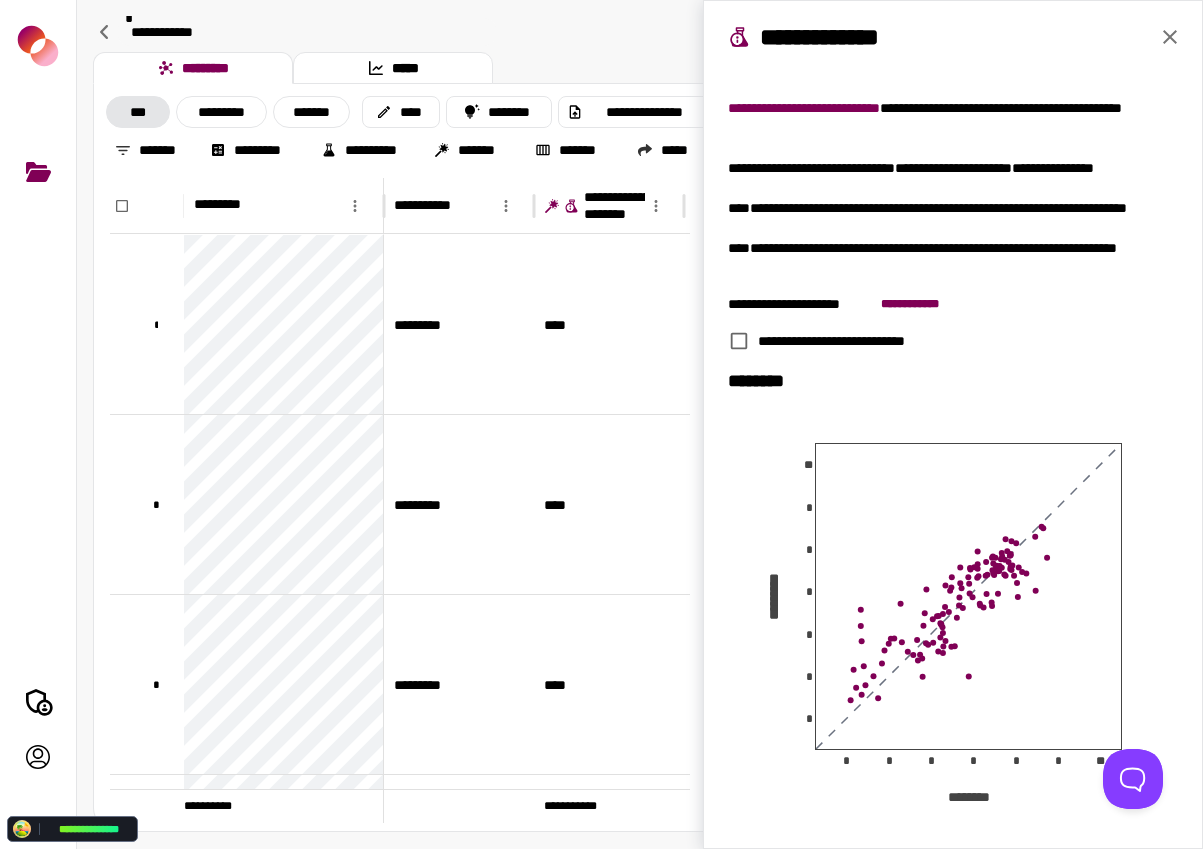 scroll, scrollTop: 24, scrollLeft: 0, axis: vertical 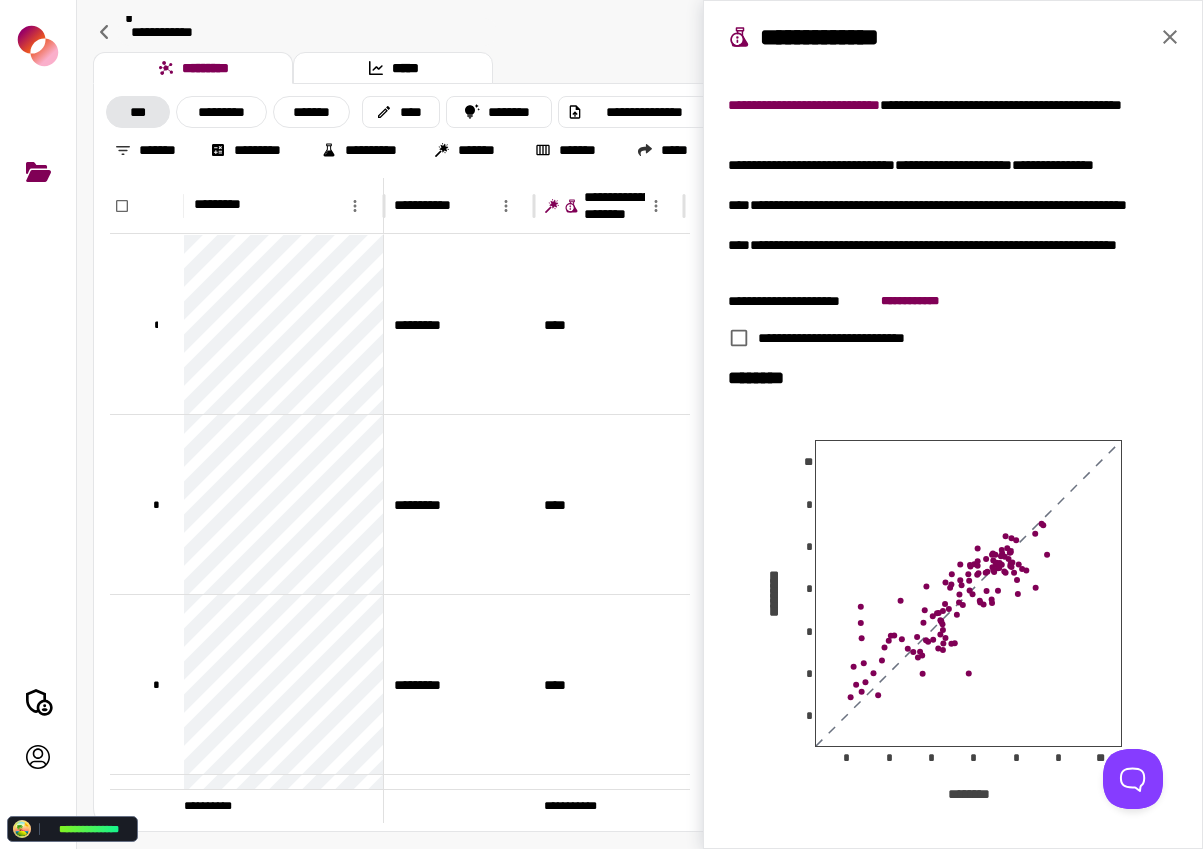 click on "**********" at bounding box center (953, 39) 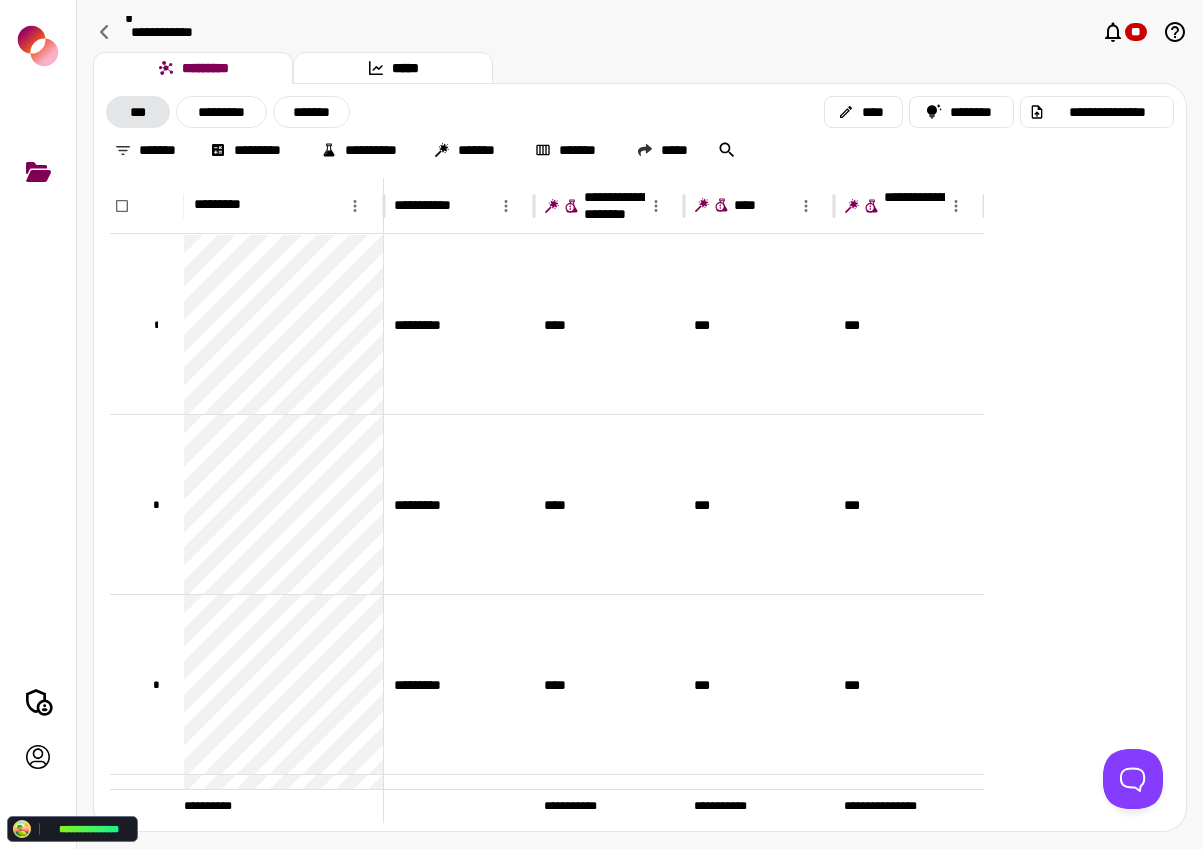 scroll, scrollTop: 0, scrollLeft: 0, axis: both 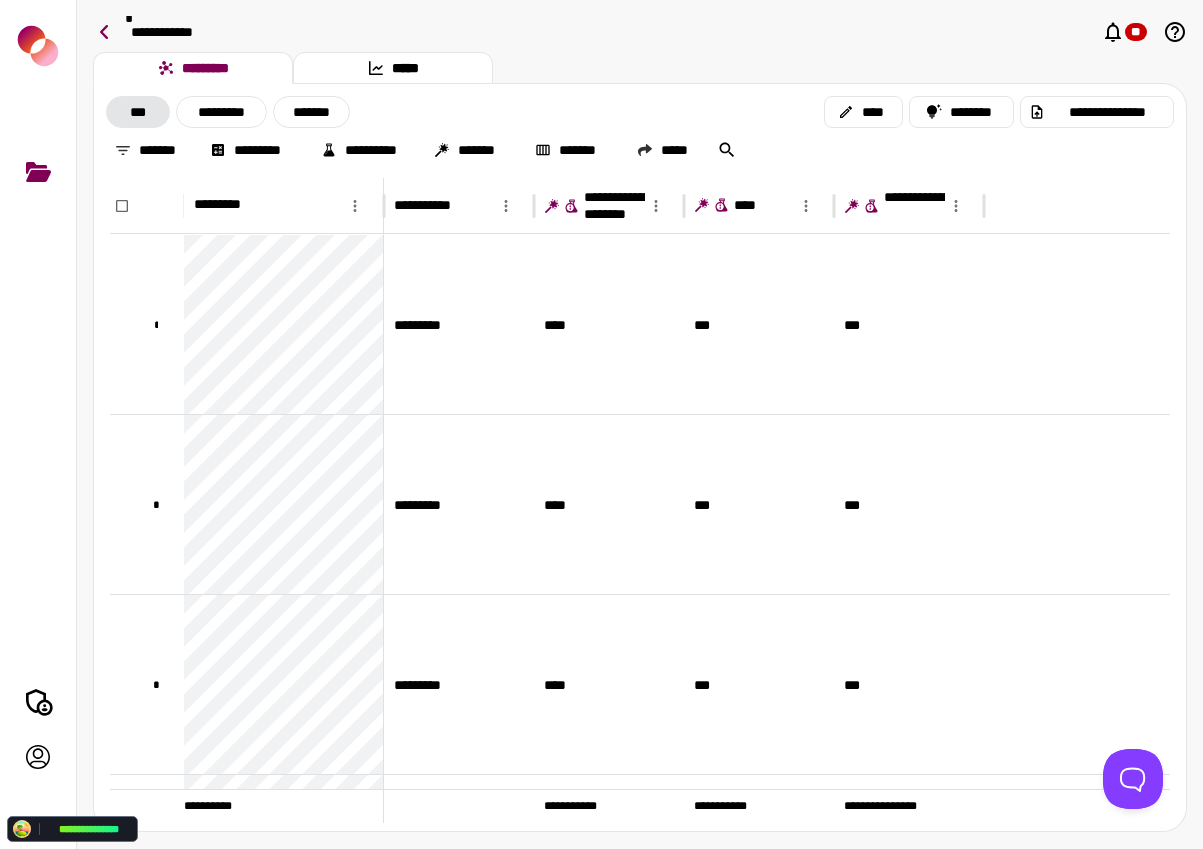 click 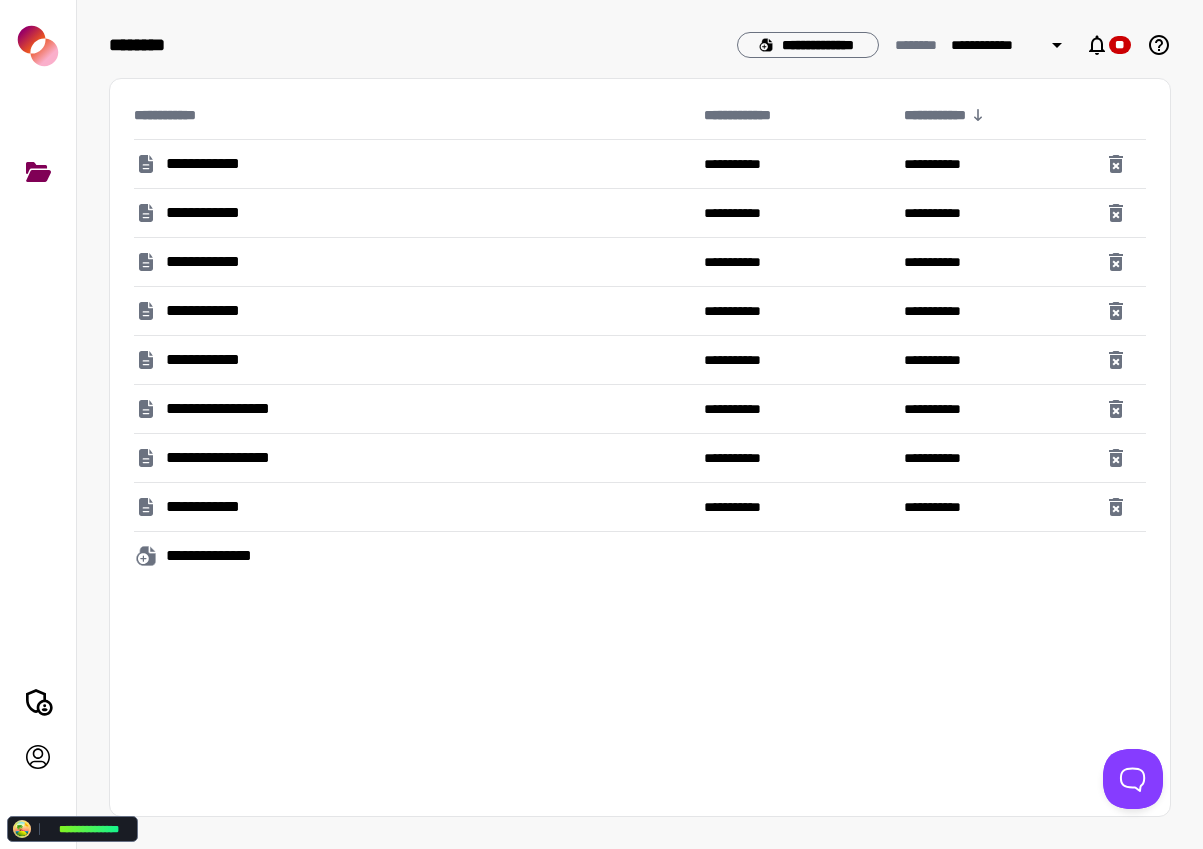 click on "**********" at bounding box center (228, 458) 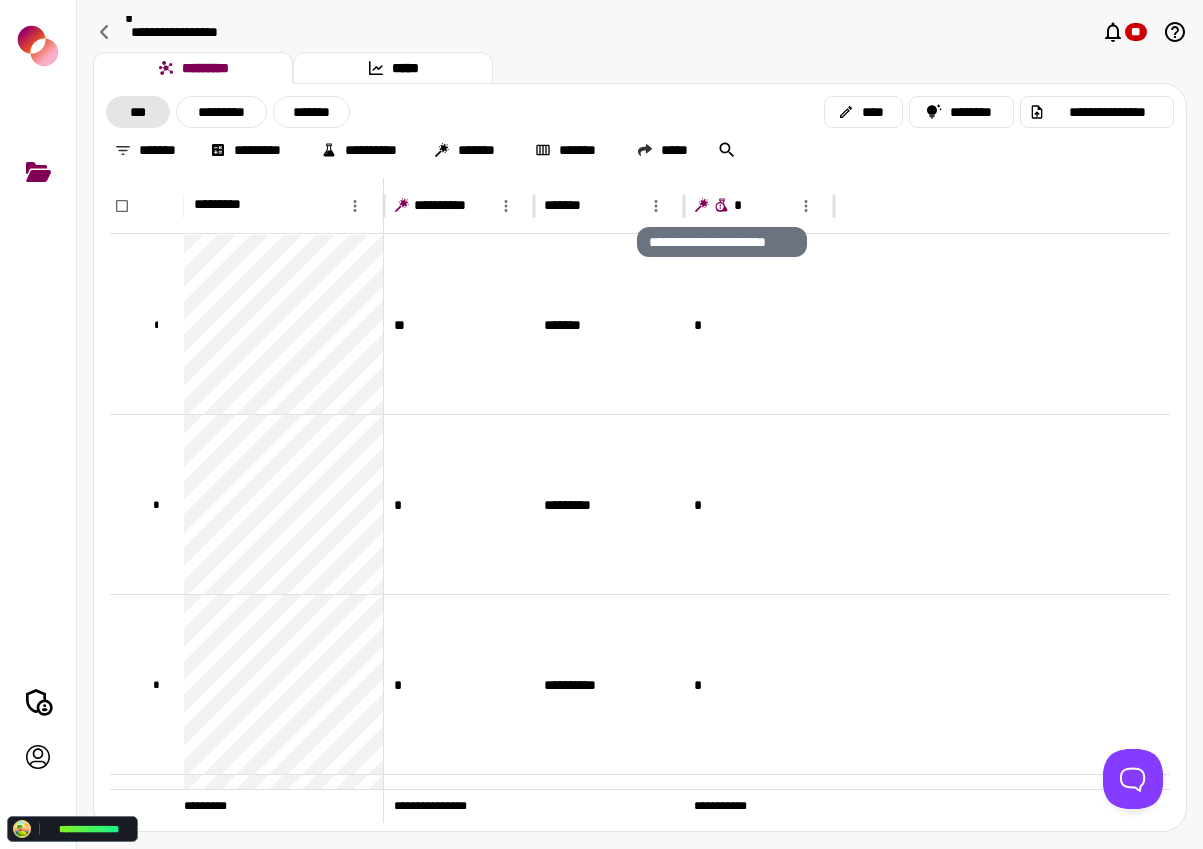 click on "**********" at bounding box center (722, 236) 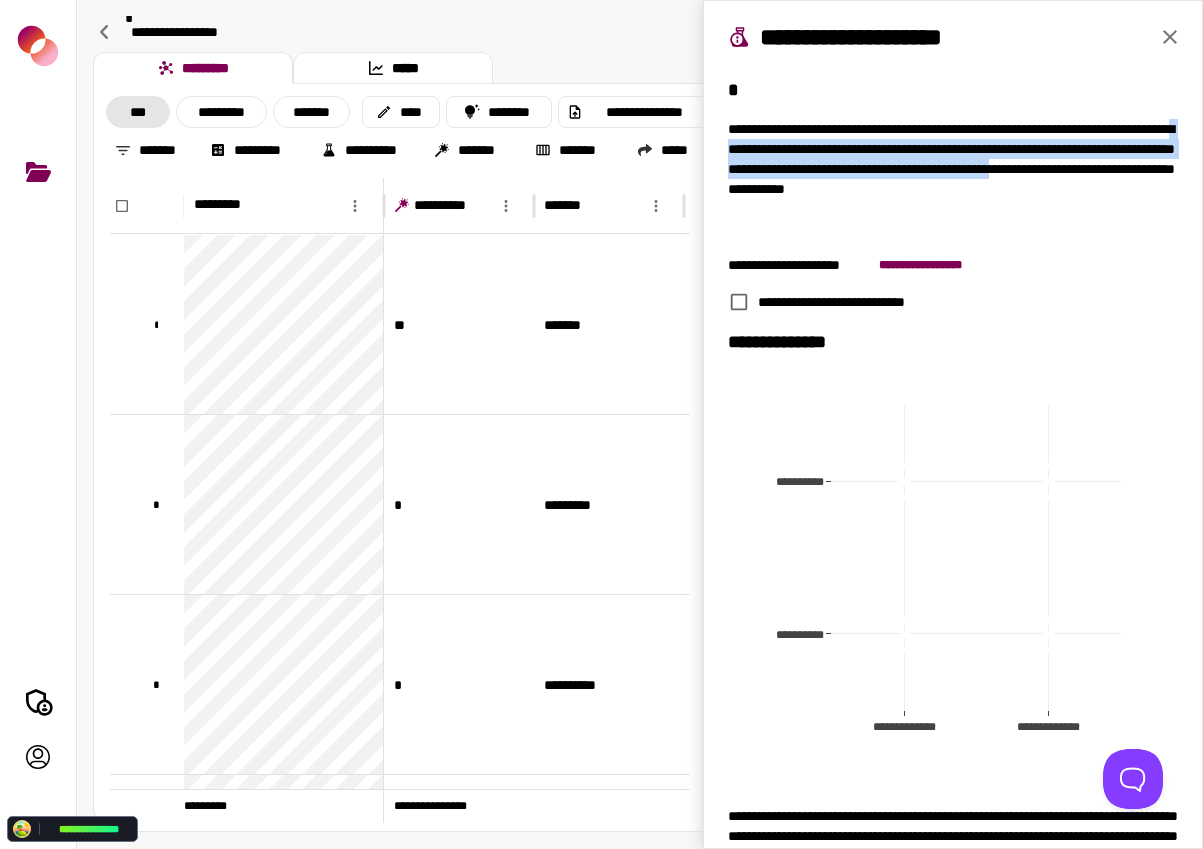 drag, startPoint x: 872, startPoint y: 150, endPoint x: 896, endPoint y: 198, distance: 53.66563 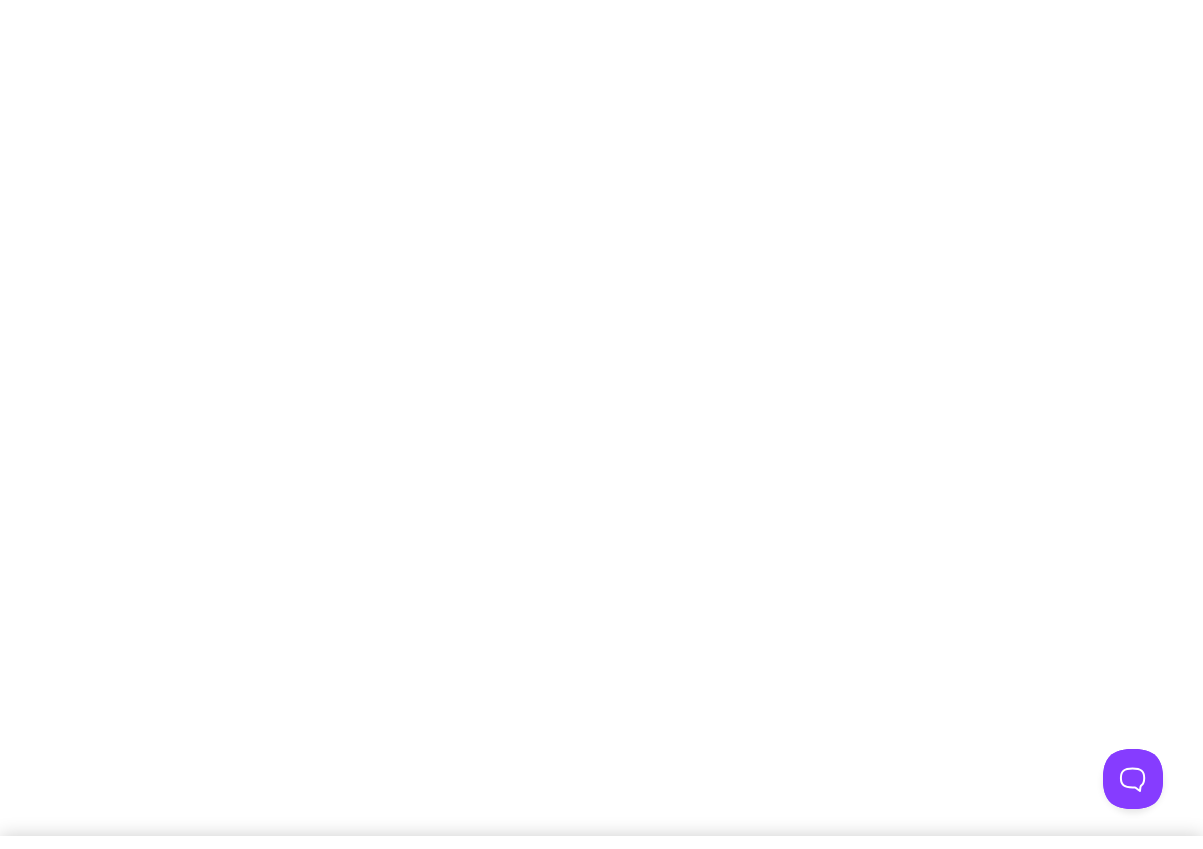 scroll, scrollTop: 0, scrollLeft: 0, axis: both 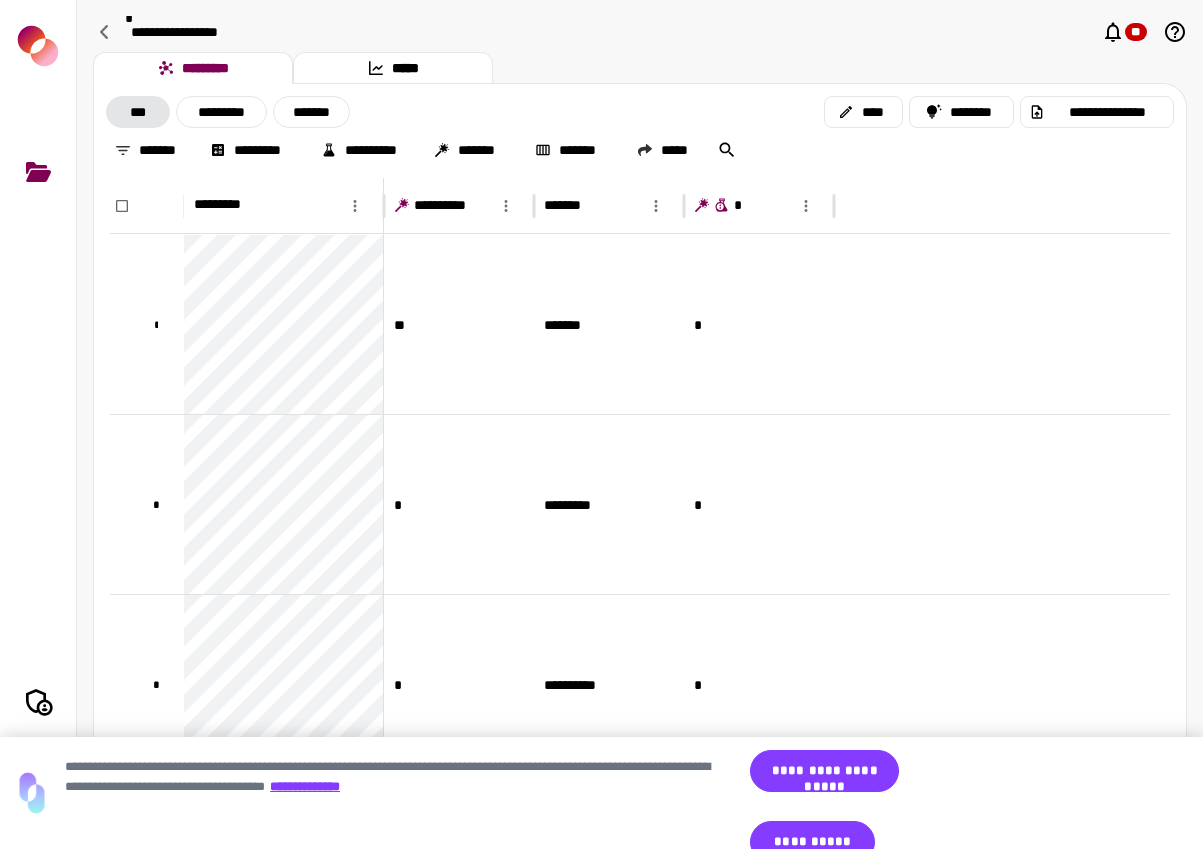 click 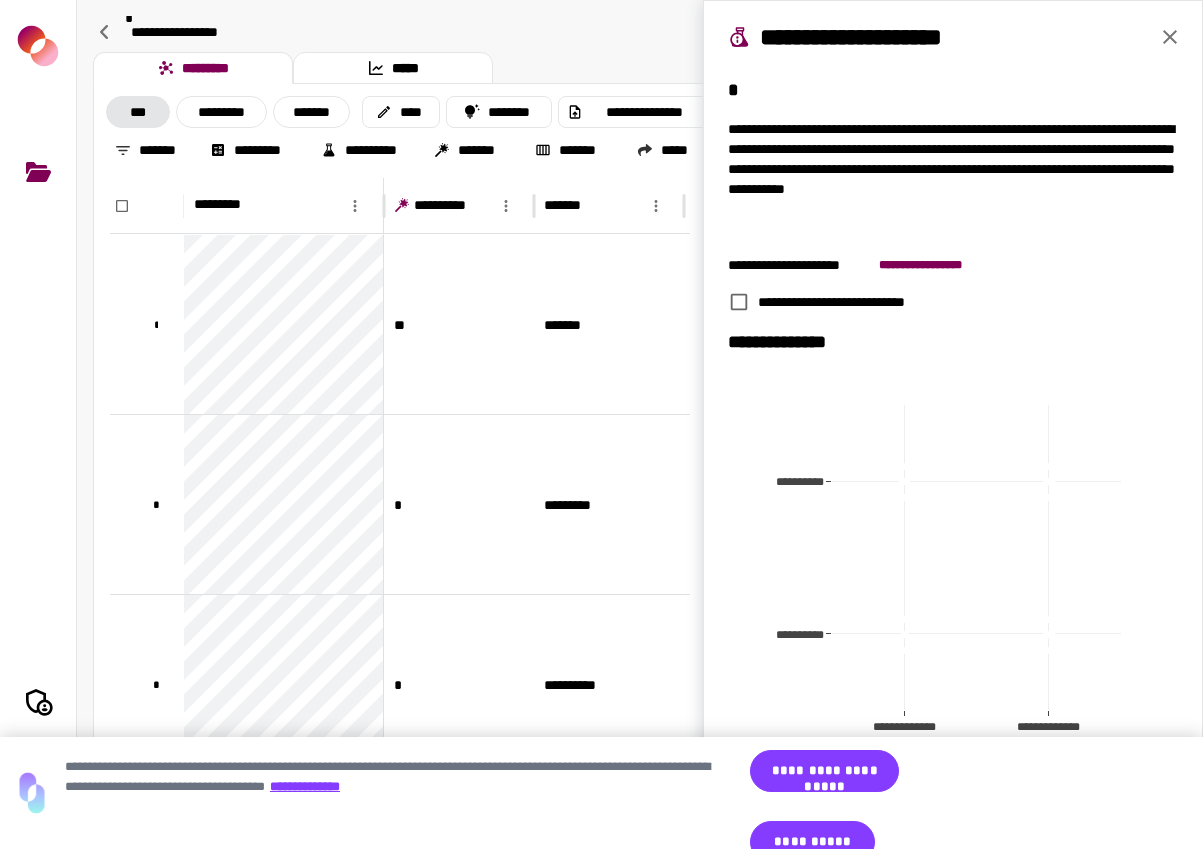 click 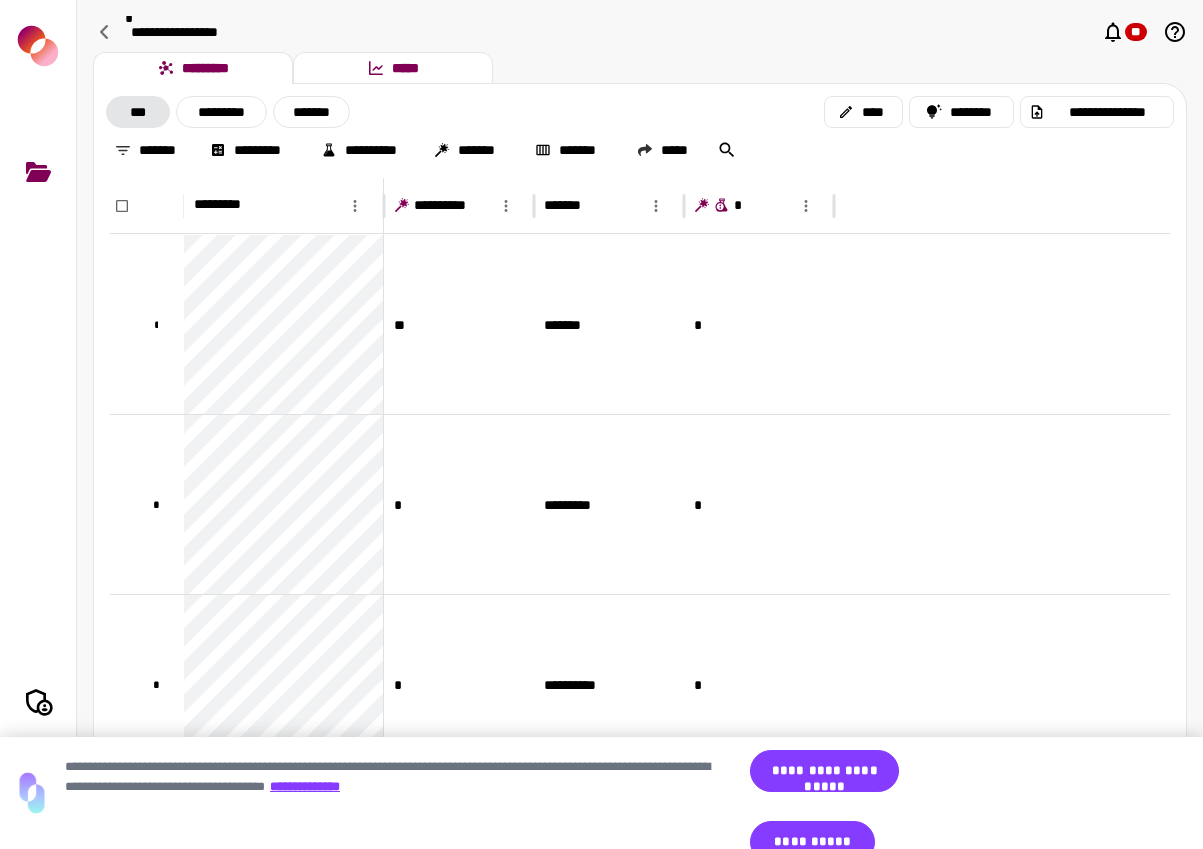 click on "*****" at bounding box center [393, 68] 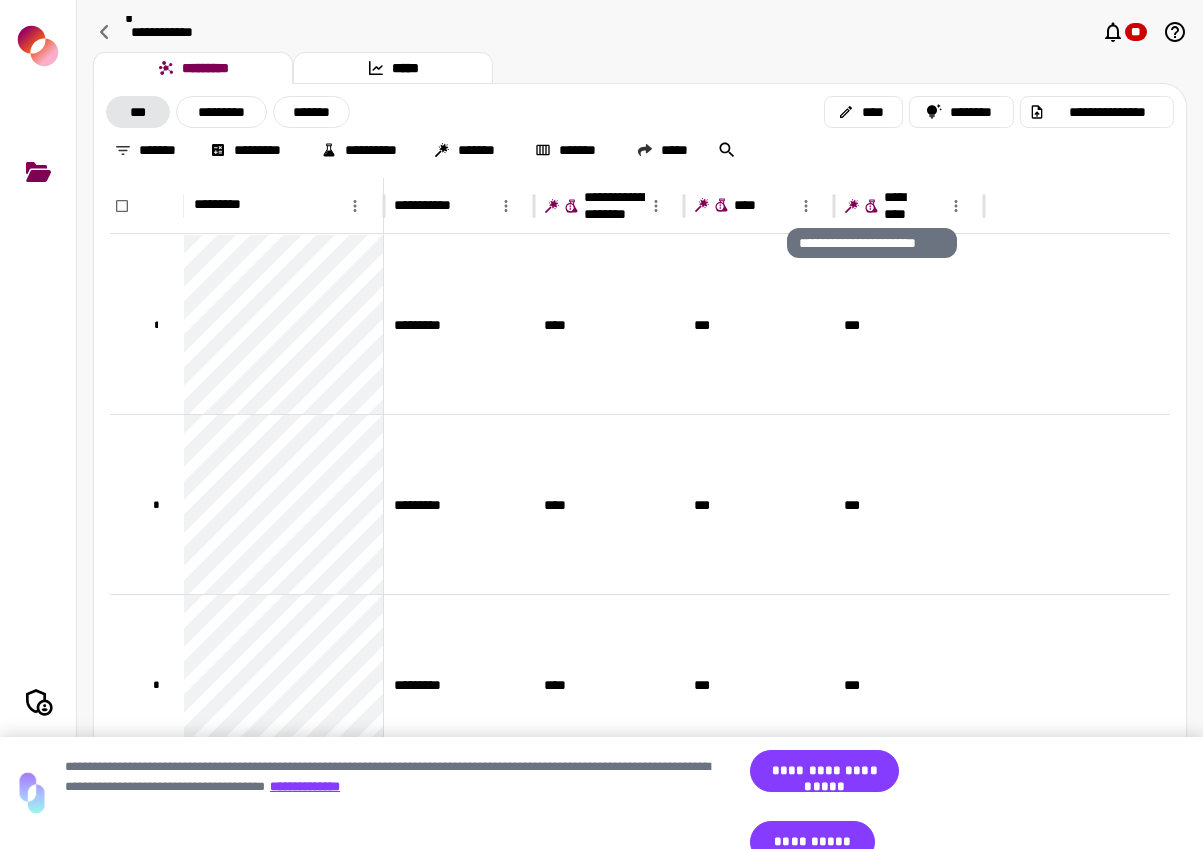 click 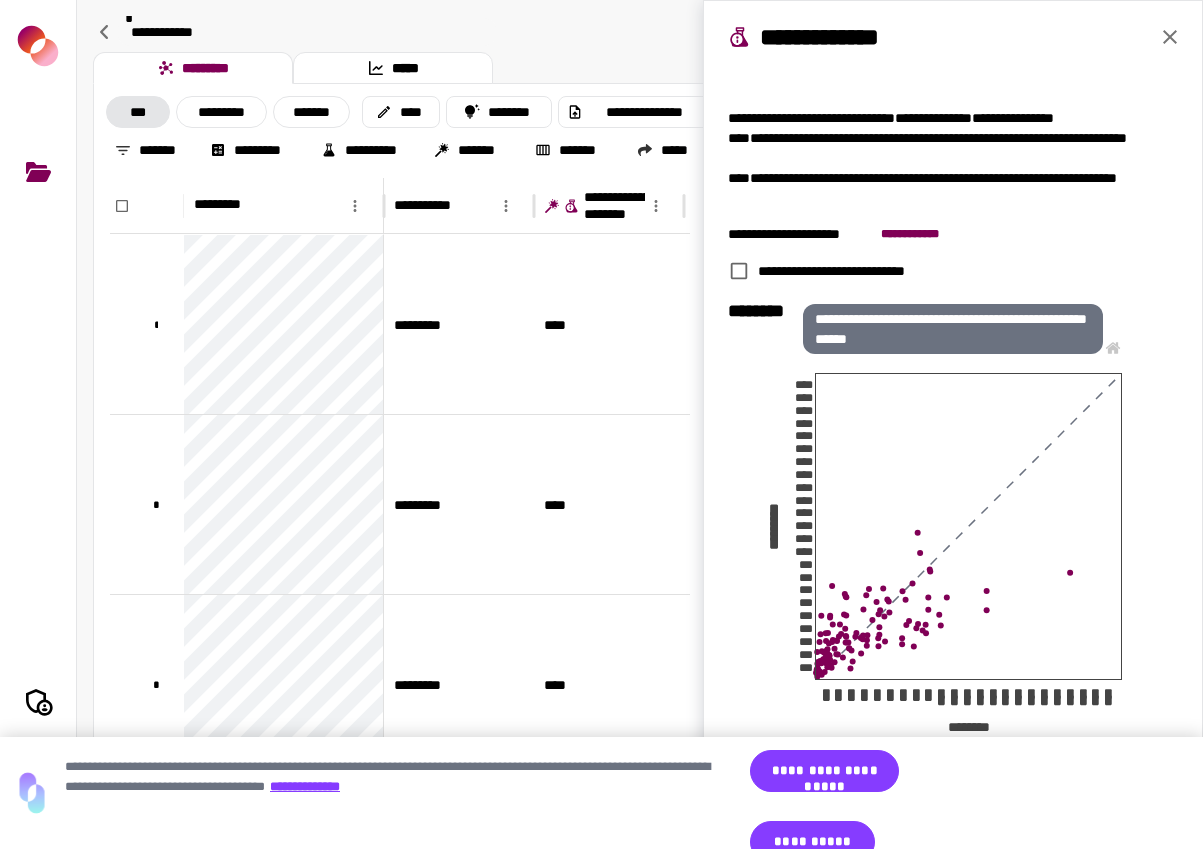 scroll, scrollTop: 74, scrollLeft: 0, axis: vertical 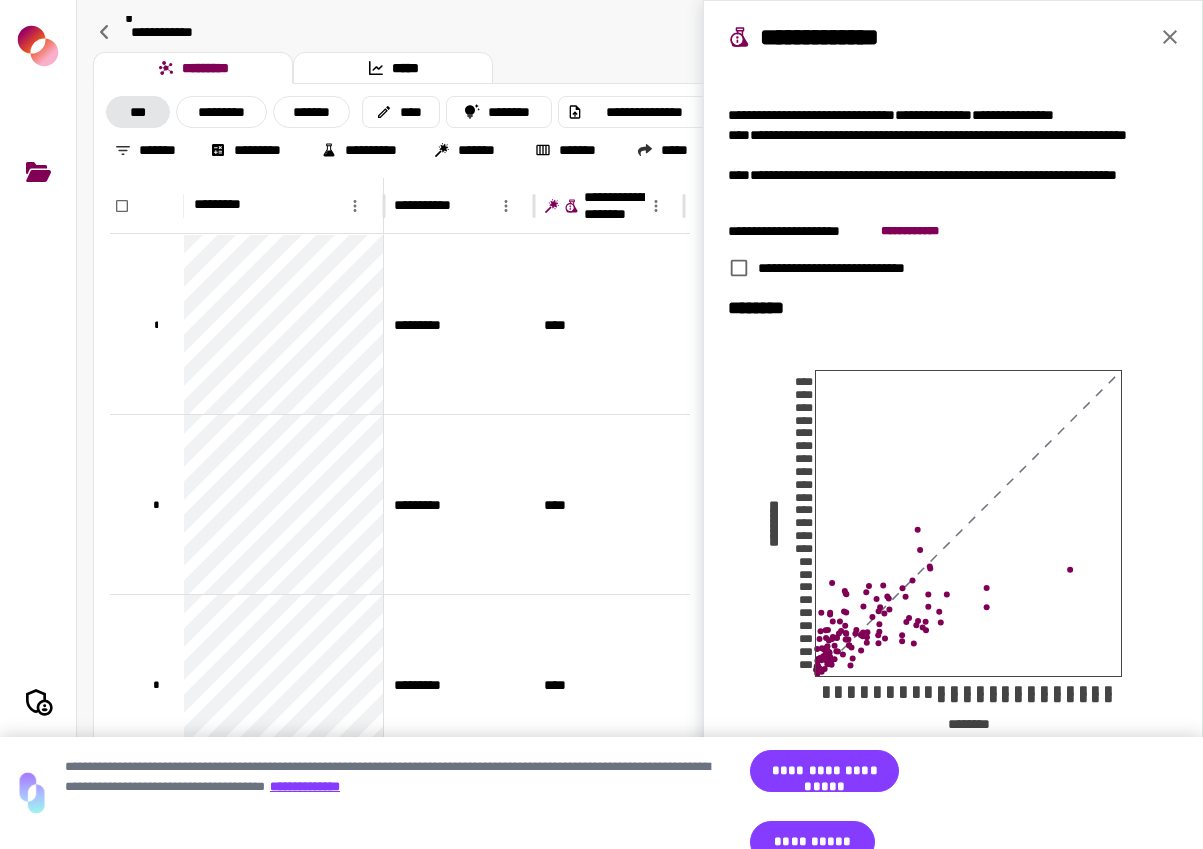 drag, startPoint x: 1167, startPoint y: 36, endPoint x: 1137, endPoint y: 59, distance: 37.802116 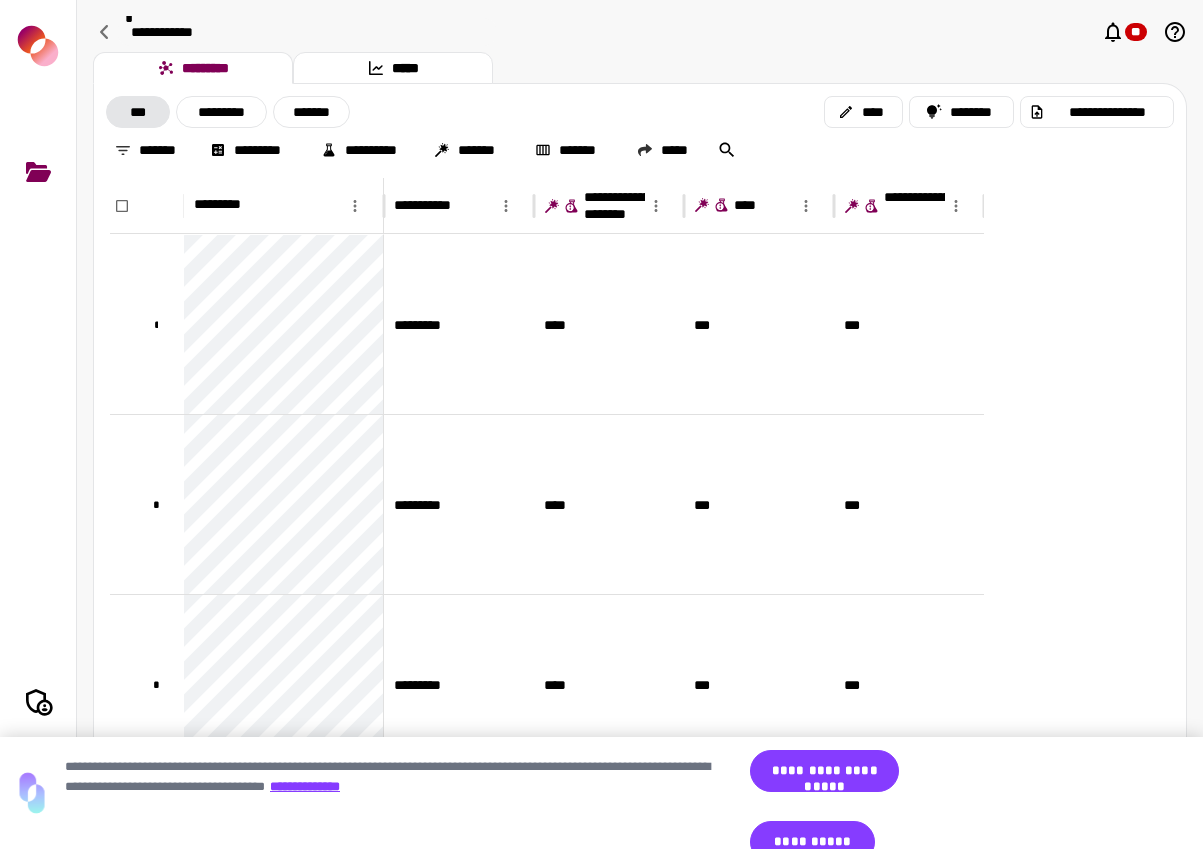 scroll, scrollTop: 0, scrollLeft: 0, axis: both 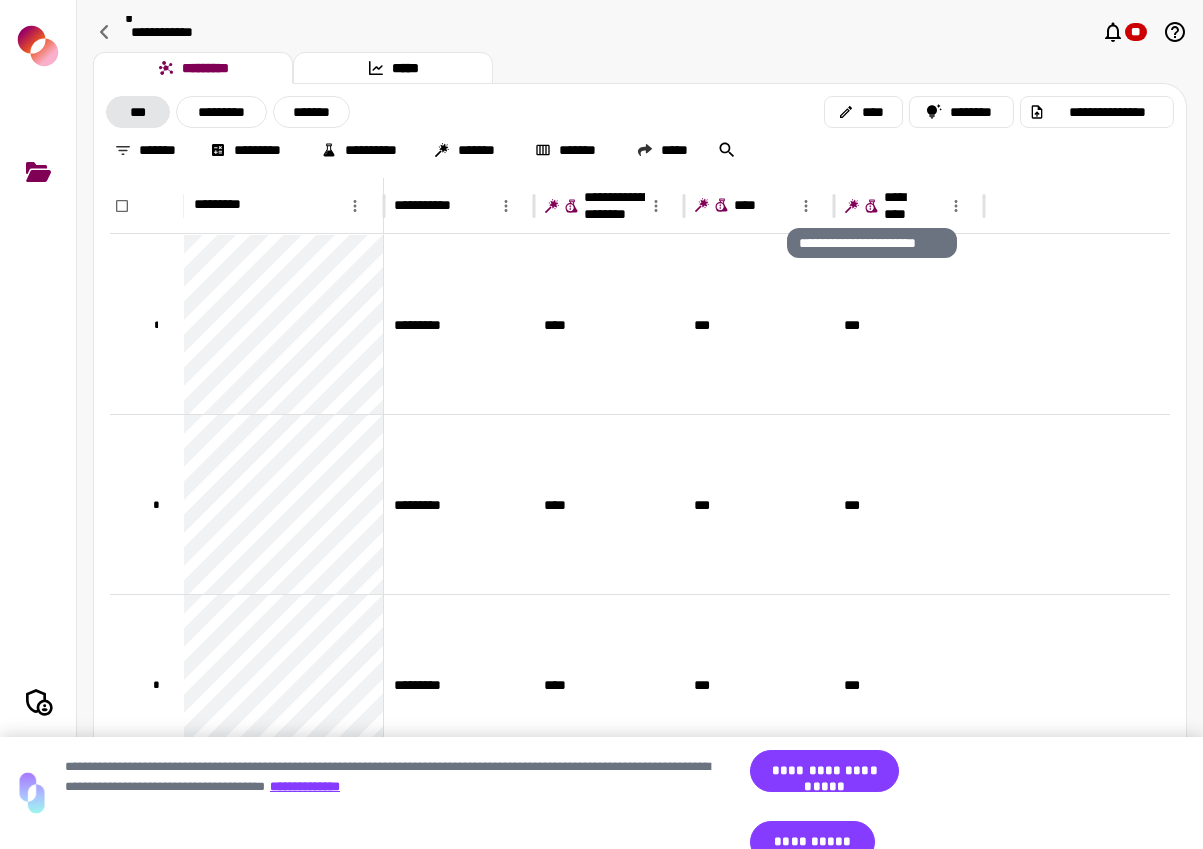 click 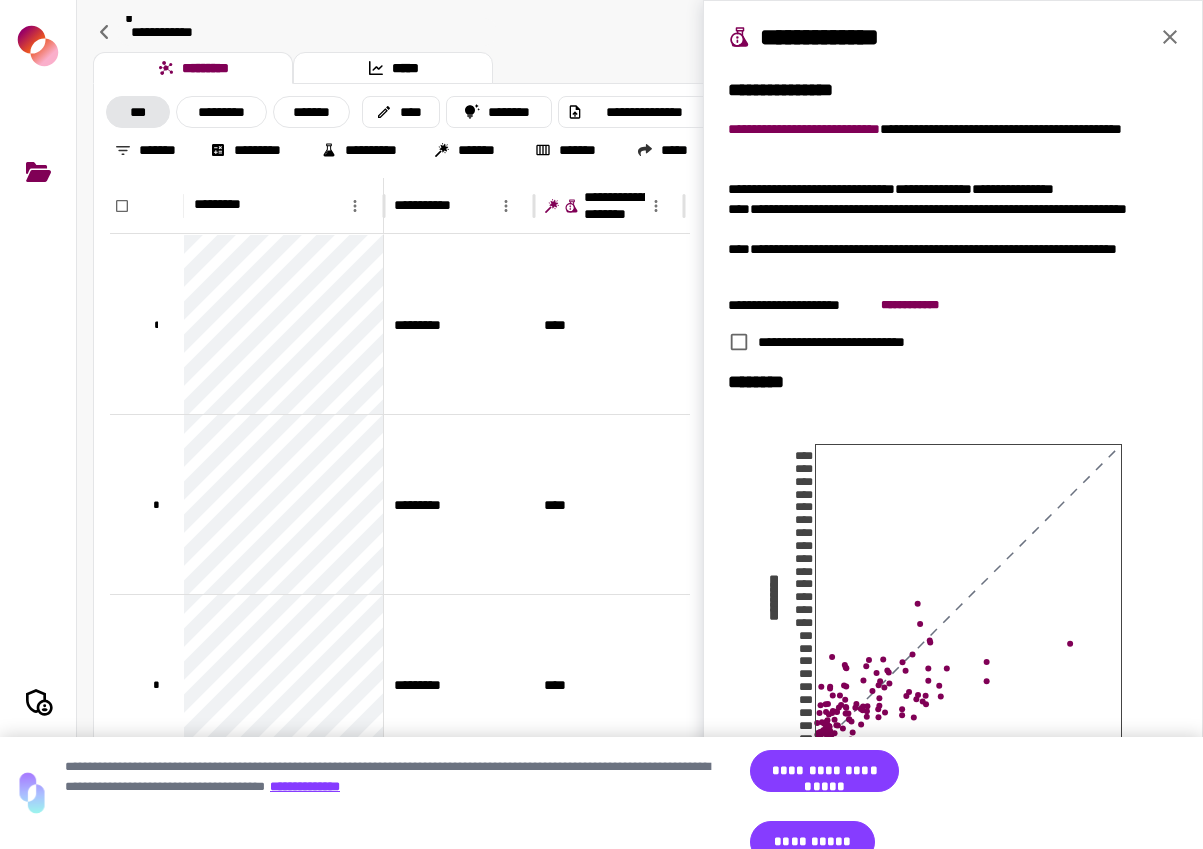 click 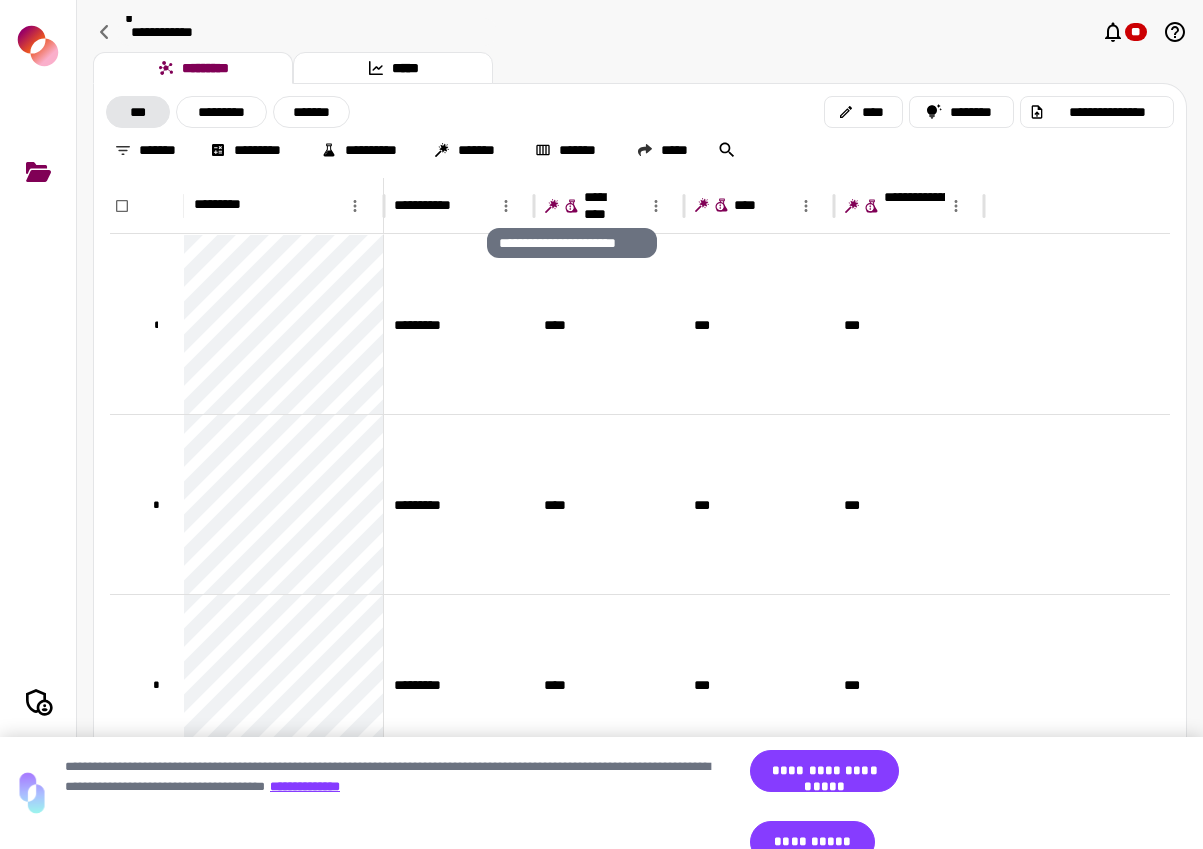 click 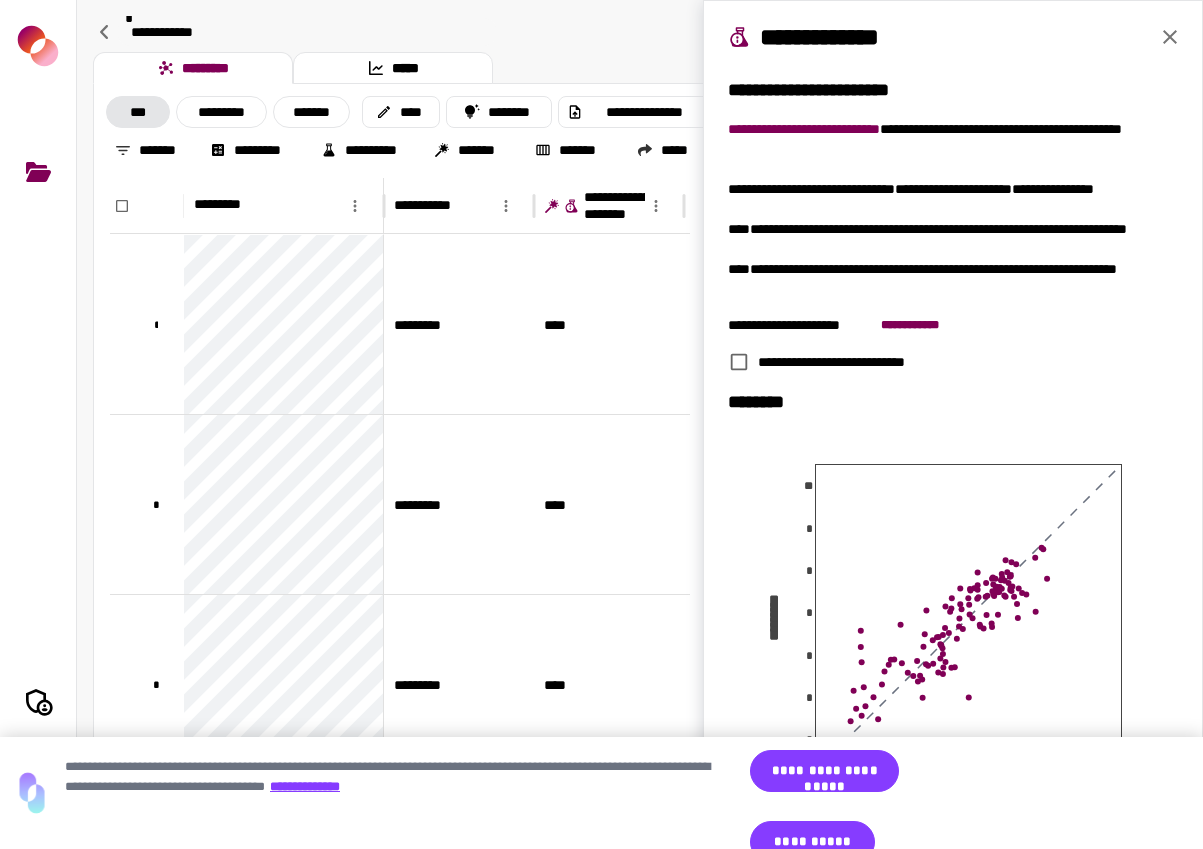 click 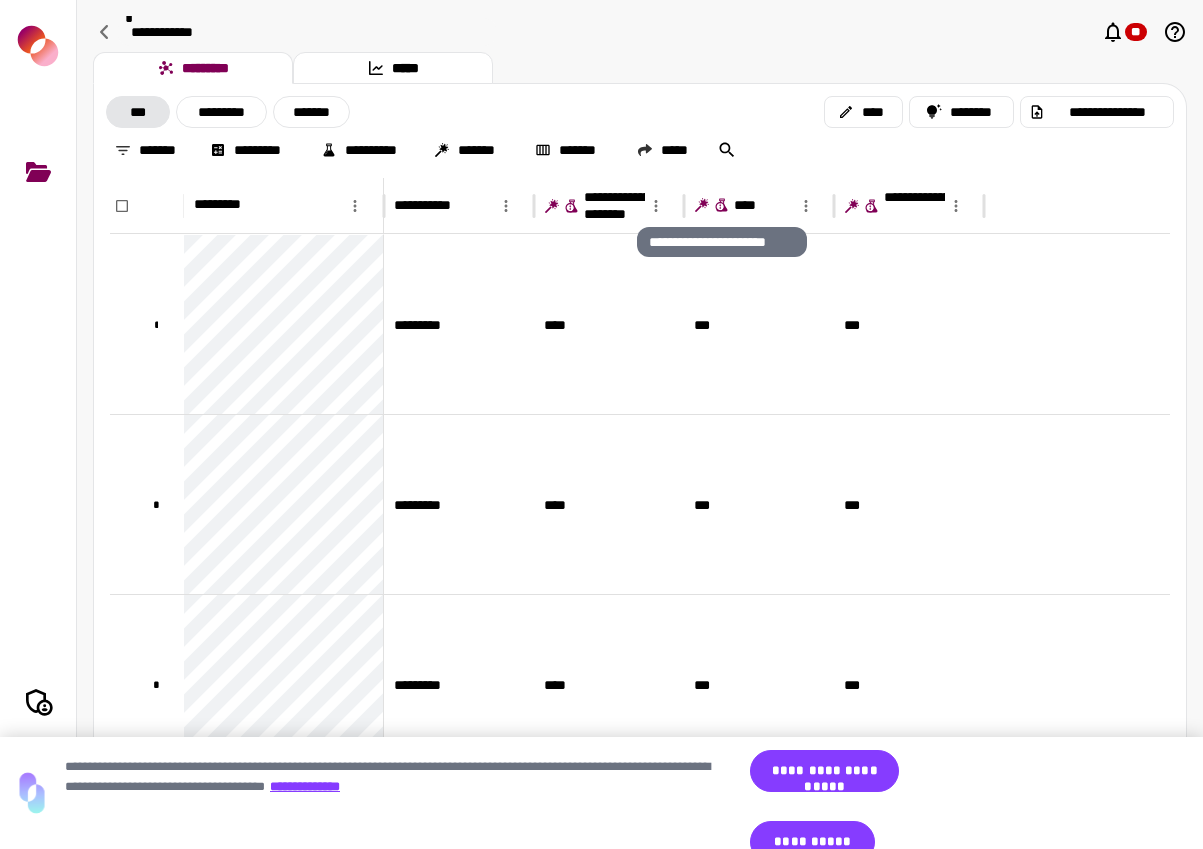 click 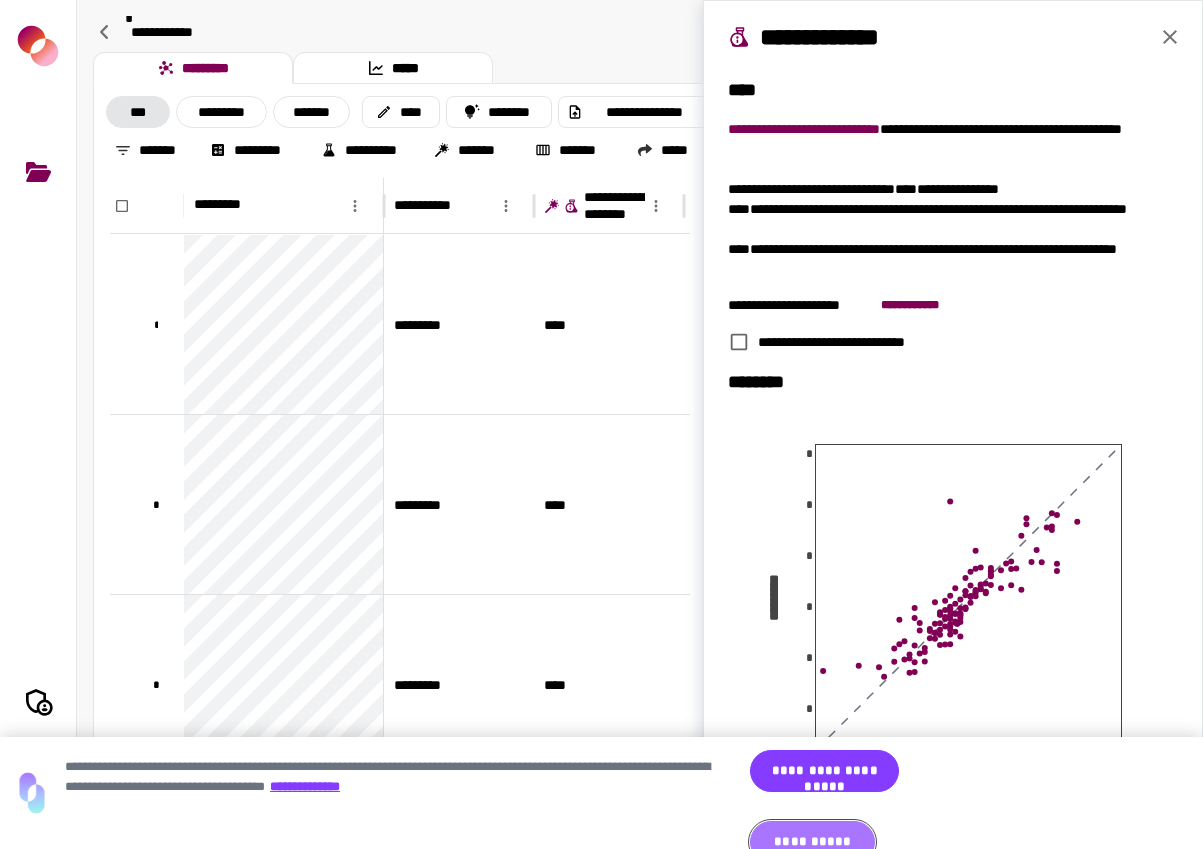 drag, startPoint x: 1001, startPoint y: 828, endPoint x: 994, endPoint y: 819, distance: 11.401754 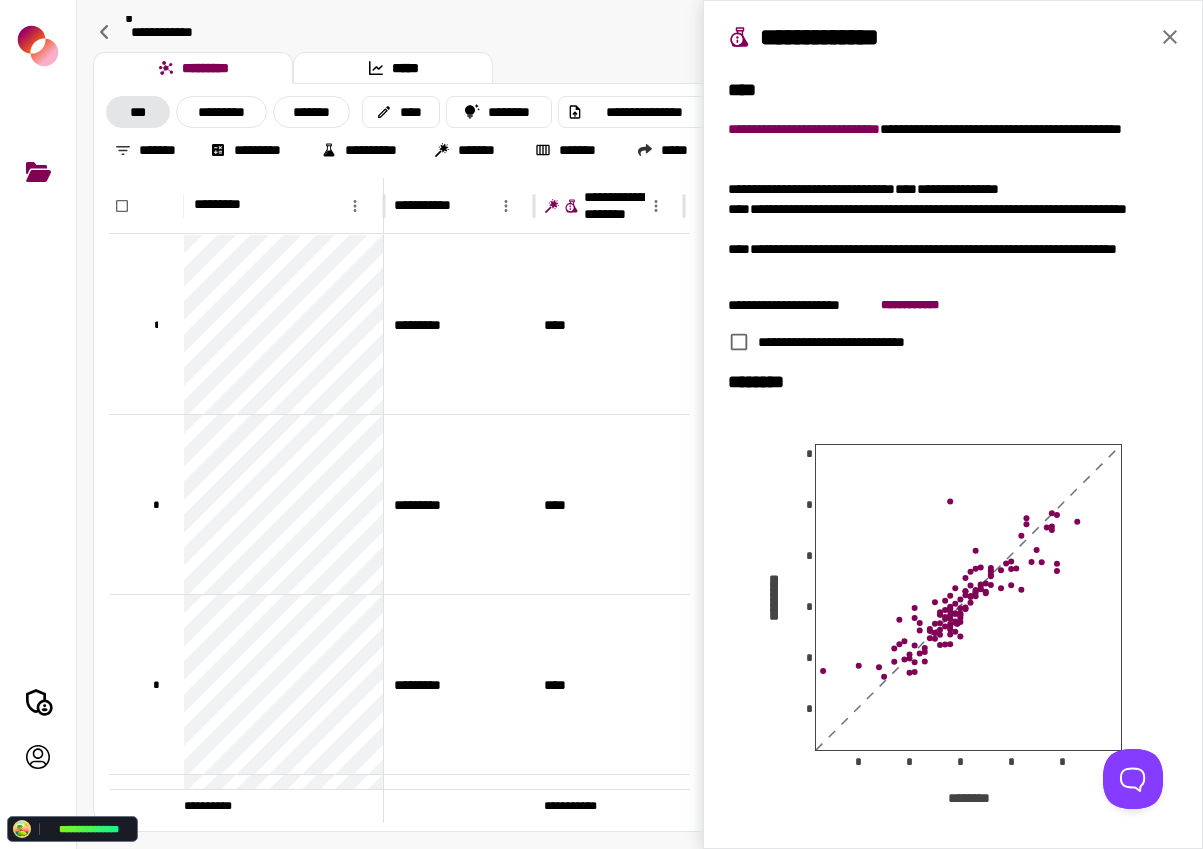 click 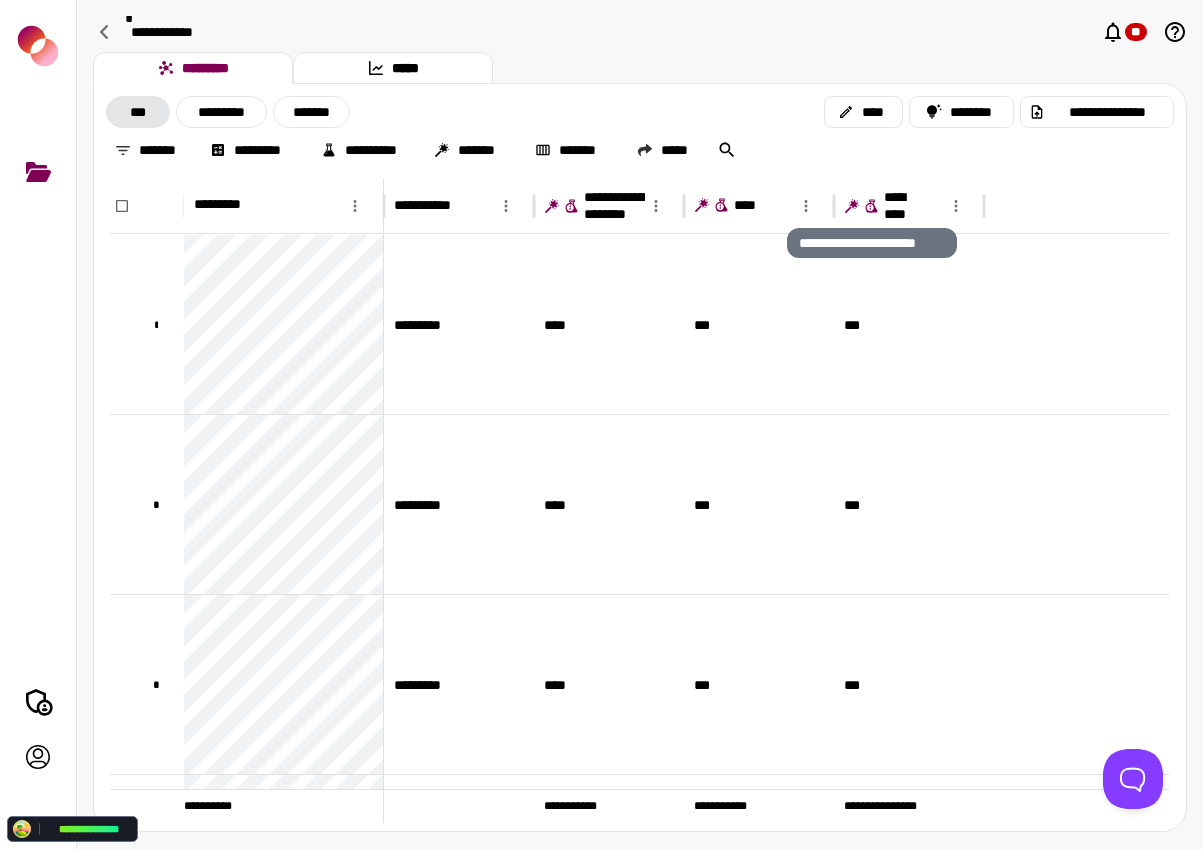click 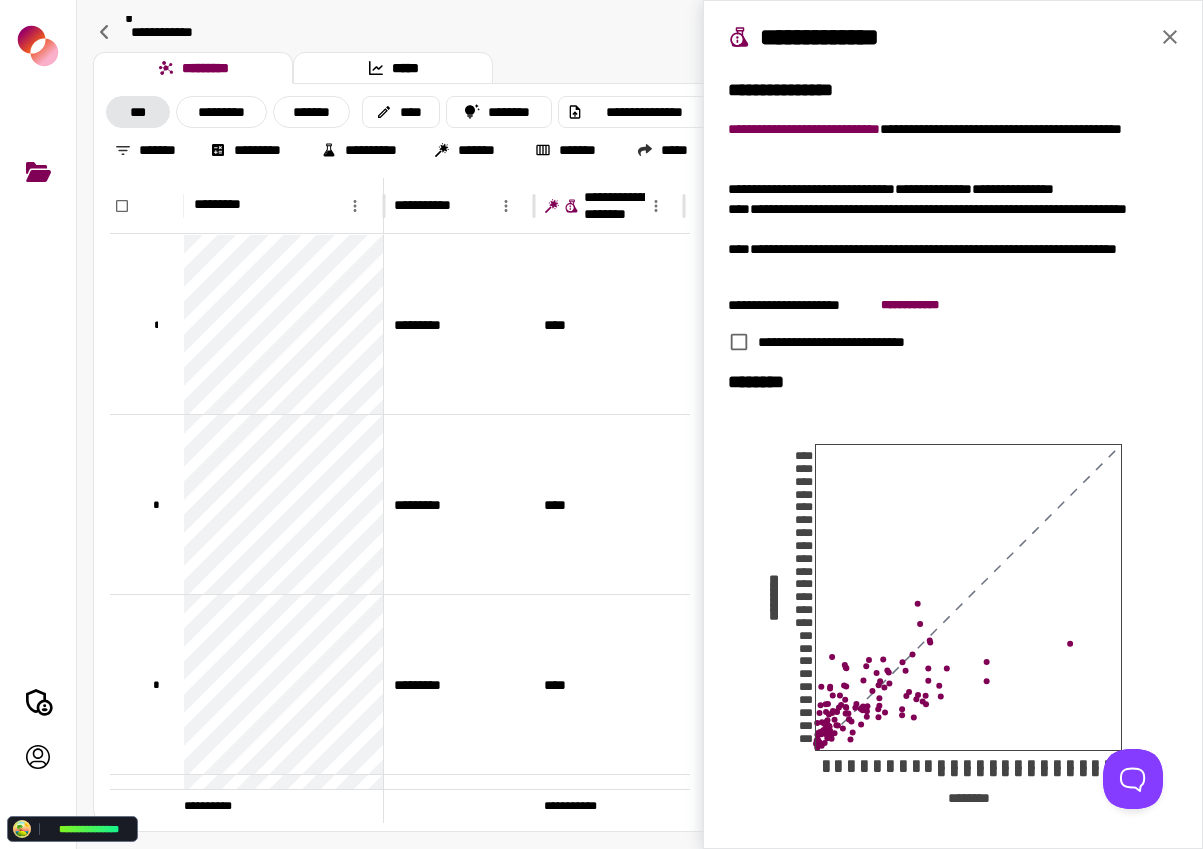 click 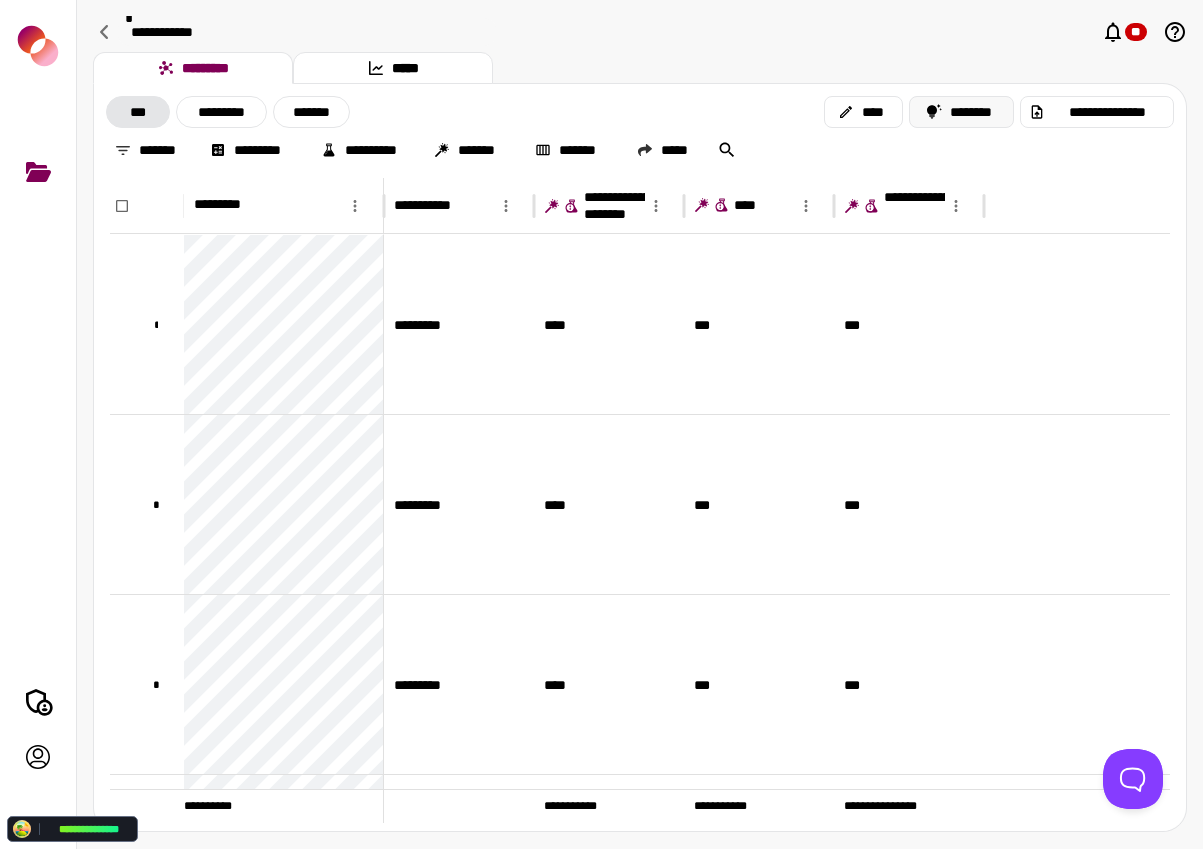 click on "********" at bounding box center [962, 112] 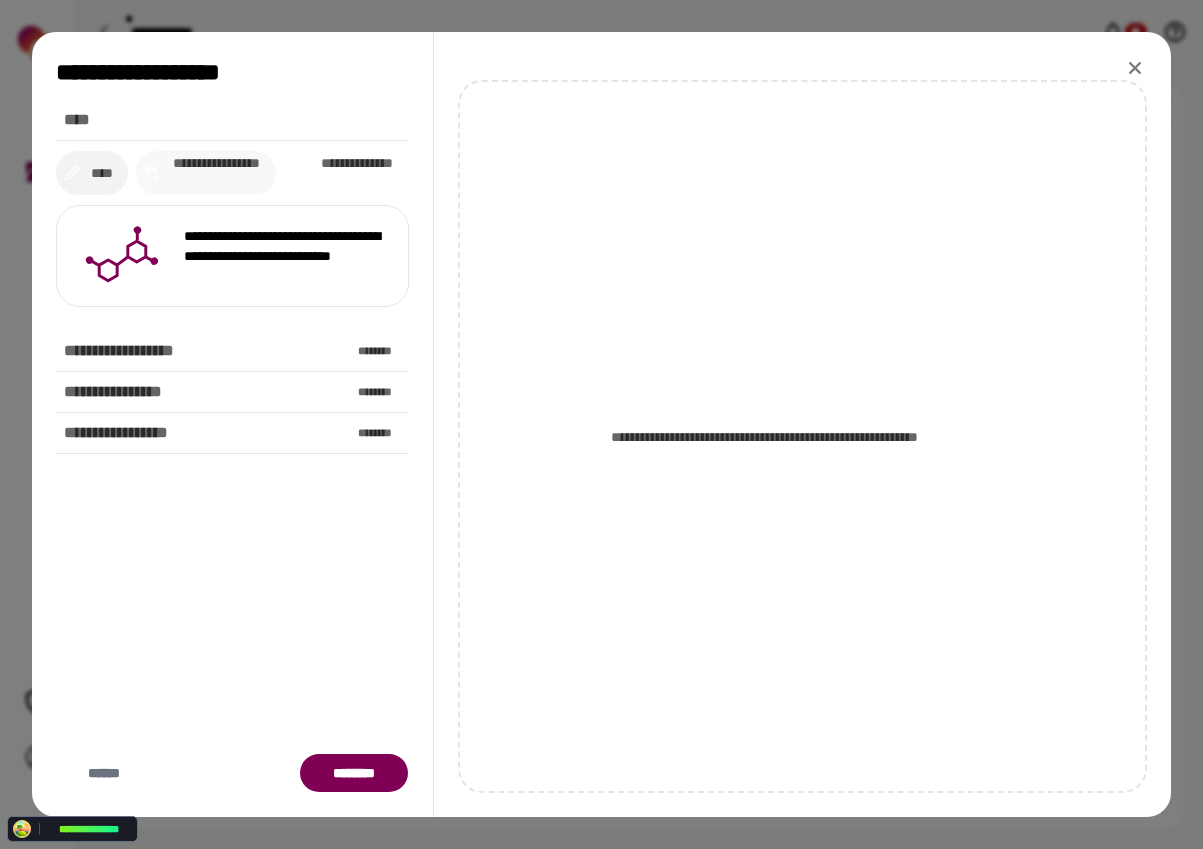 click on "**********" at bounding box center (216, 173) 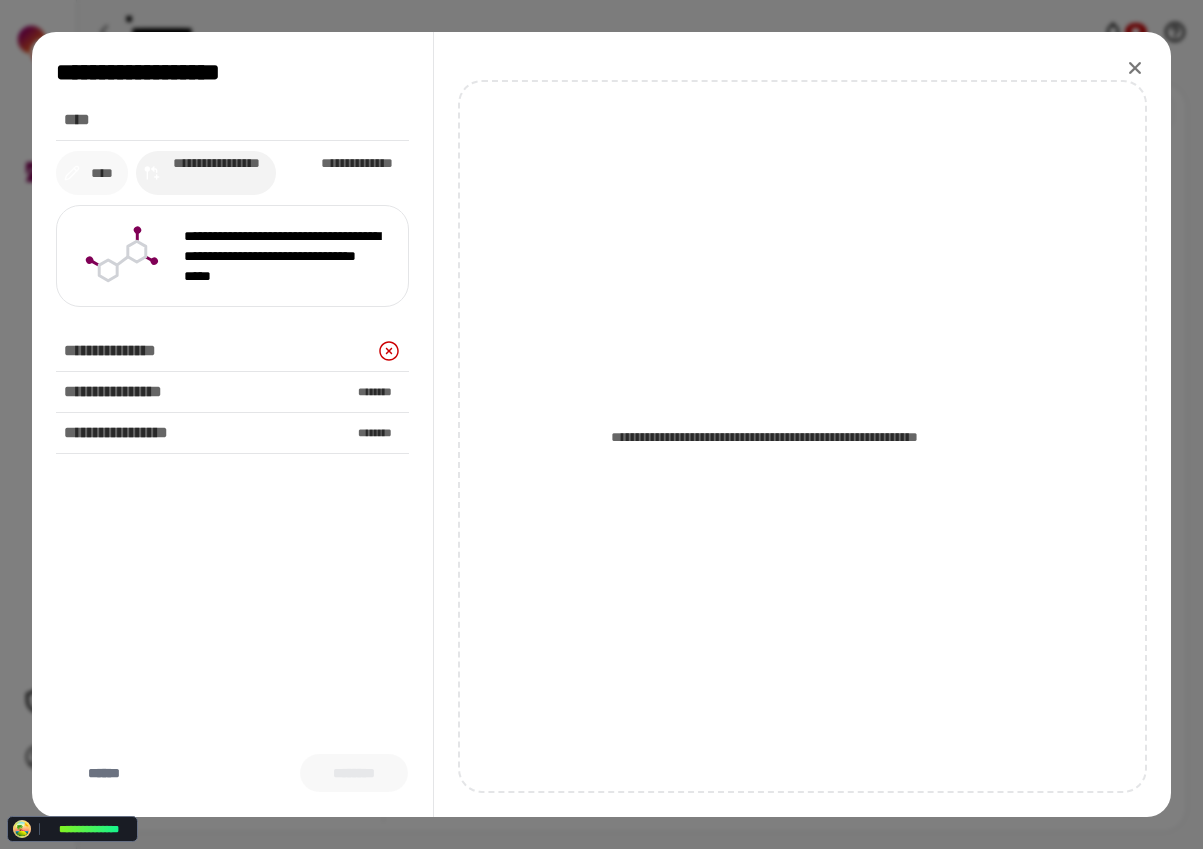 click on "****" at bounding box center [102, 173] 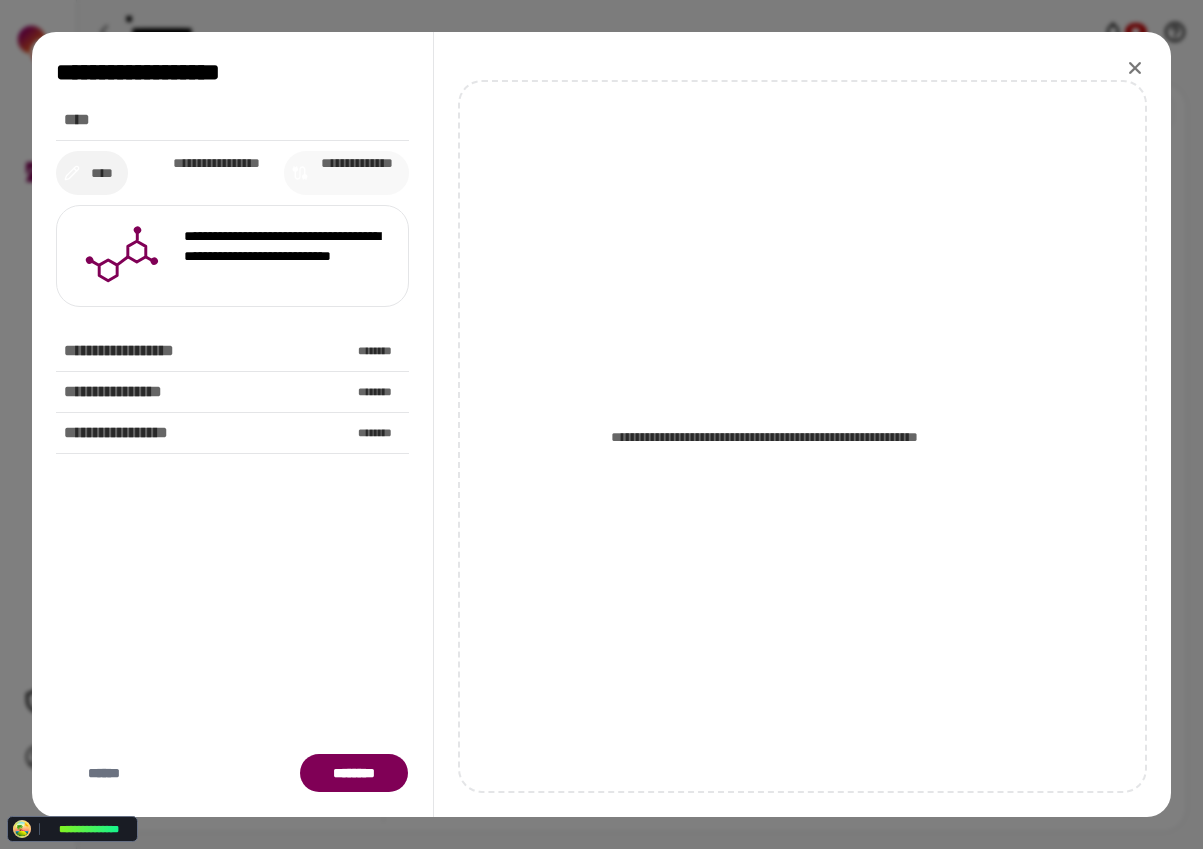 click 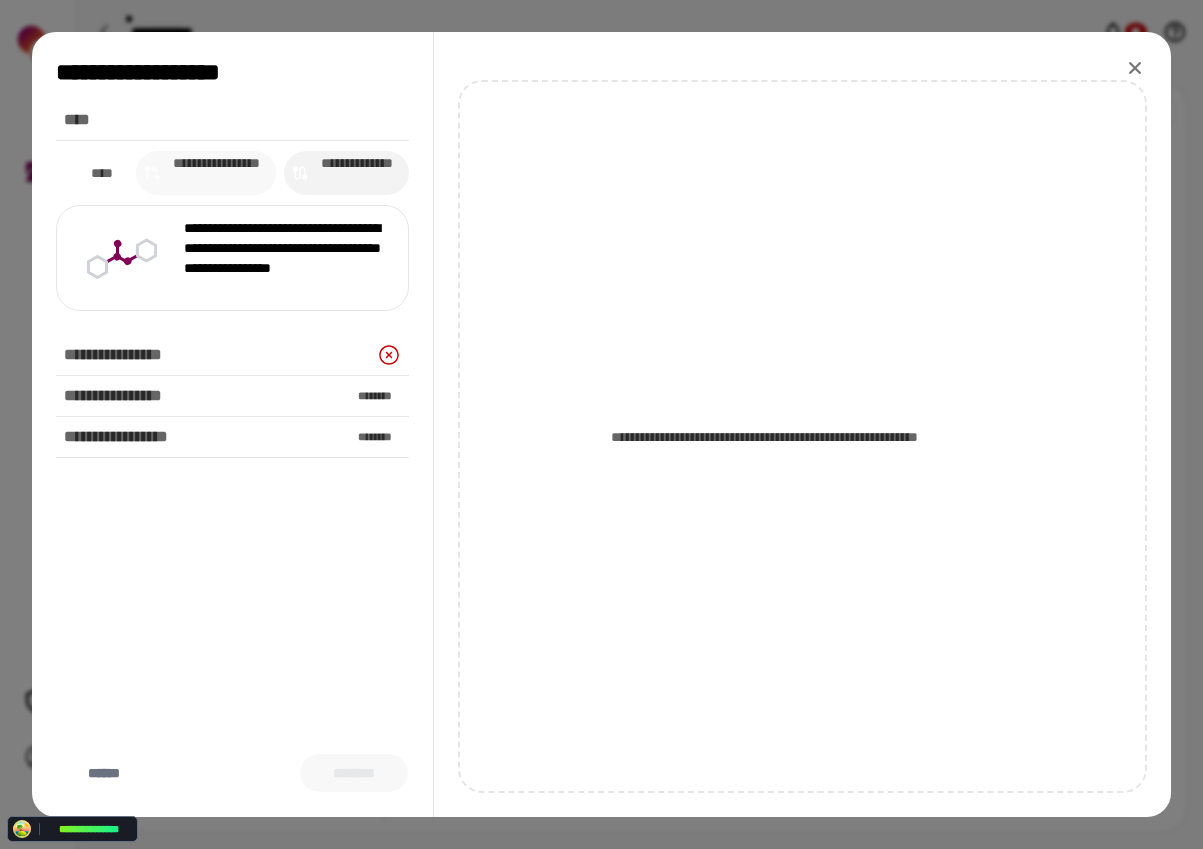 click on "**********" at bounding box center (216, 173) 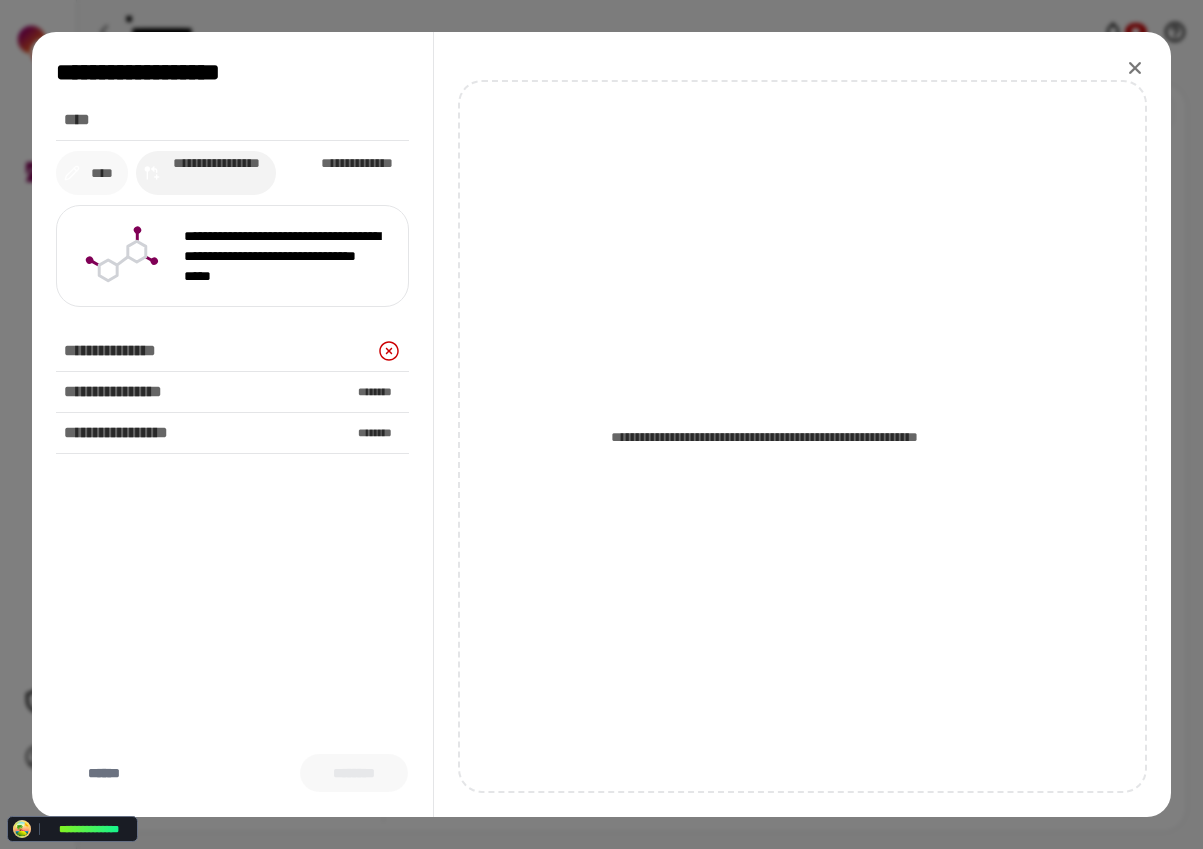 click 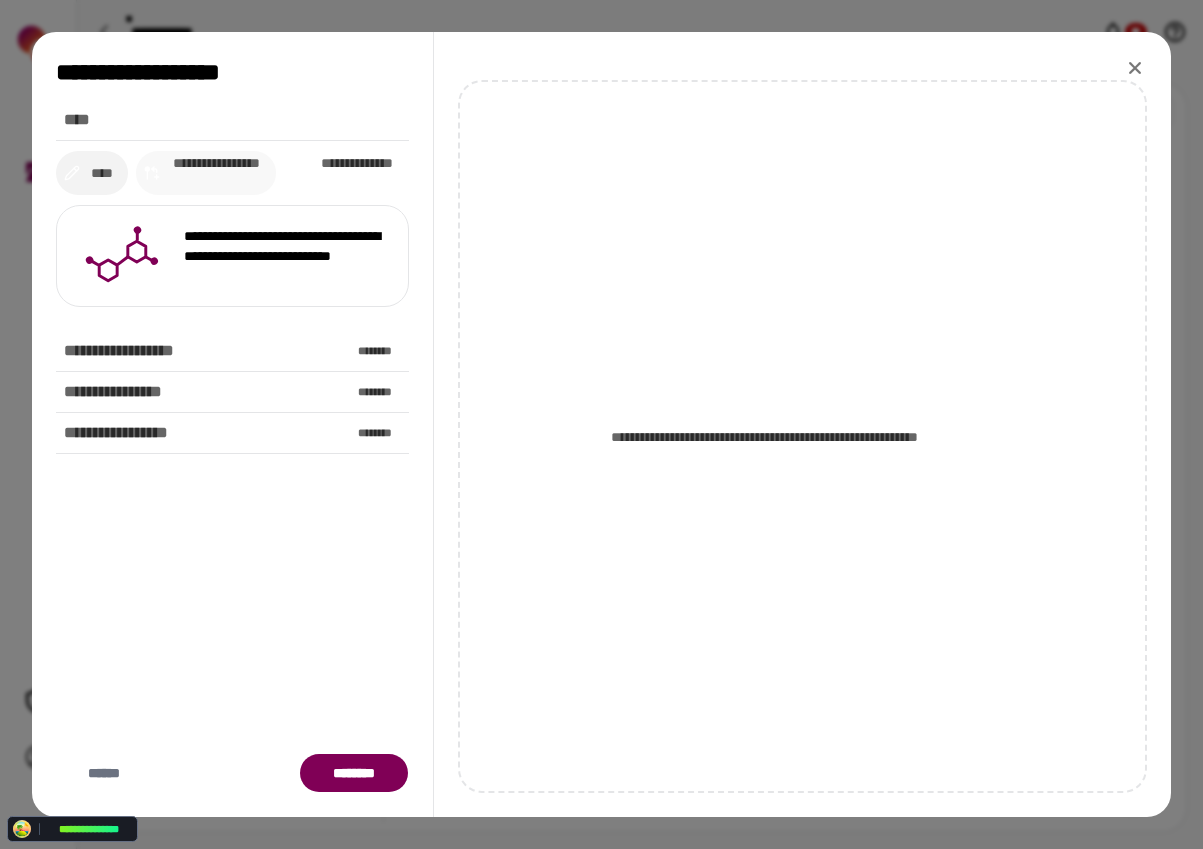 click on "**********" at bounding box center (216, 173) 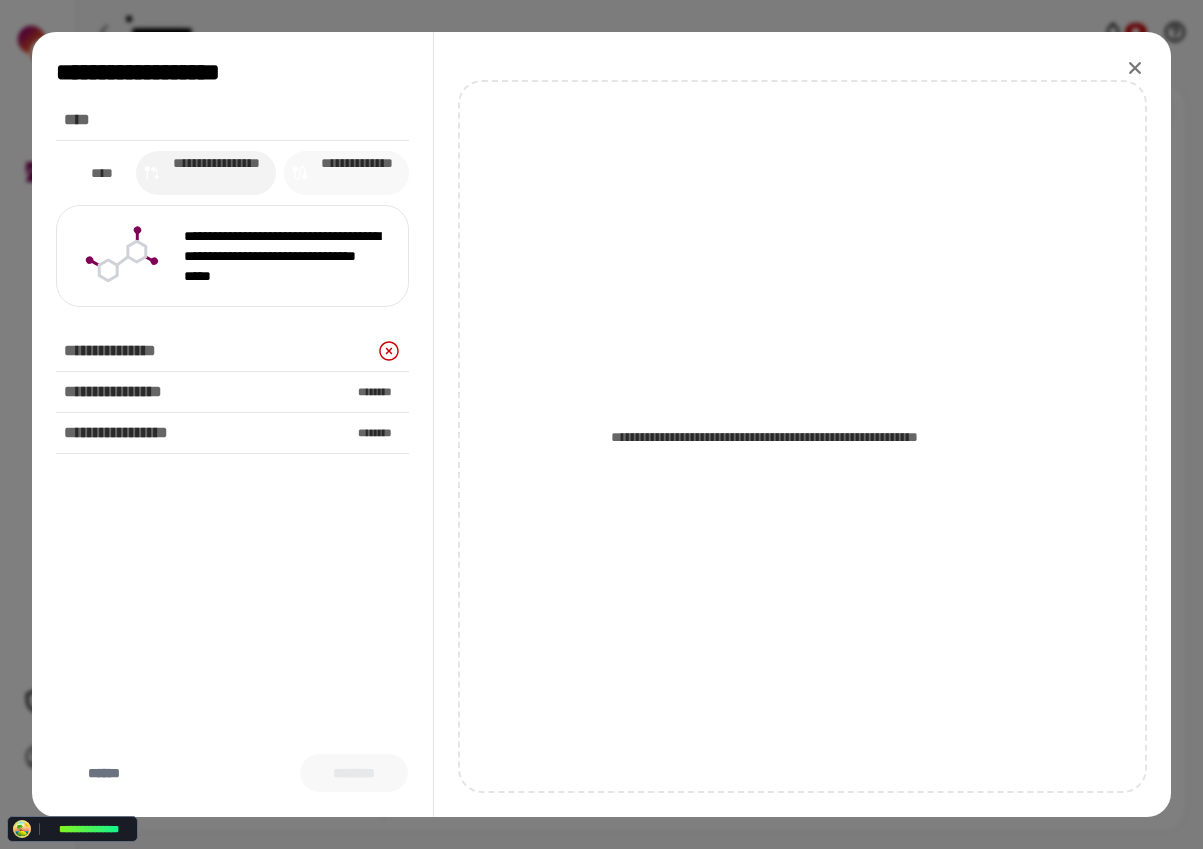 click on "**********" at bounding box center [356, 173] 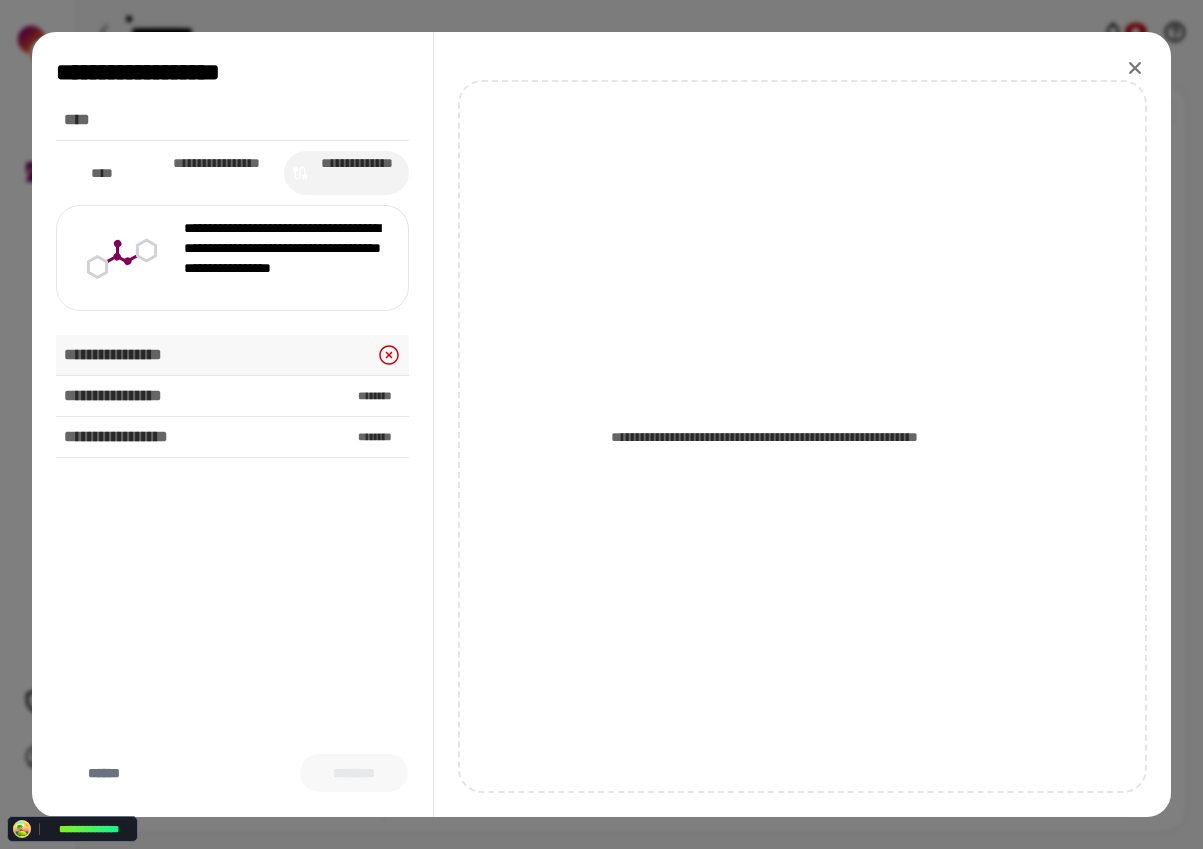 click on "**********" at bounding box center [232, 355] 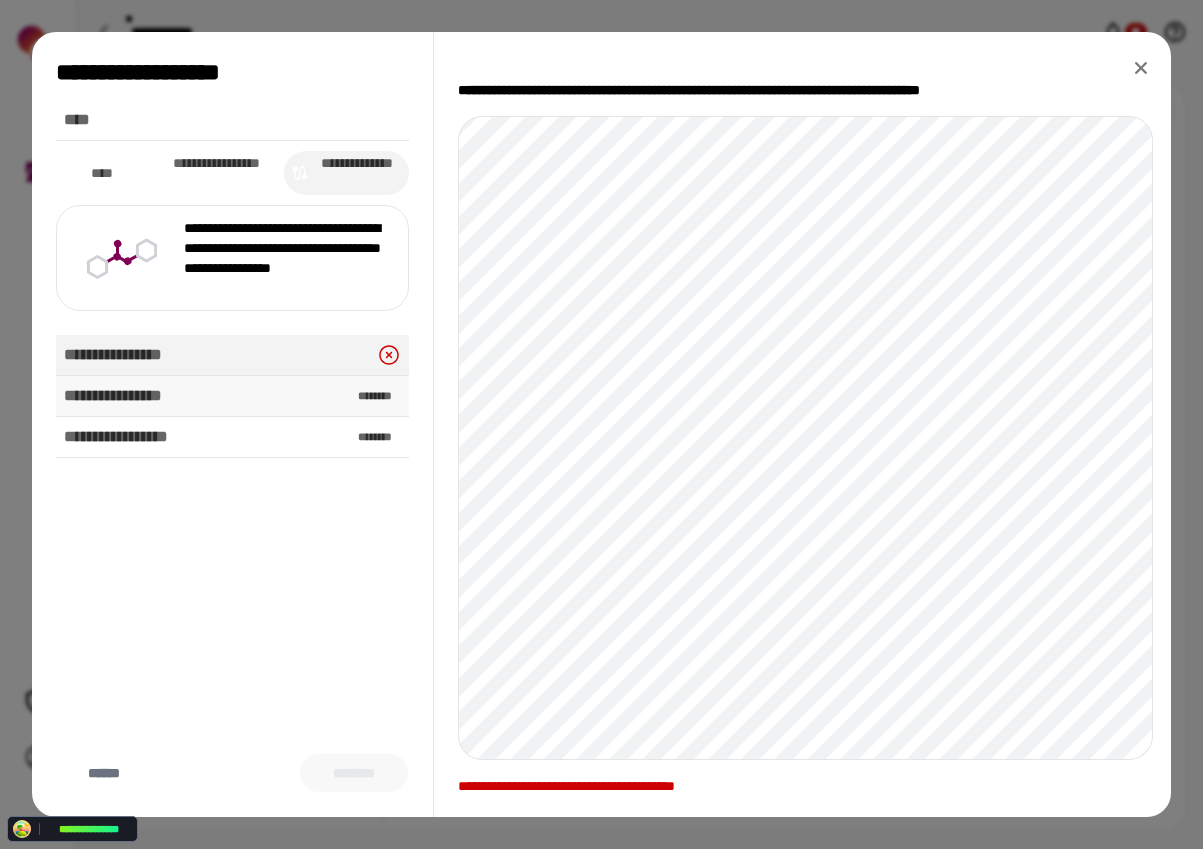 click on "**********" at bounding box center [232, 396] 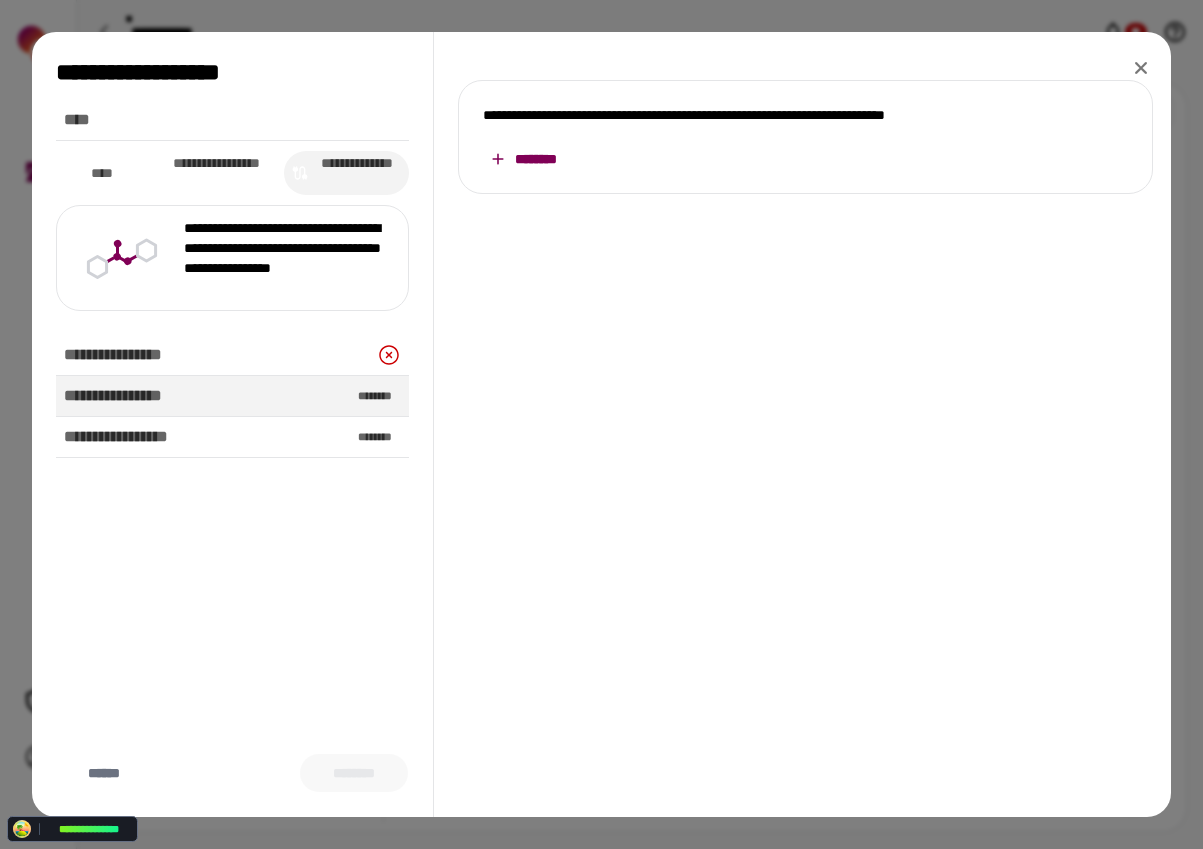 click on "**********" at bounding box center [805, 137] 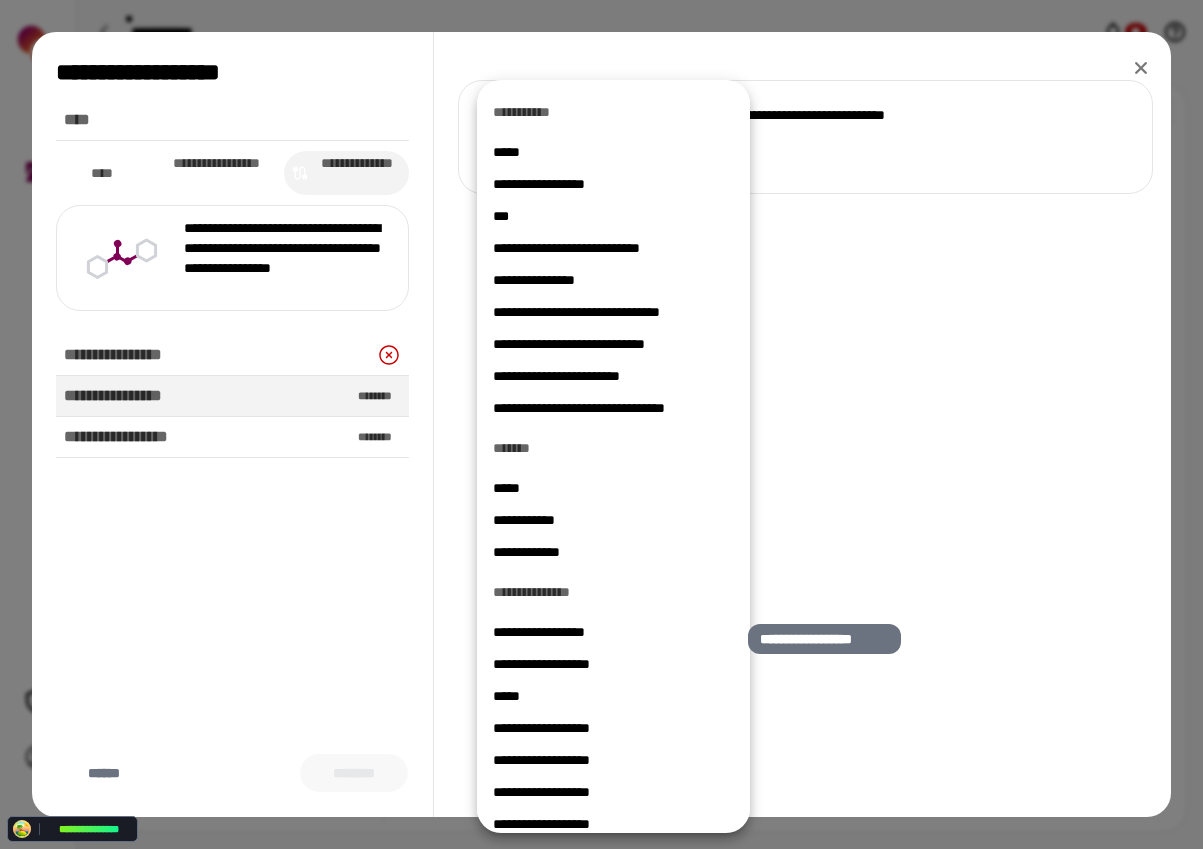 scroll, scrollTop: 959, scrollLeft: 0, axis: vertical 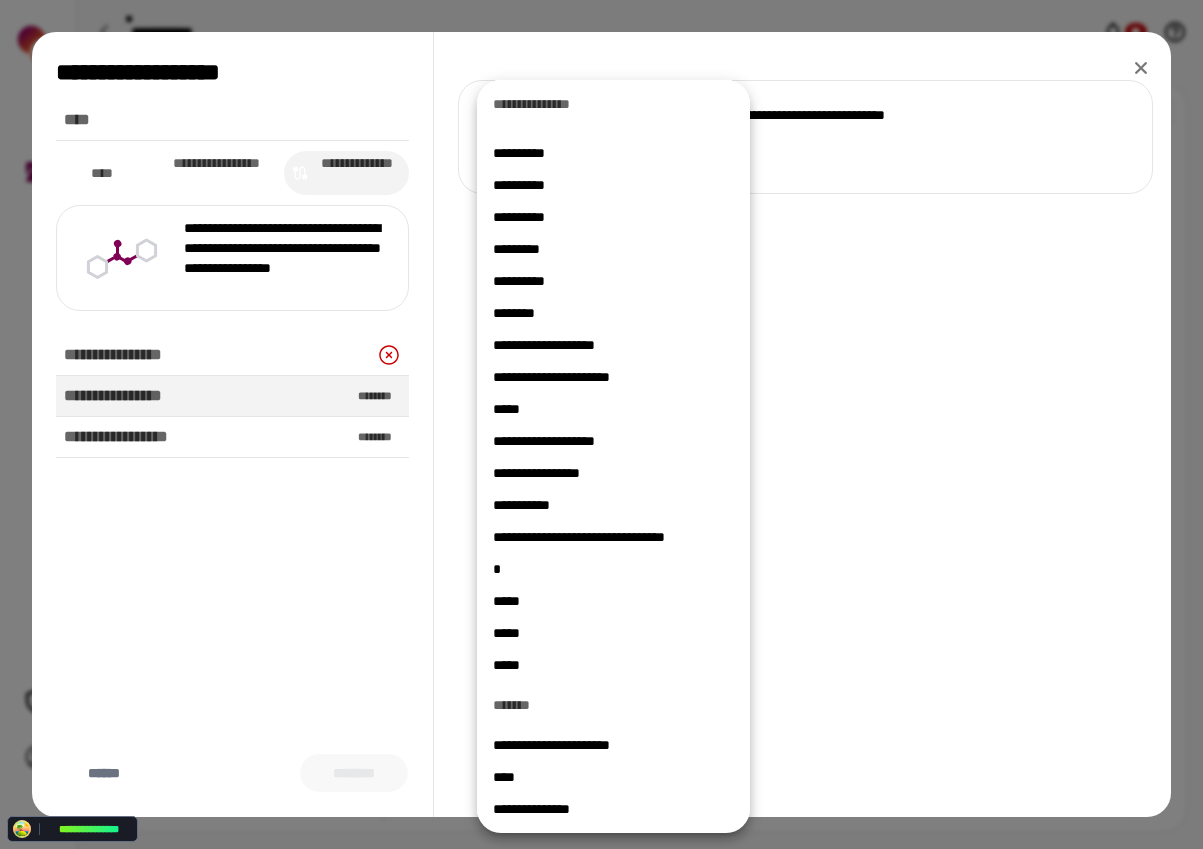 click on "**********" at bounding box center (613, 809) 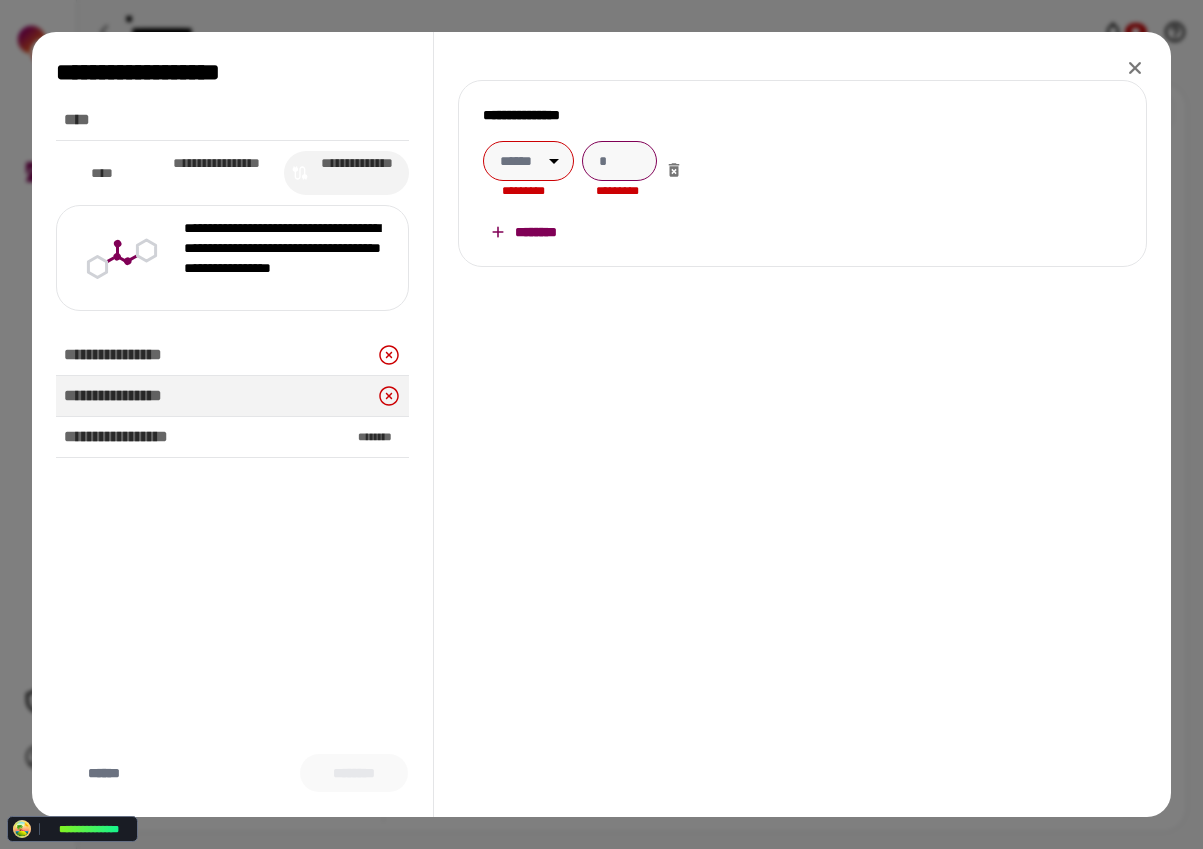 click at bounding box center [619, 161] 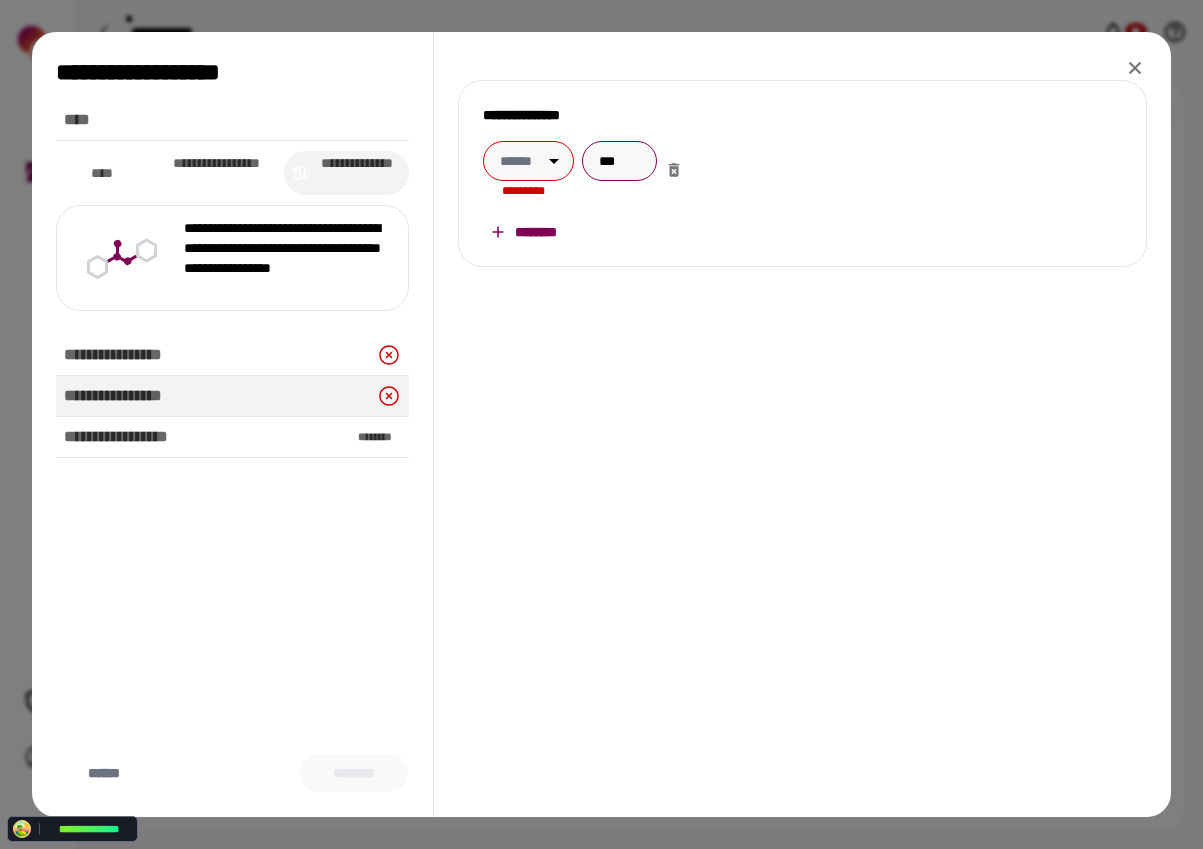 type on "***" 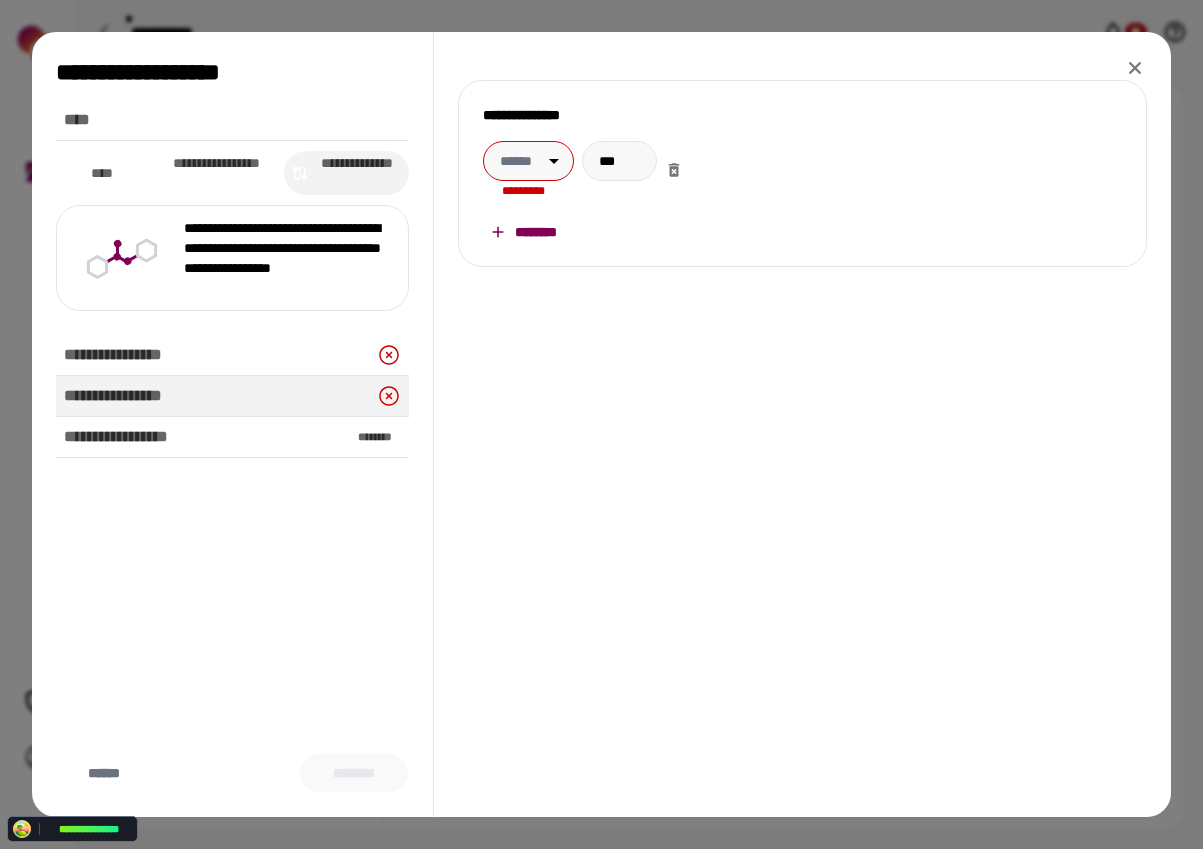 click on "**********" at bounding box center [802, 173] 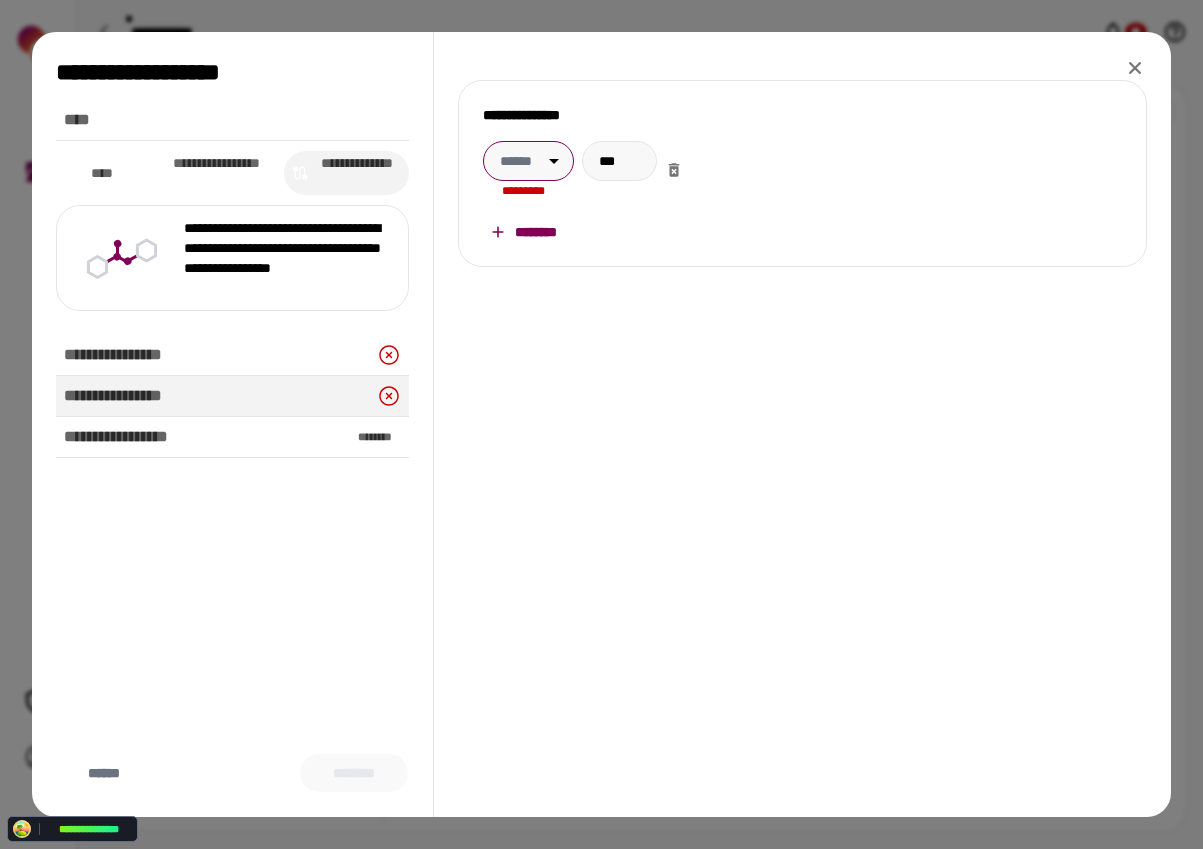 click on "**********" at bounding box center [601, 424] 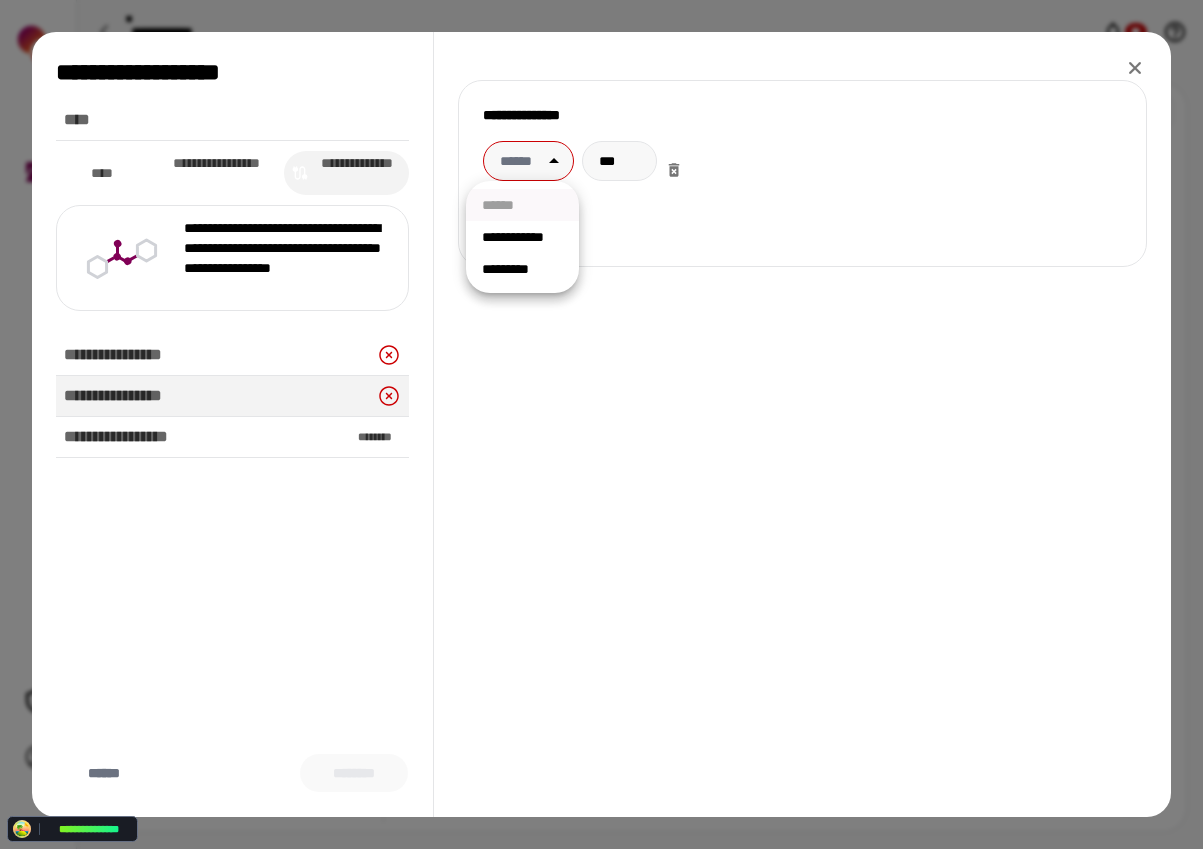 drag, startPoint x: 541, startPoint y: 231, endPoint x: 564, endPoint y: 219, distance: 25.942244 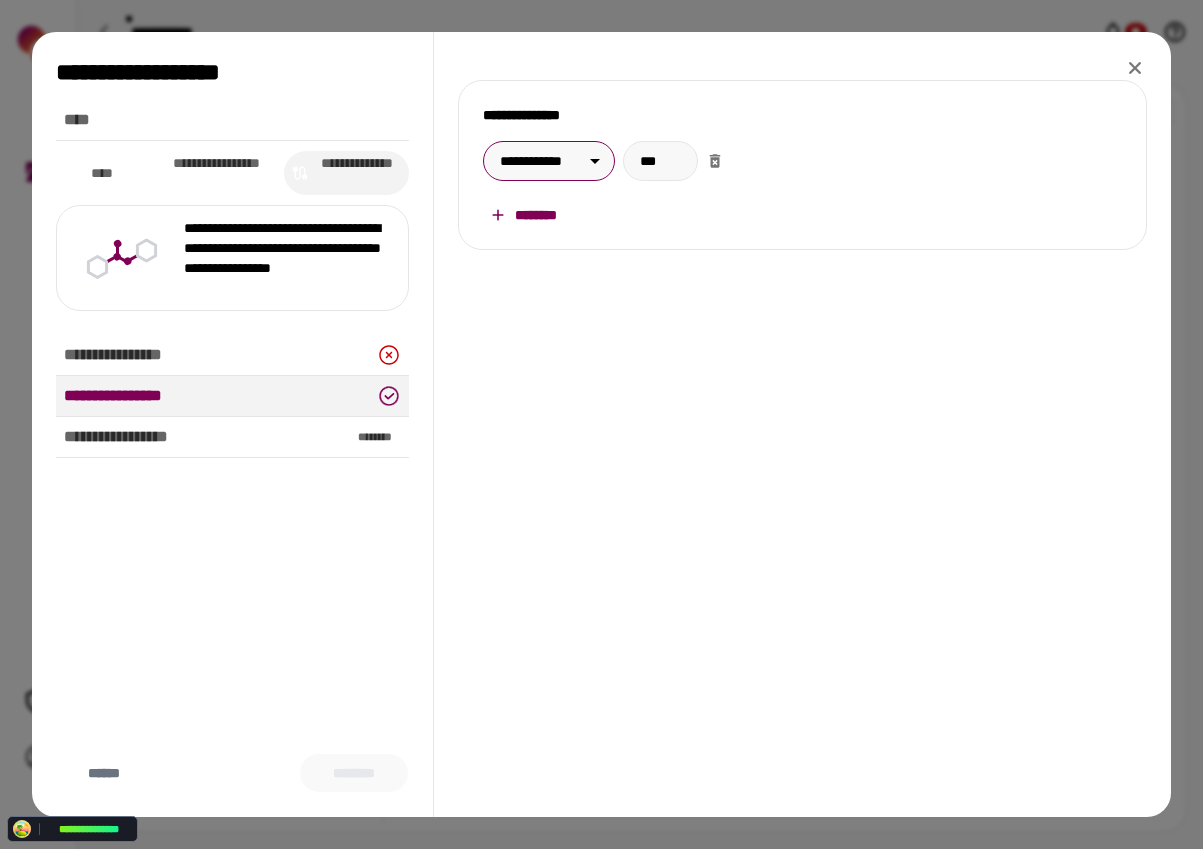 click on "**********" at bounding box center [802, 424] 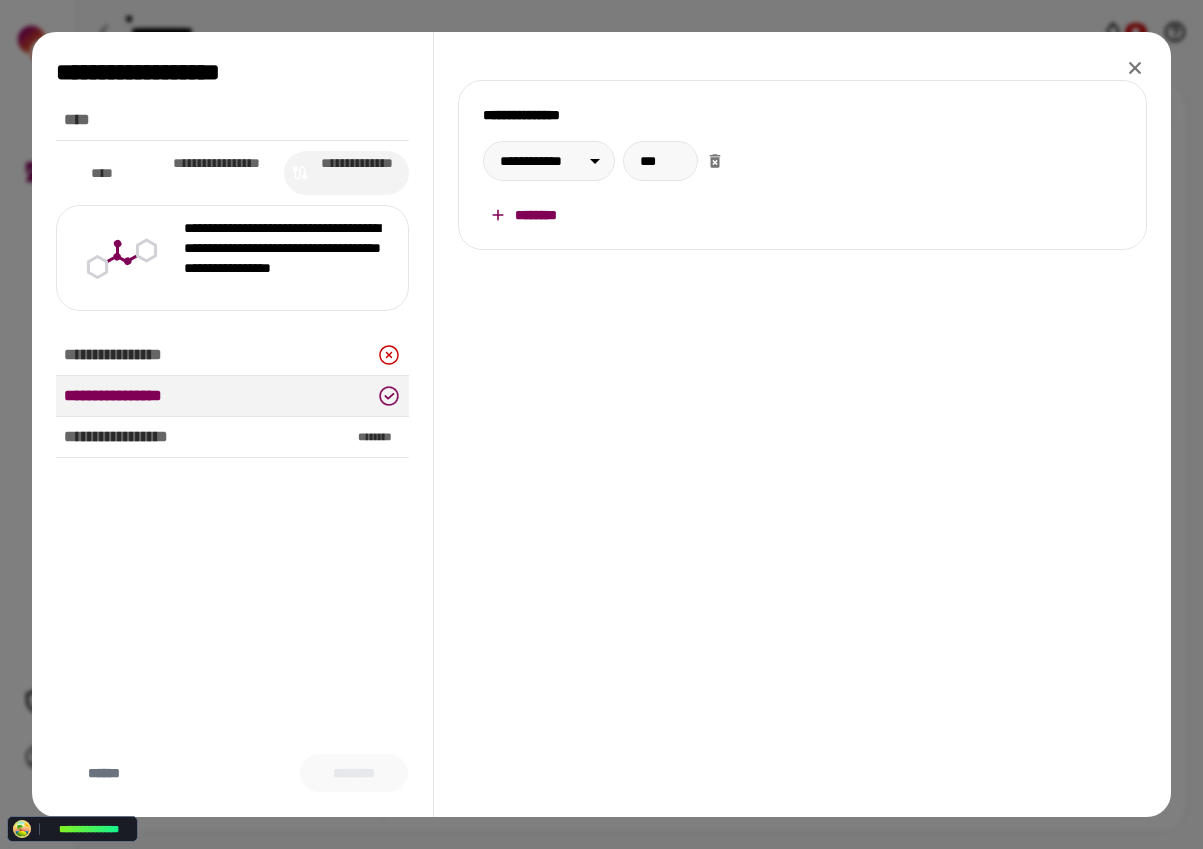 click 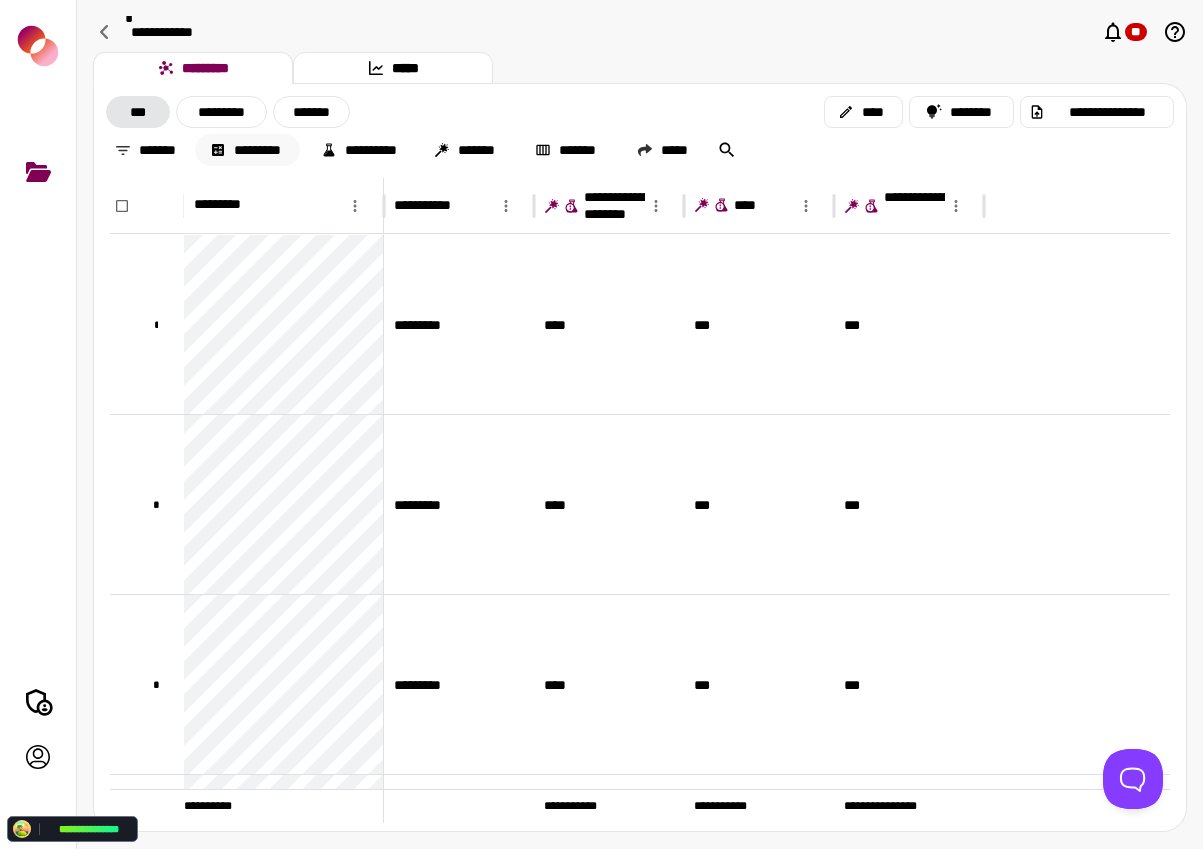 click on "*********" at bounding box center (247, 150) 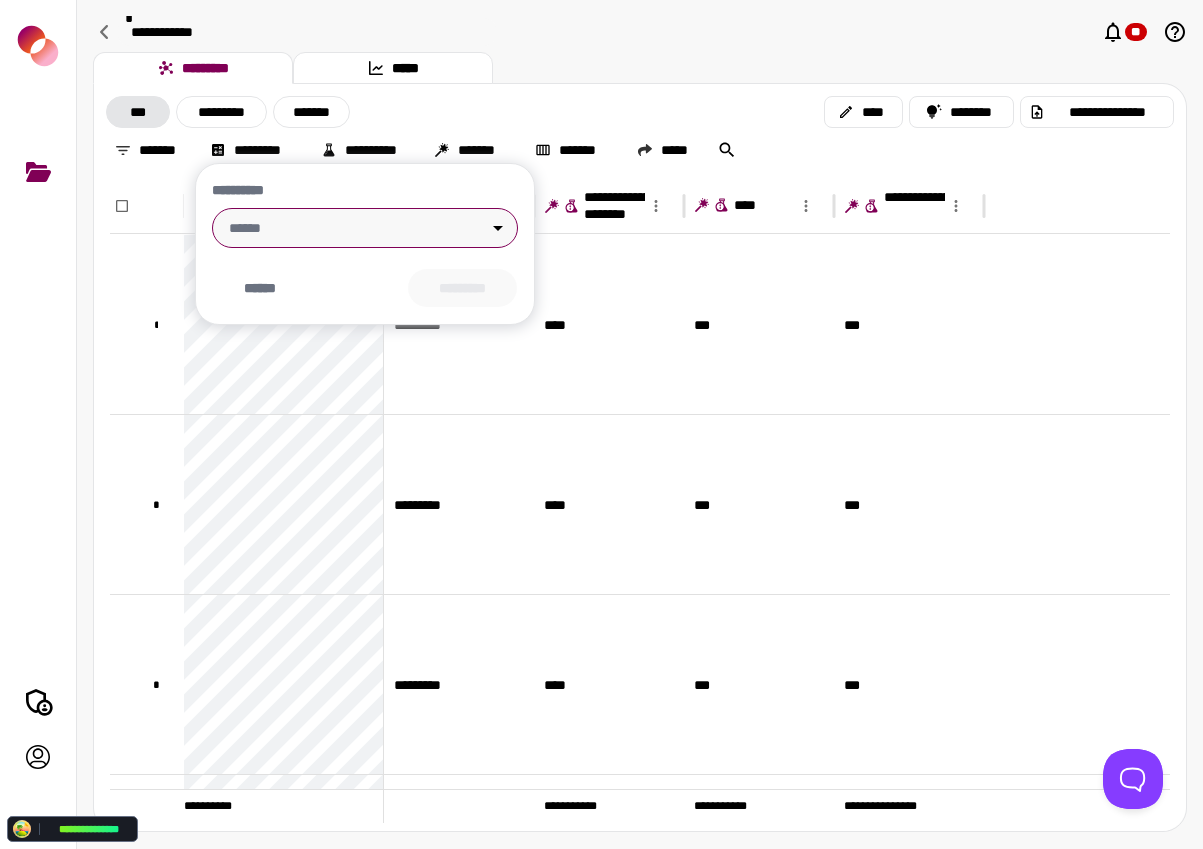 click on "**********" at bounding box center (601, 424) 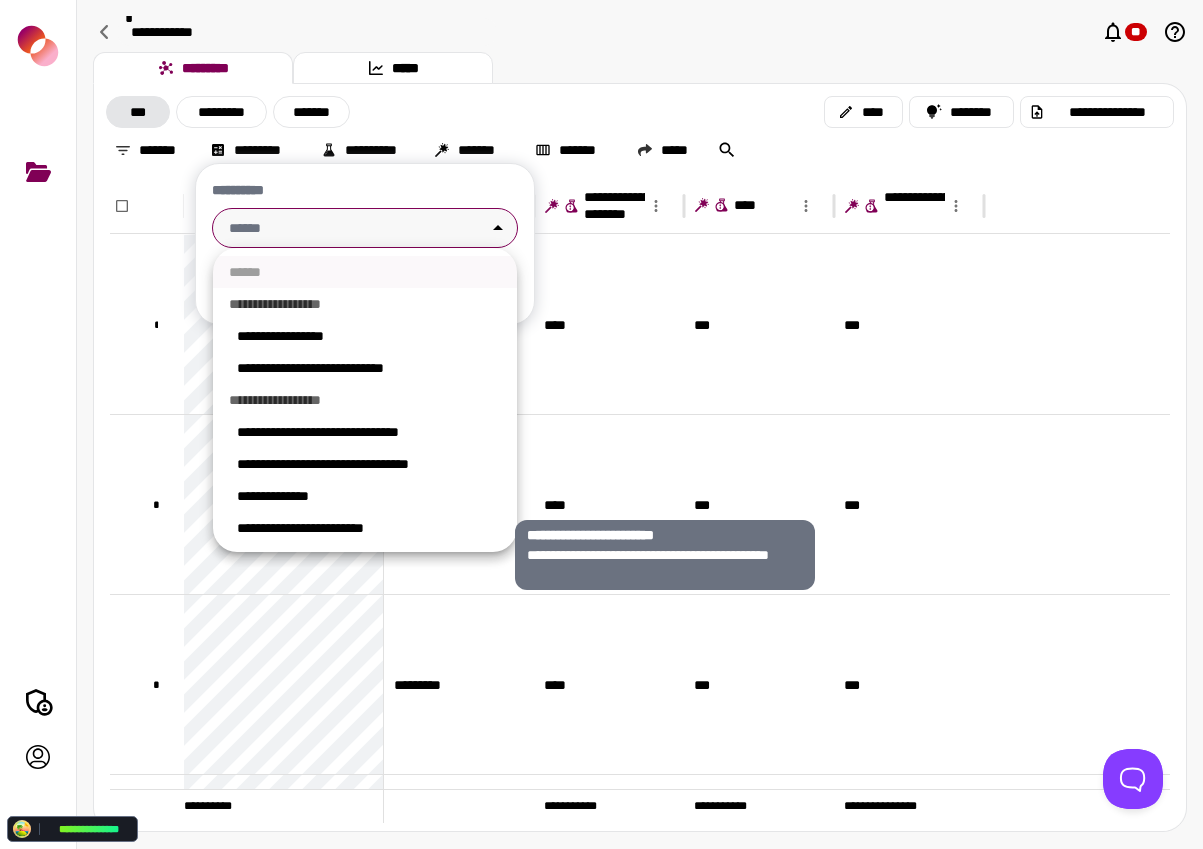 click on "**********" at bounding box center [369, 528] 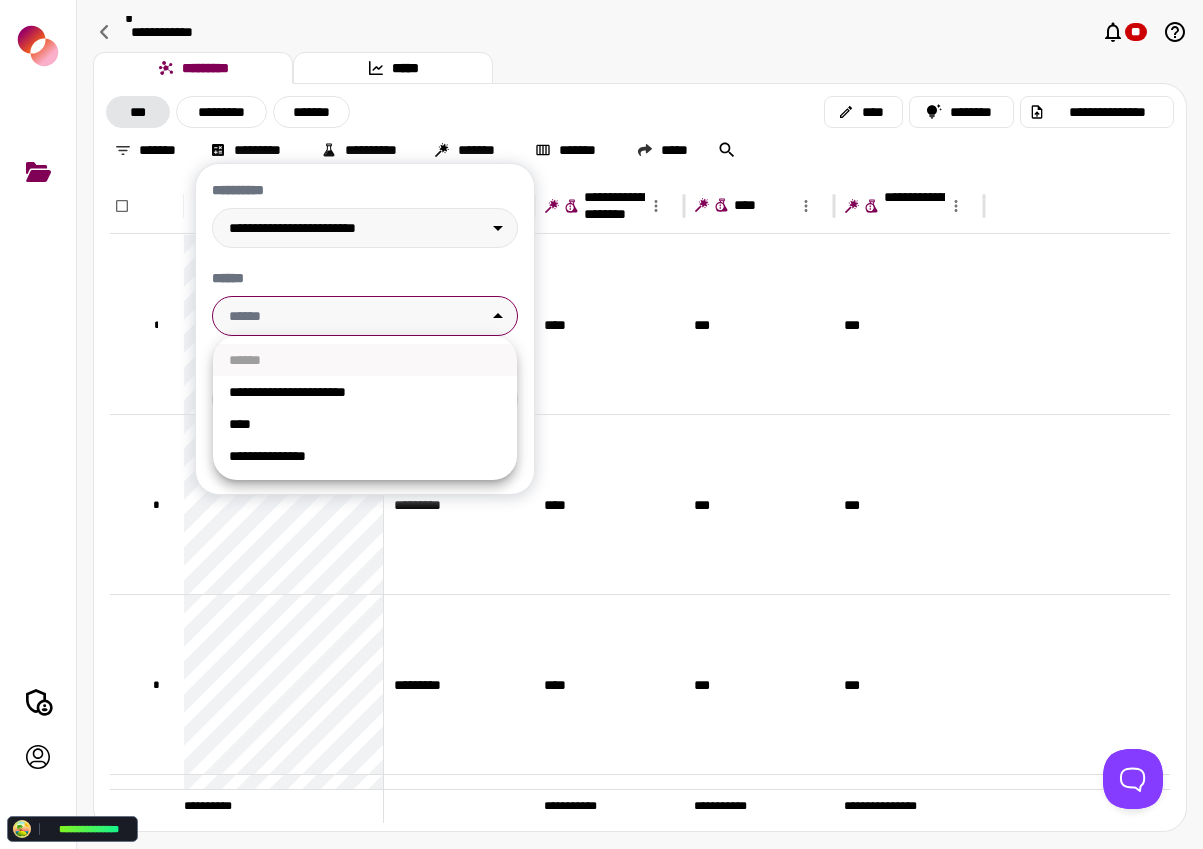 click on "**********" at bounding box center (601, 424) 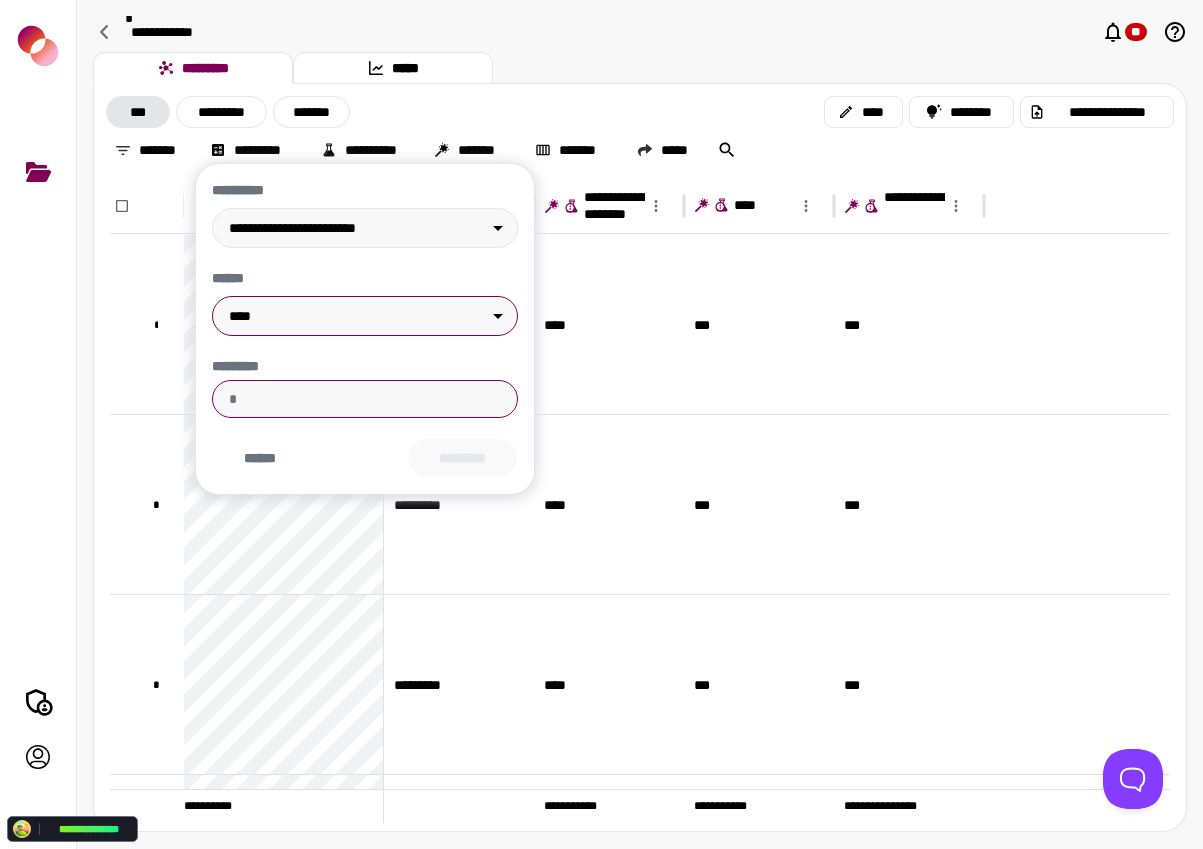 drag, startPoint x: 302, startPoint y: 430, endPoint x: 297, endPoint y: 409, distance: 21.587032 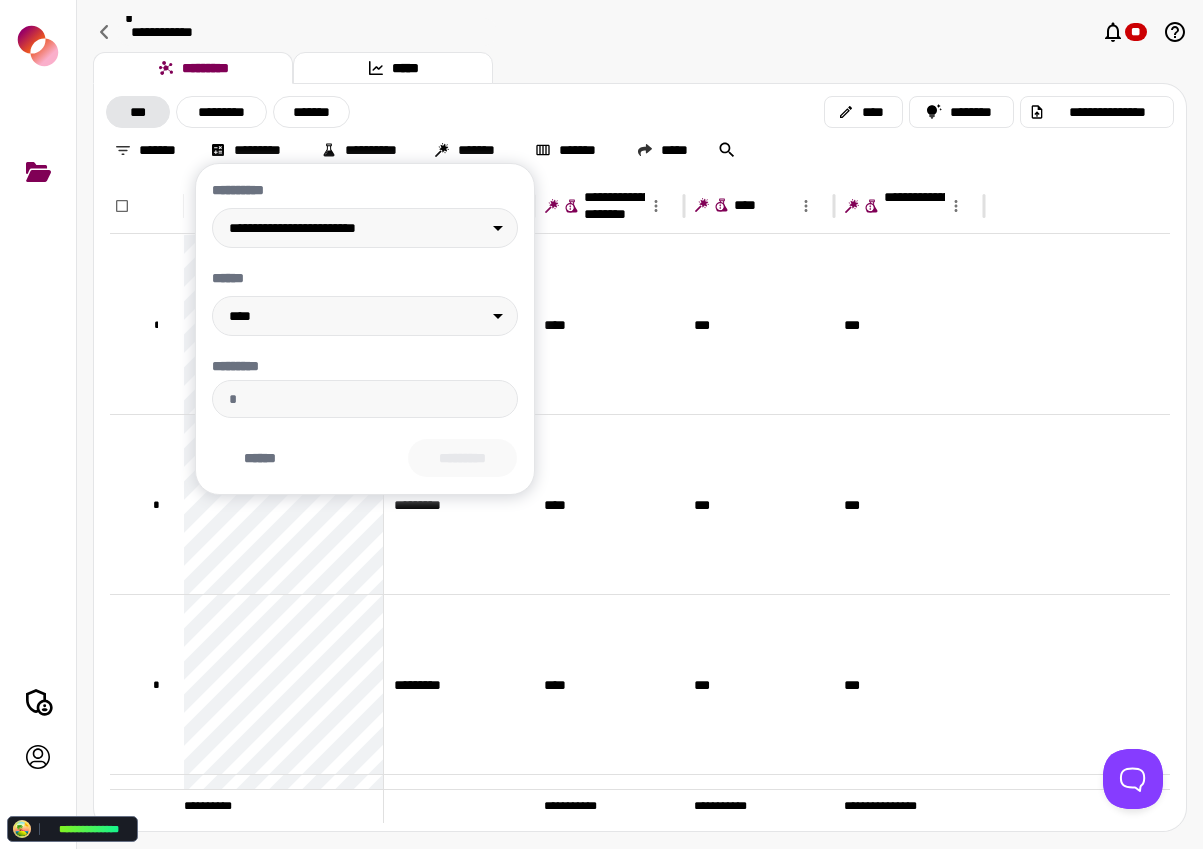 drag, startPoint x: 297, startPoint y: 408, endPoint x: 322, endPoint y: 424, distance: 29.681644 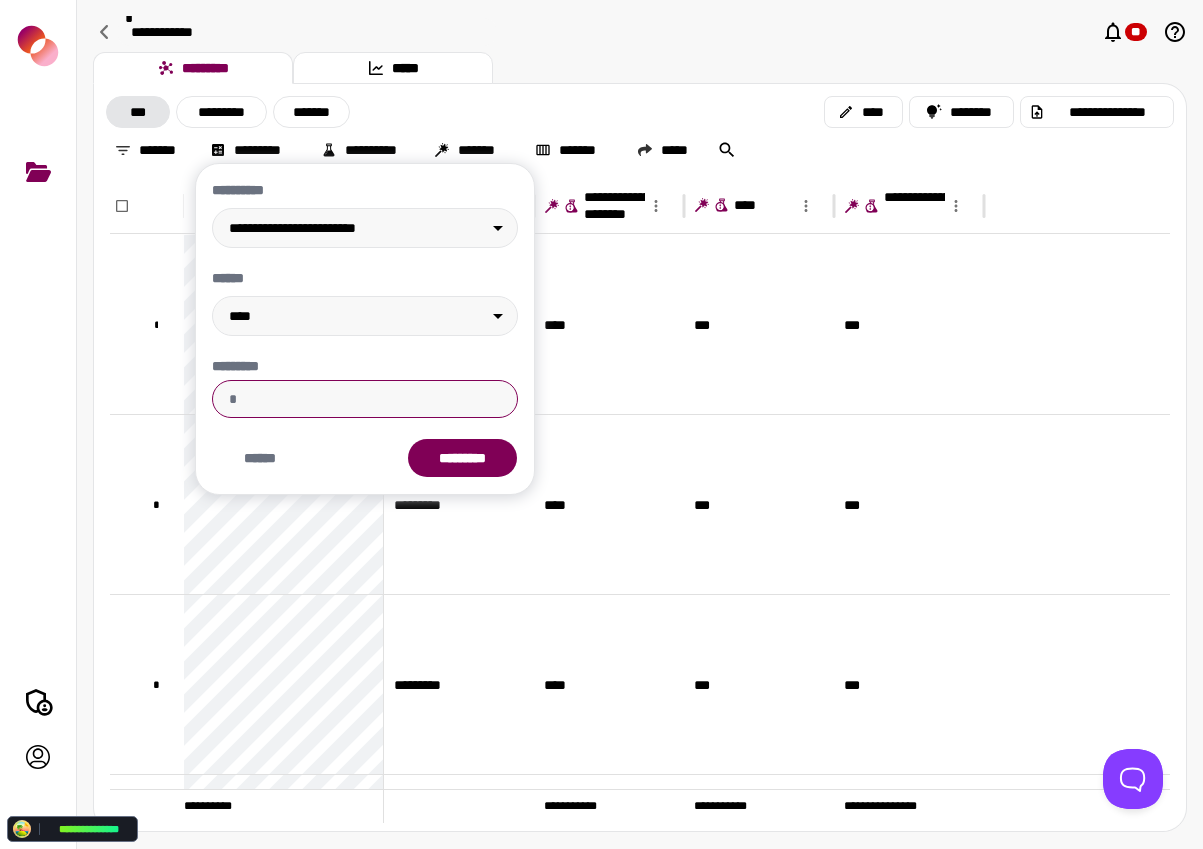 type on "***" 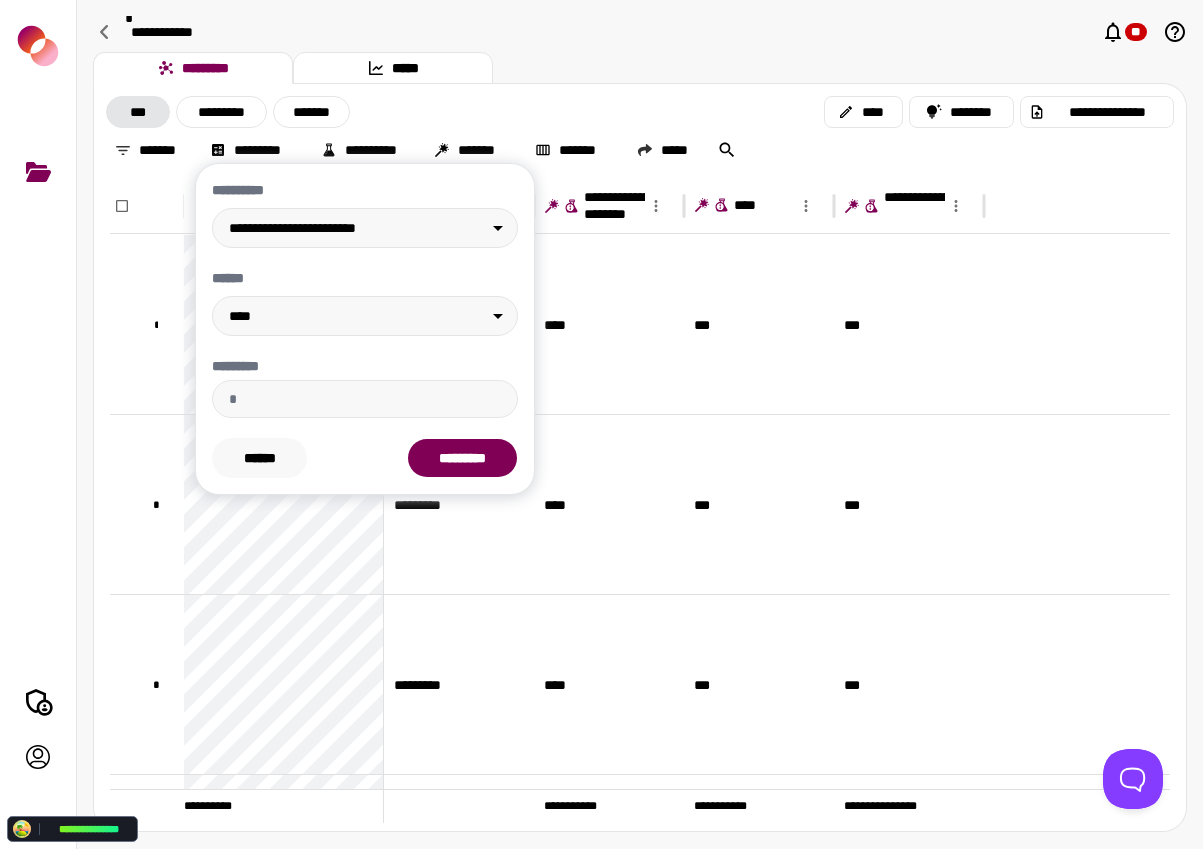 click on "******" at bounding box center [259, 458] 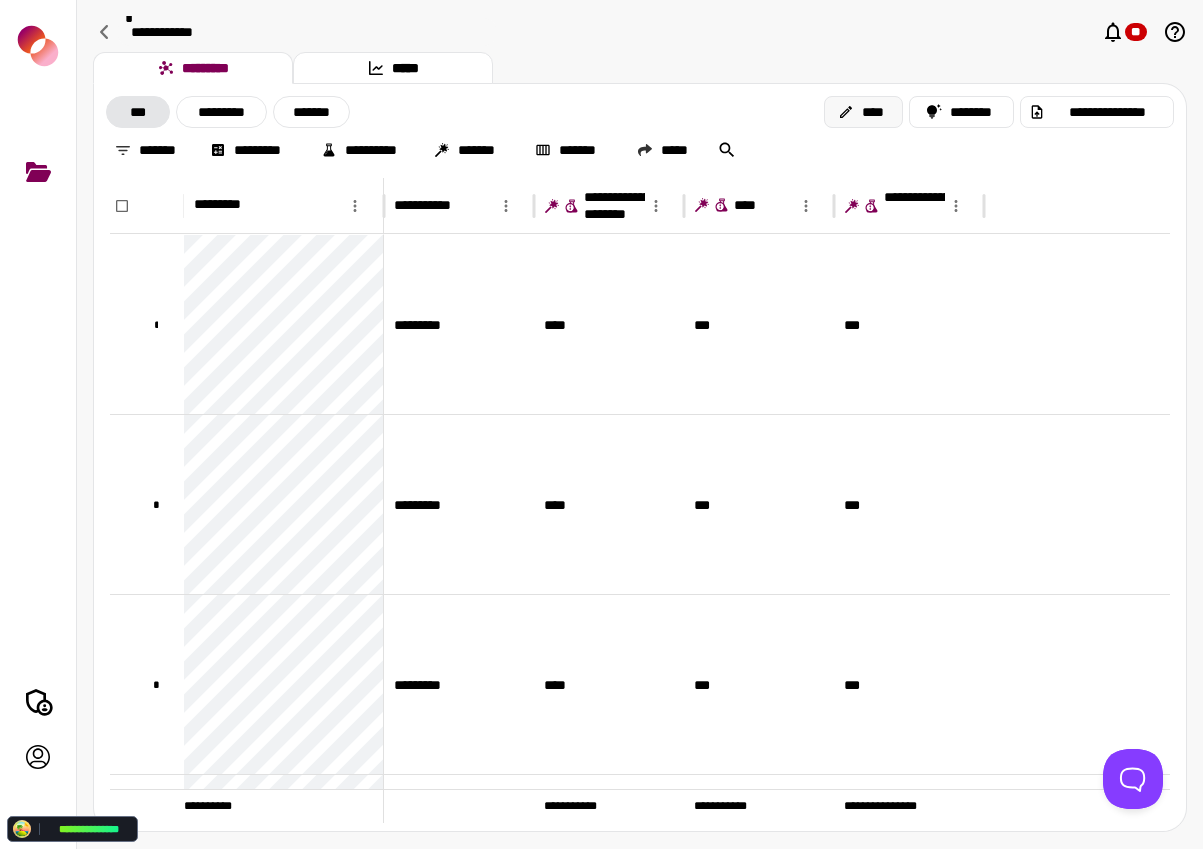 click 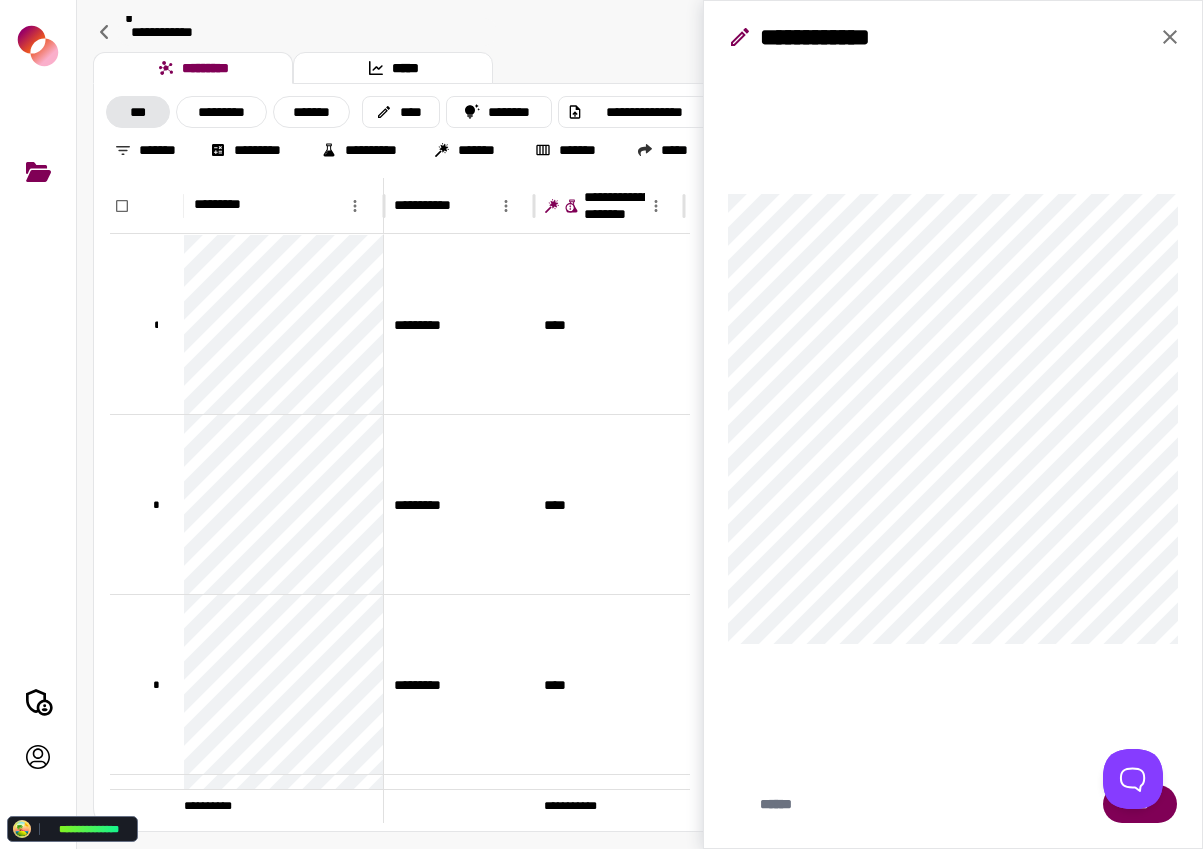 click 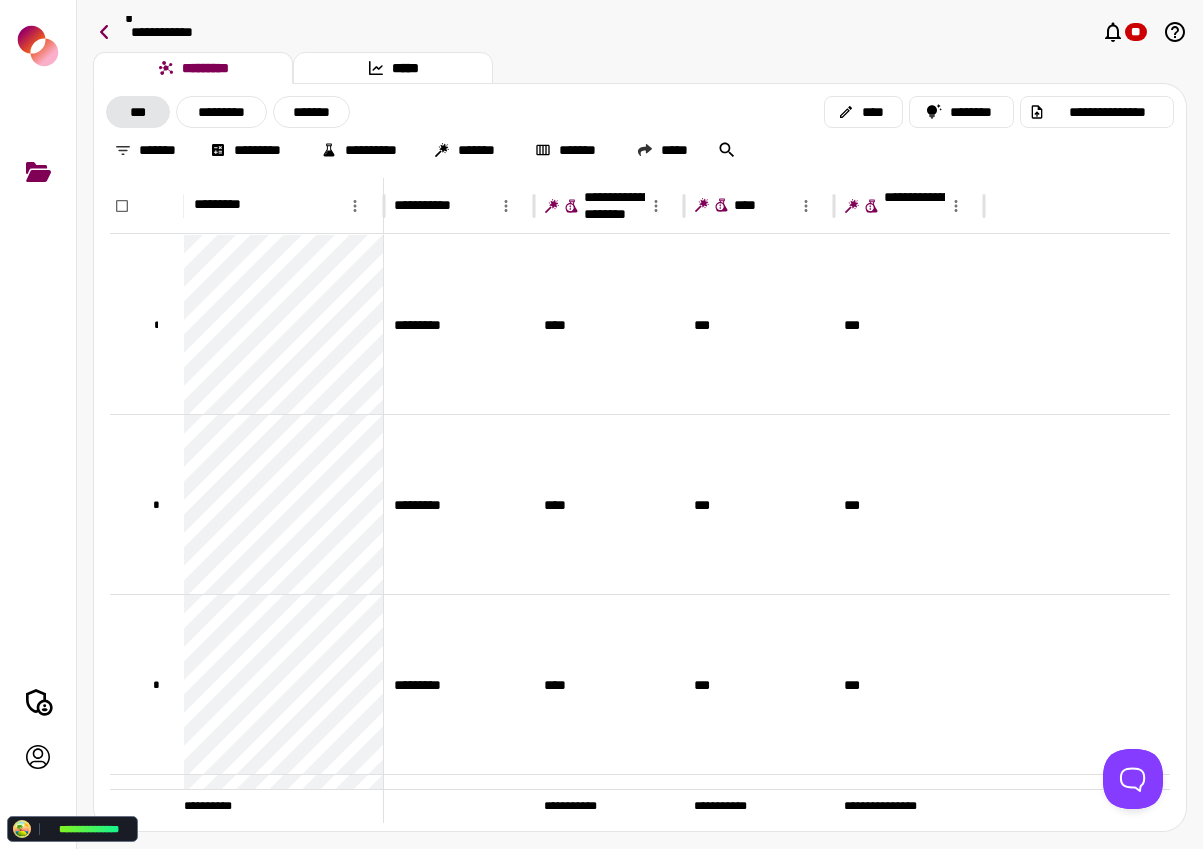 click 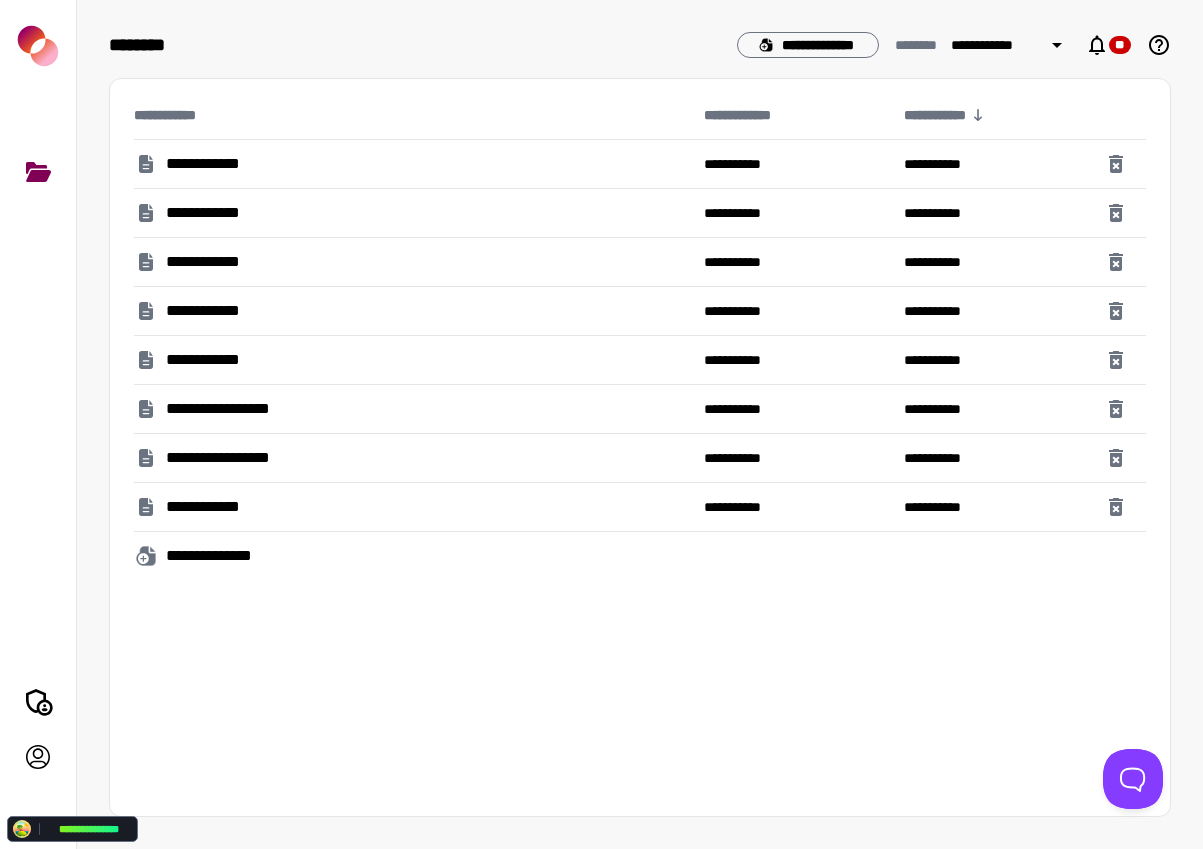 click on "**********" at bounding box center [228, 409] 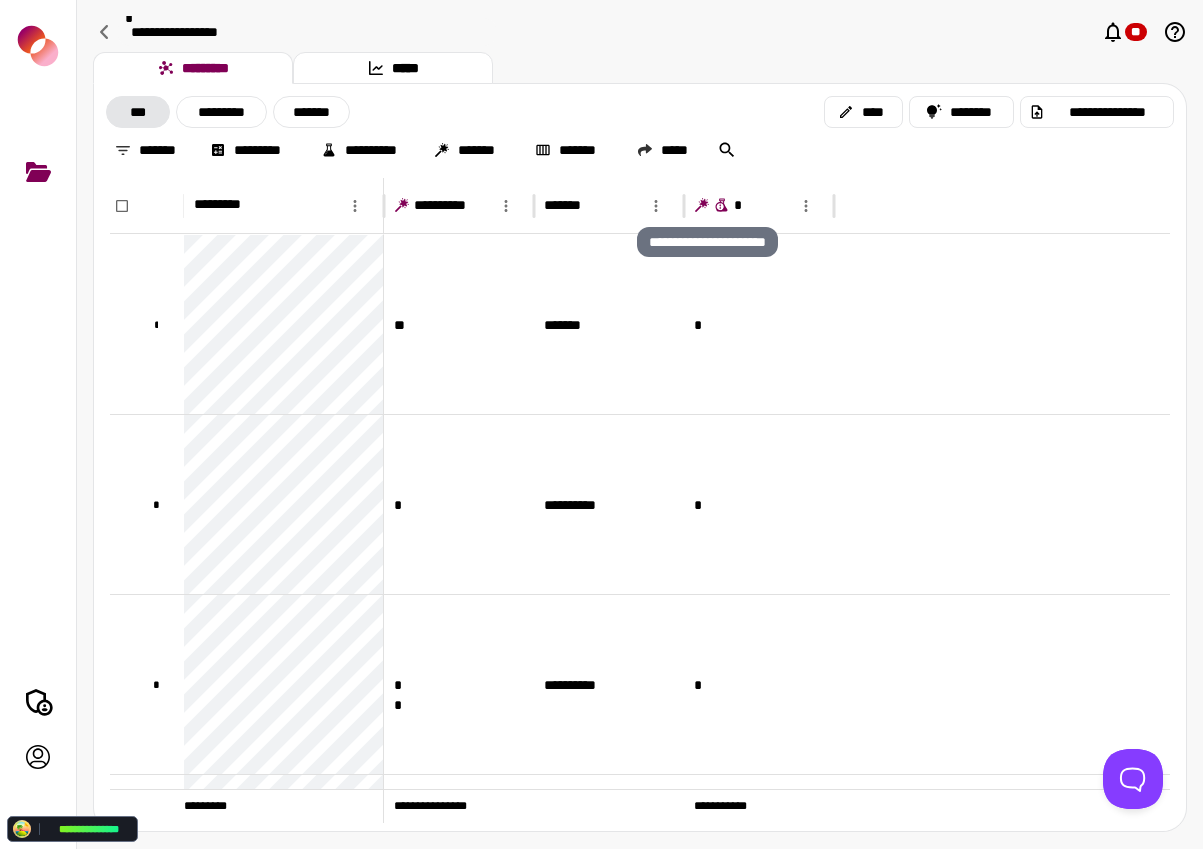 click 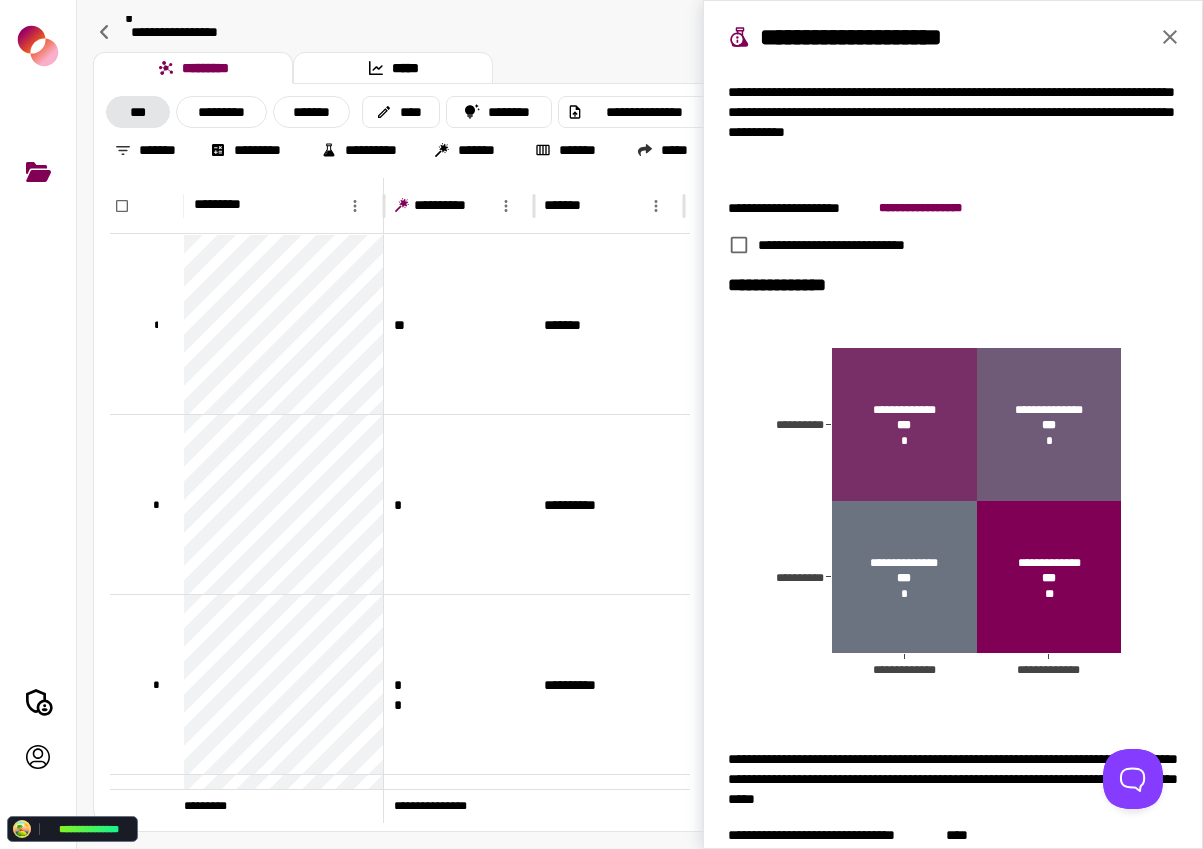 scroll, scrollTop: 130, scrollLeft: 0, axis: vertical 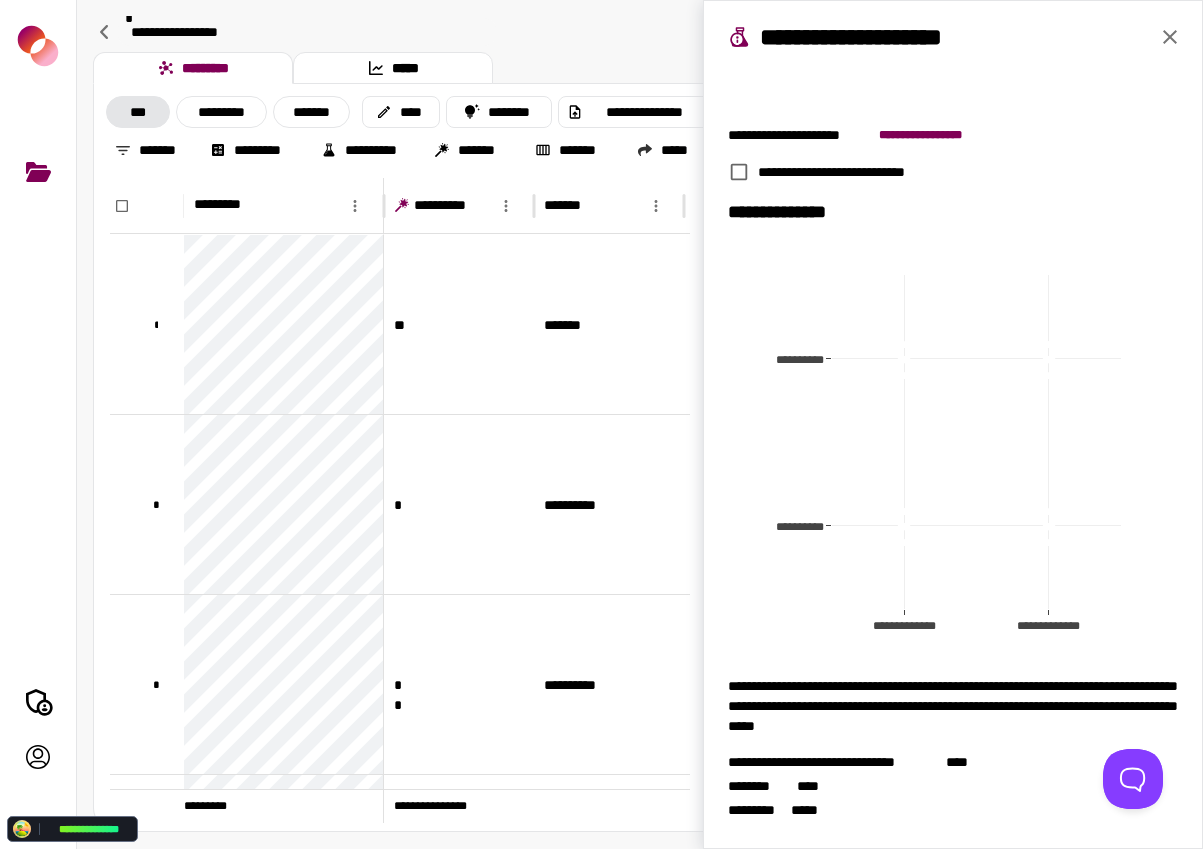 type 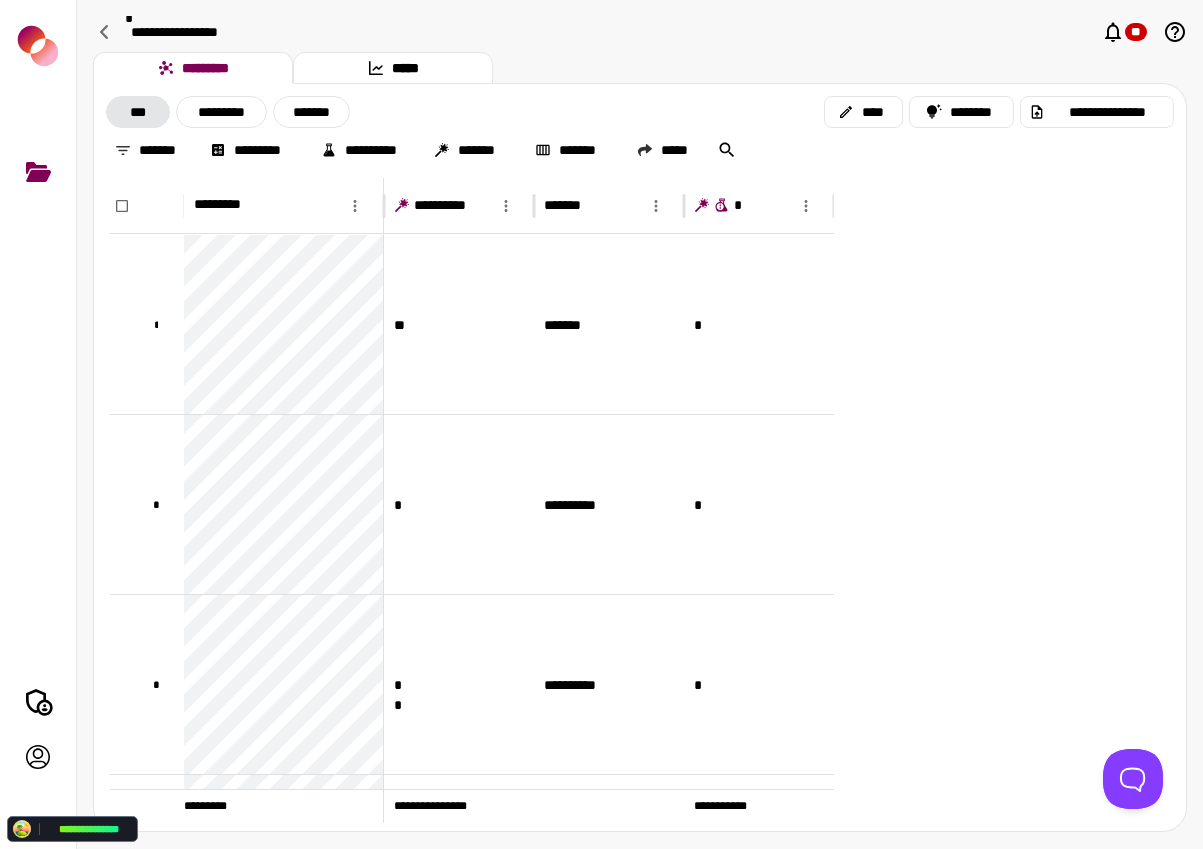 scroll, scrollTop: 0, scrollLeft: 0, axis: both 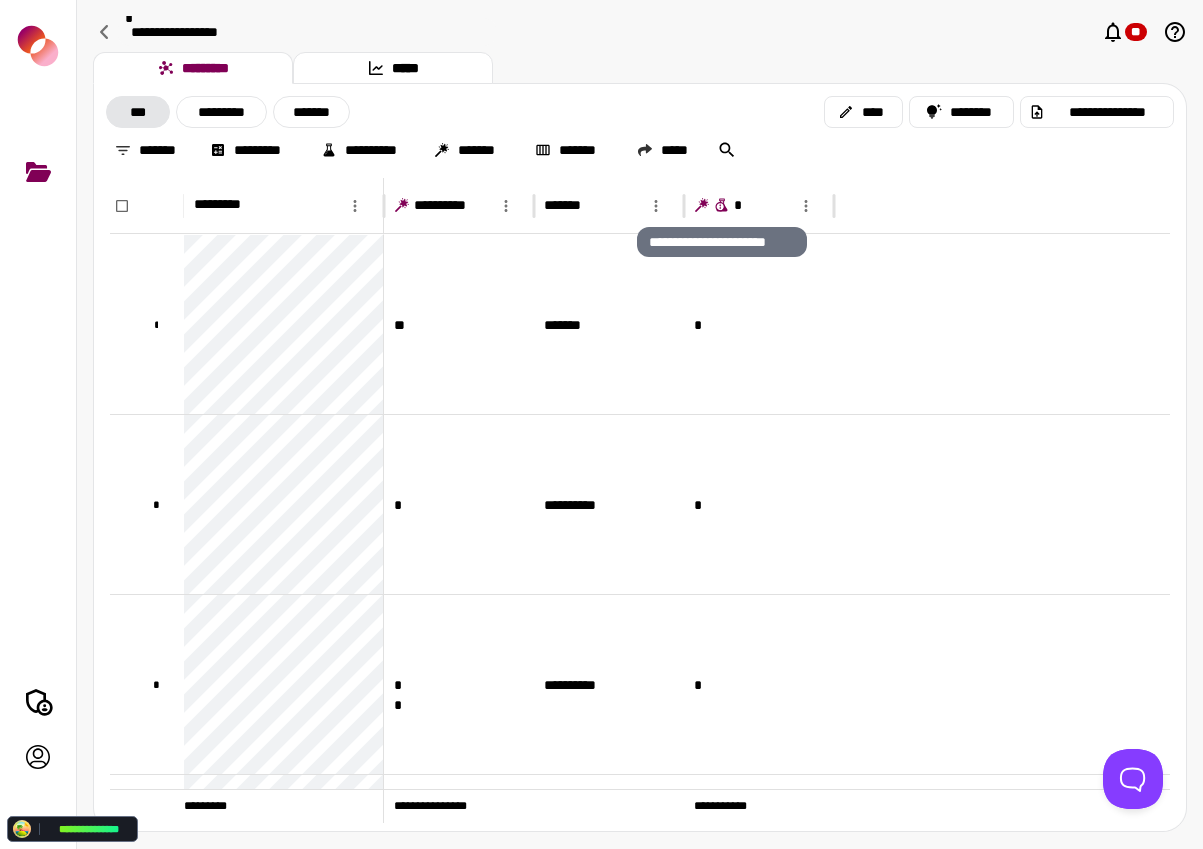 click 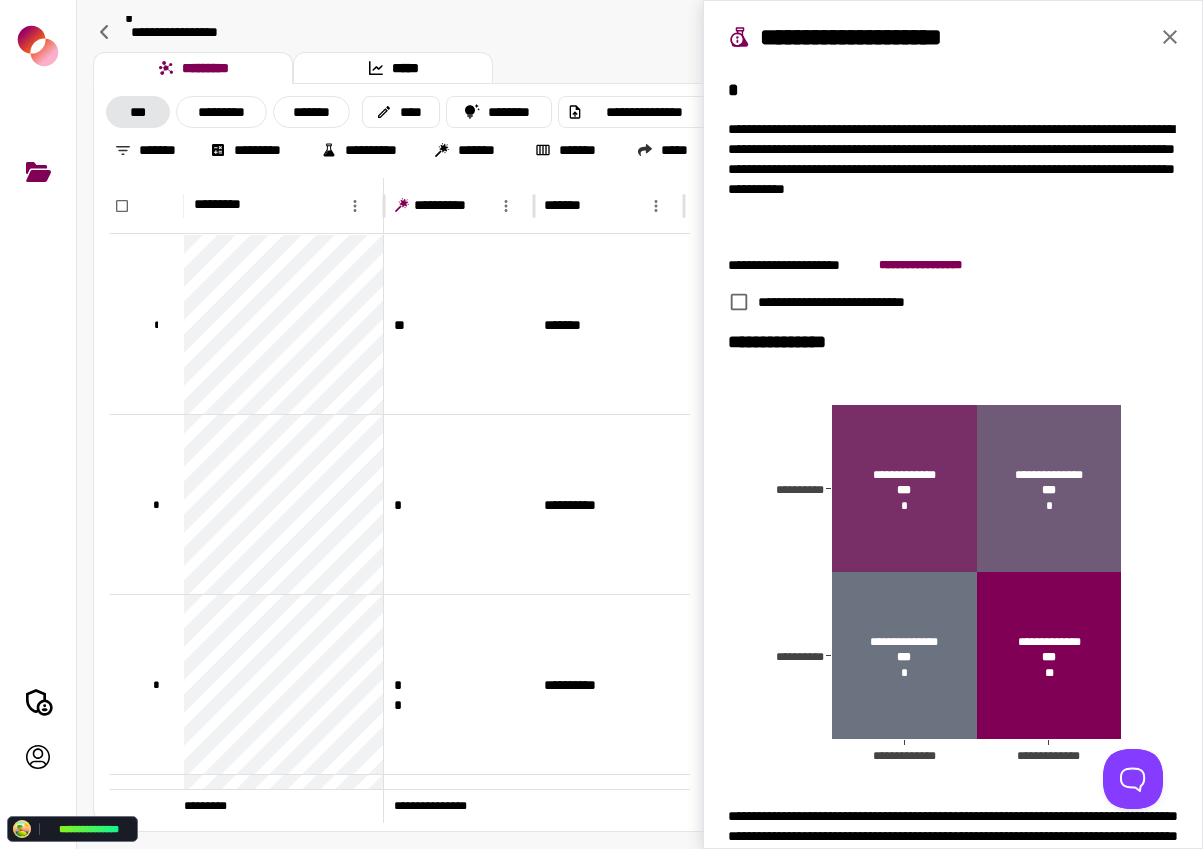 scroll, scrollTop: 130, scrollLeft: 0, axis: vertical 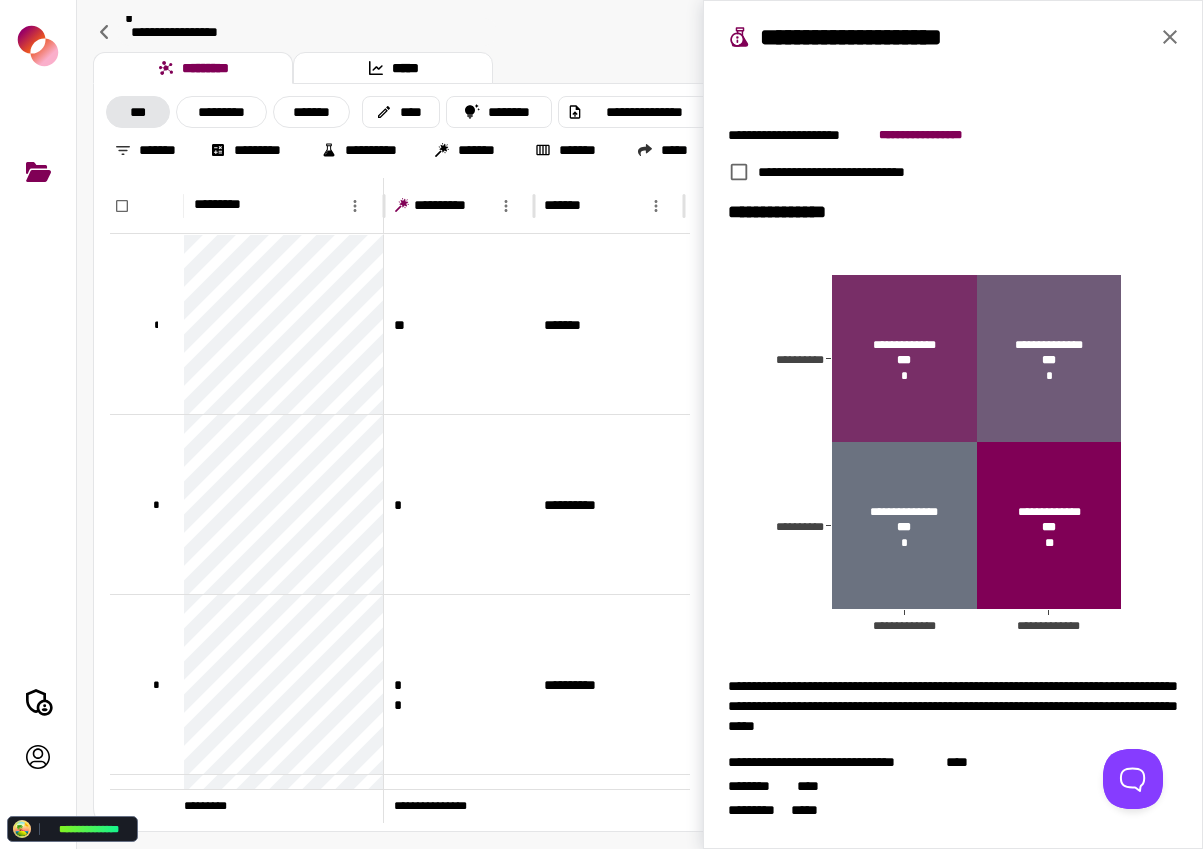 drag, startPoint x: 1181, startPoint y: 22, endPoint x: 1167, endPoint y: 35, distance: 19.104973 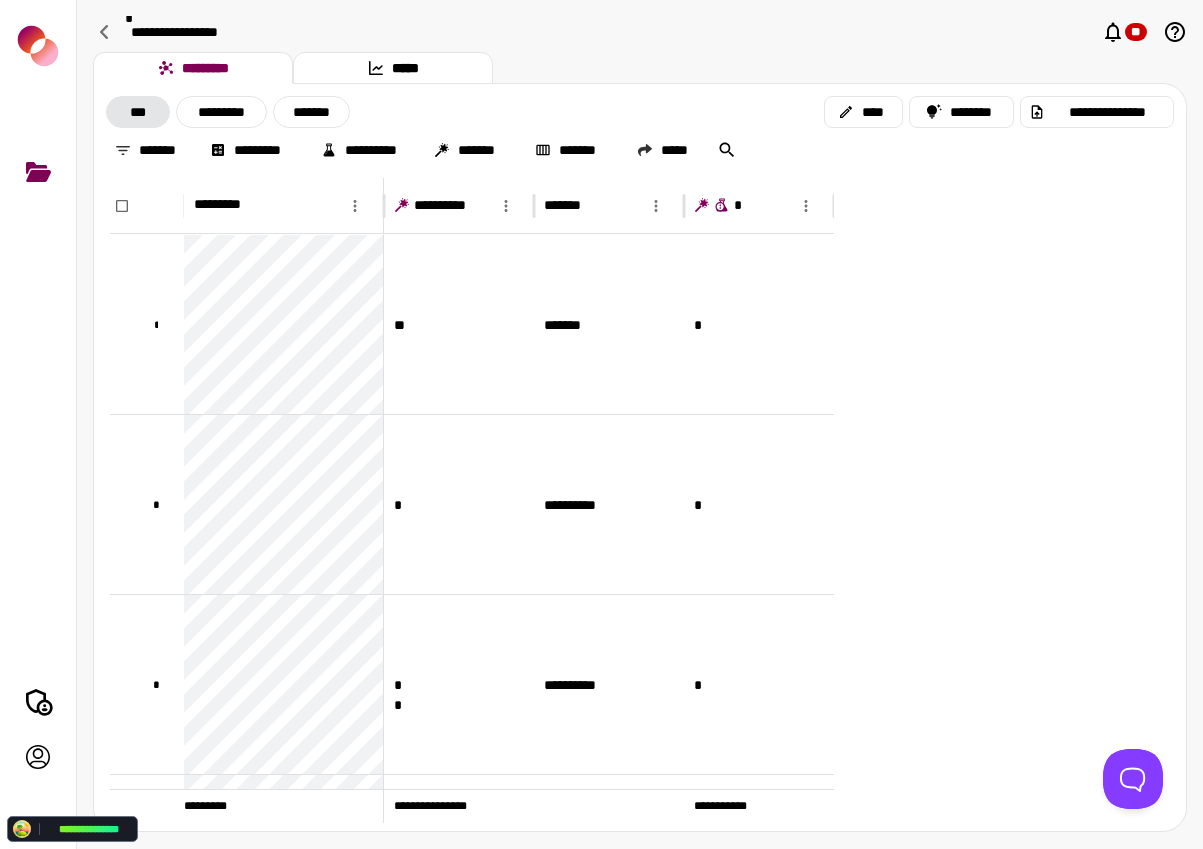 scroll, scrollTop: 0, scrollLeft: 0, axis: both 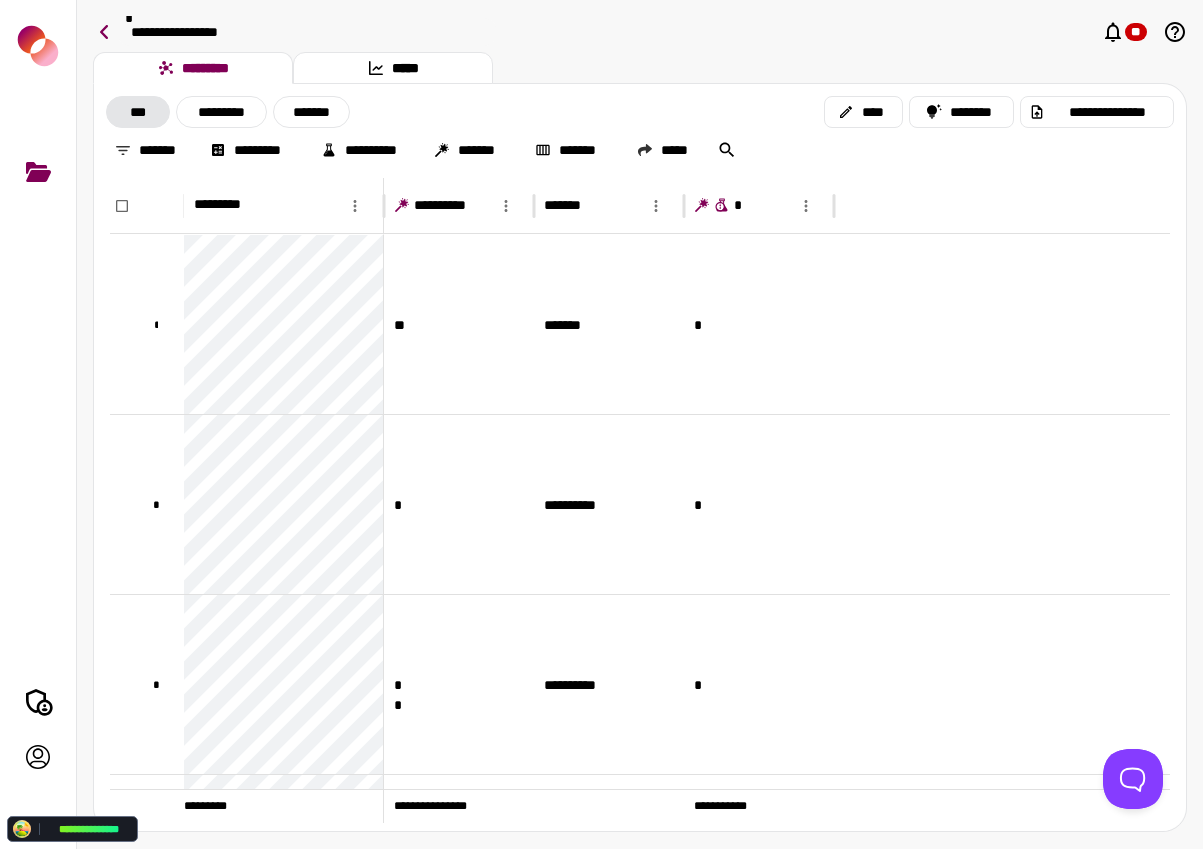 click 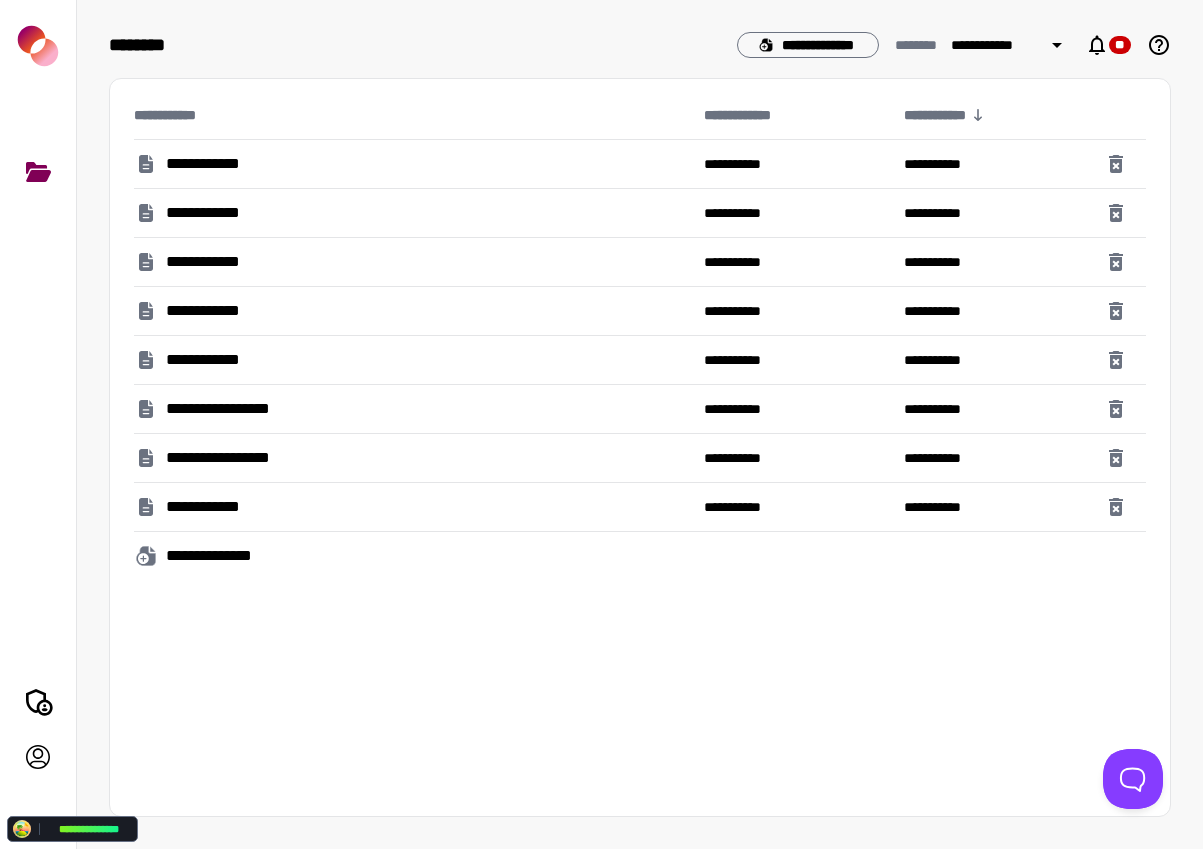 click on "**********" at bounding box center [411, 311] 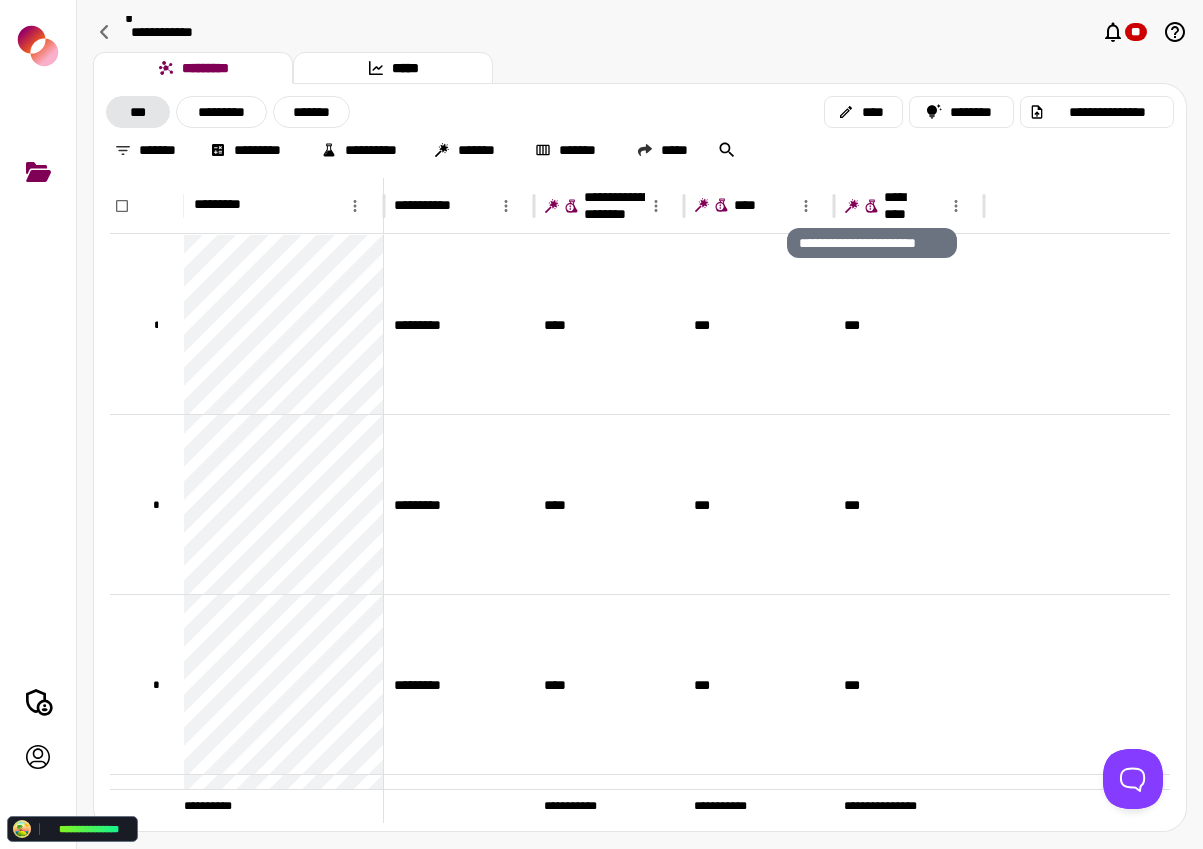 click 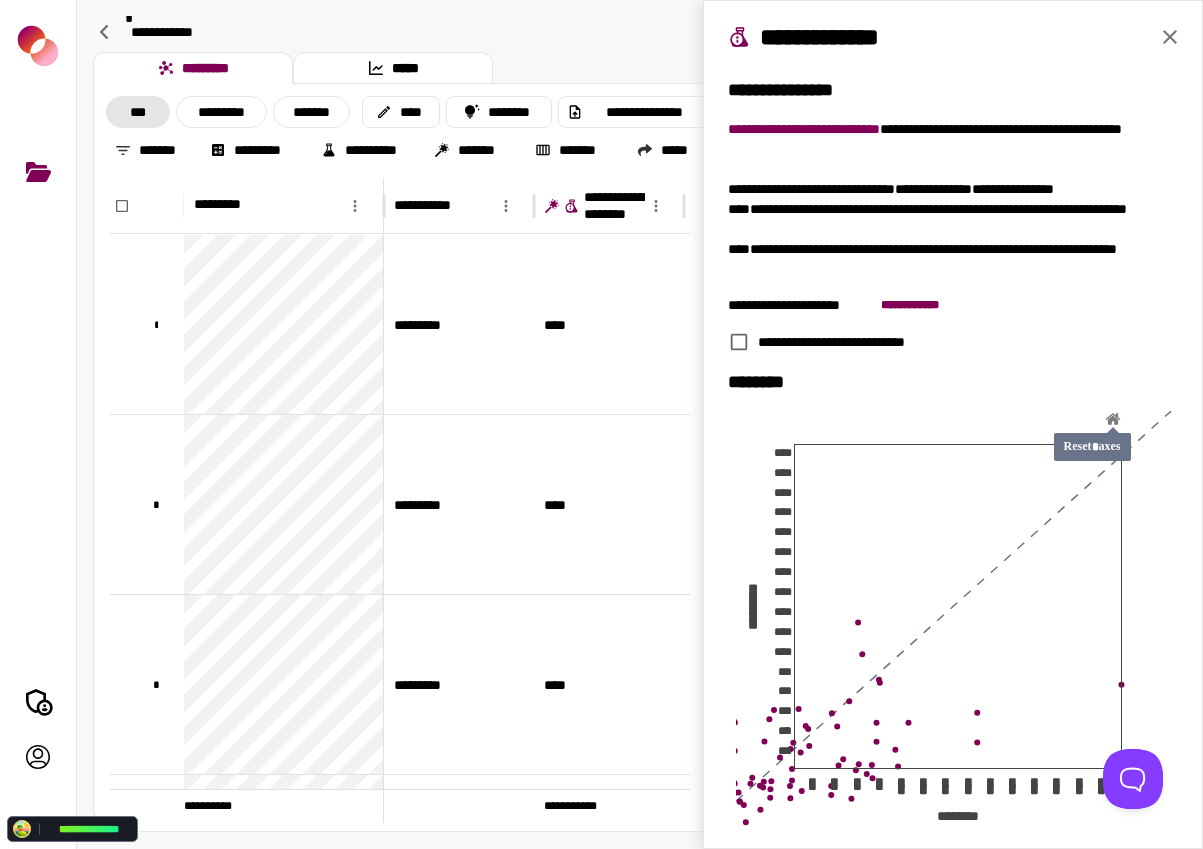 click 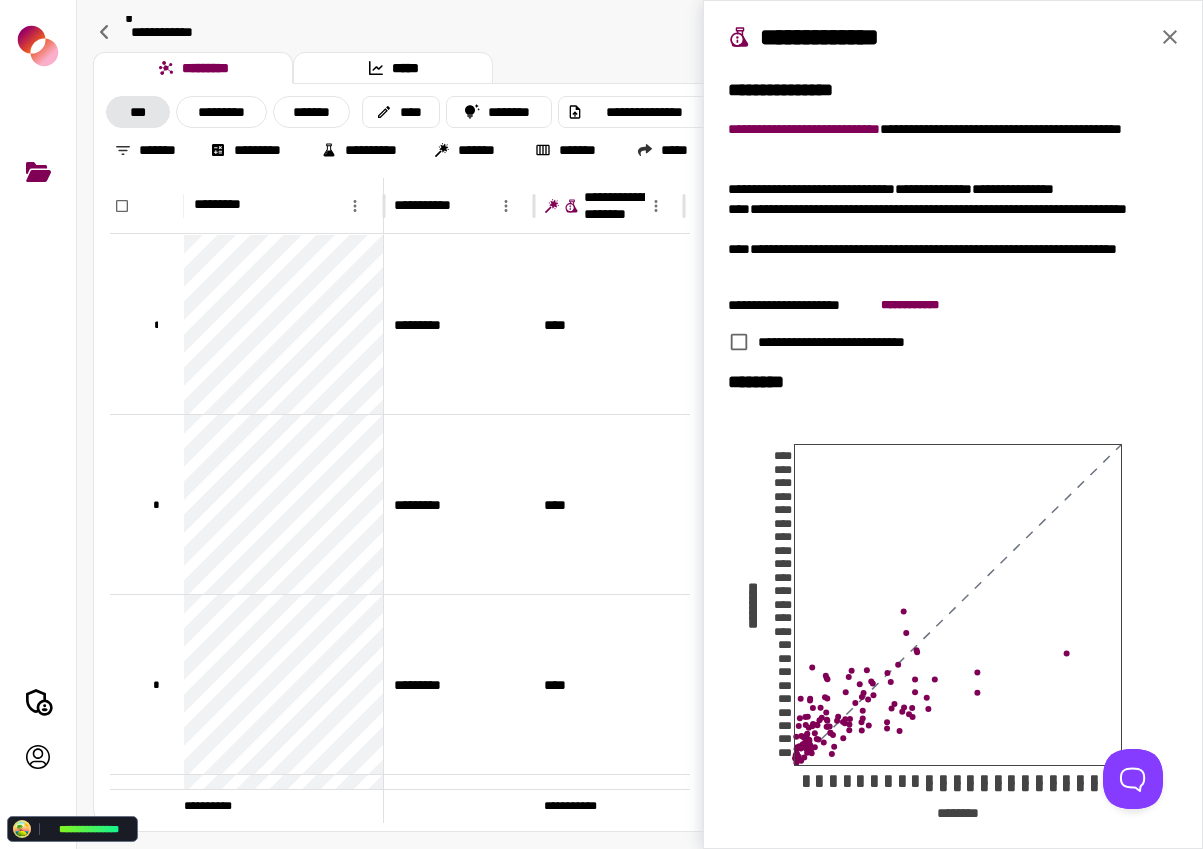 click 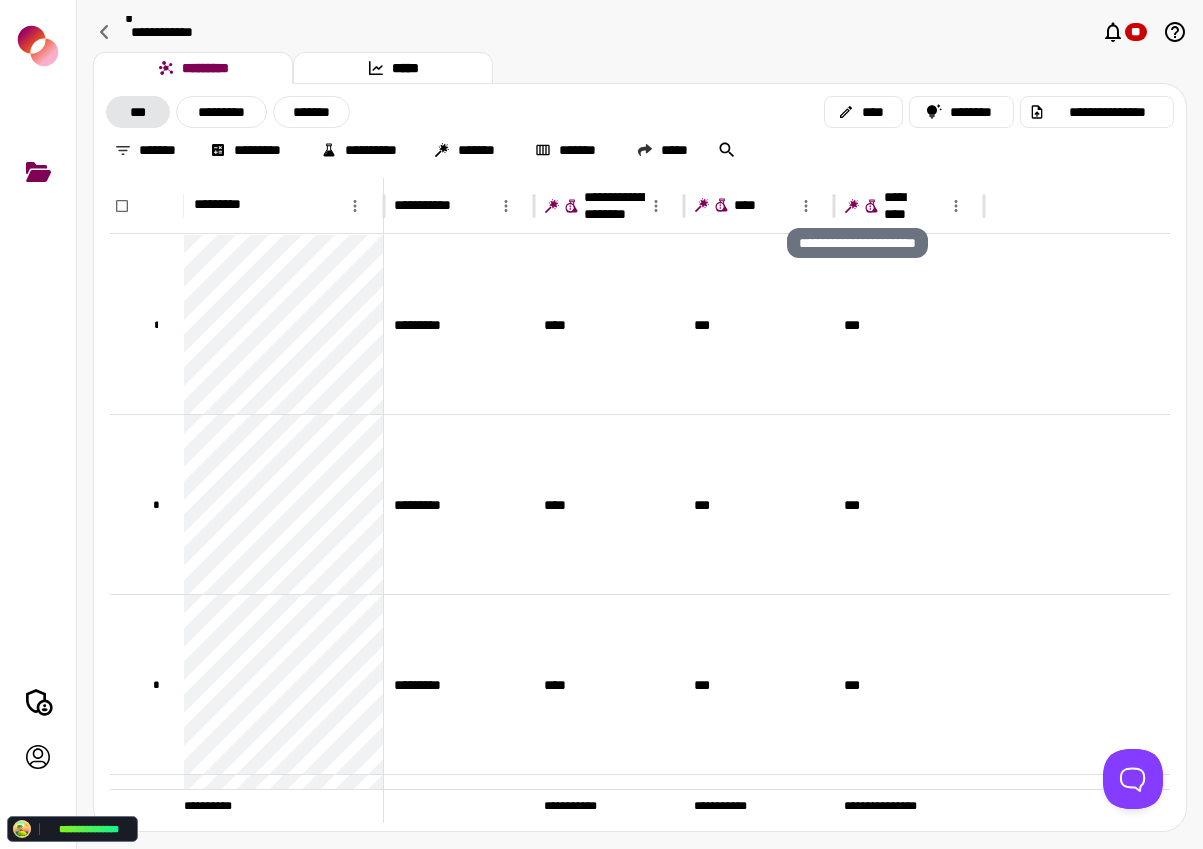 click 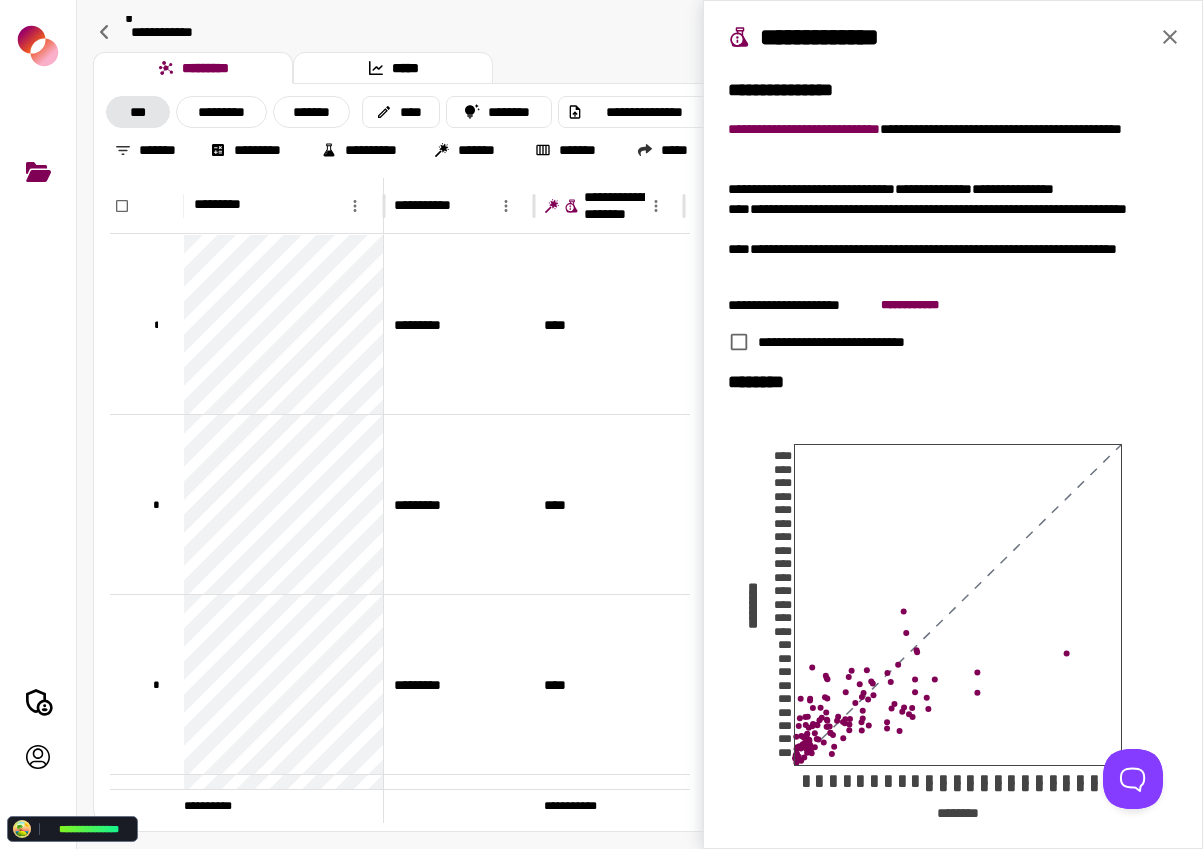 drag, startPoint x: 1166, startPoint y: 37, endPoint x: 518, endPoint y: 220, distance: 673.34467 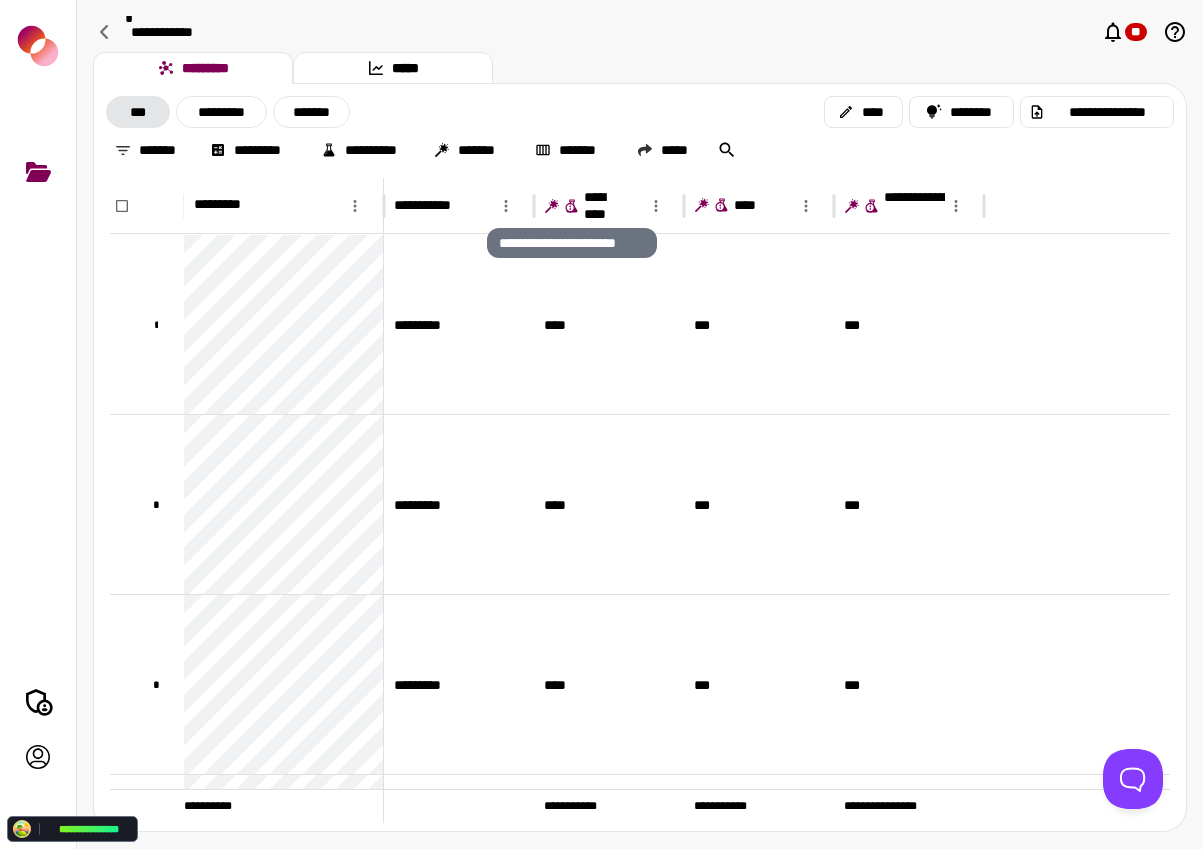 click 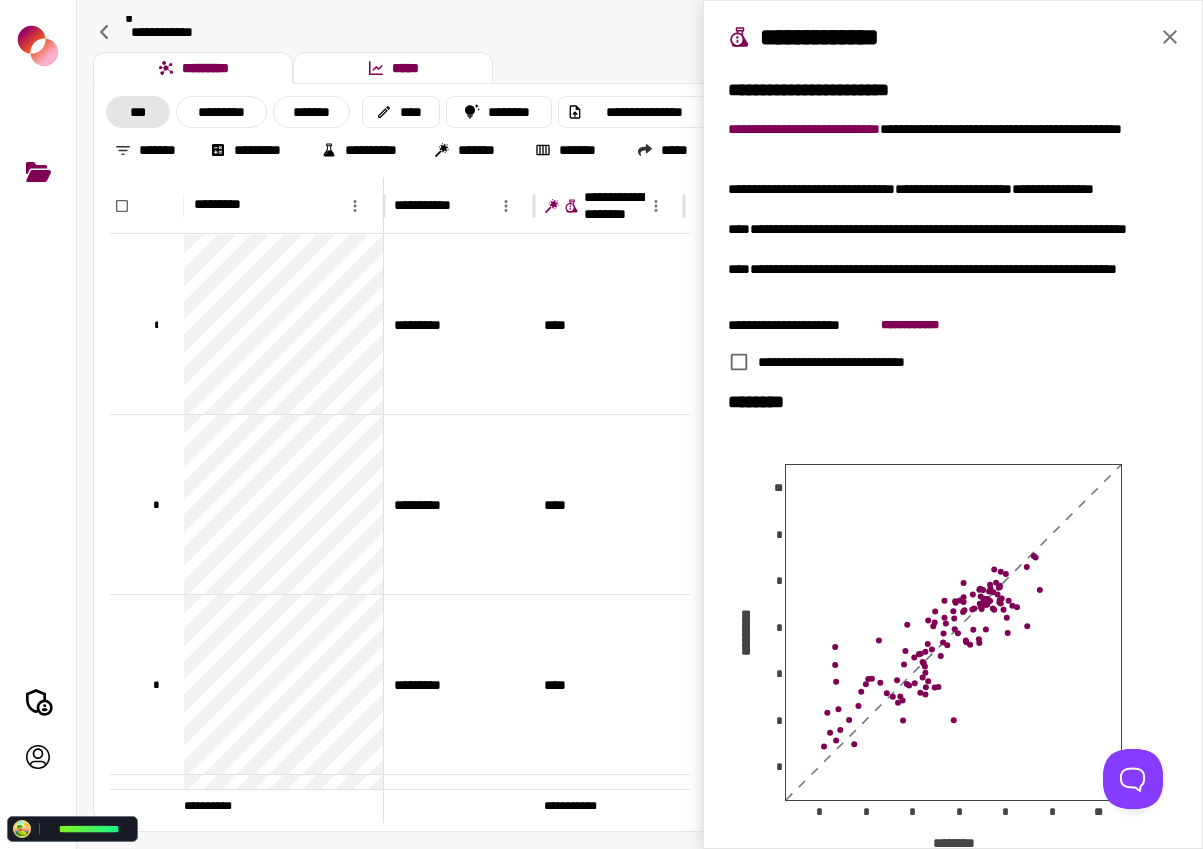 click on "*****" at bounding box center [393, 68] 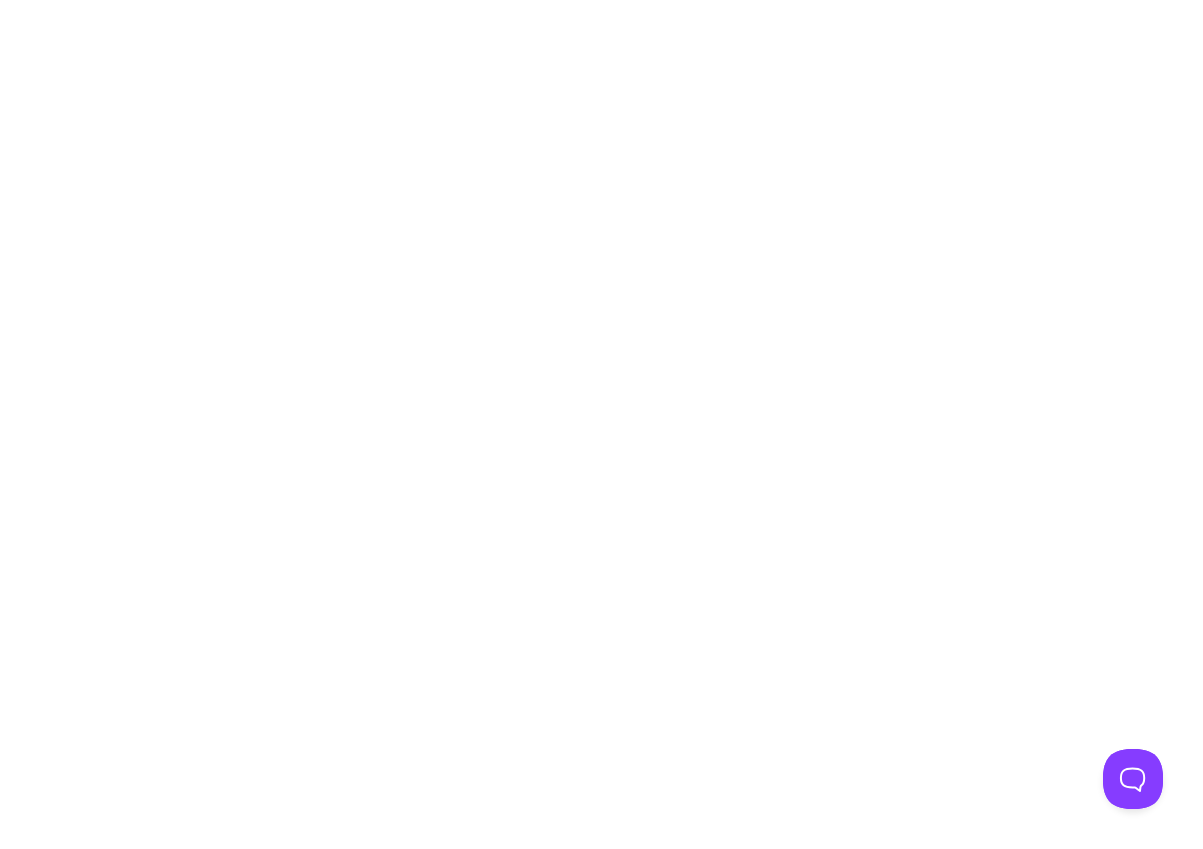 scroll, scrollTop: 0, scrollLeft: 0, axis: both 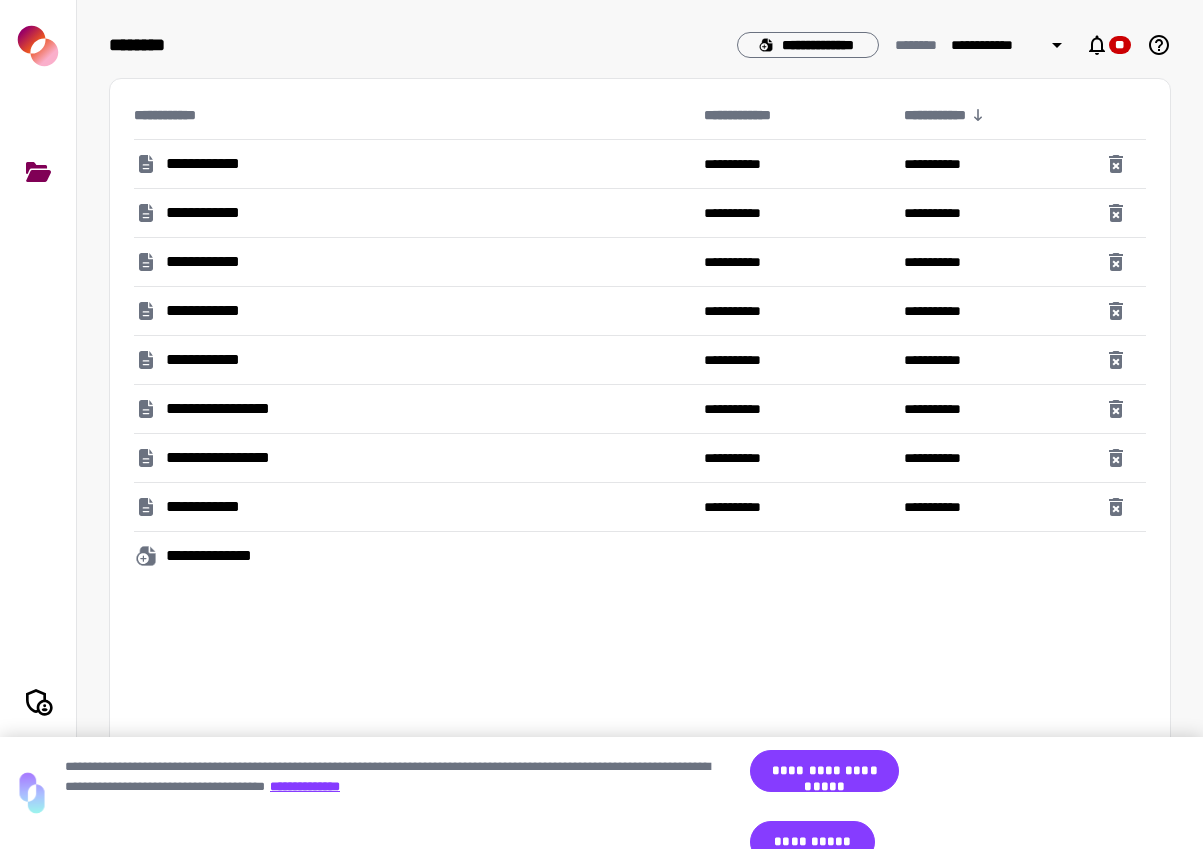 click on "**********" at bounding box center [411, 262] 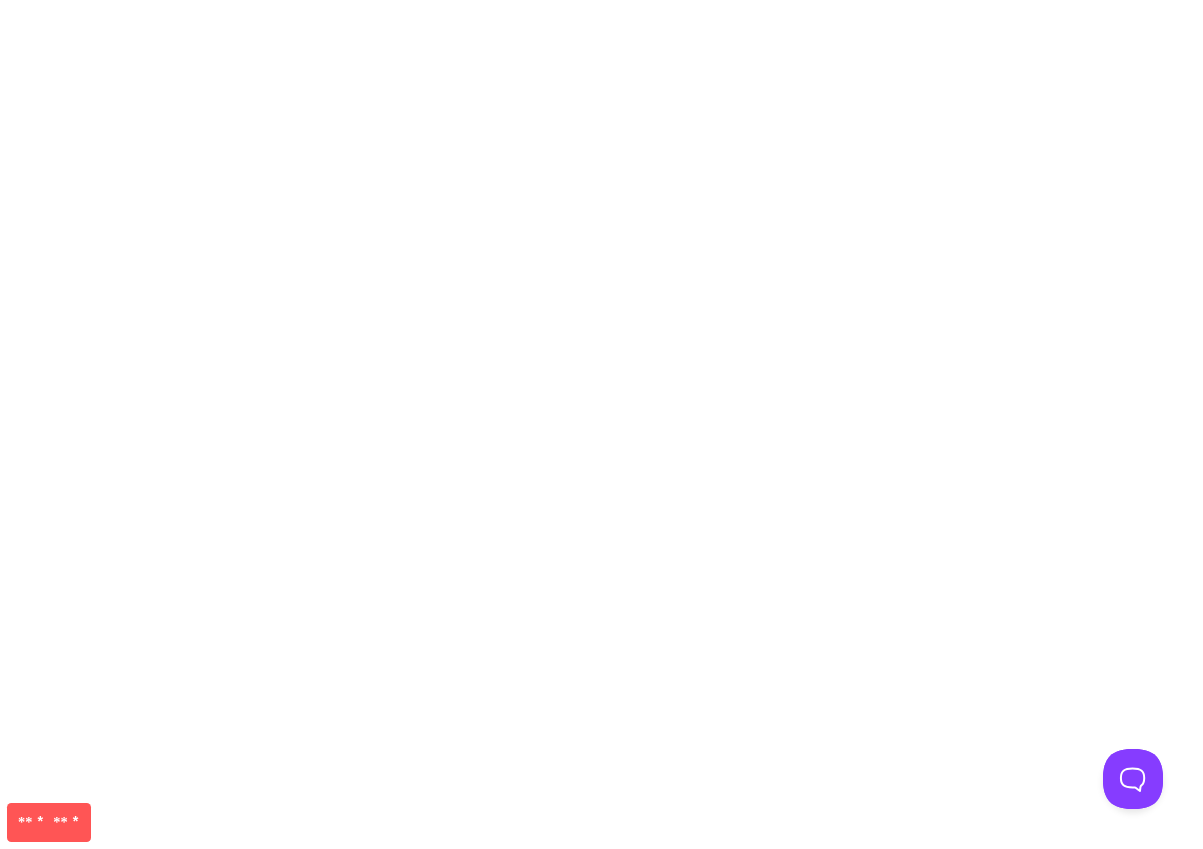 scroll, scrollTop: 0, scrollLeft: 0, axis: both 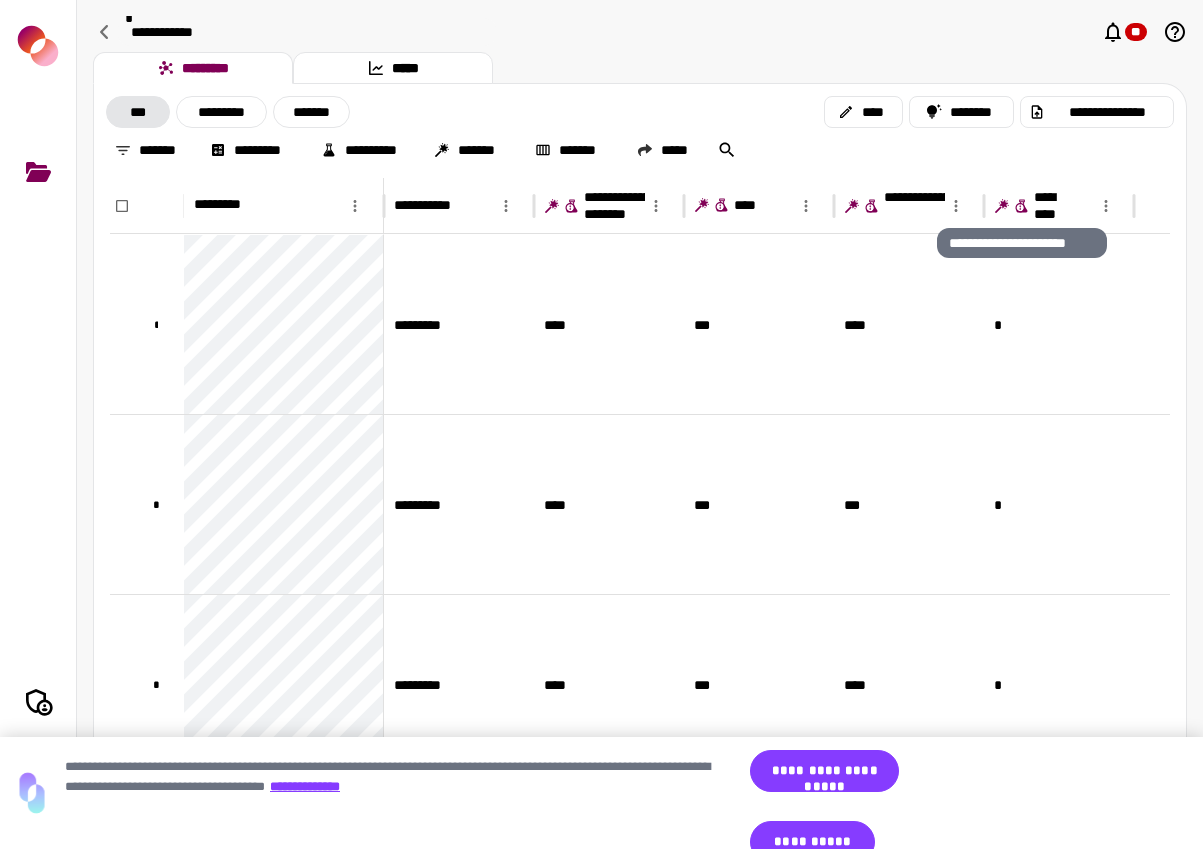 click 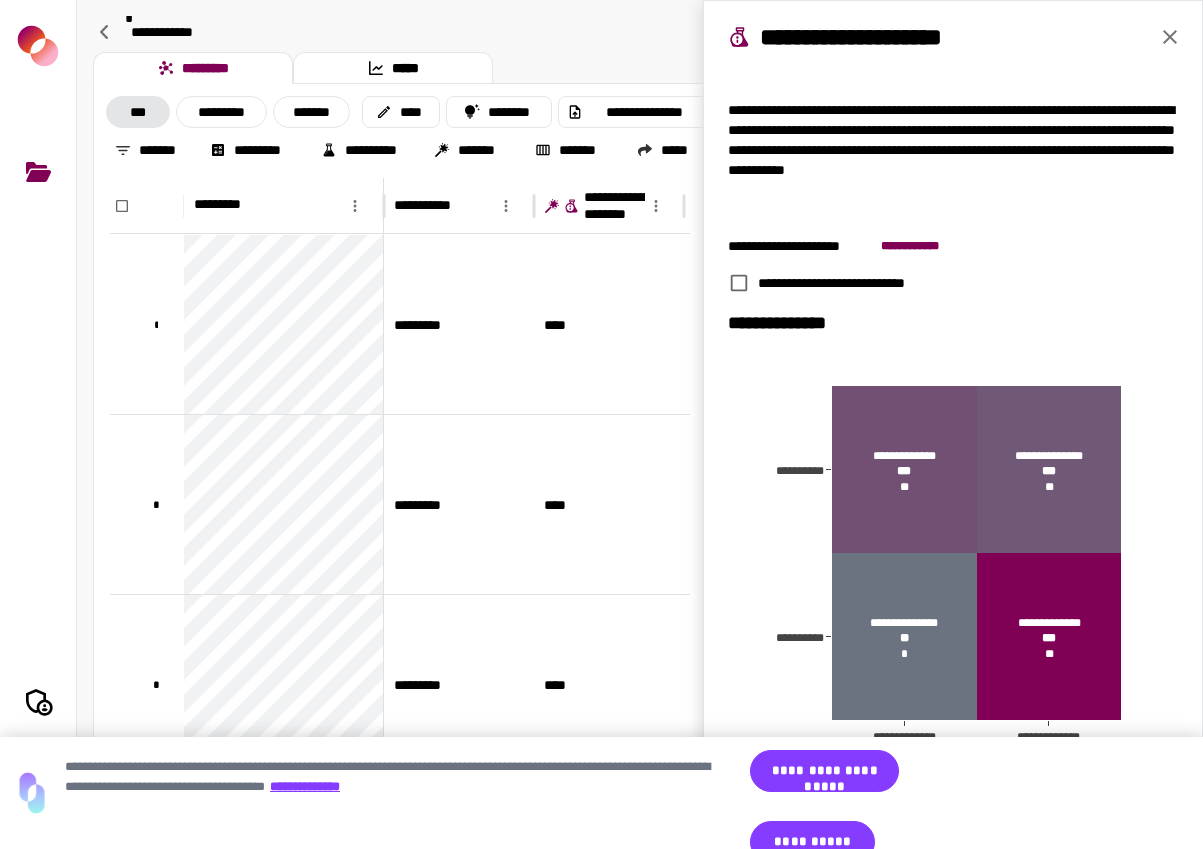scroll, scrollTop: 130, scrollLeft: 0, axis: vertical 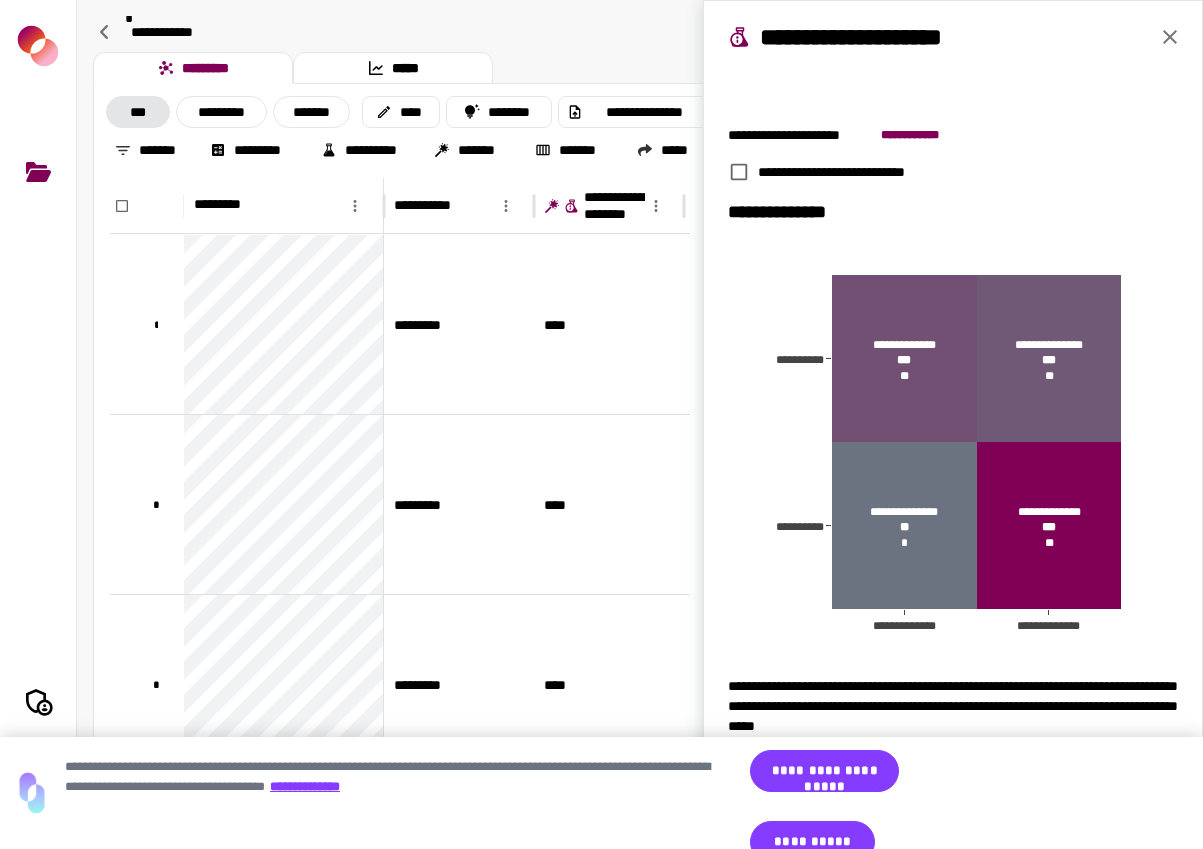 click 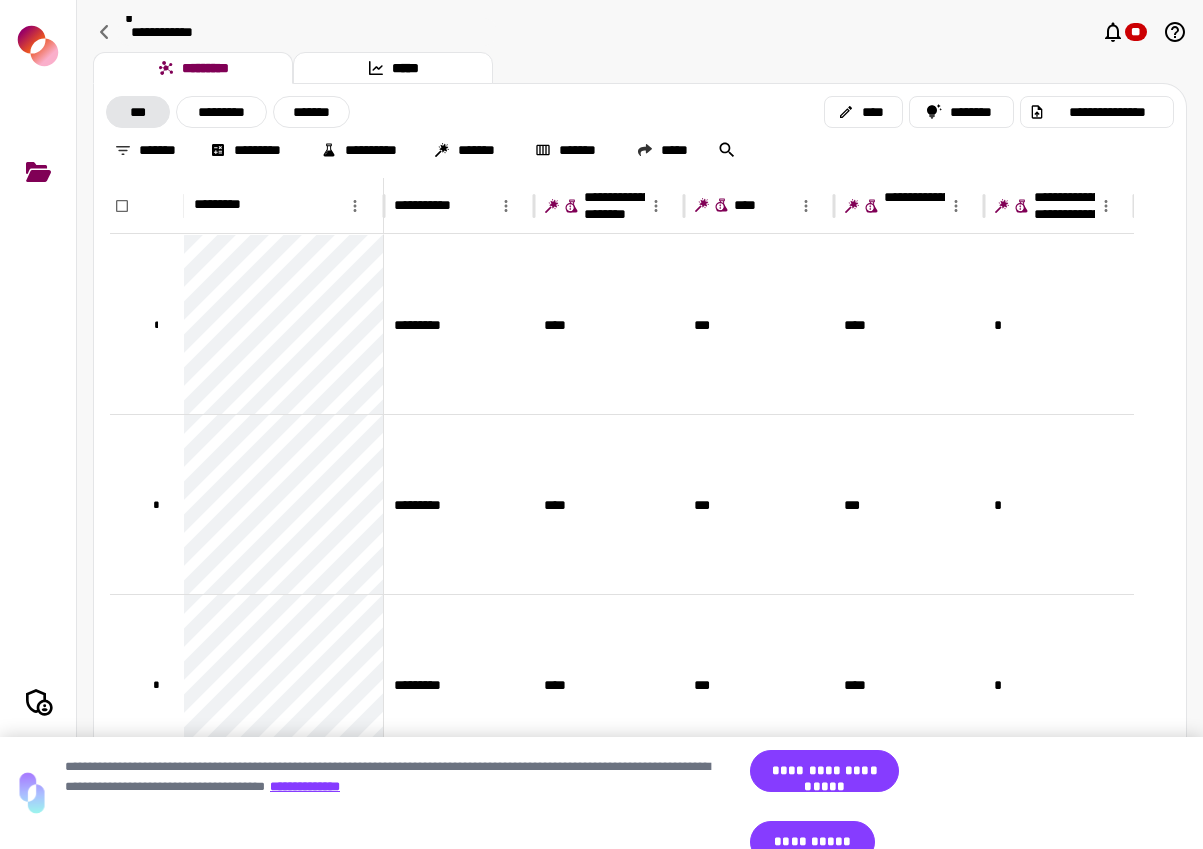 scroll, scrollTop: 0, scrollLeft: 0, axis: both 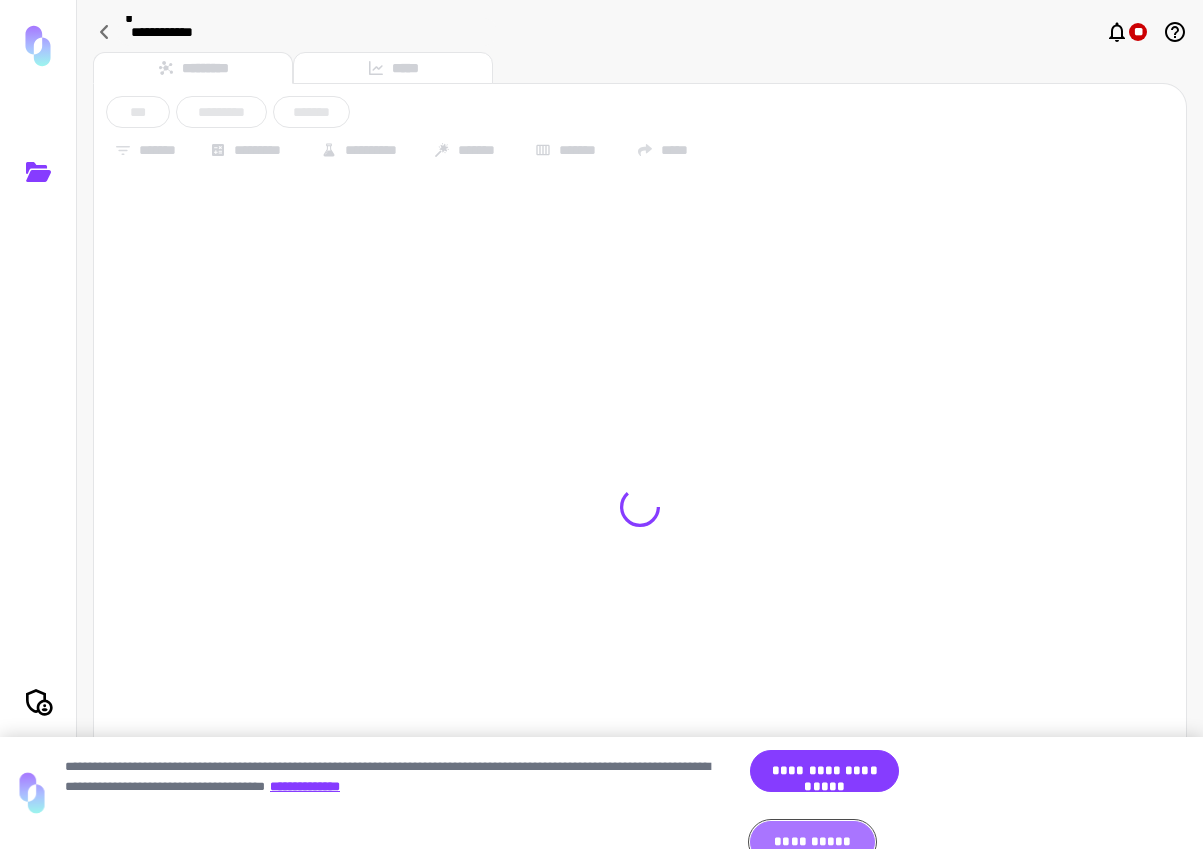 click on "**********" at bounding box center (812, 842) 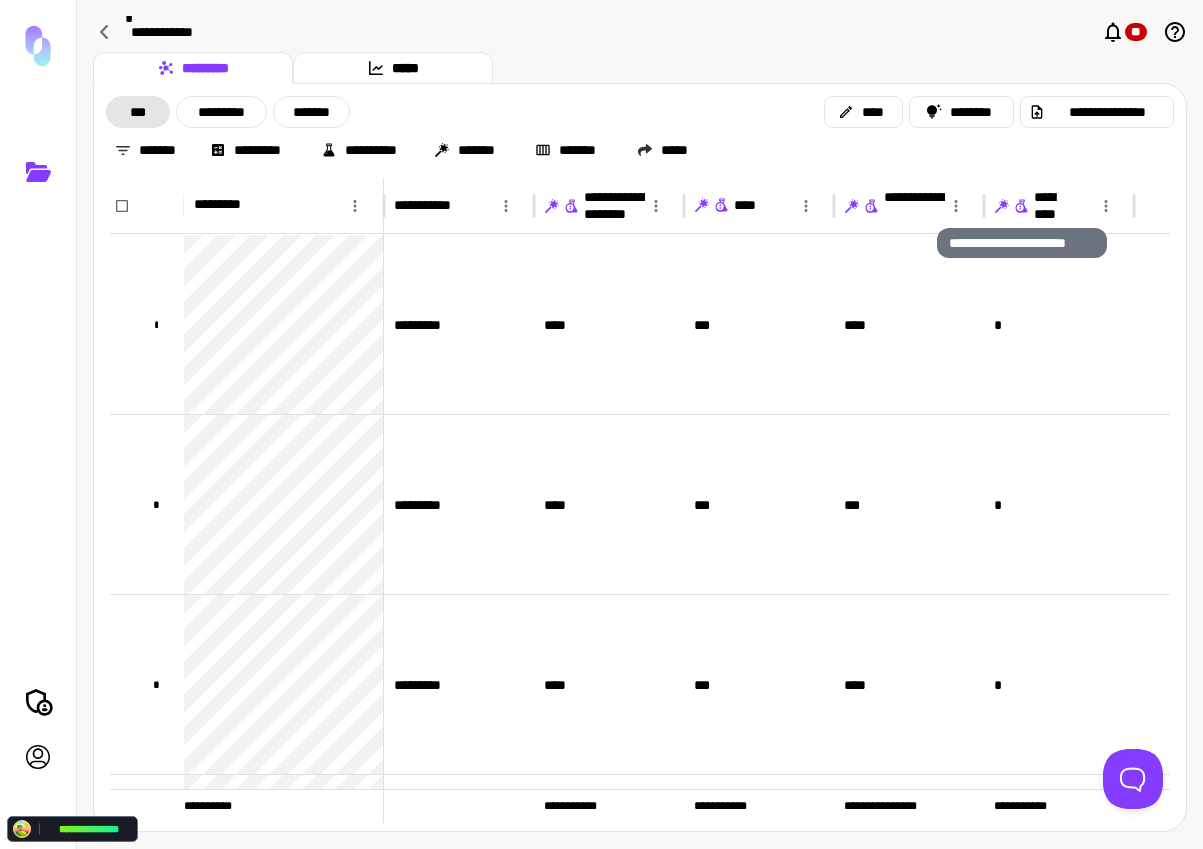 click 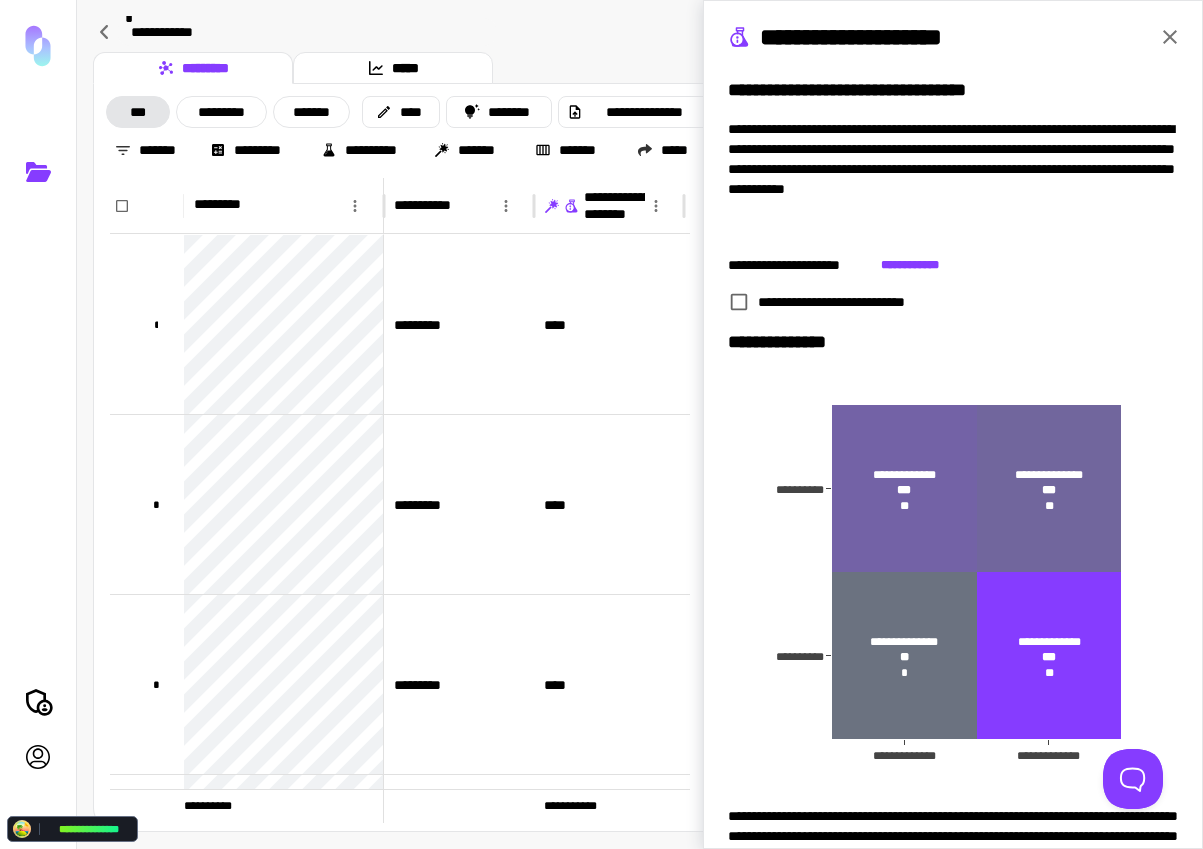 drag, startPoint x: 1166, startPoint y: 35, endPoint x: 815, endPoint y: 344, distance: 467.63446 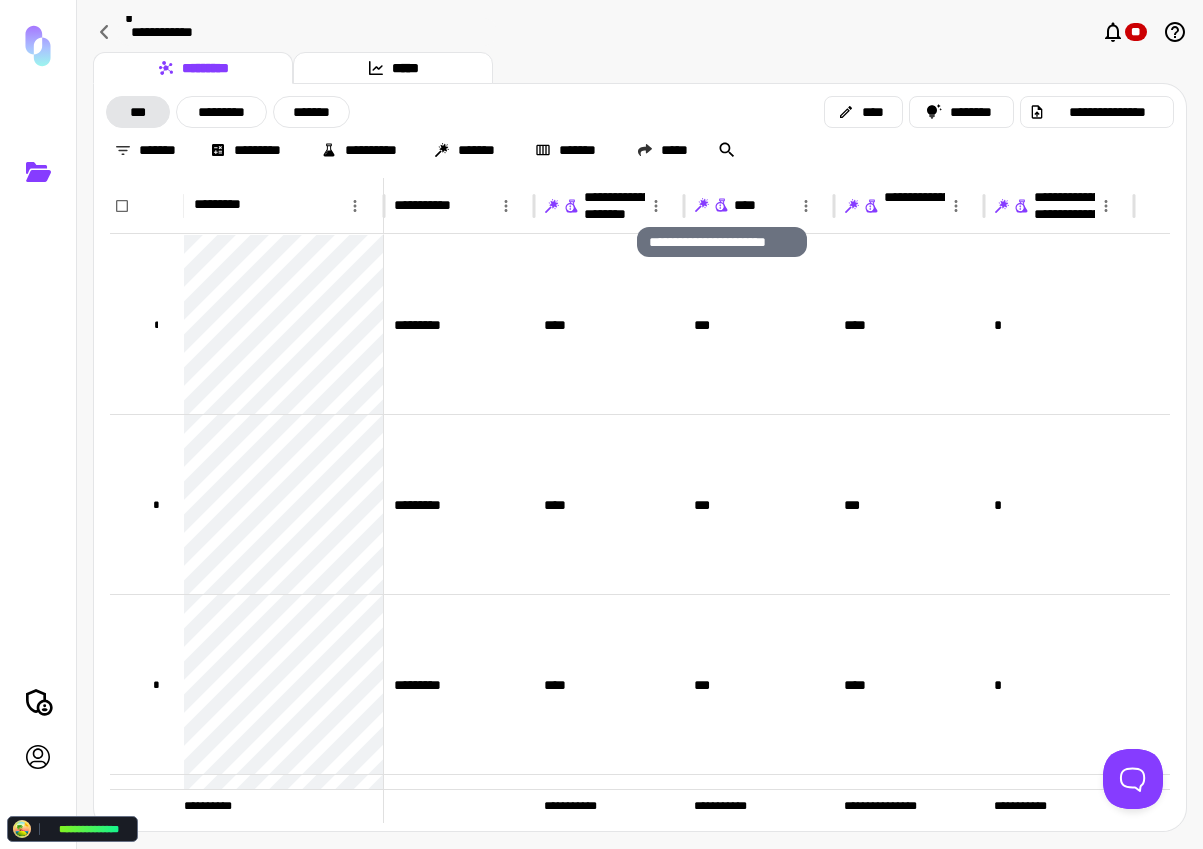 click 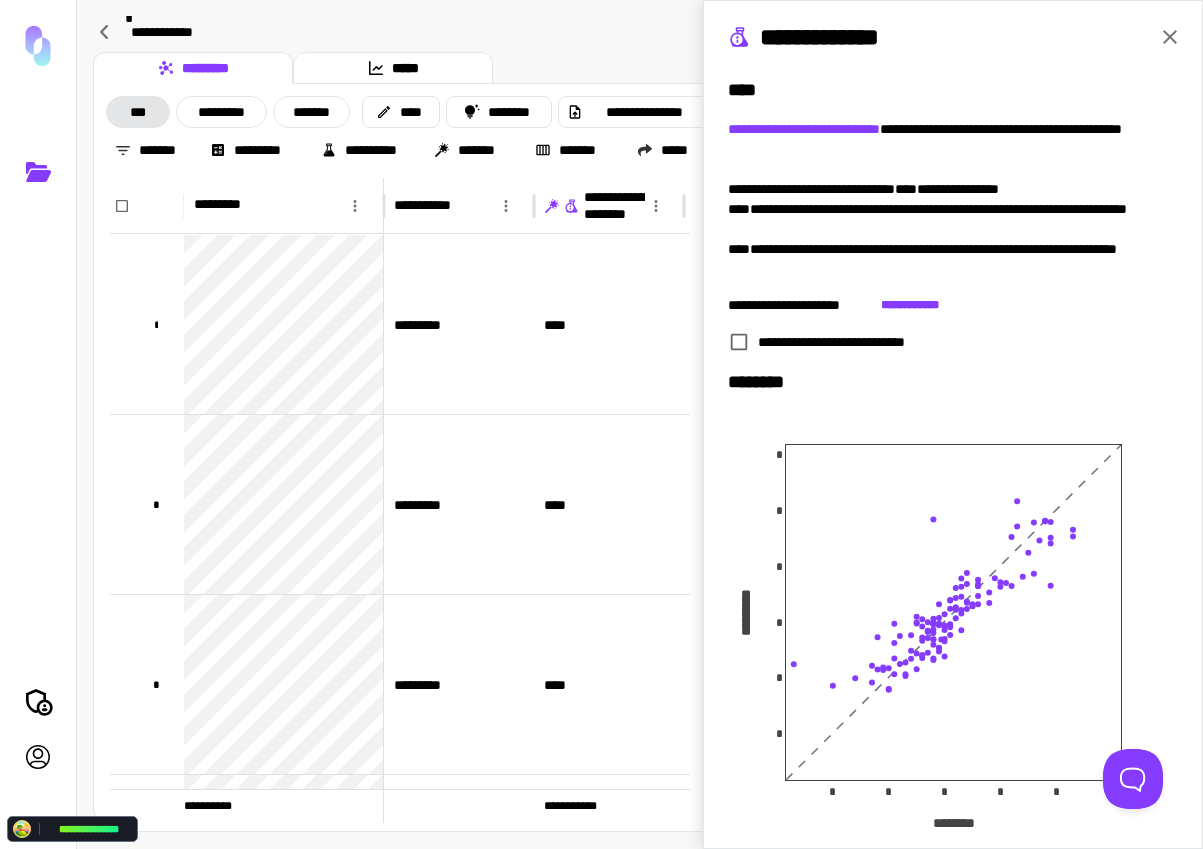 click 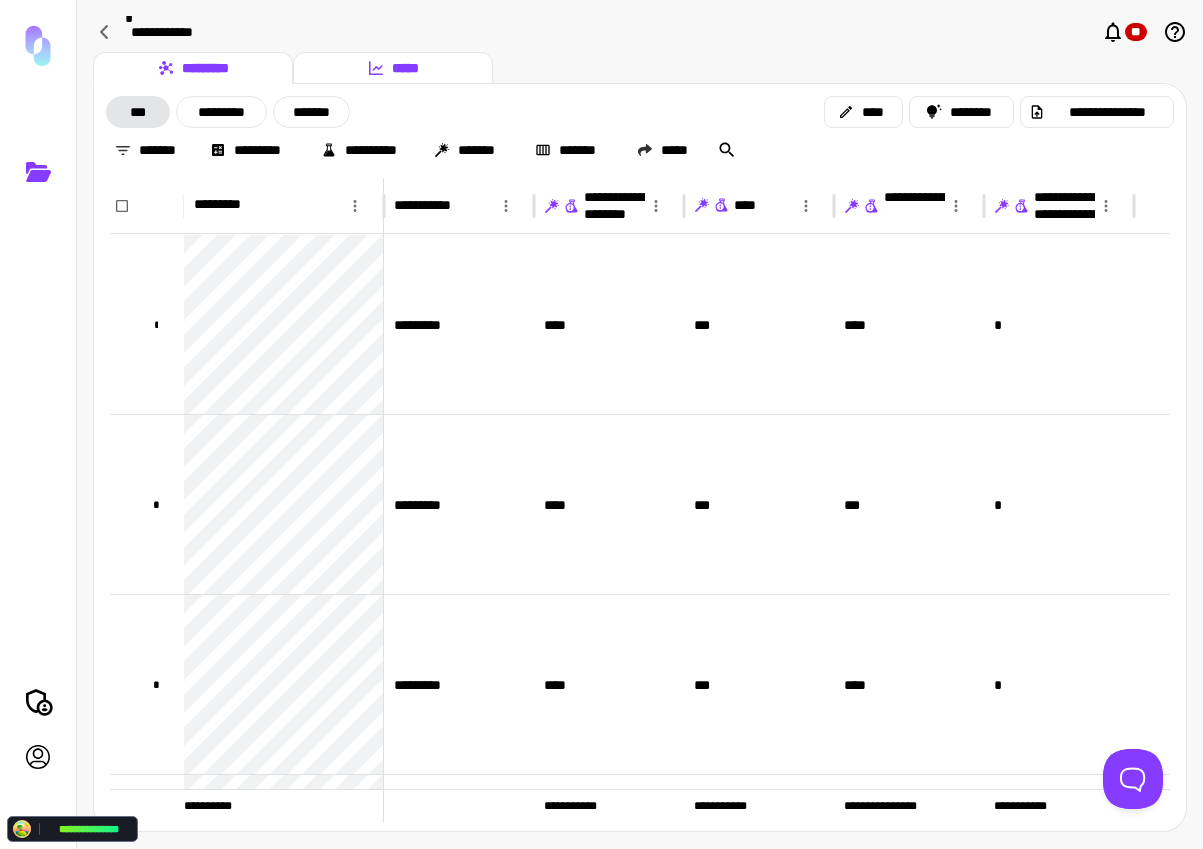 click on "*****" at bounding box center (393, 68) 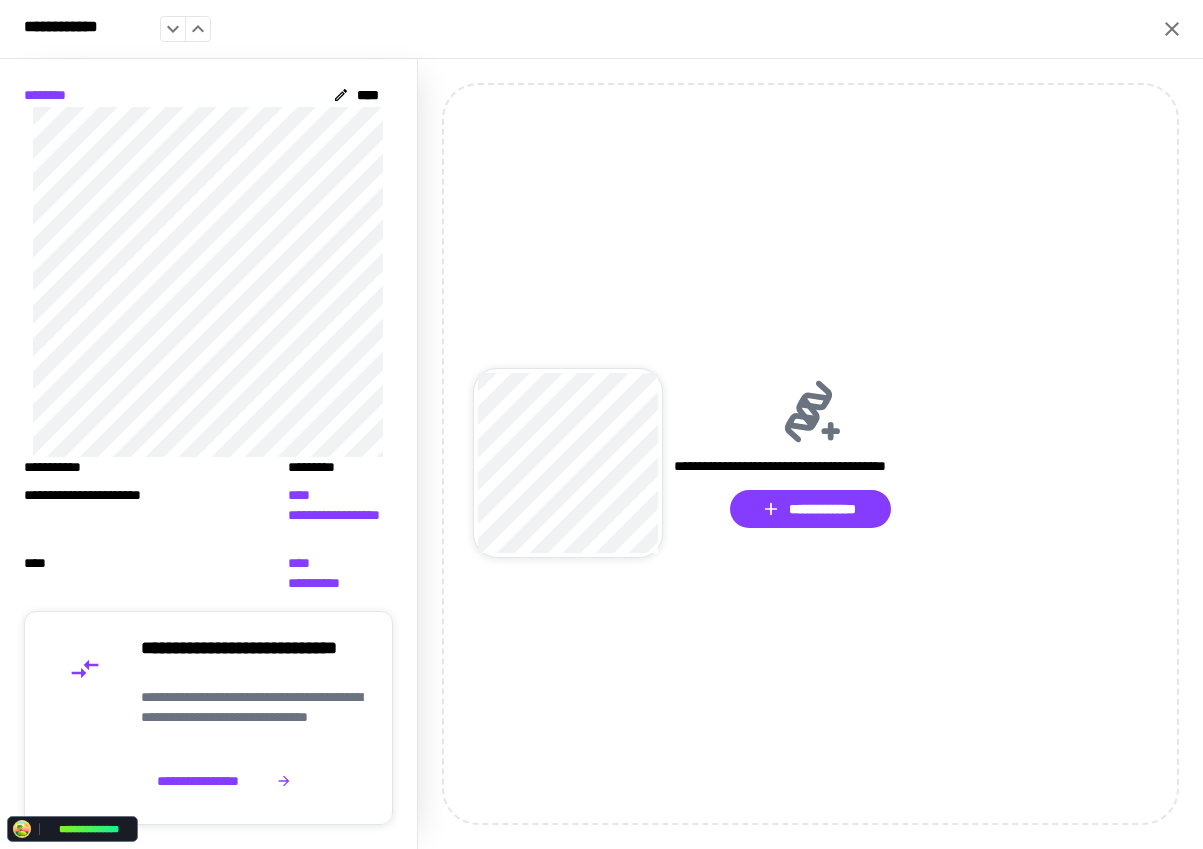 drag, startPoint x: 1168, startPoint y: 26, endPoint x: 1118, endPoint y: 50, distance: 55.461697 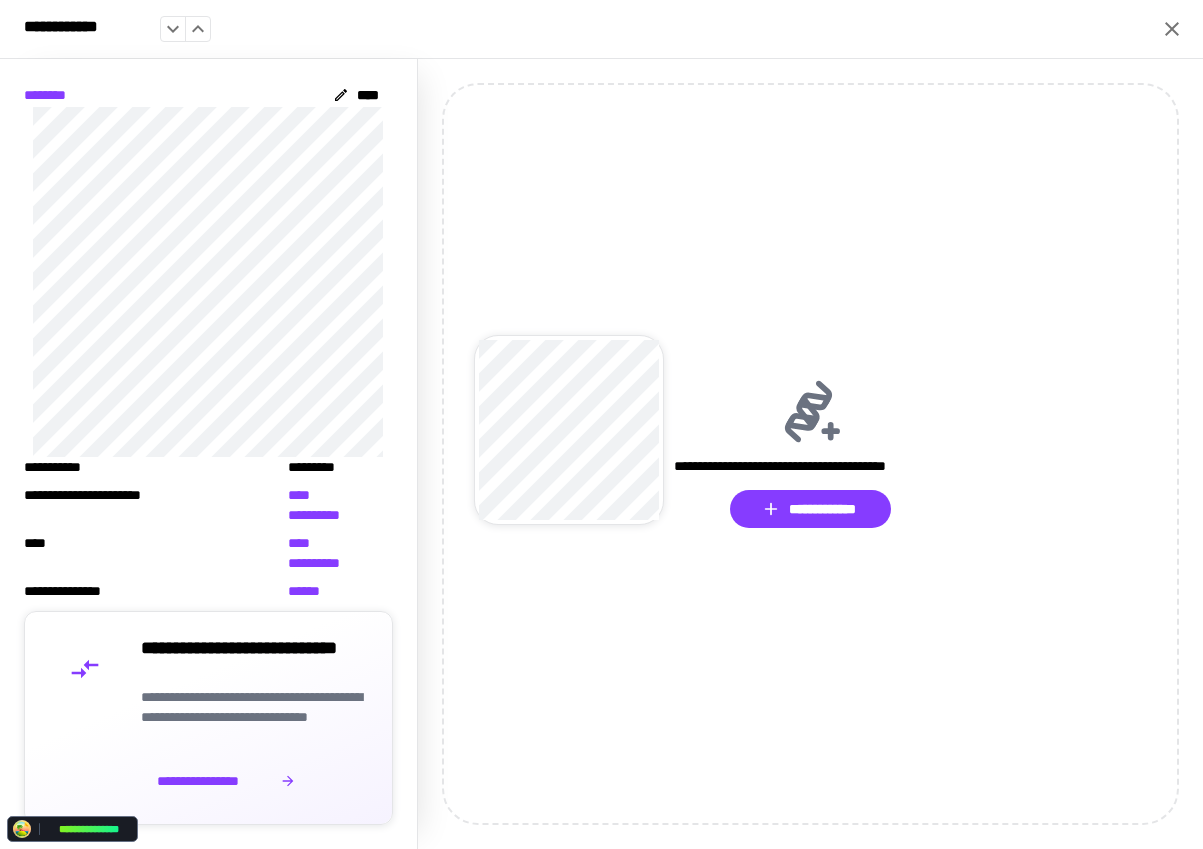 click on "**********" at bounding box center [252, 717] 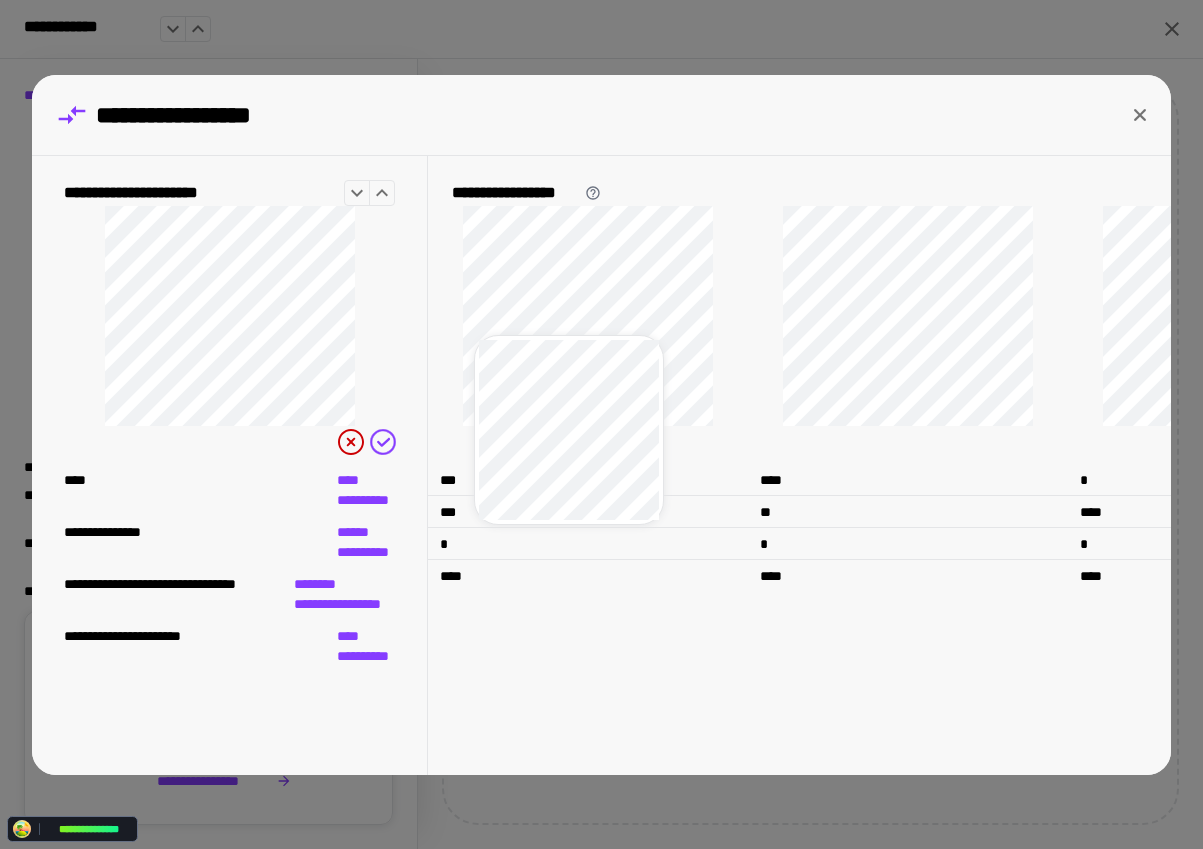 click on "**********" at bounding box center (601, 424) 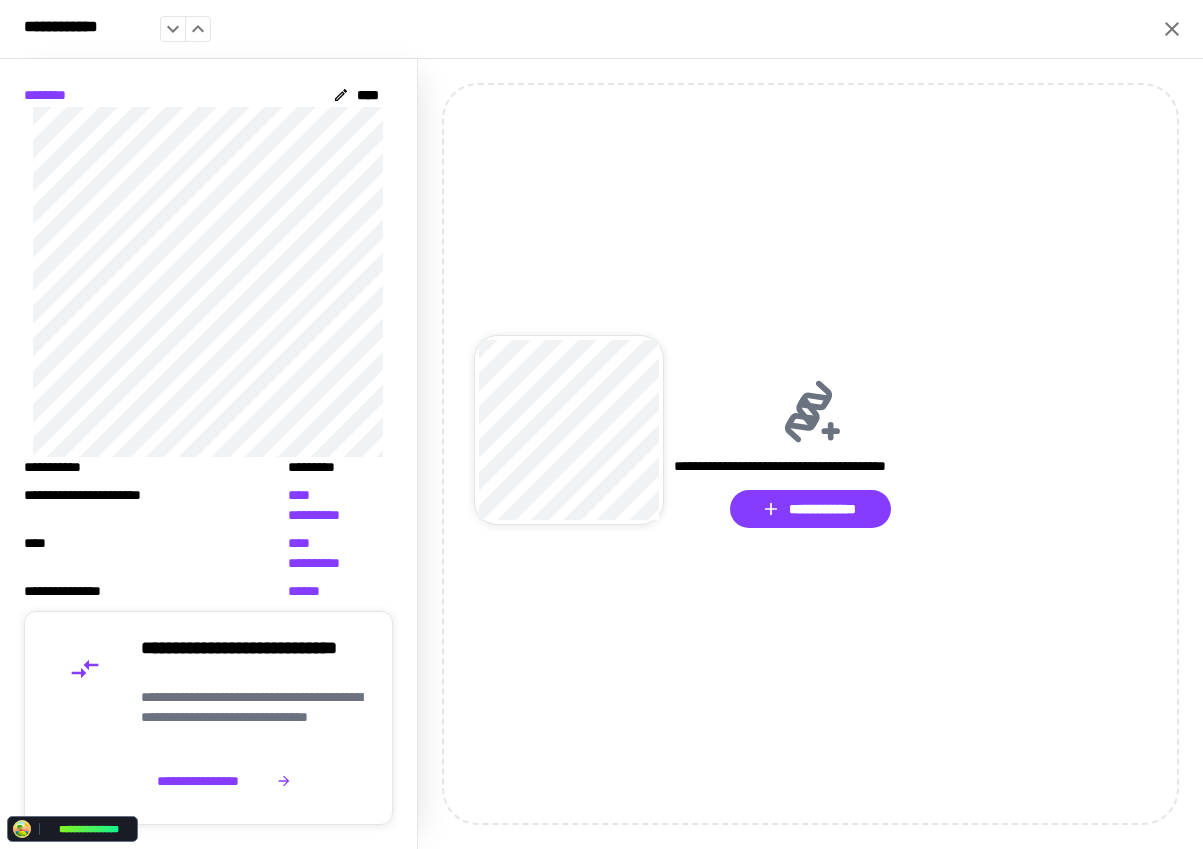 click 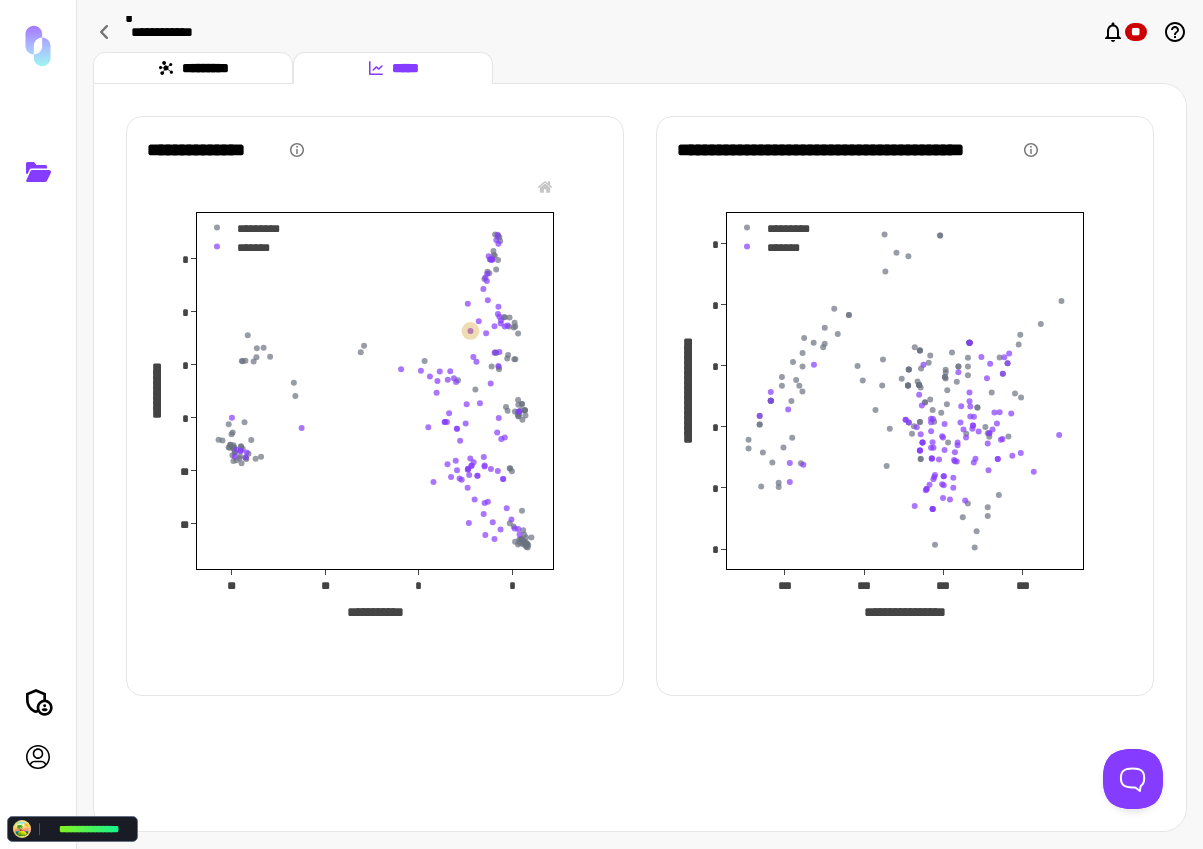 click 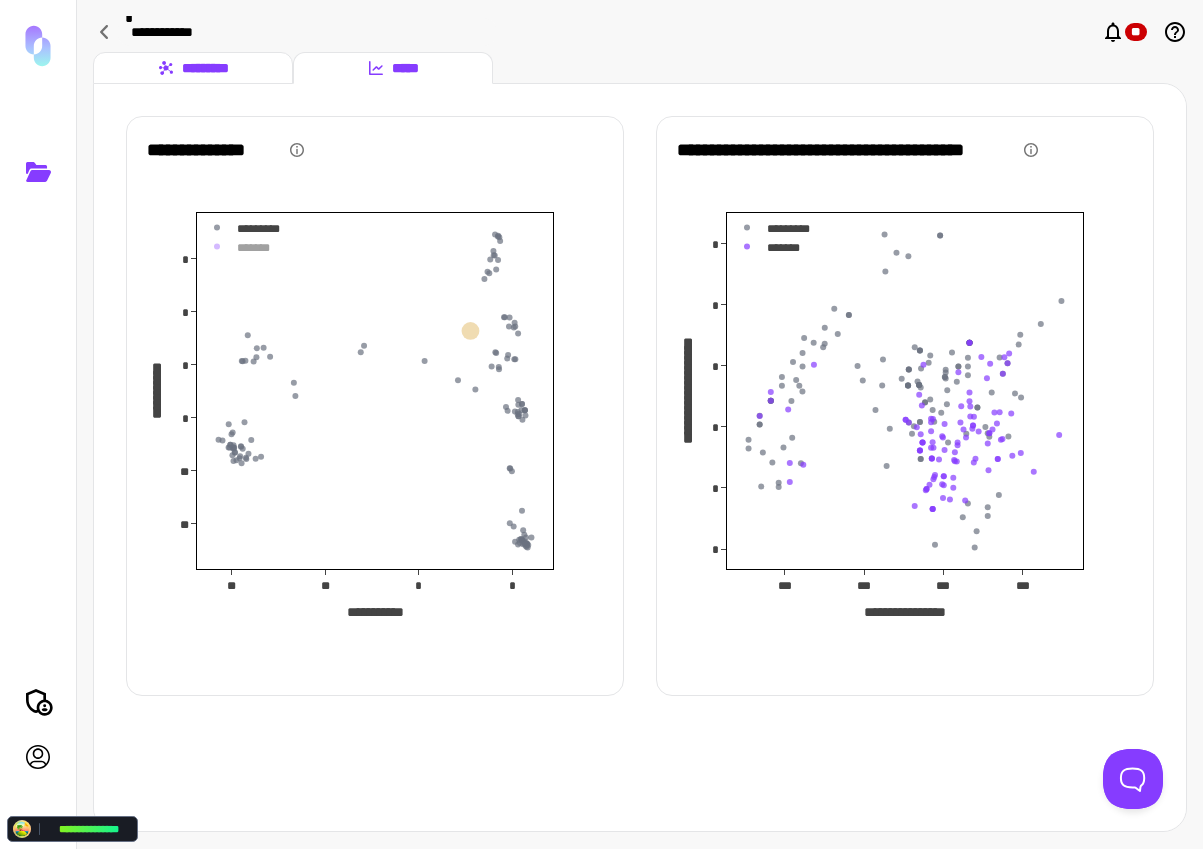 click on "*********" at bounding box center [193, 68] 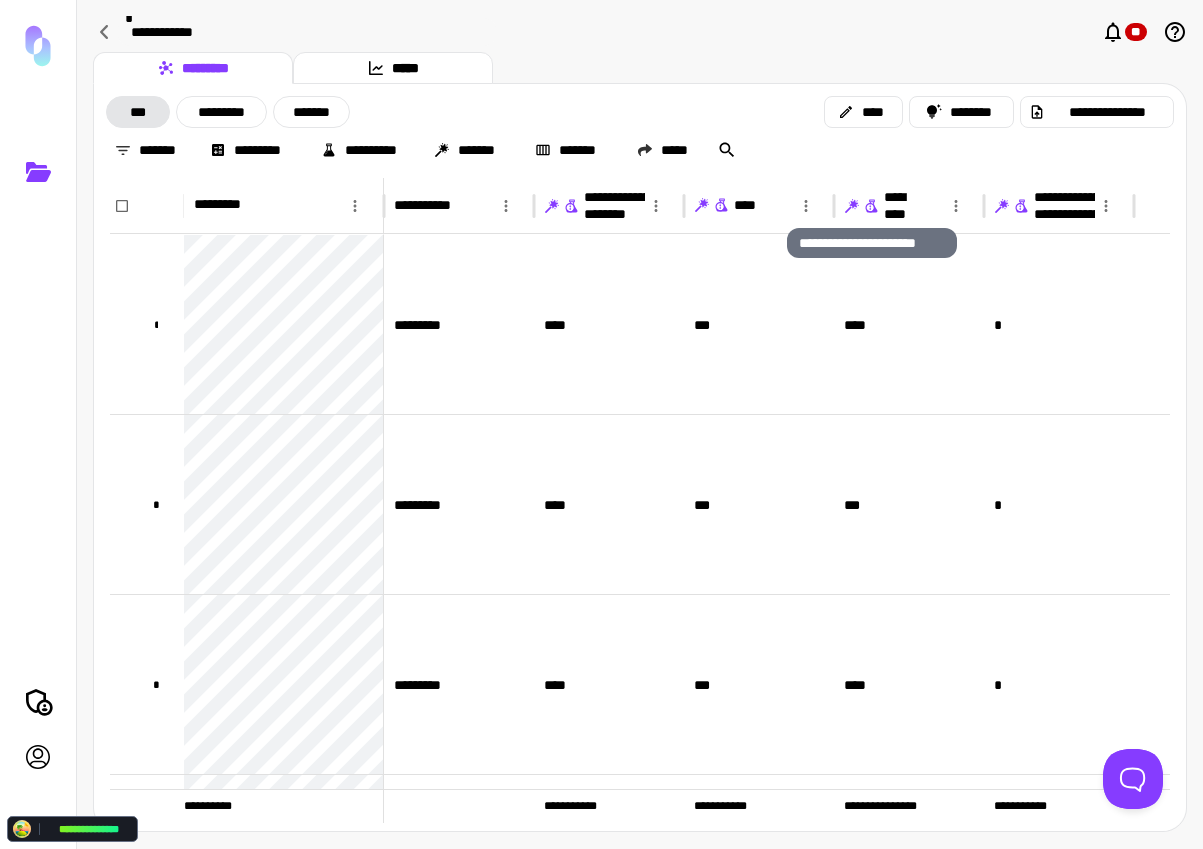 click 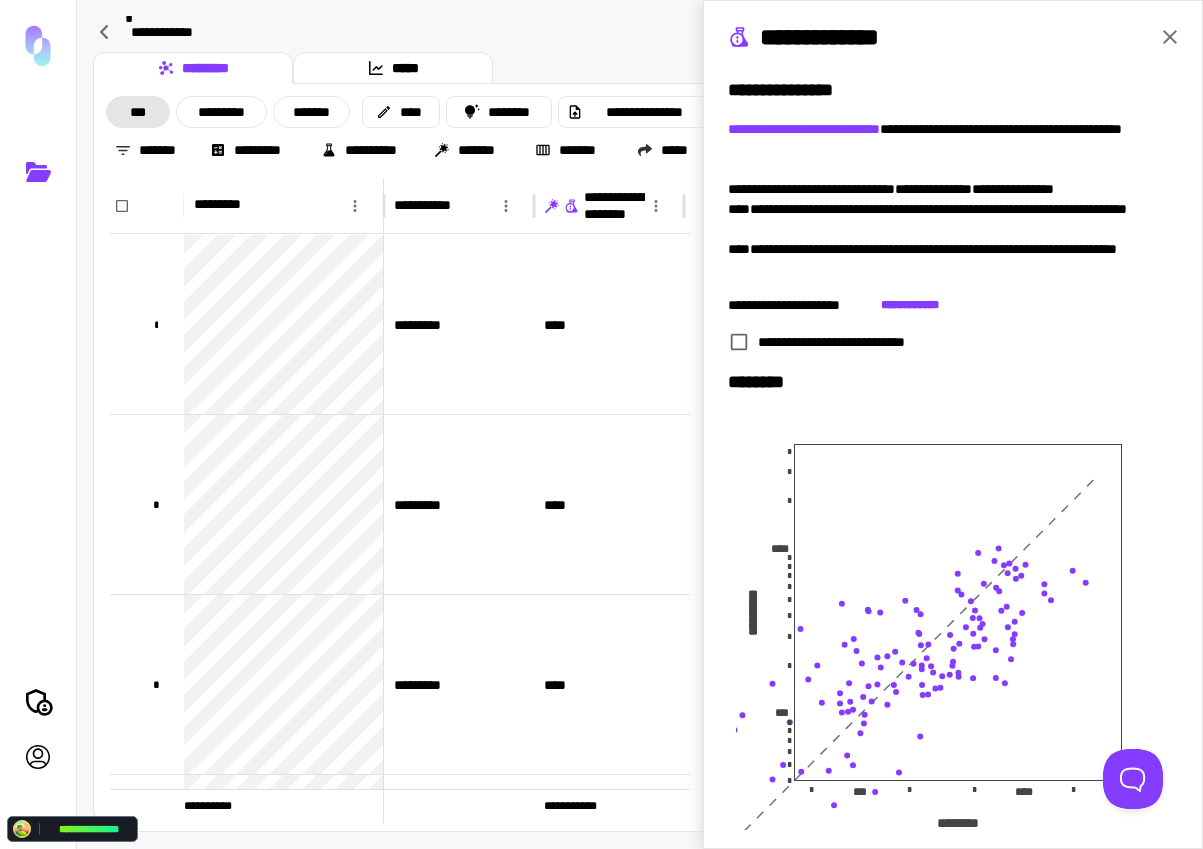click 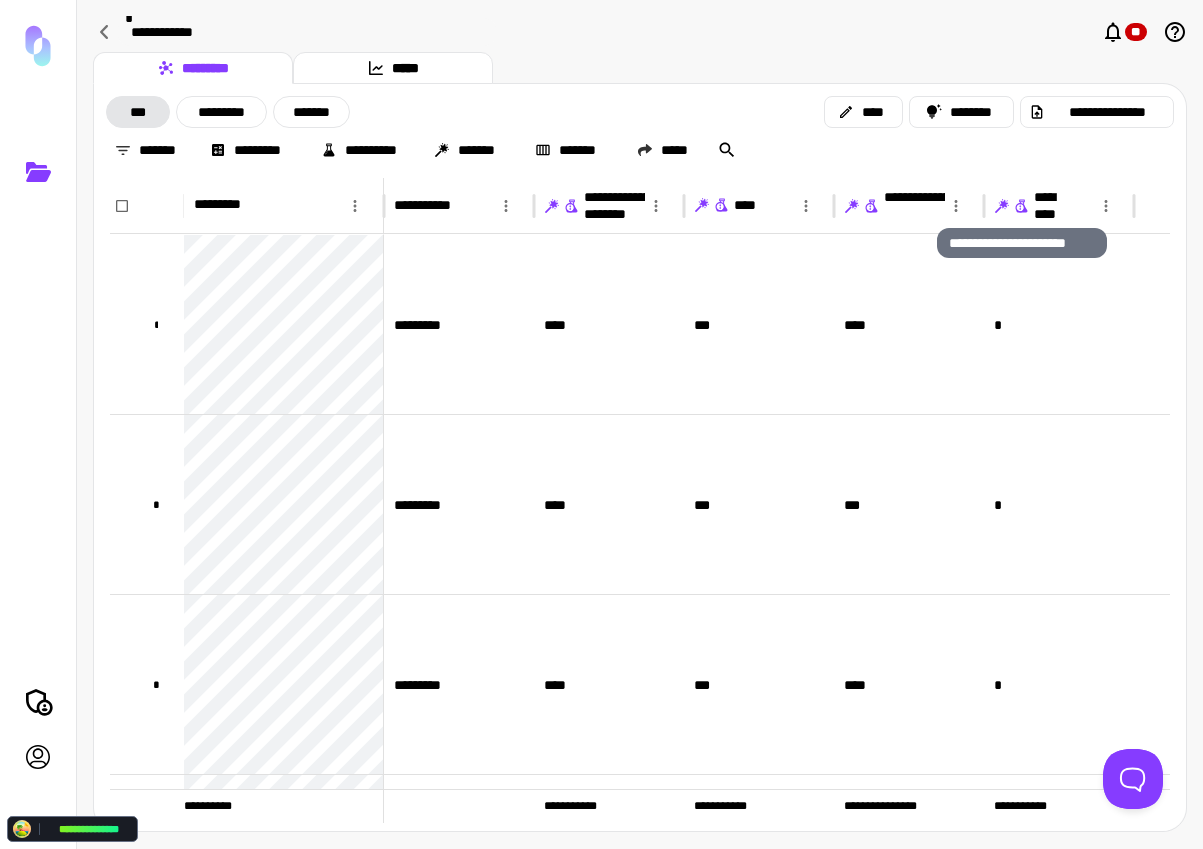 click 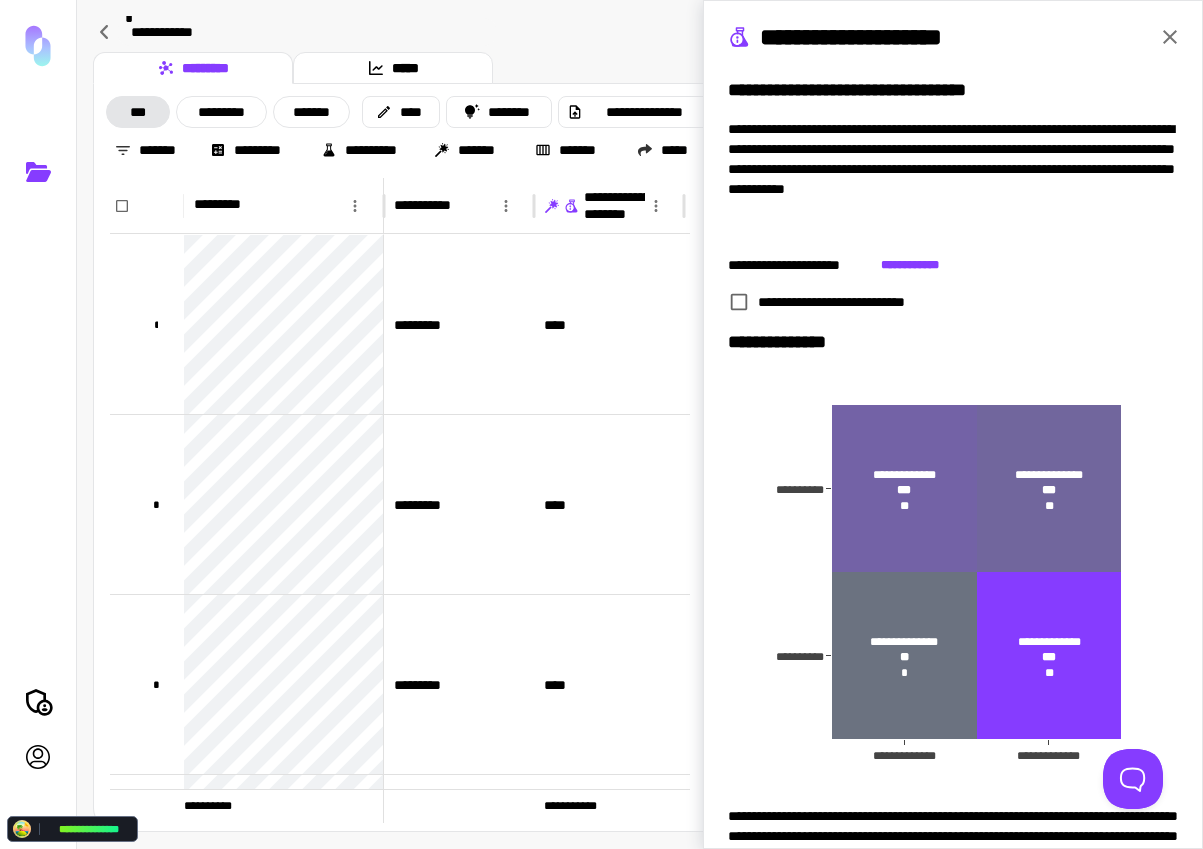 click 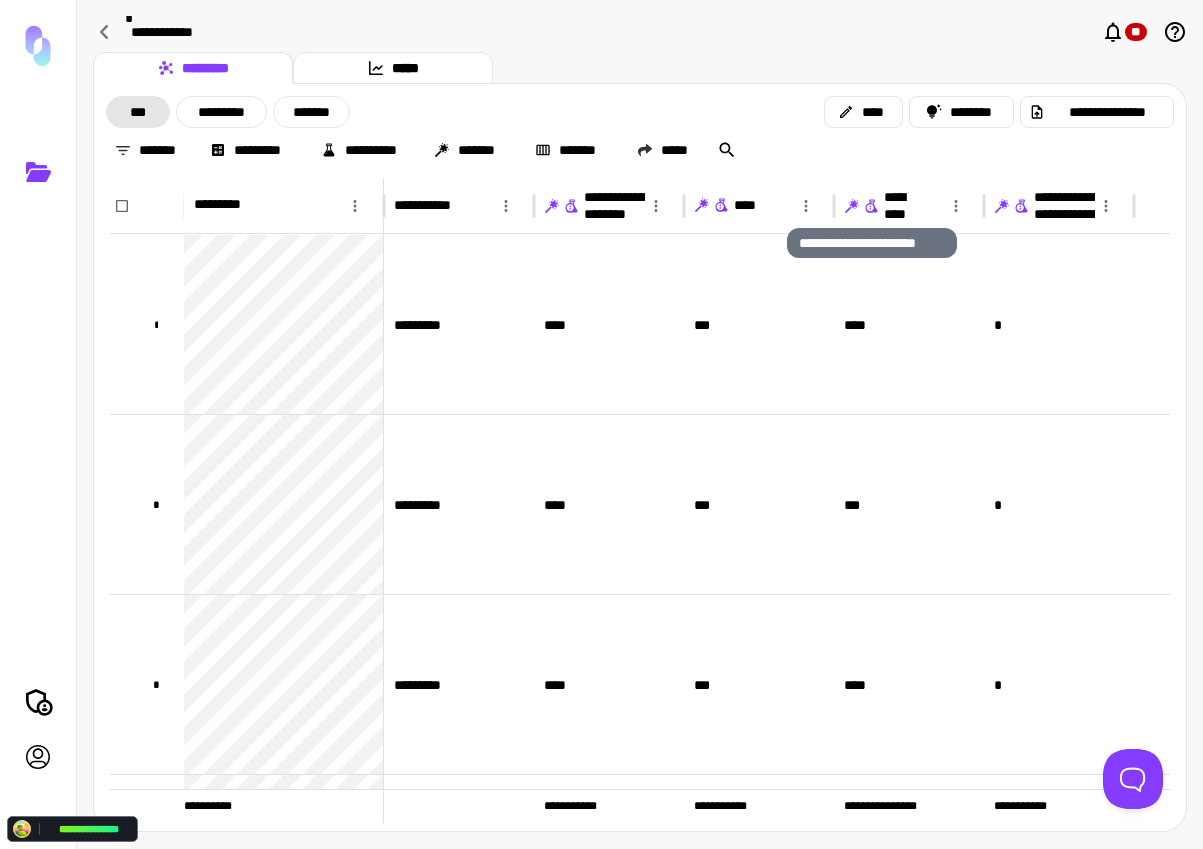 click 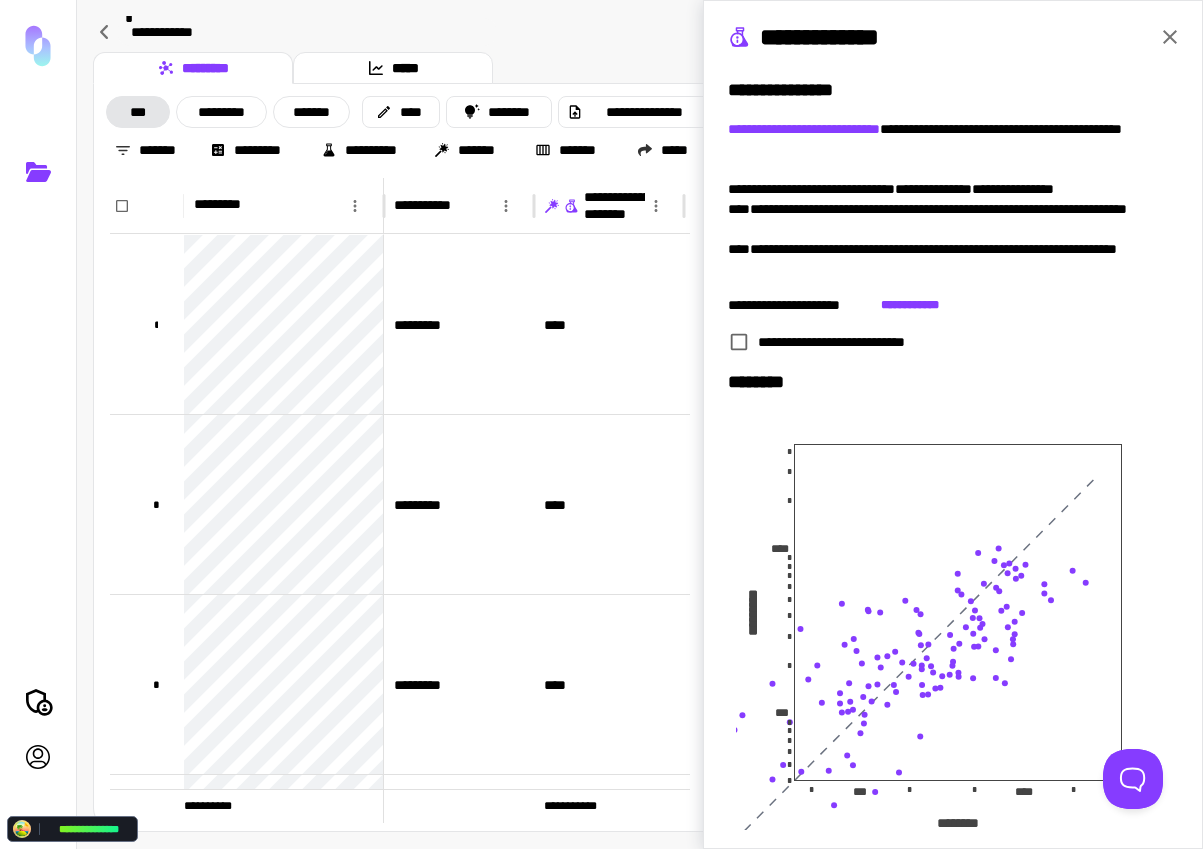 click 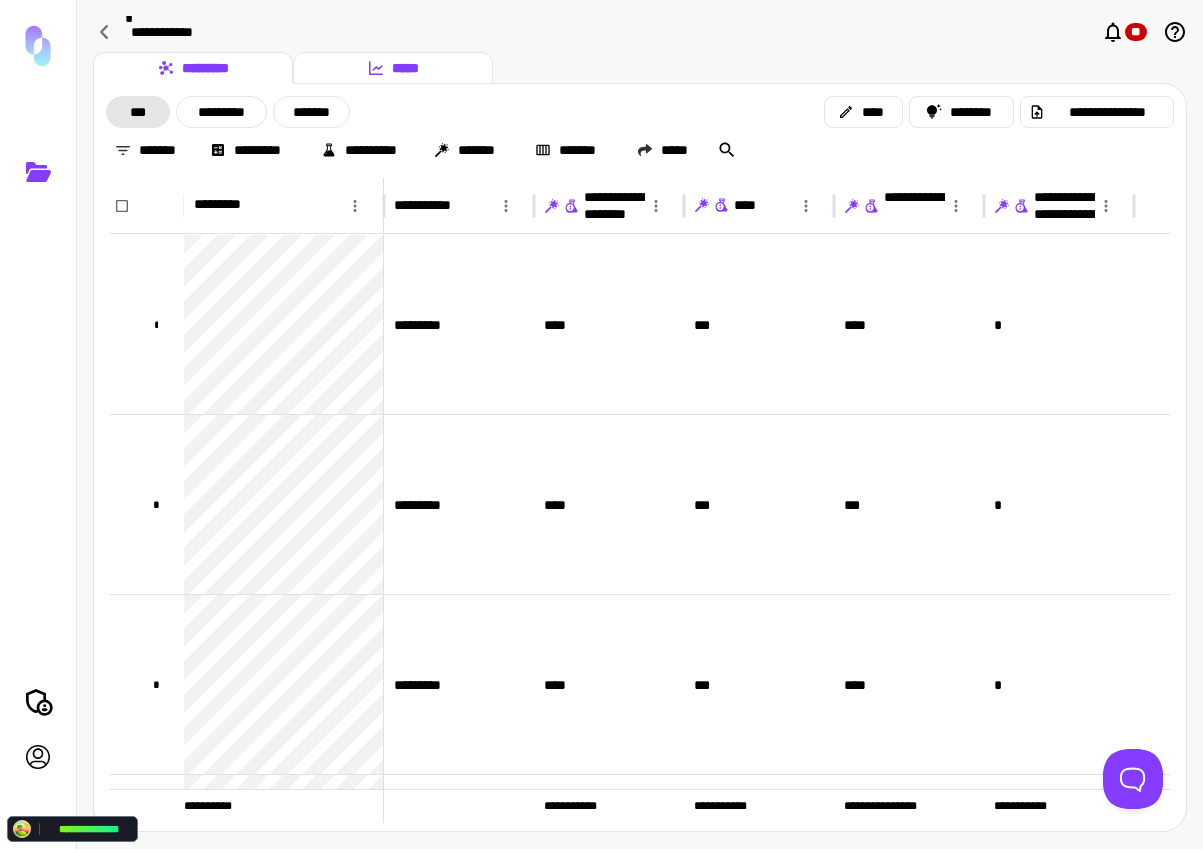 click on "*****" at bounding box center (393, 68) 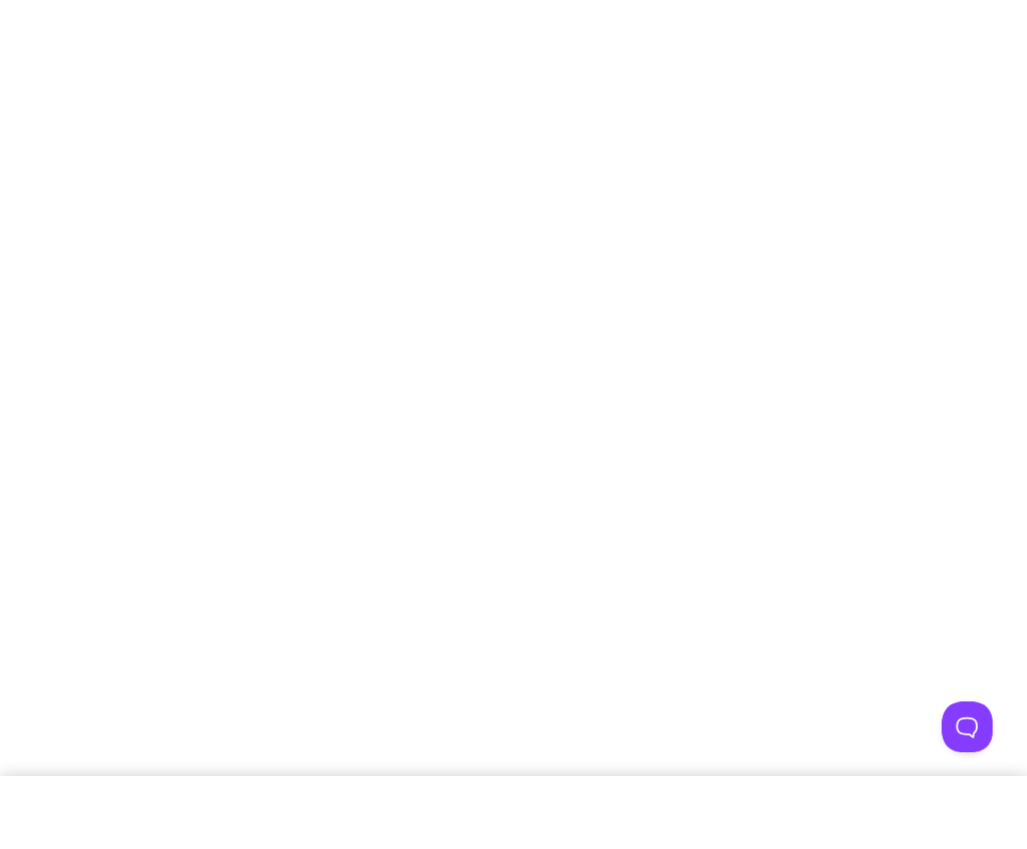 scroll, scrollTop: 0, scrollLeft: 0, axis: both 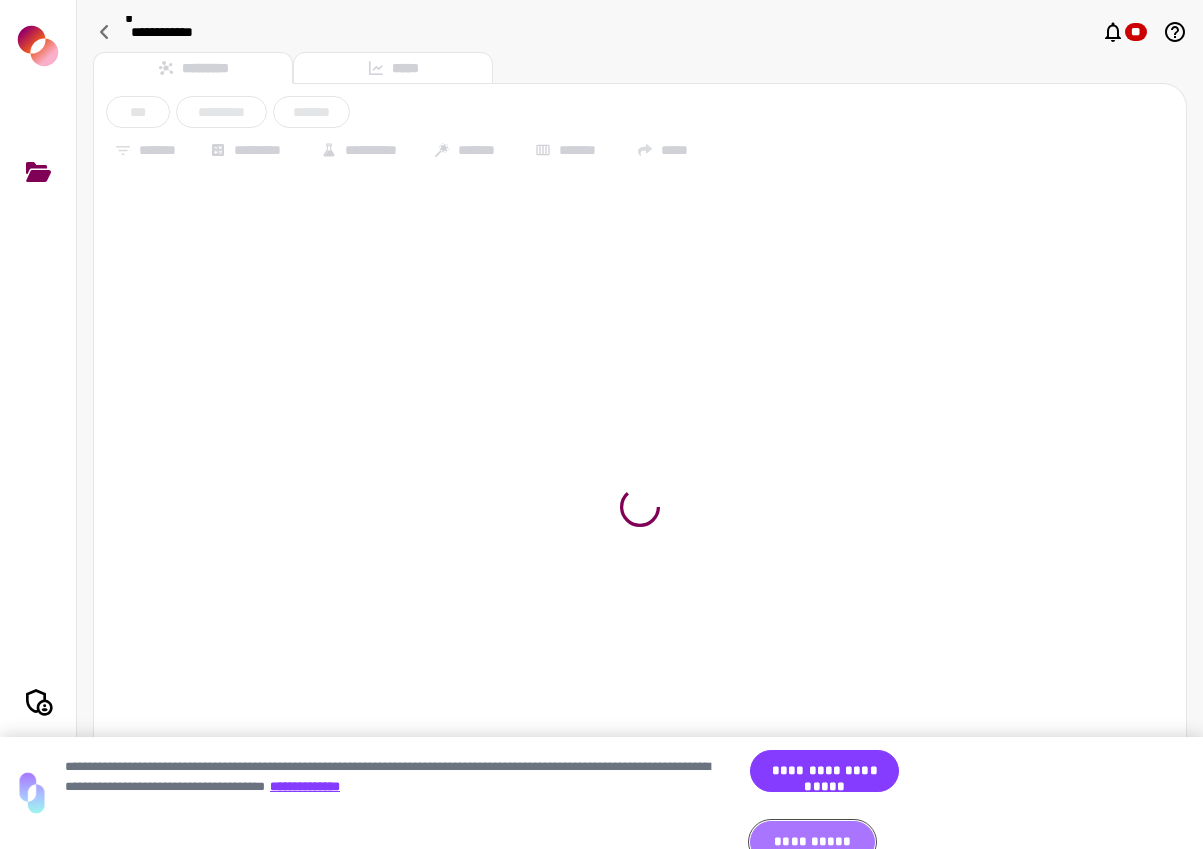 click on "**********" at bounding box center (812, 842) 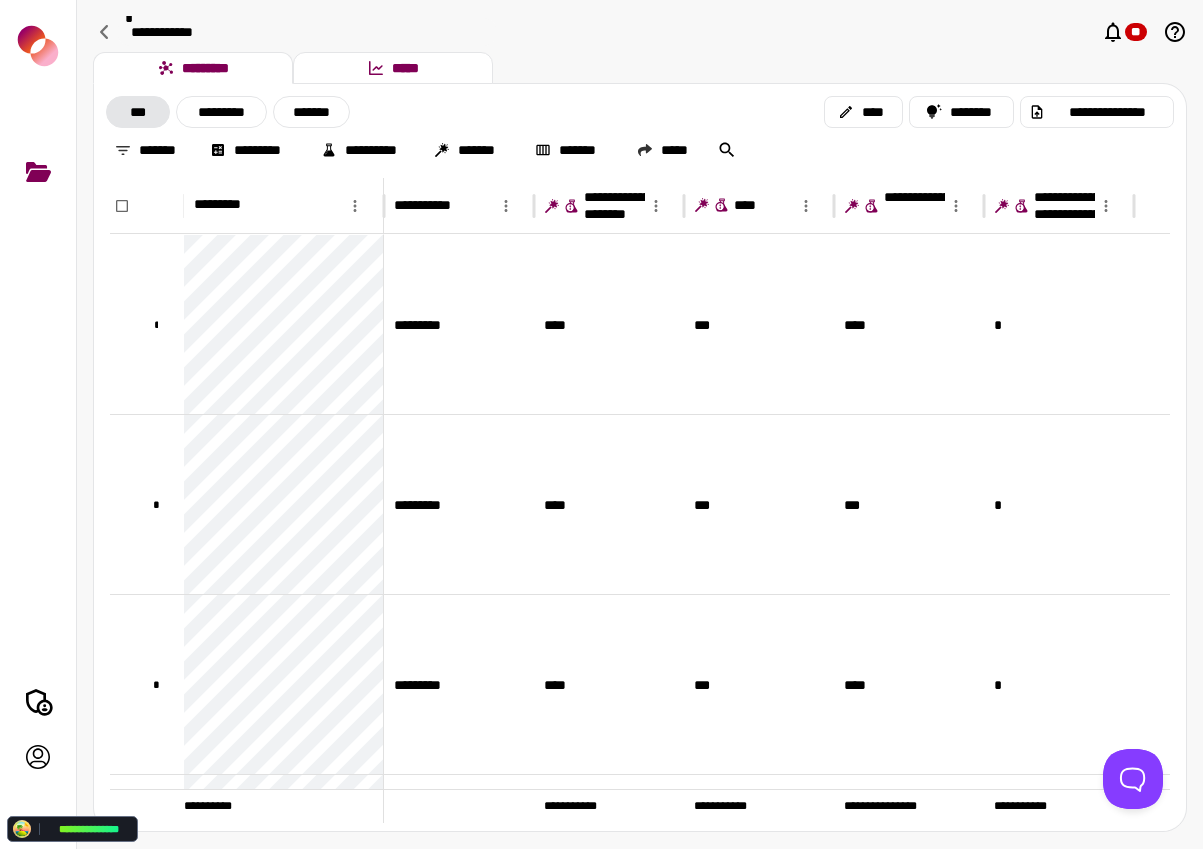 click on "*****" at bounding box center (393, 68) 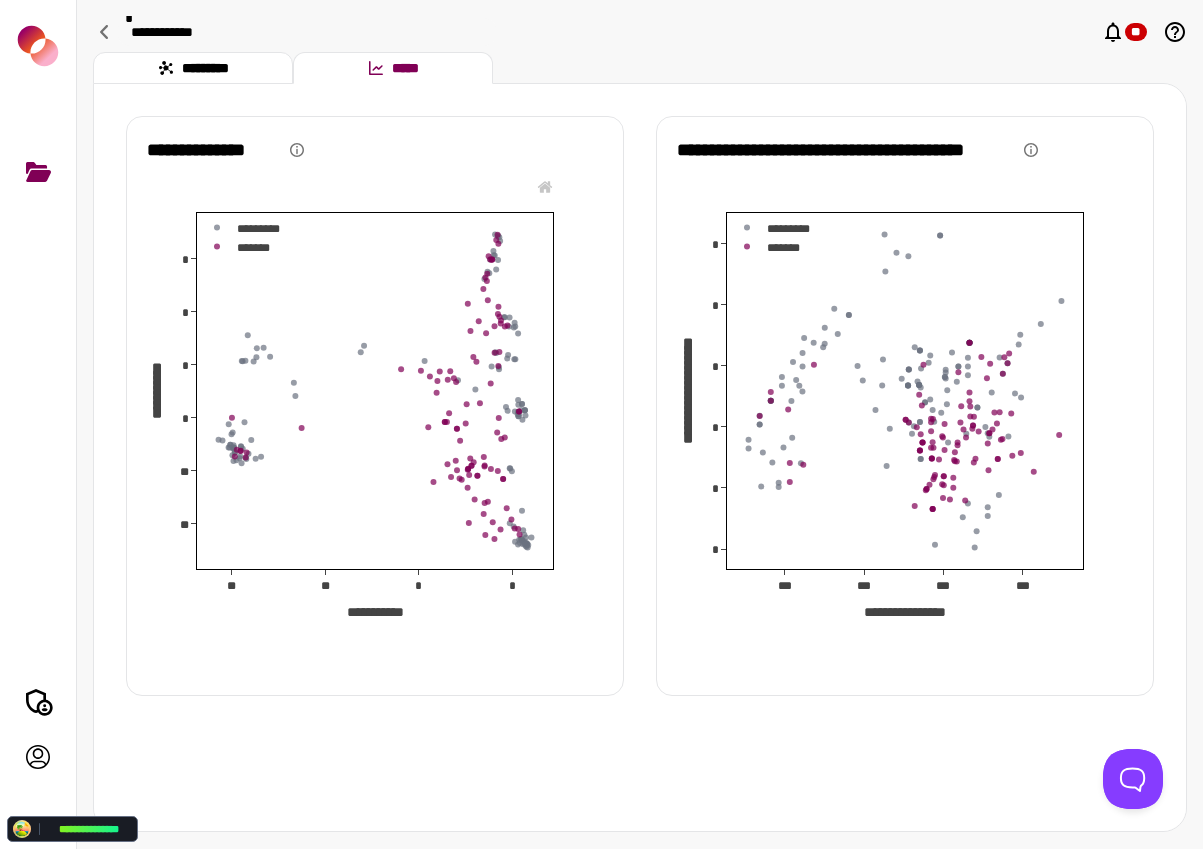 type 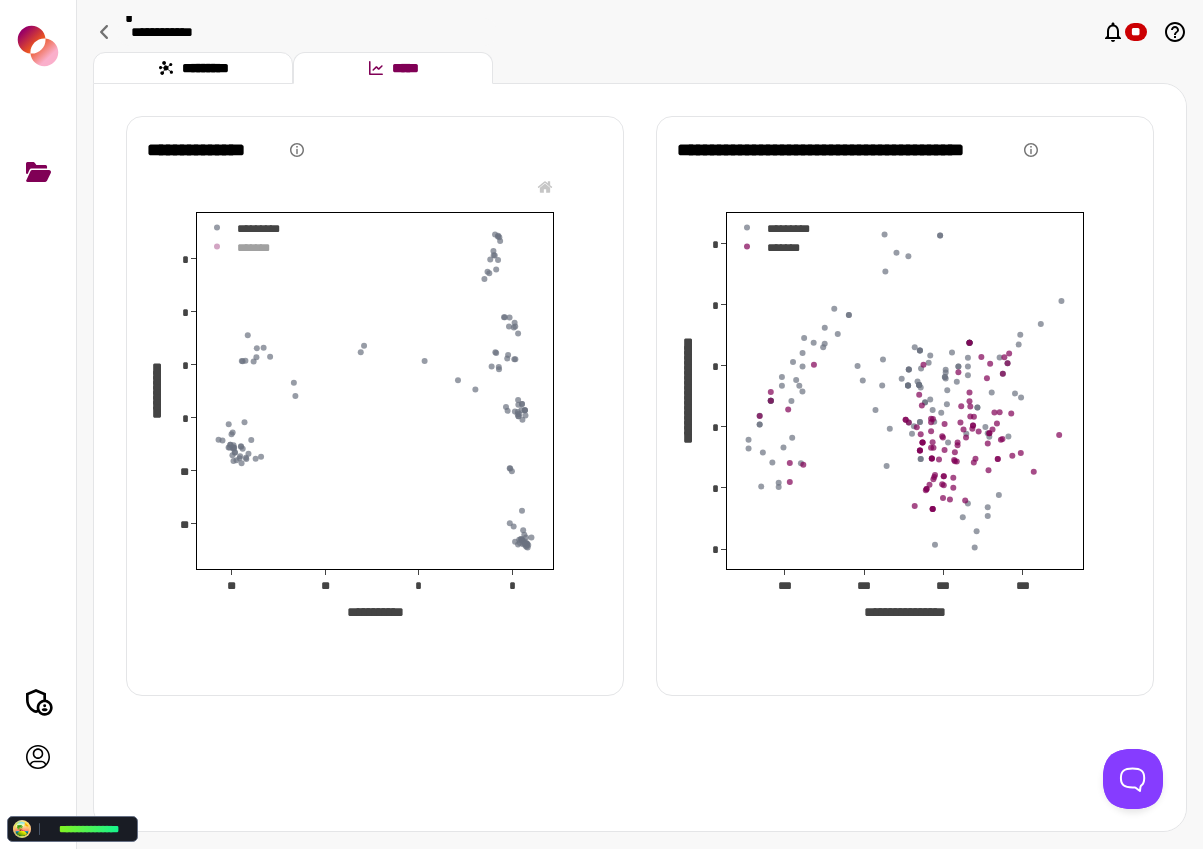 click 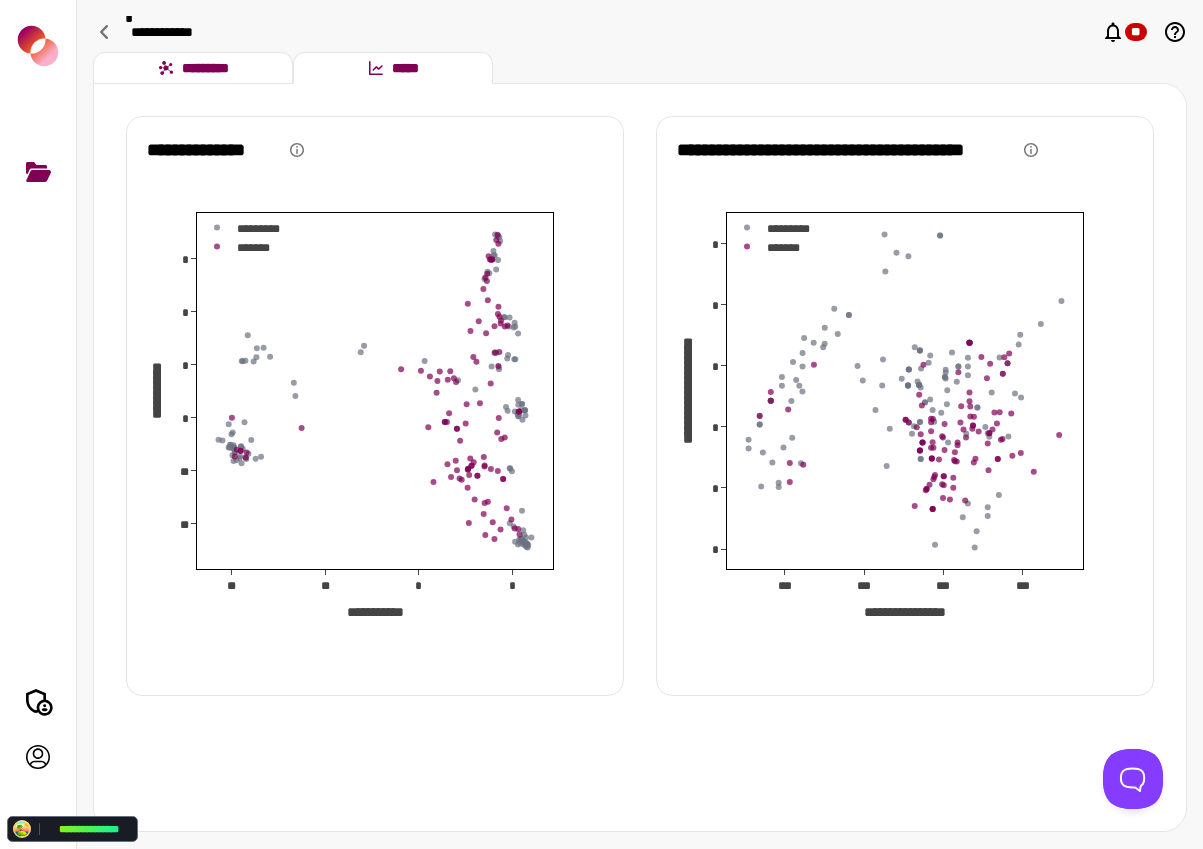 click on "*********" at bounding box center [193, 68] 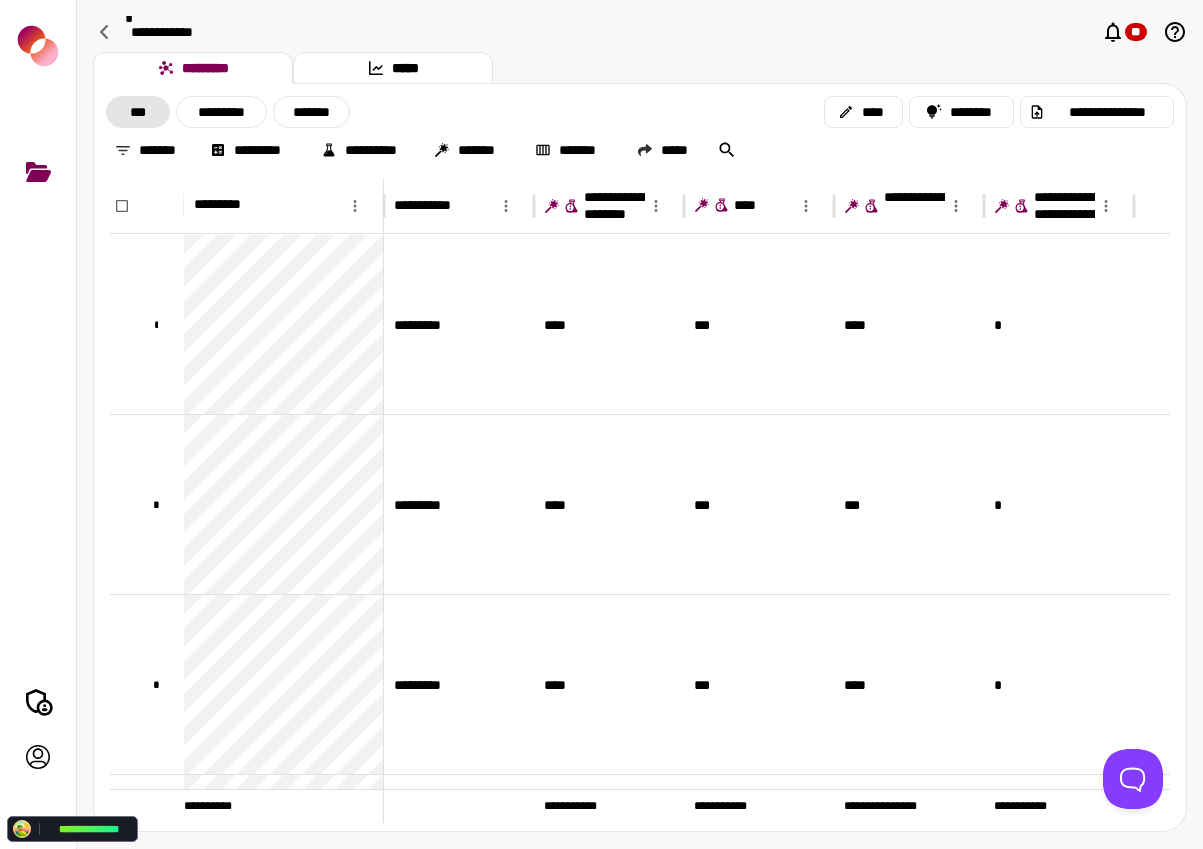 drag, startPoint x: 102, startPoint y: 27, endPoint x: 136, endPoint y: 86, distance: 68.09552 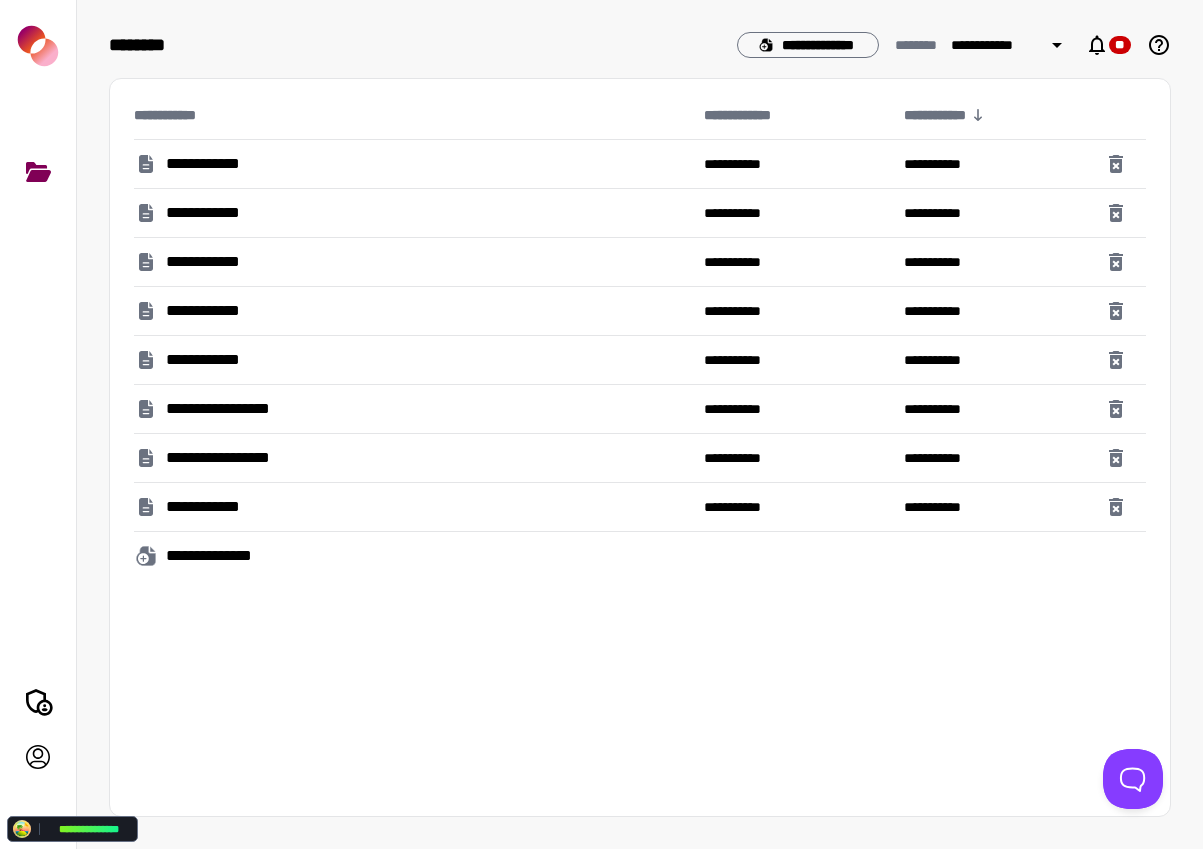 click on "**********" at bounding box center (228, 409) 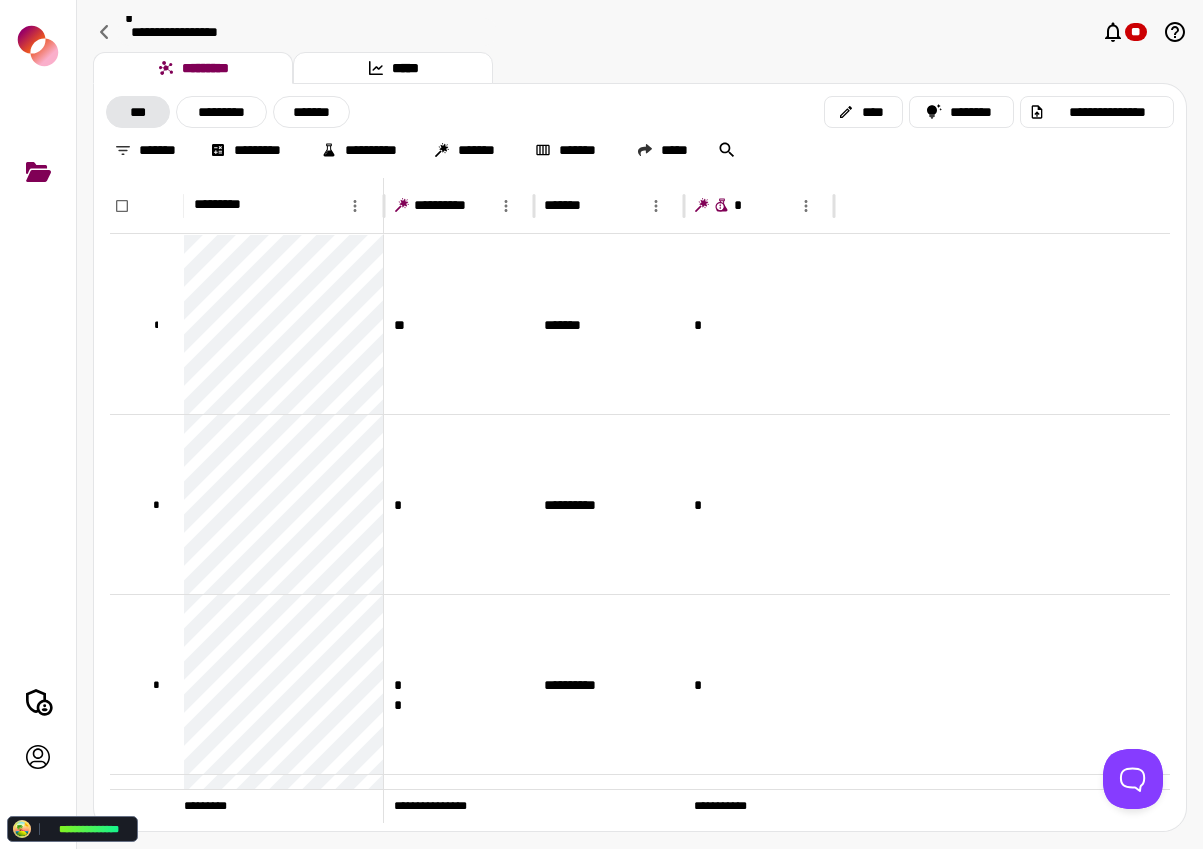click 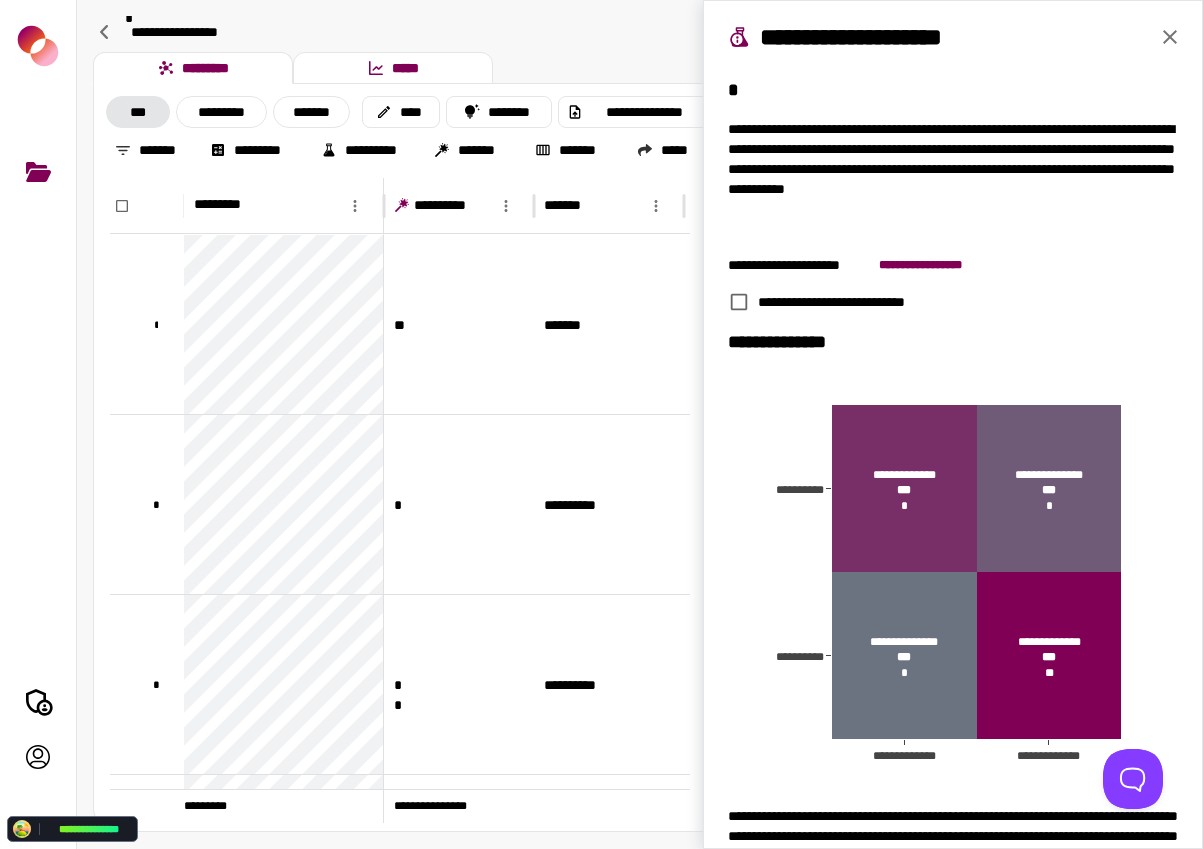 click 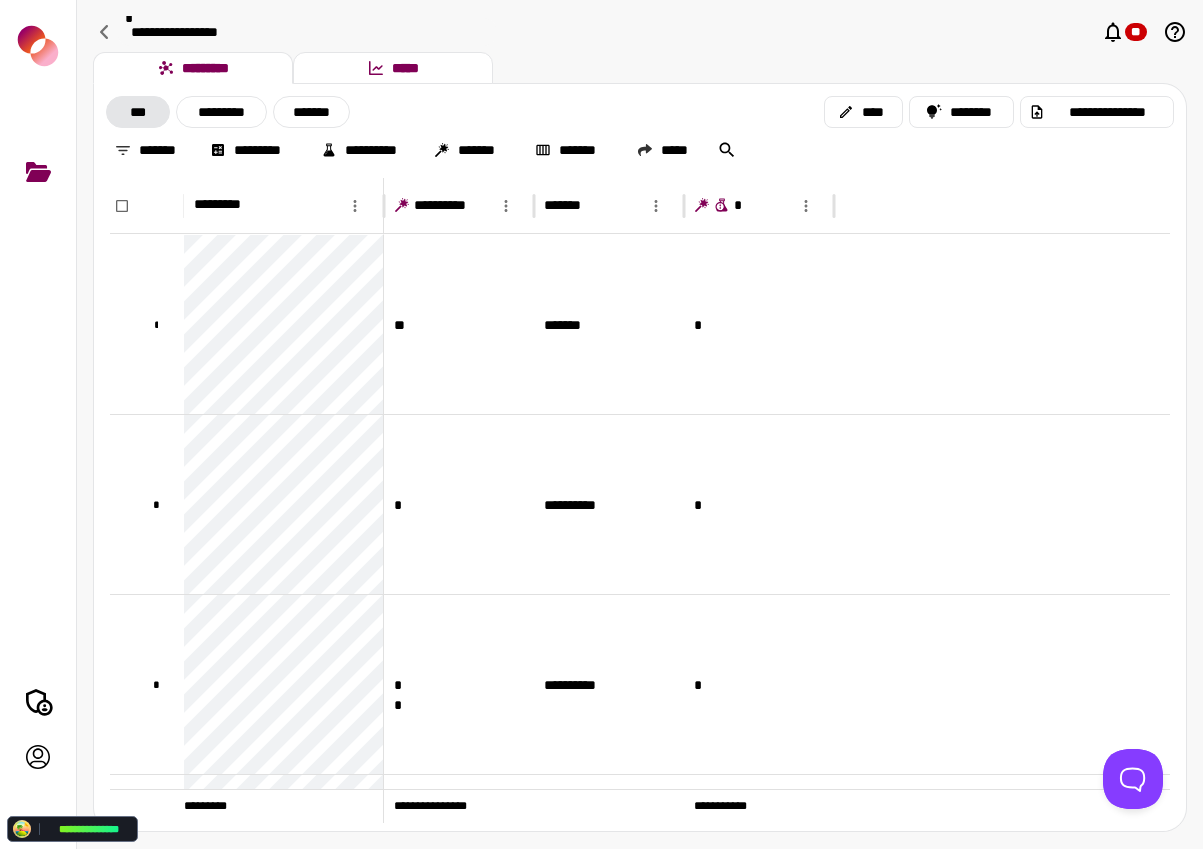 click on "*****" at bounding box center (393, 68) 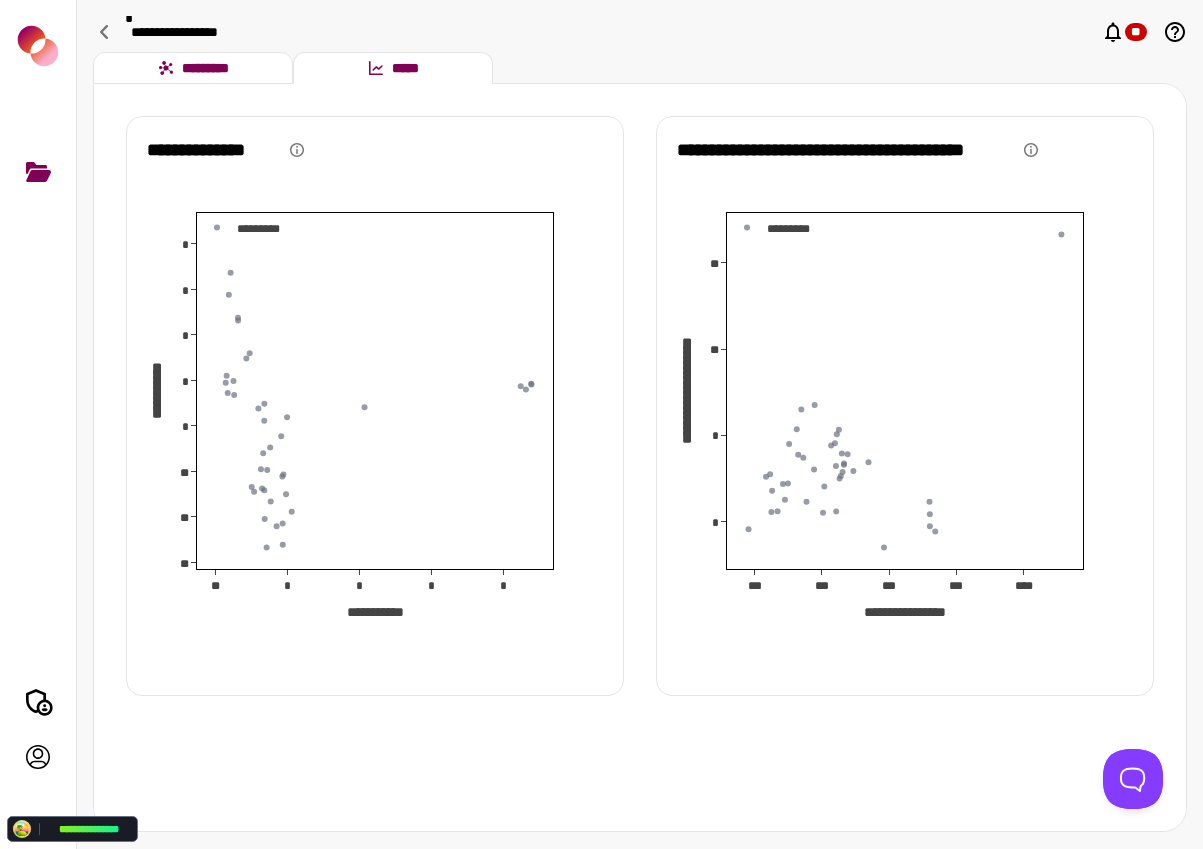click on "*********" at bounding box center [193, 68] 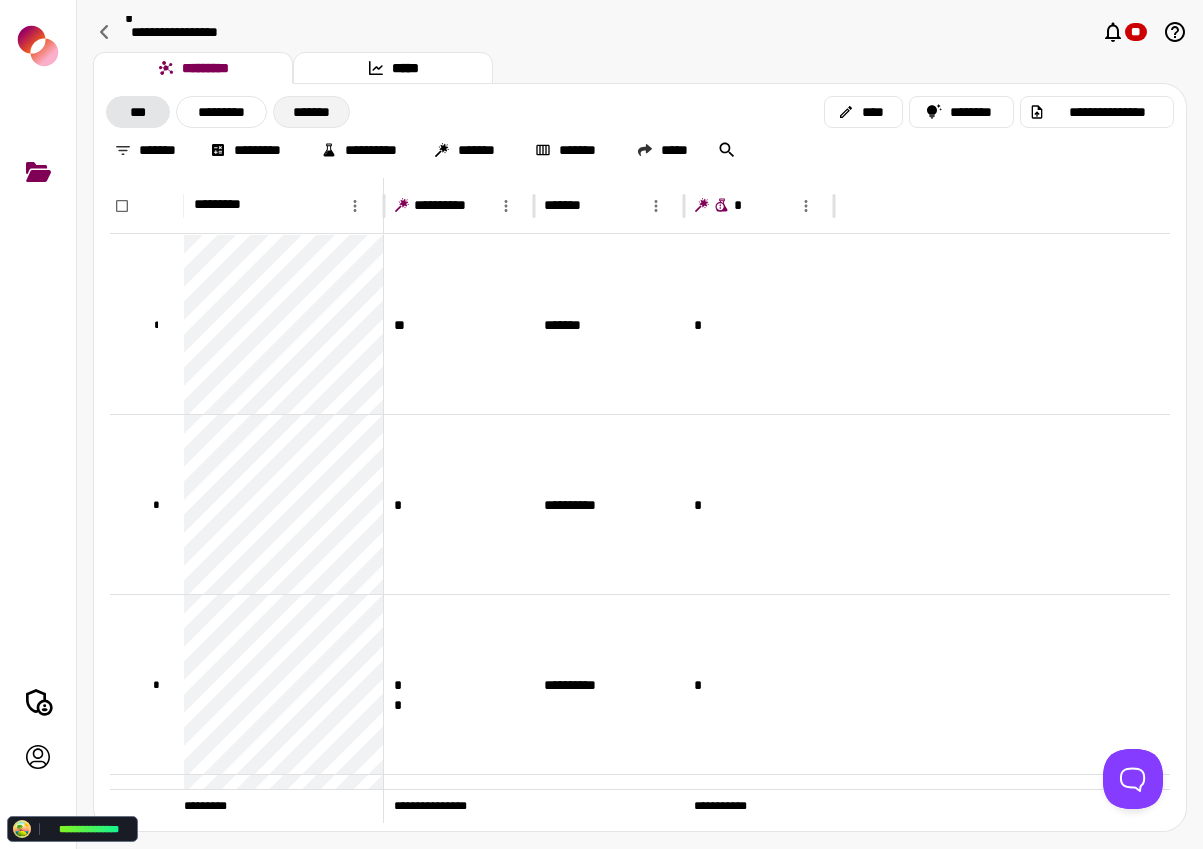 click on "*******" at bounding box center [311, 112] 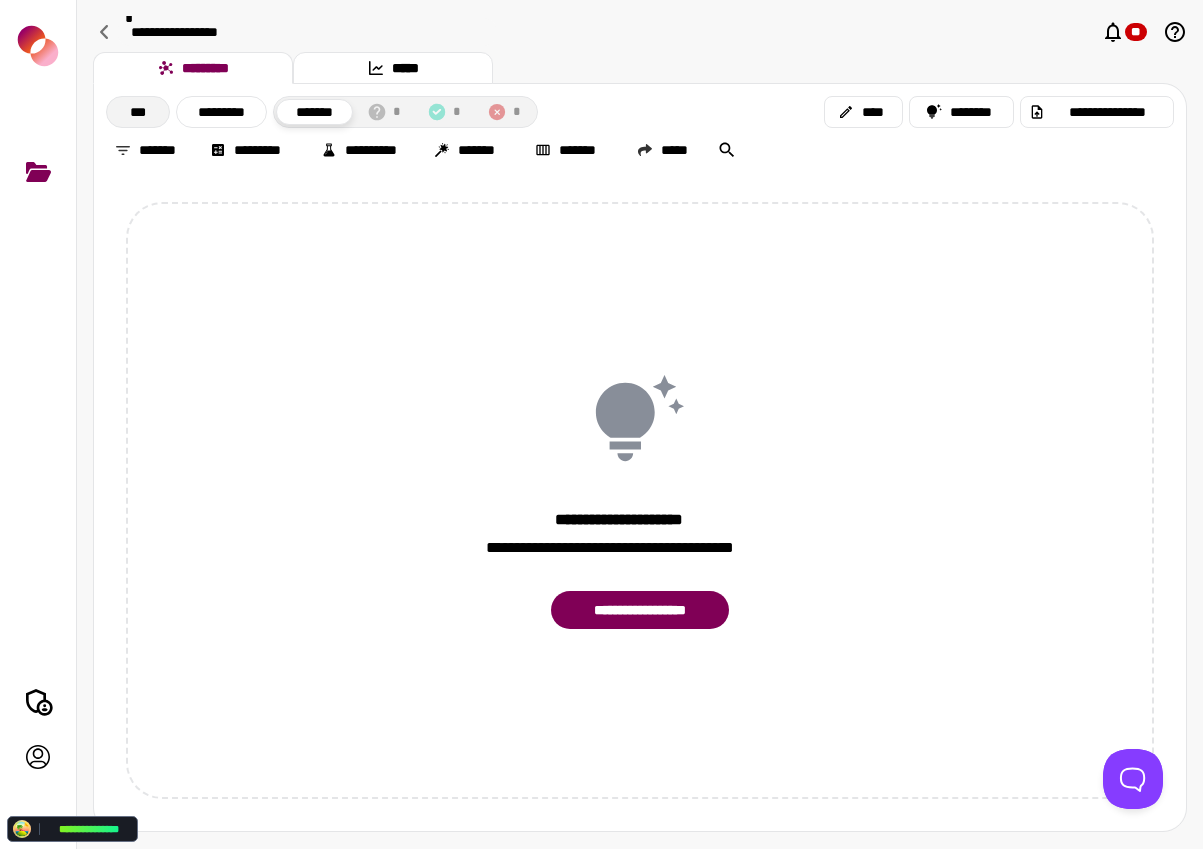 click on "***" at bounding box center (138, 112) 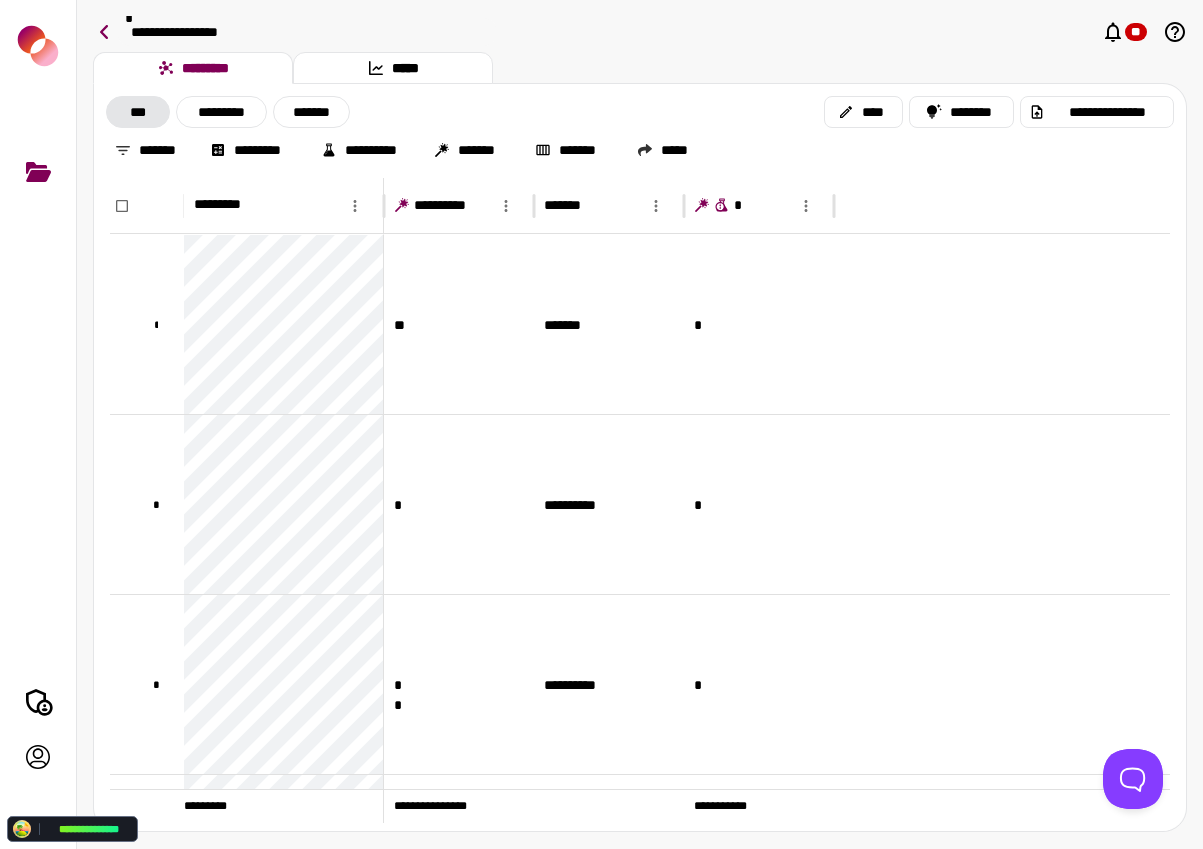 click 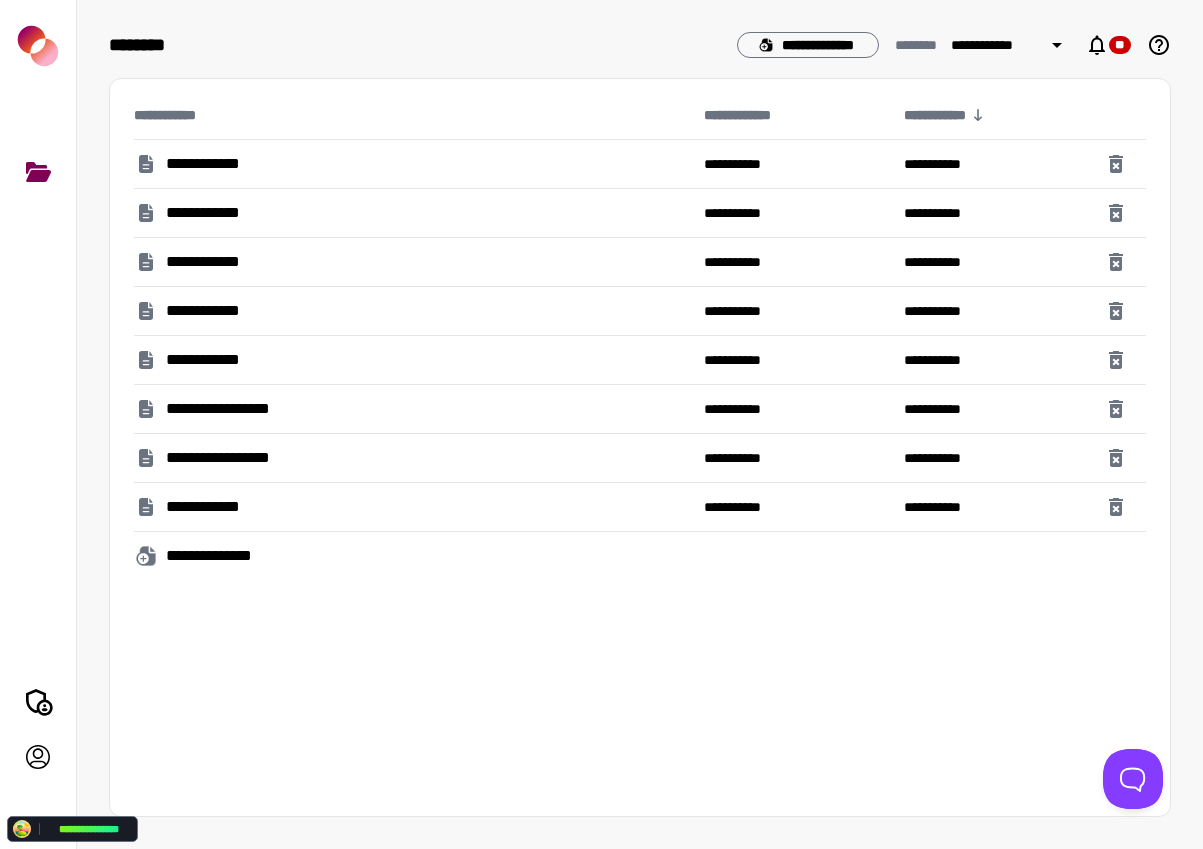 click on "**********" at bounding box center [228, 409] 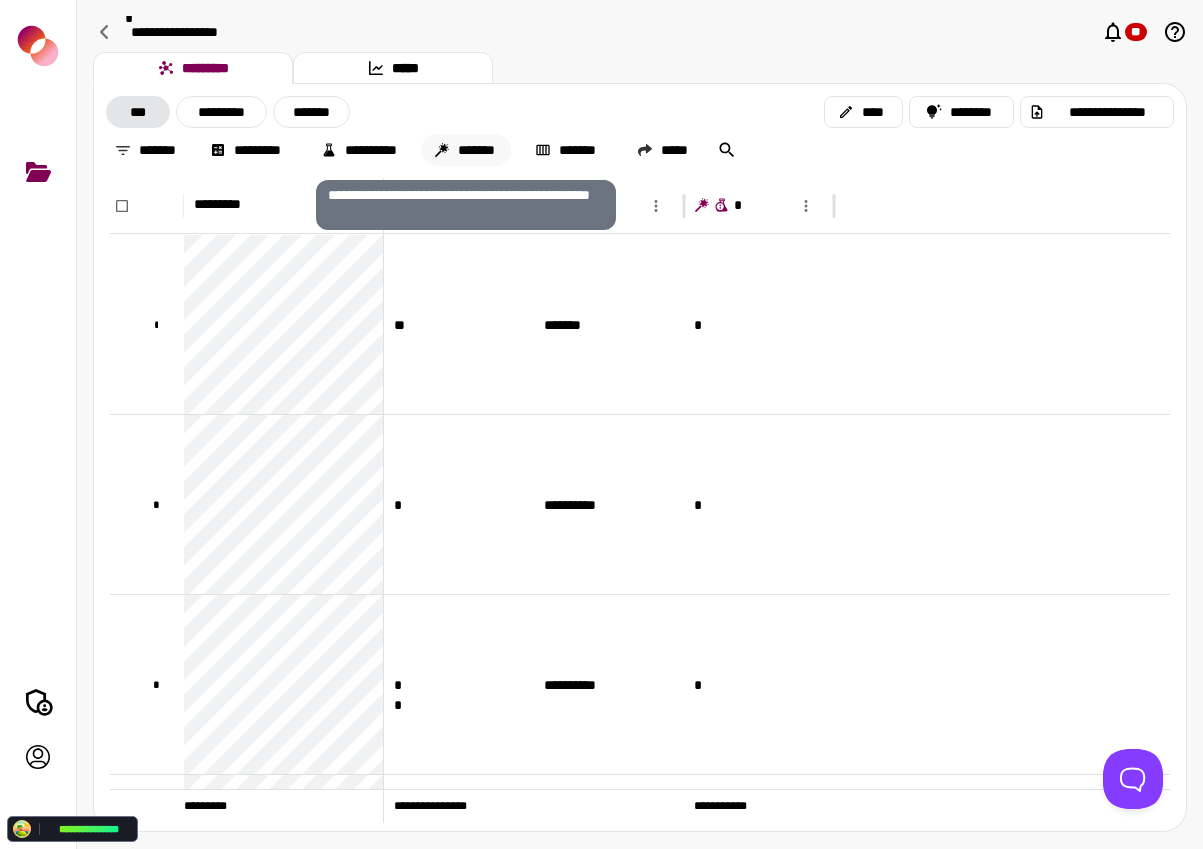 click on "*******" at bounding box center (466, 150) 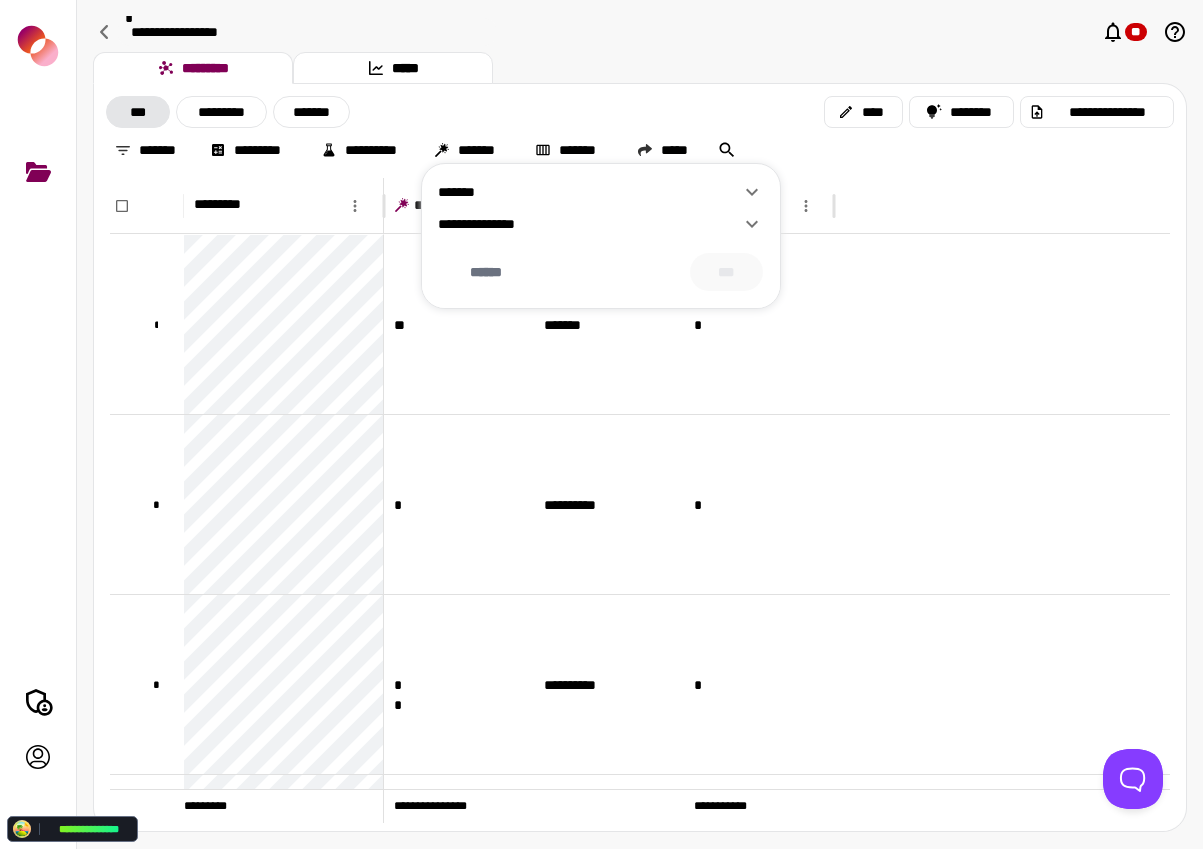 click on "**********" at bounding box center (589, 224) 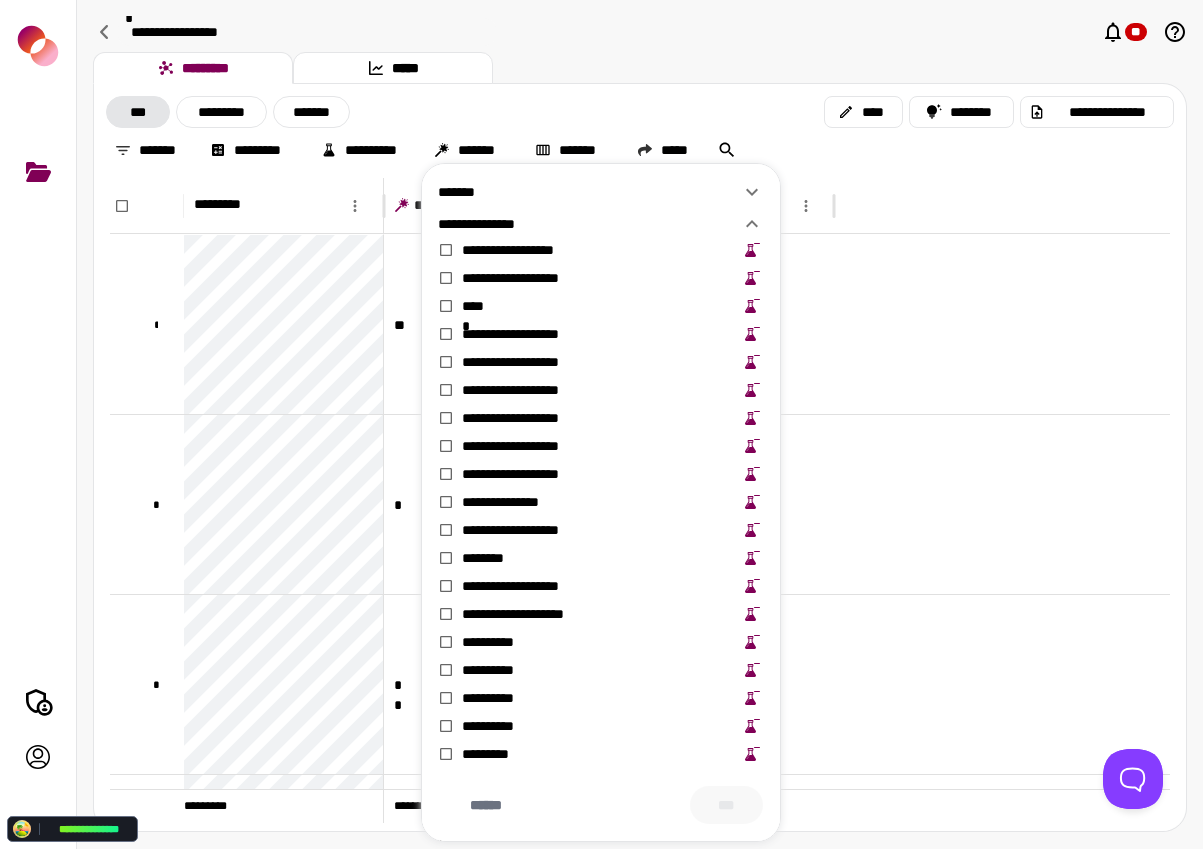 click on "**********" at bounding box center (589, 224) 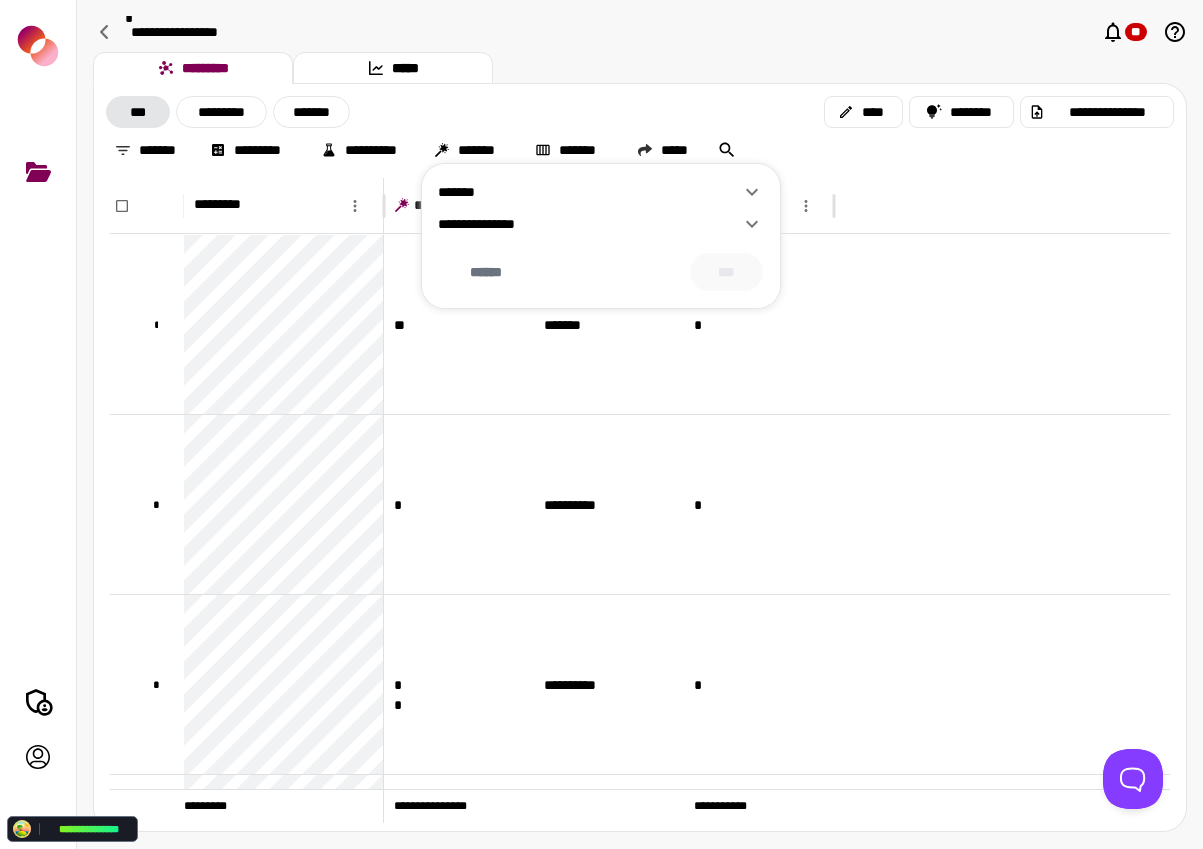 click on "*******" at bounding box center [589, 192] 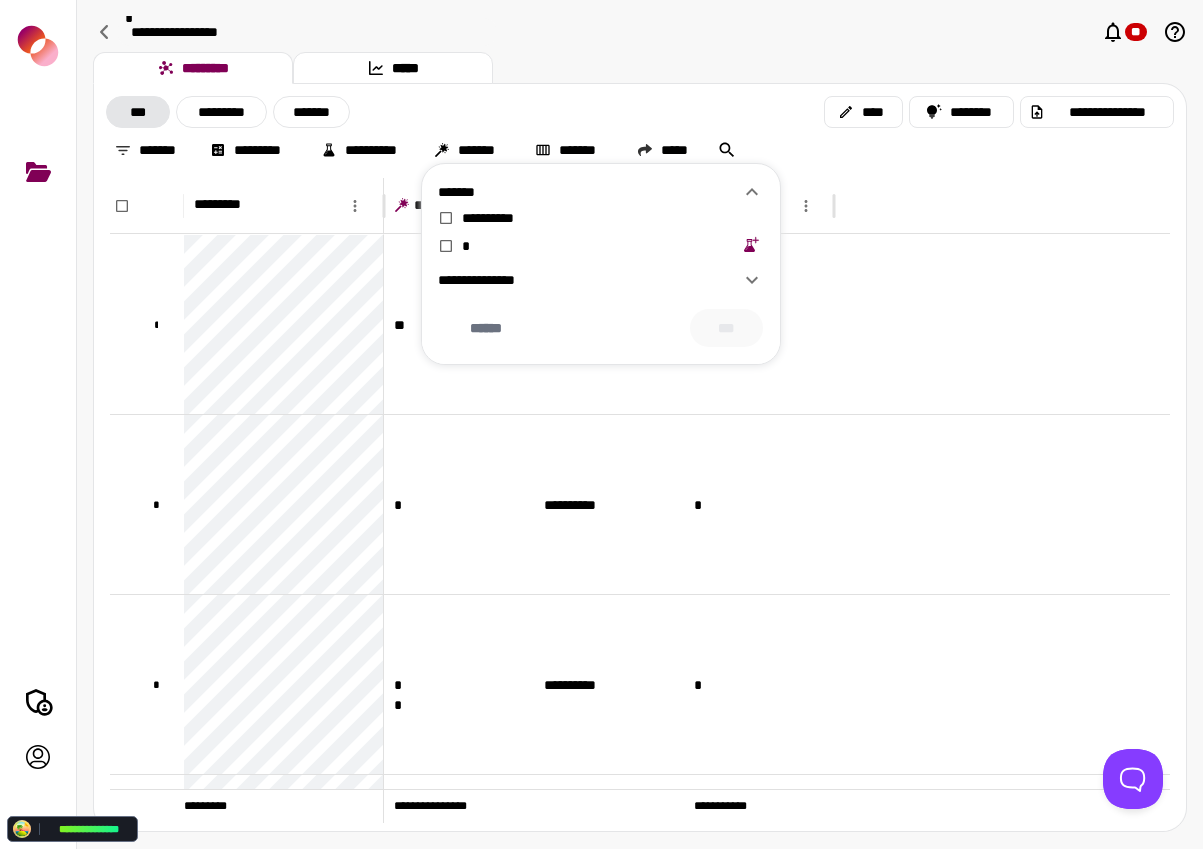 drag, startPoint x: 479, startPoint y: 193, endPoint x: 478, endPoint y: 169, distance: 24.020824 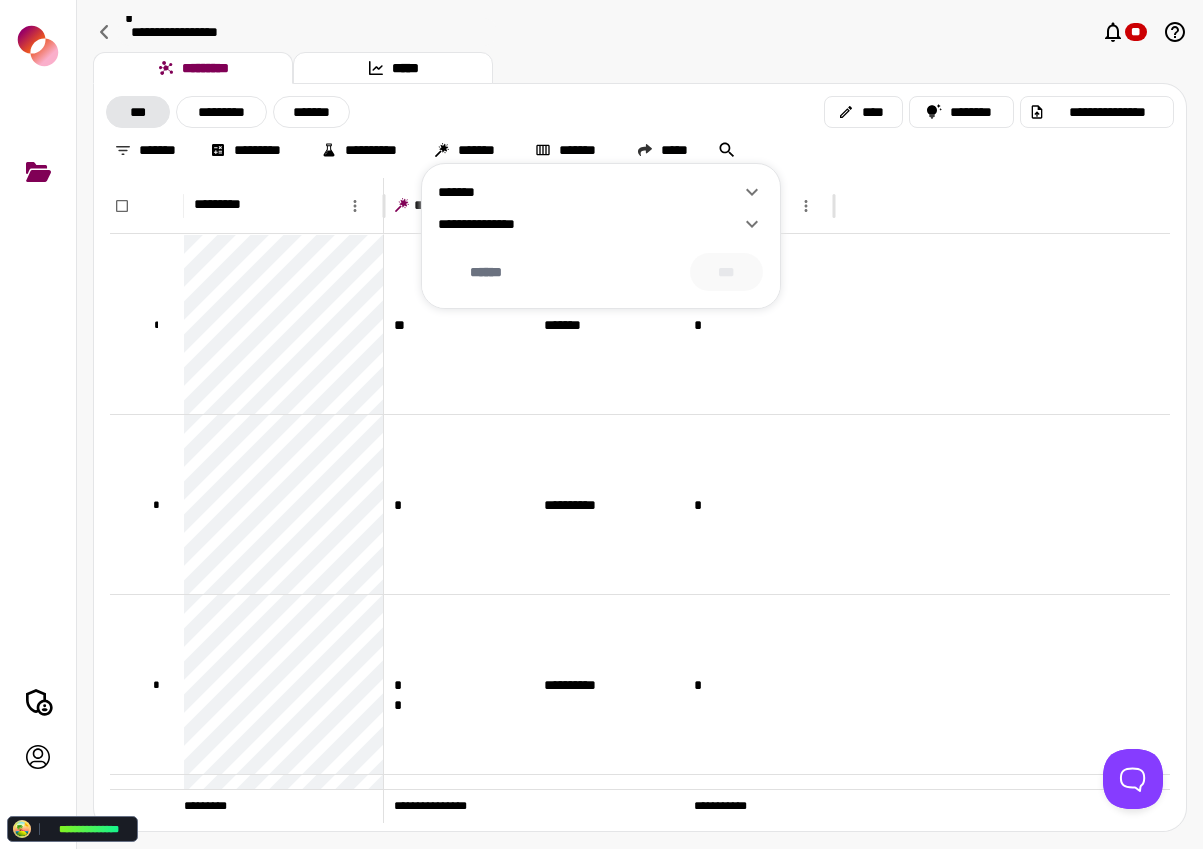 click at bounding box center (601, 424) 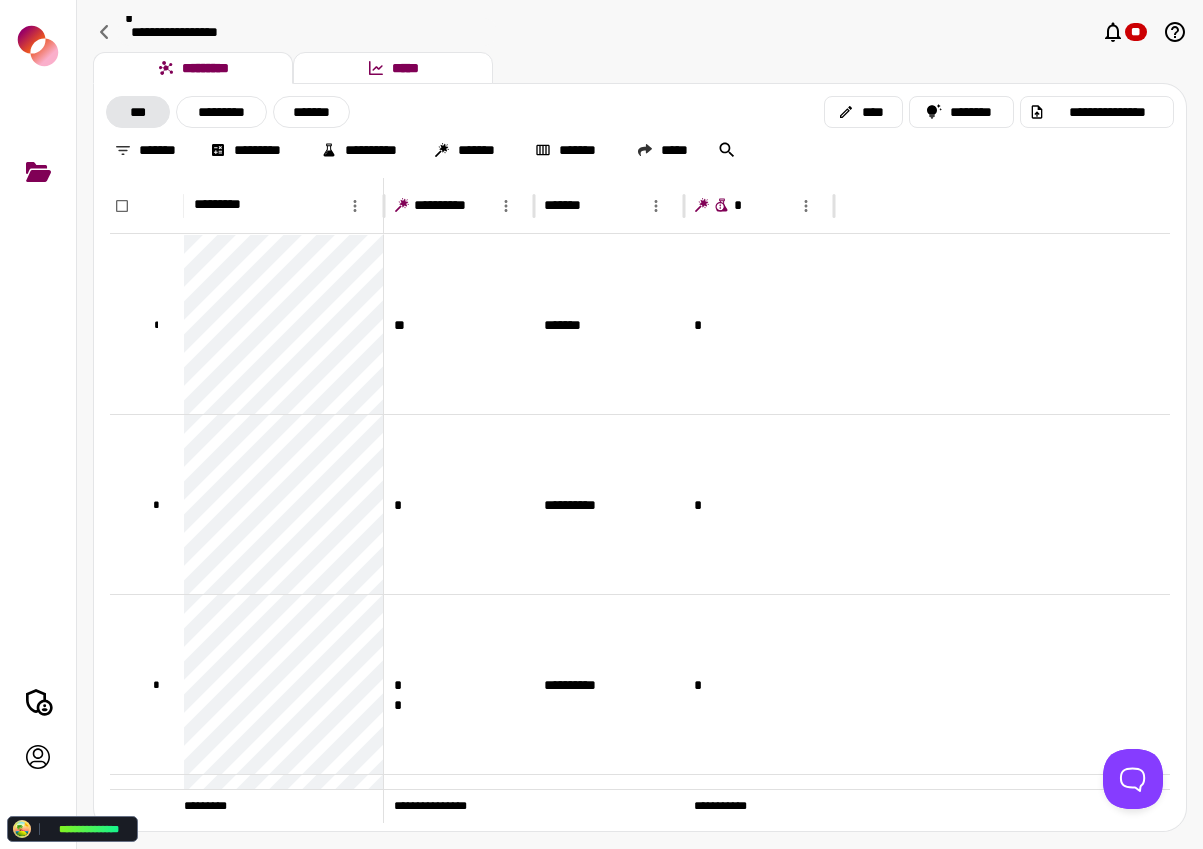 click on "*****" at bounding box center (393, 68) 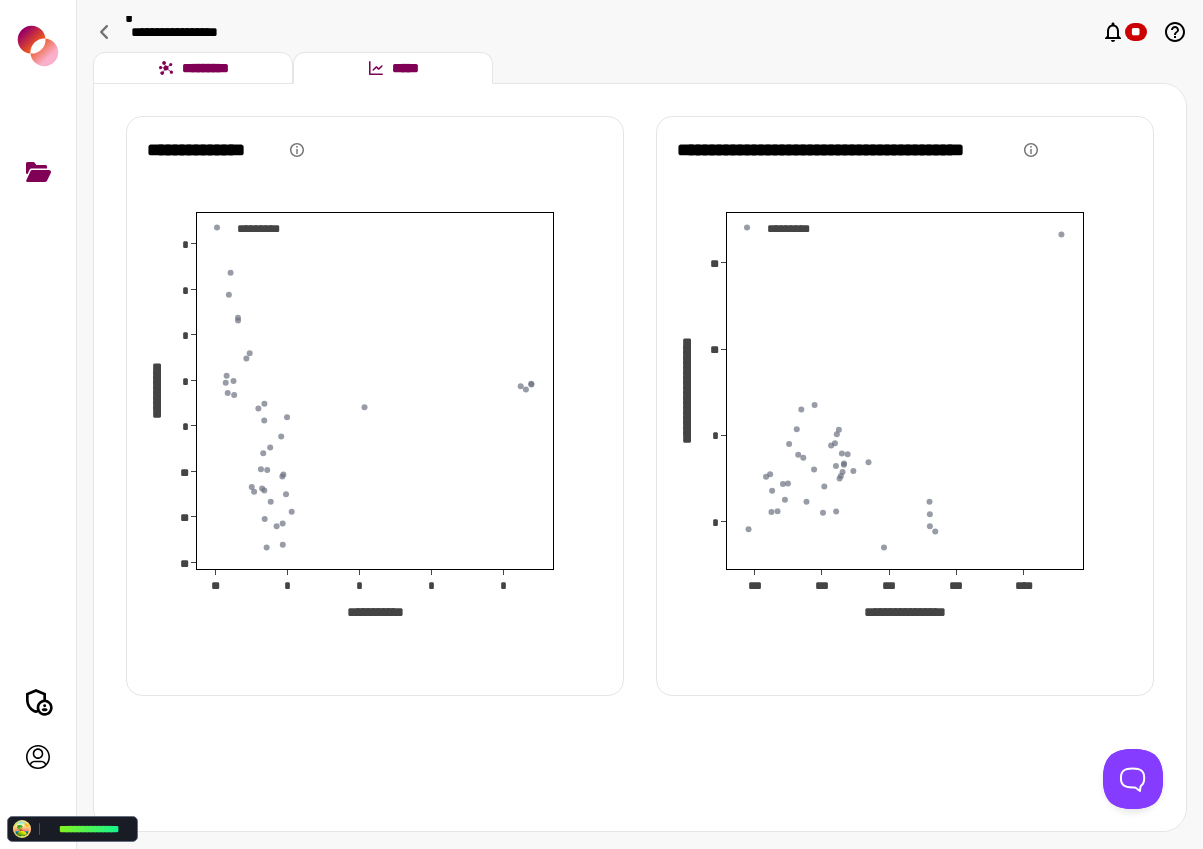 click on "*********" at bounding box center [193, 68] 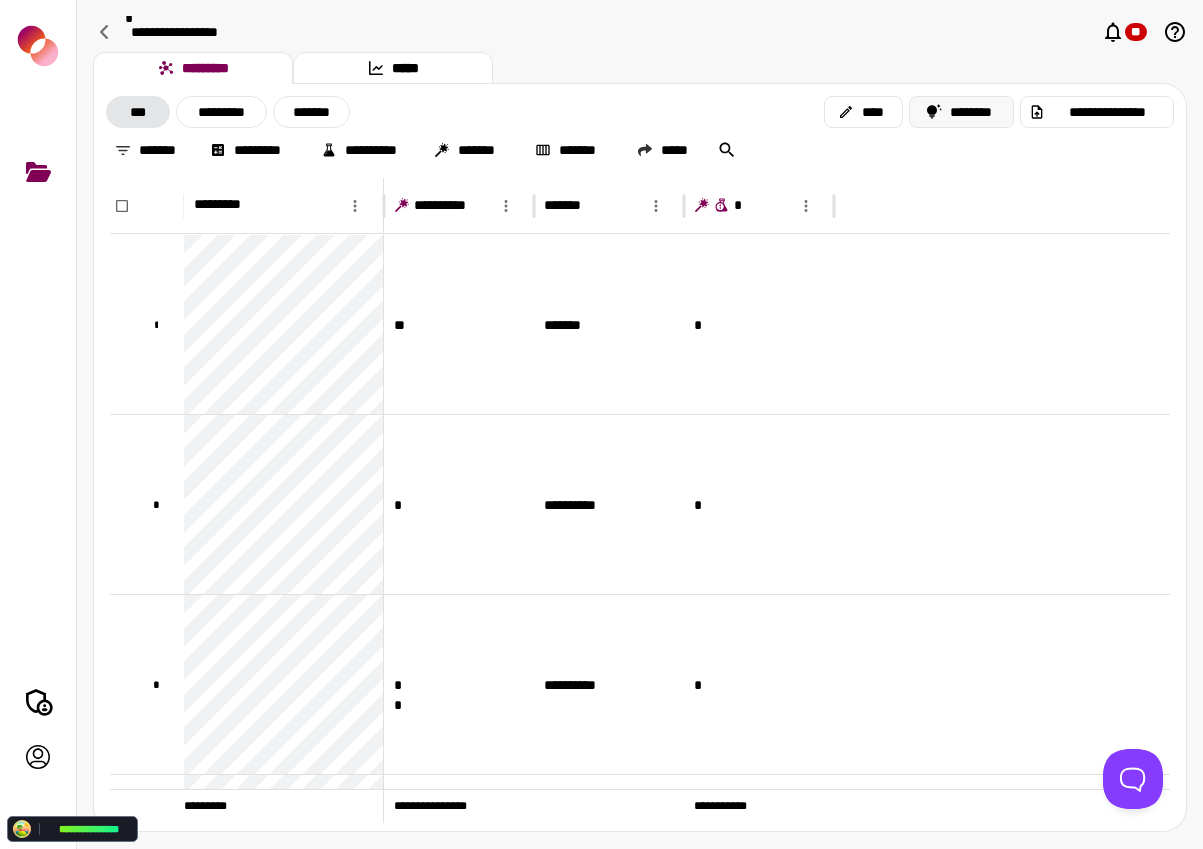 click on "********" at bounding box center (962, 112) 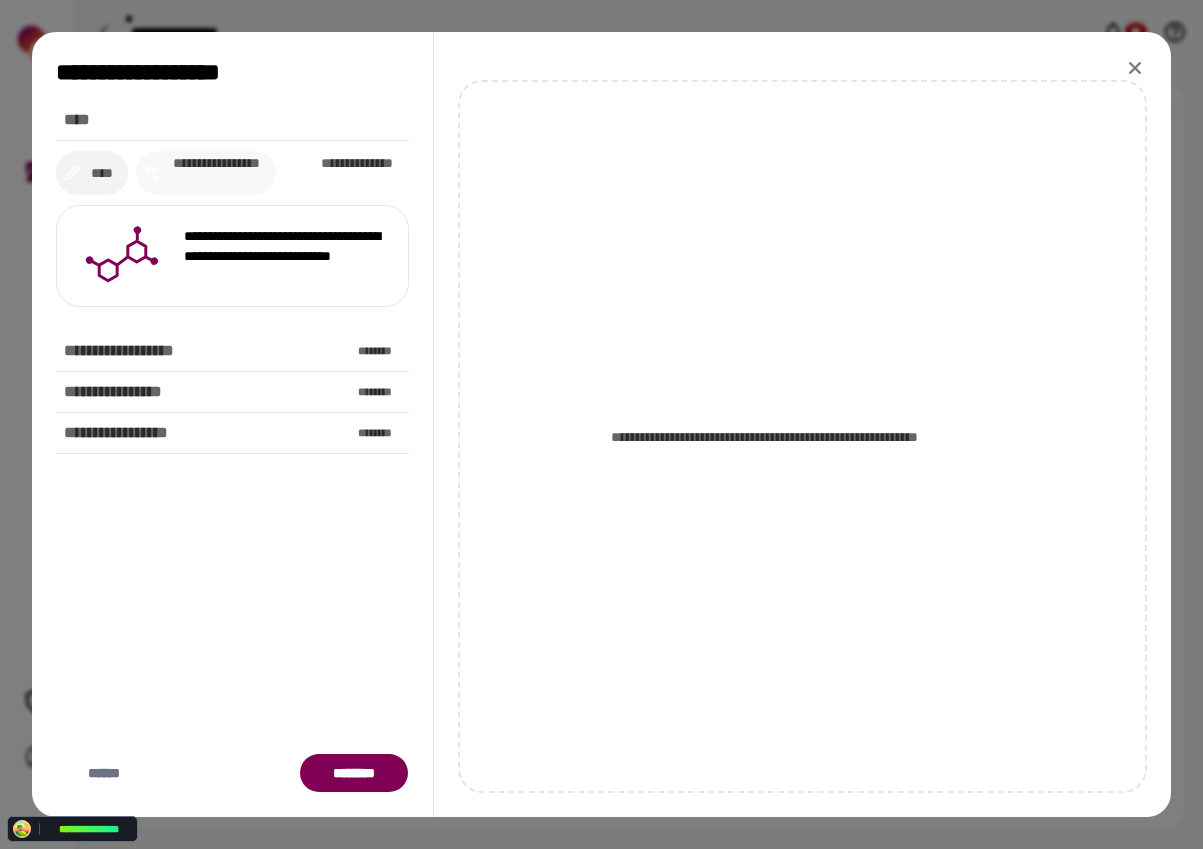 click on "**********" at bounding box center [216, 173] 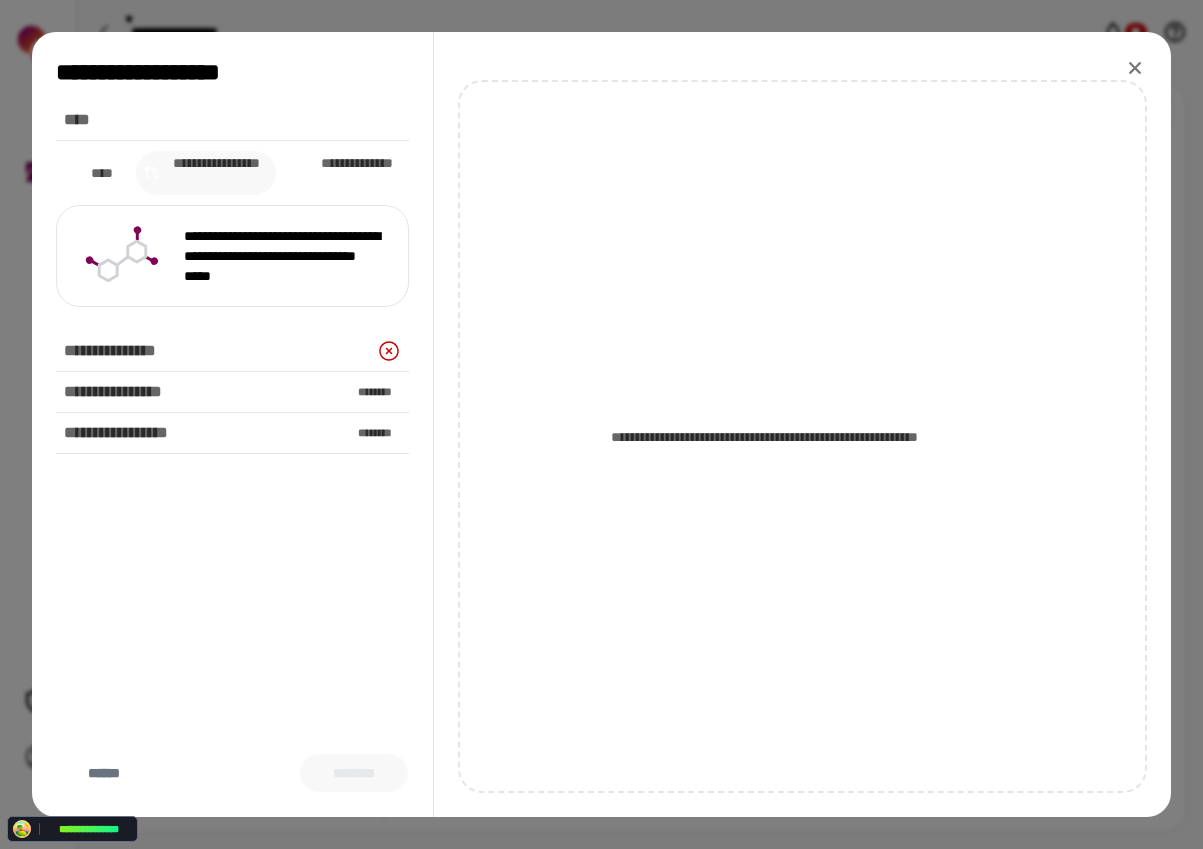 type 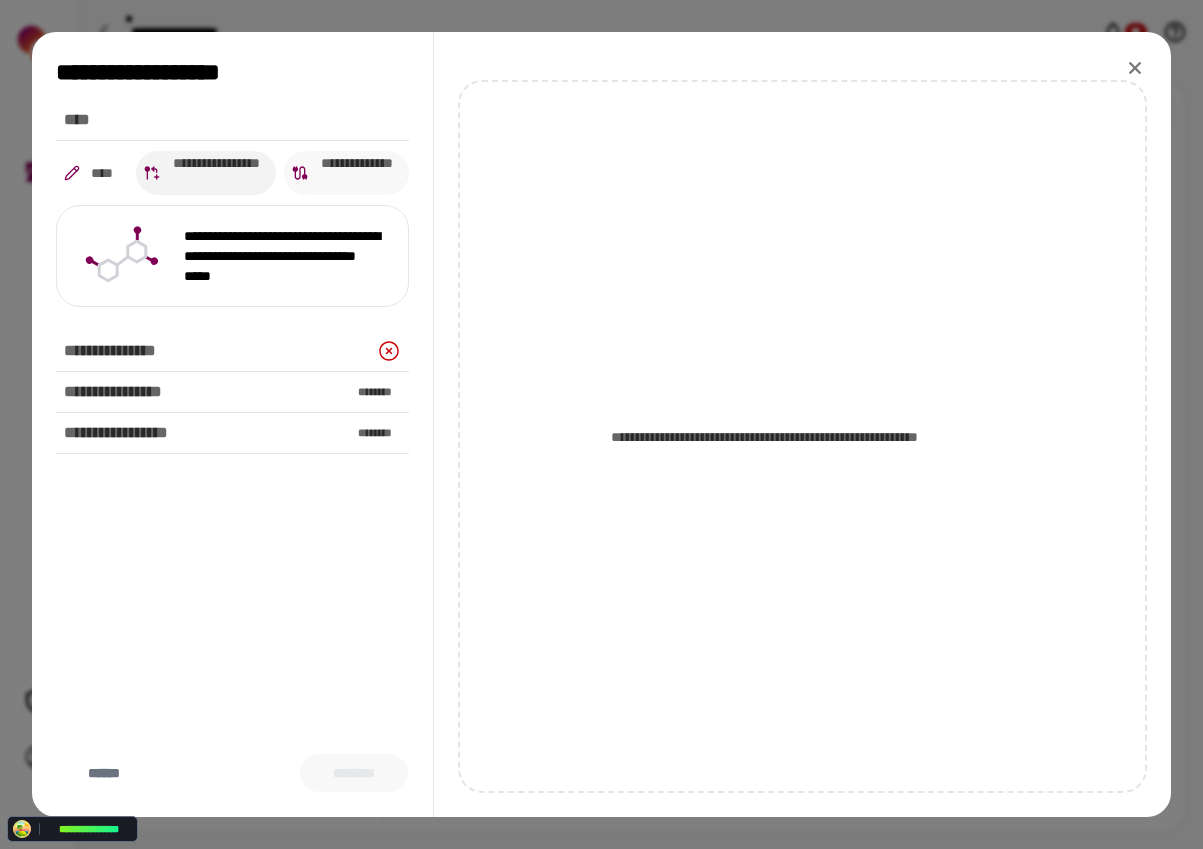 click on "**********" at bounding box center [356, 173] 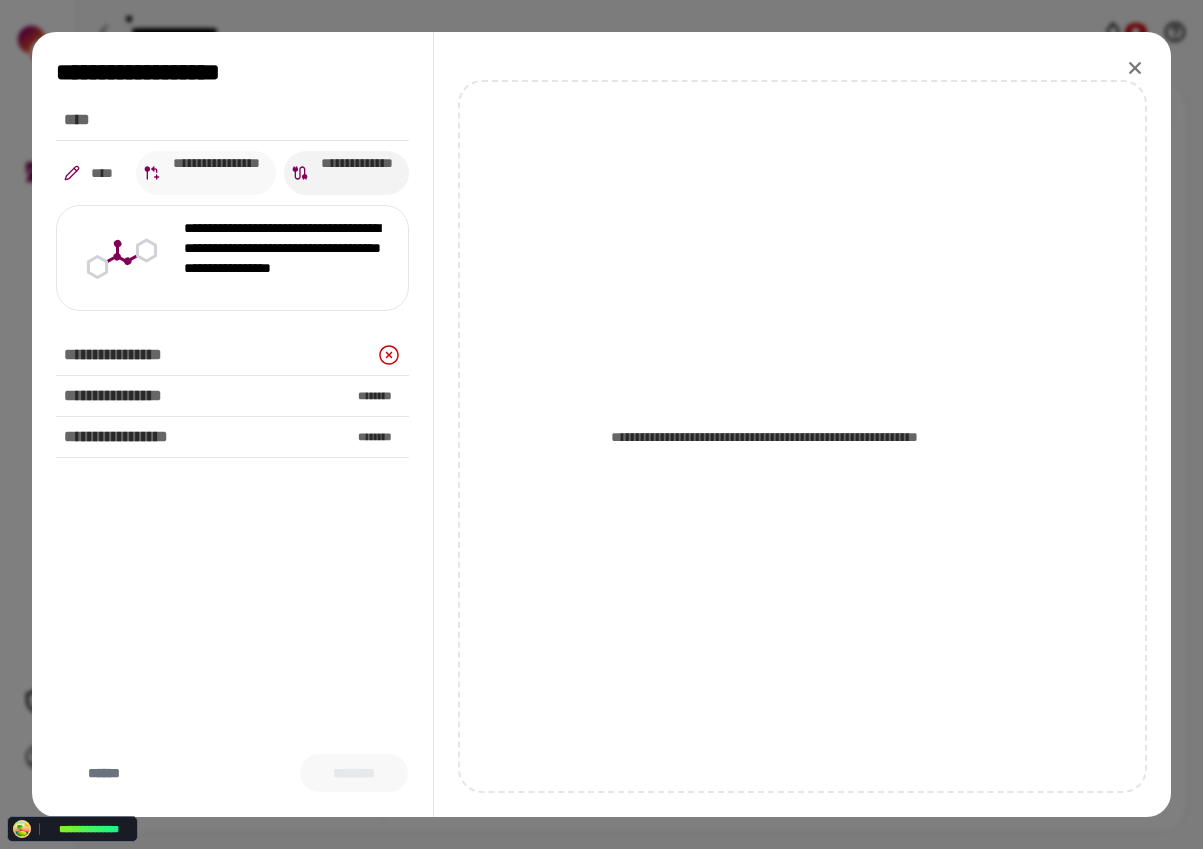 click on "**********" at bounding box center [216, 173] 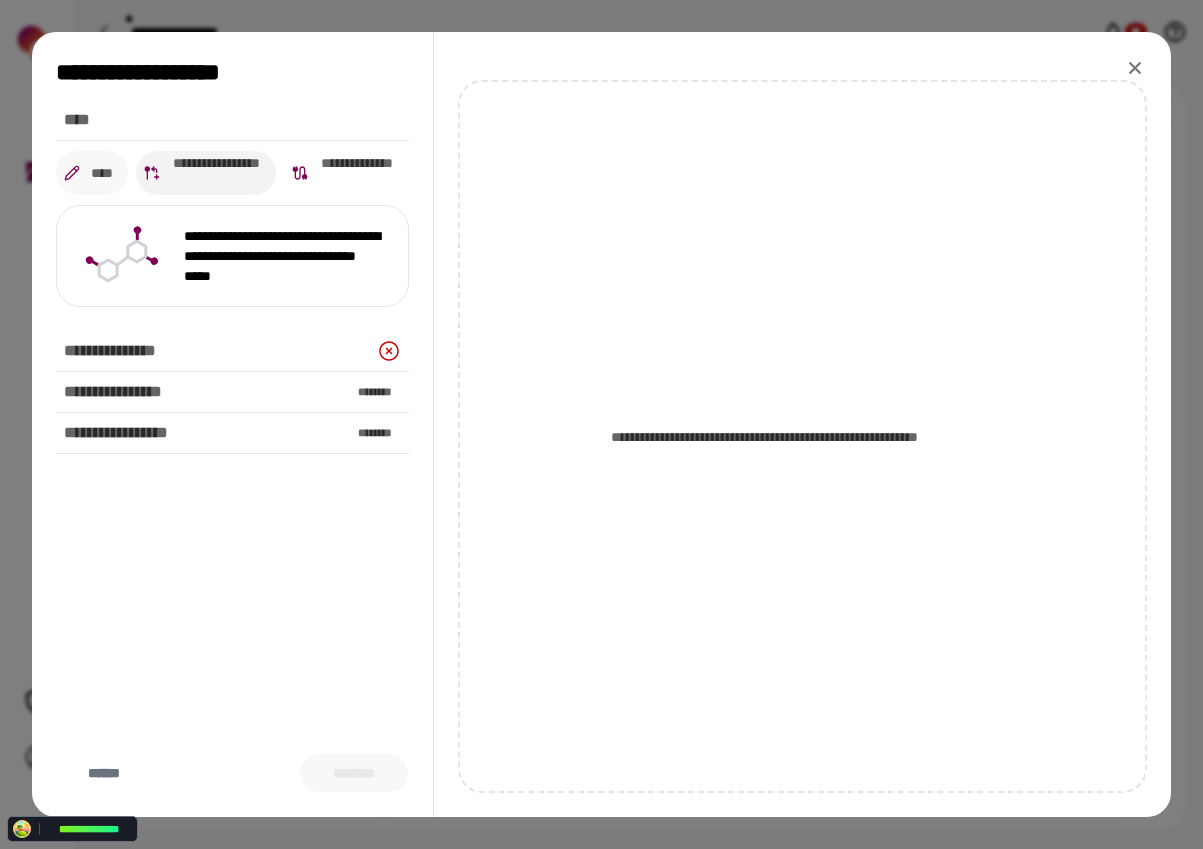 click on "****" at bounding box center (102, 173) 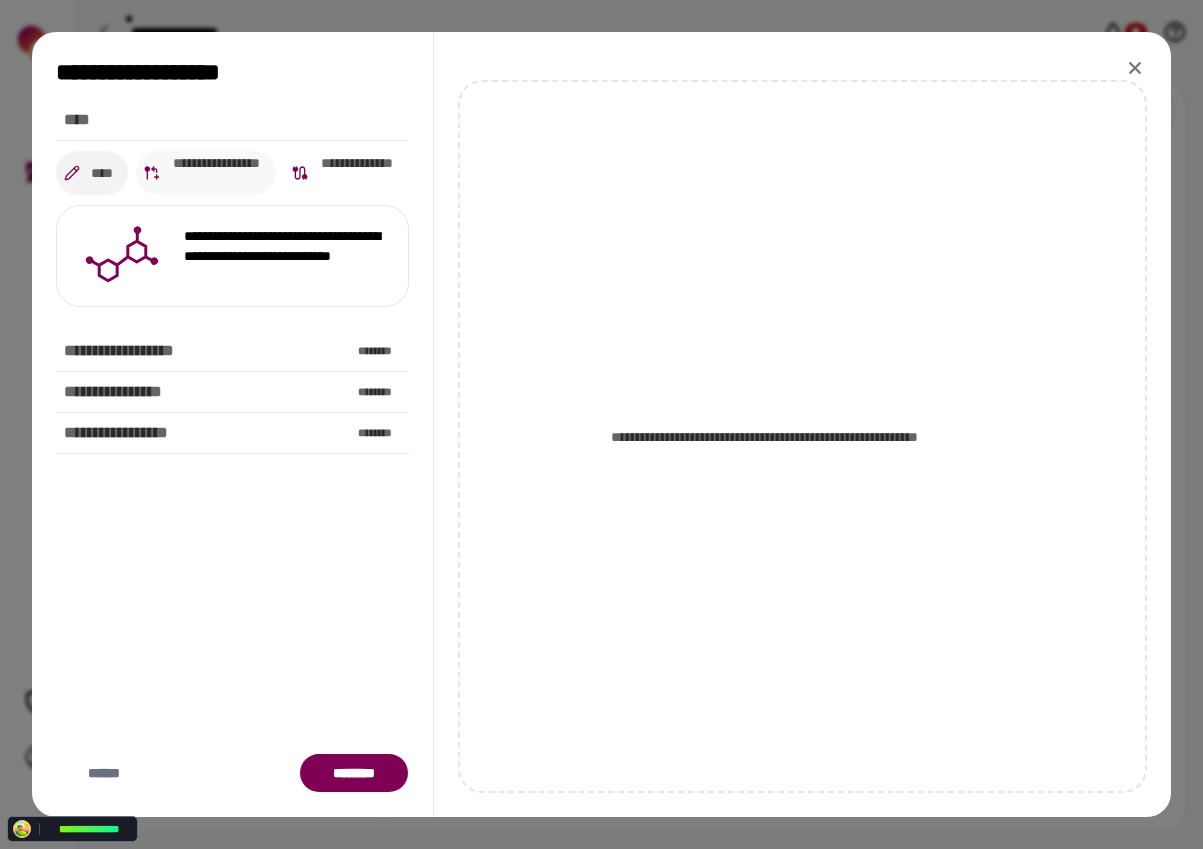 click on "**********" at bounding box center [206, 173] 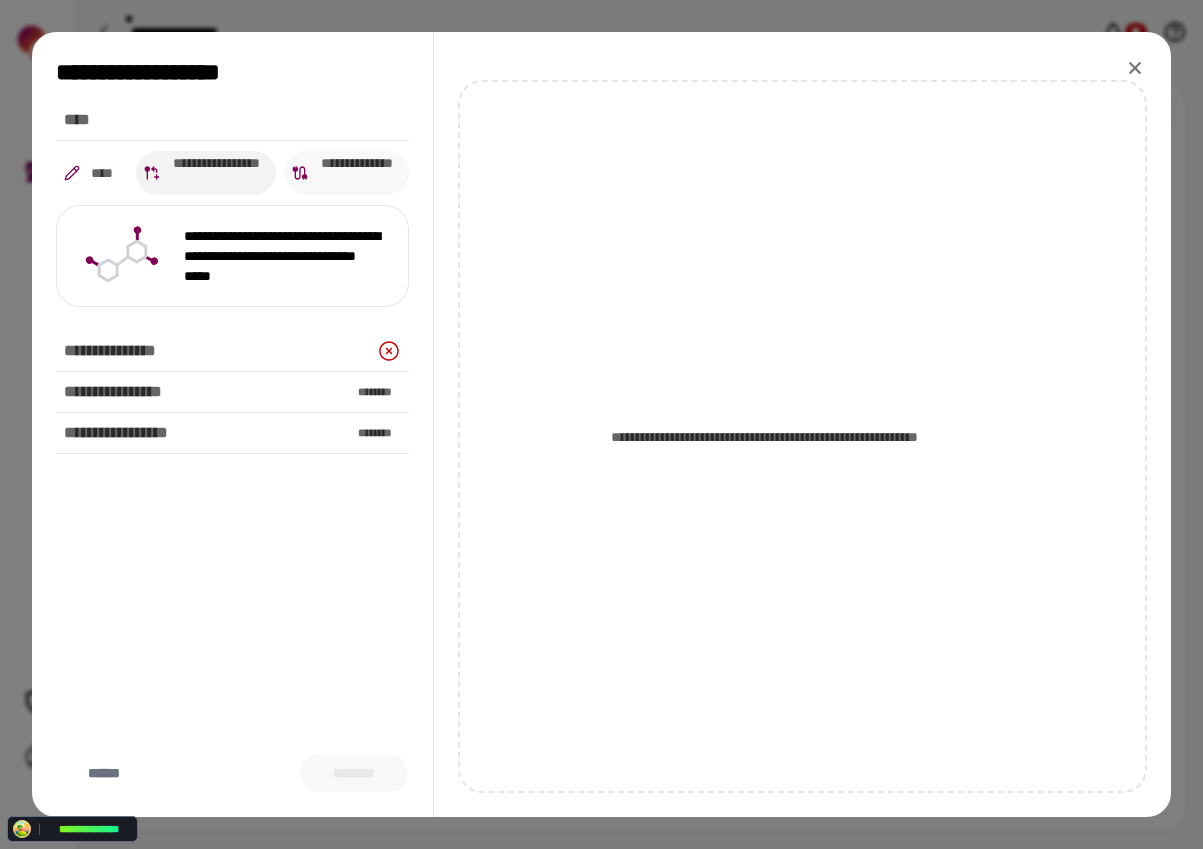 click on "**********" at bounding box center [356, 173] 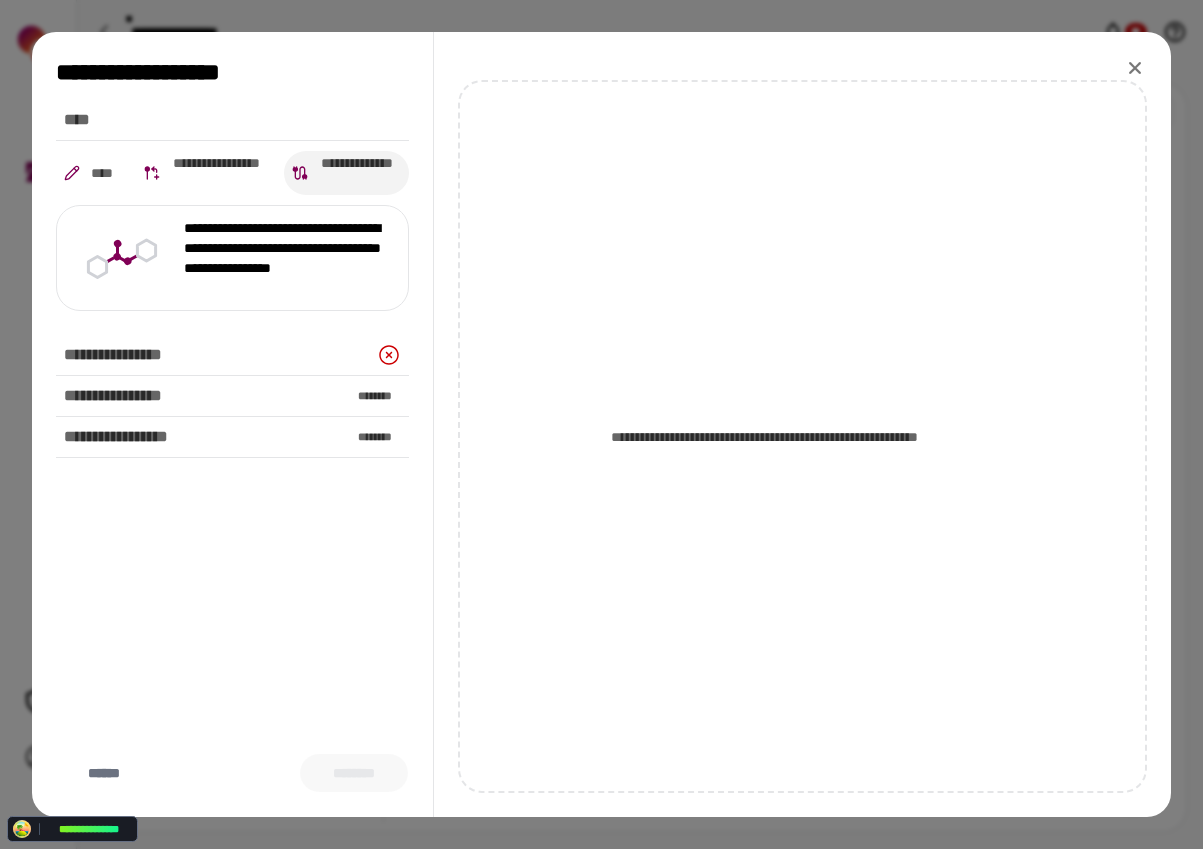 click on "**********" at bounding box center (802, 424) 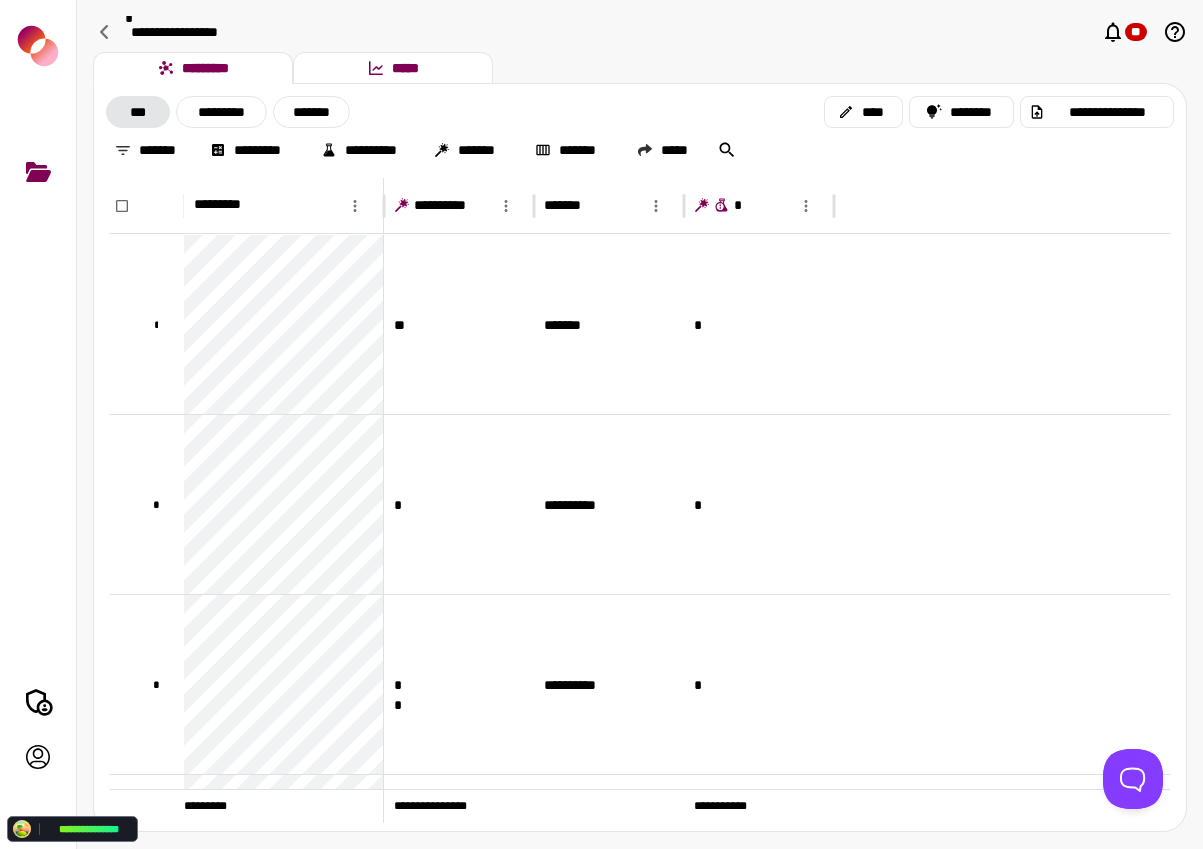 click on "*****" at bounding box center (393, 68) 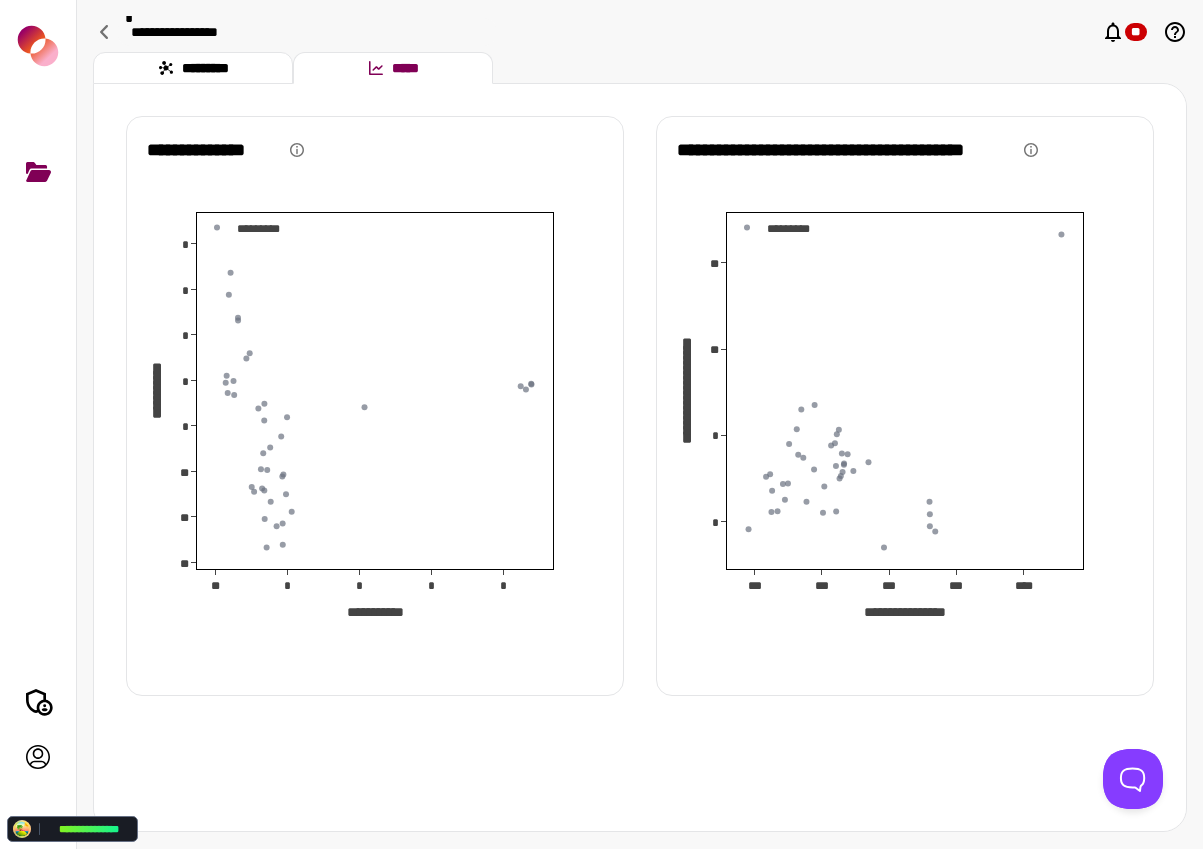 click on "*********" at bounding box center [193, 68] 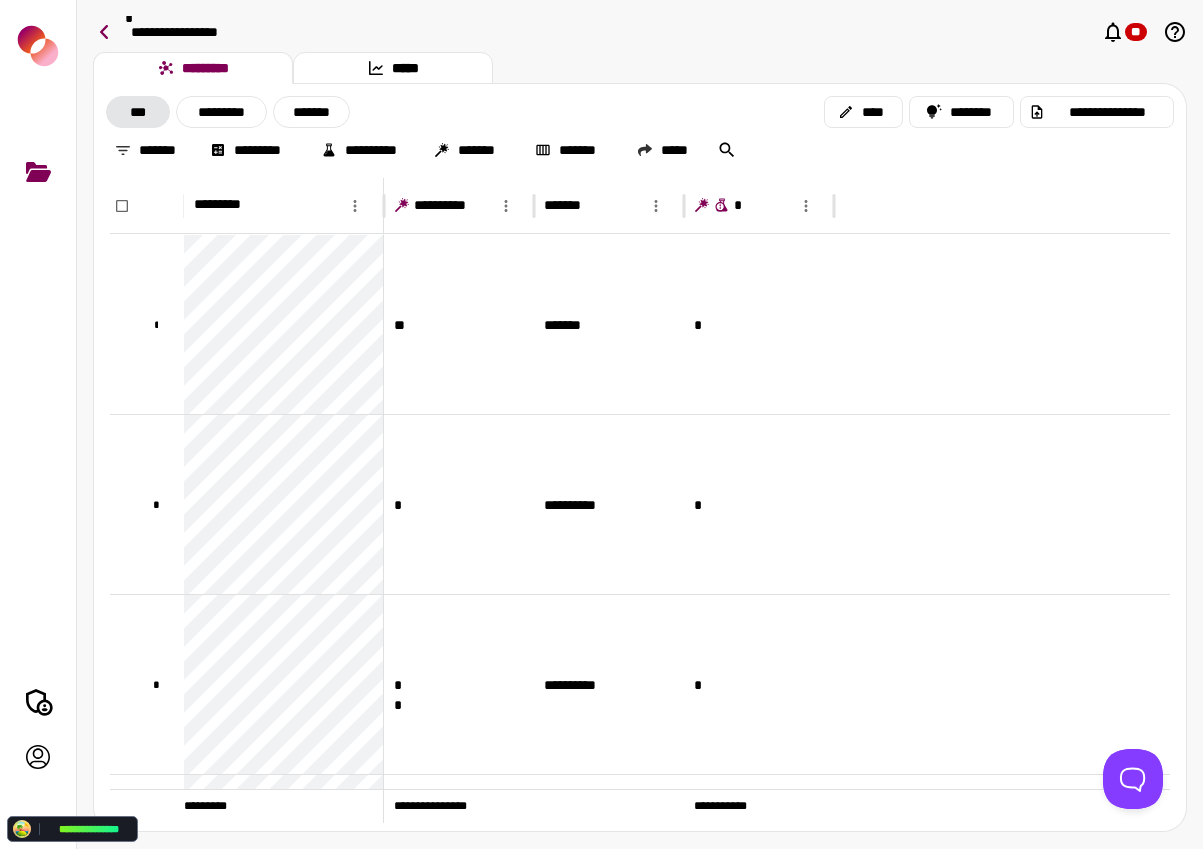 click 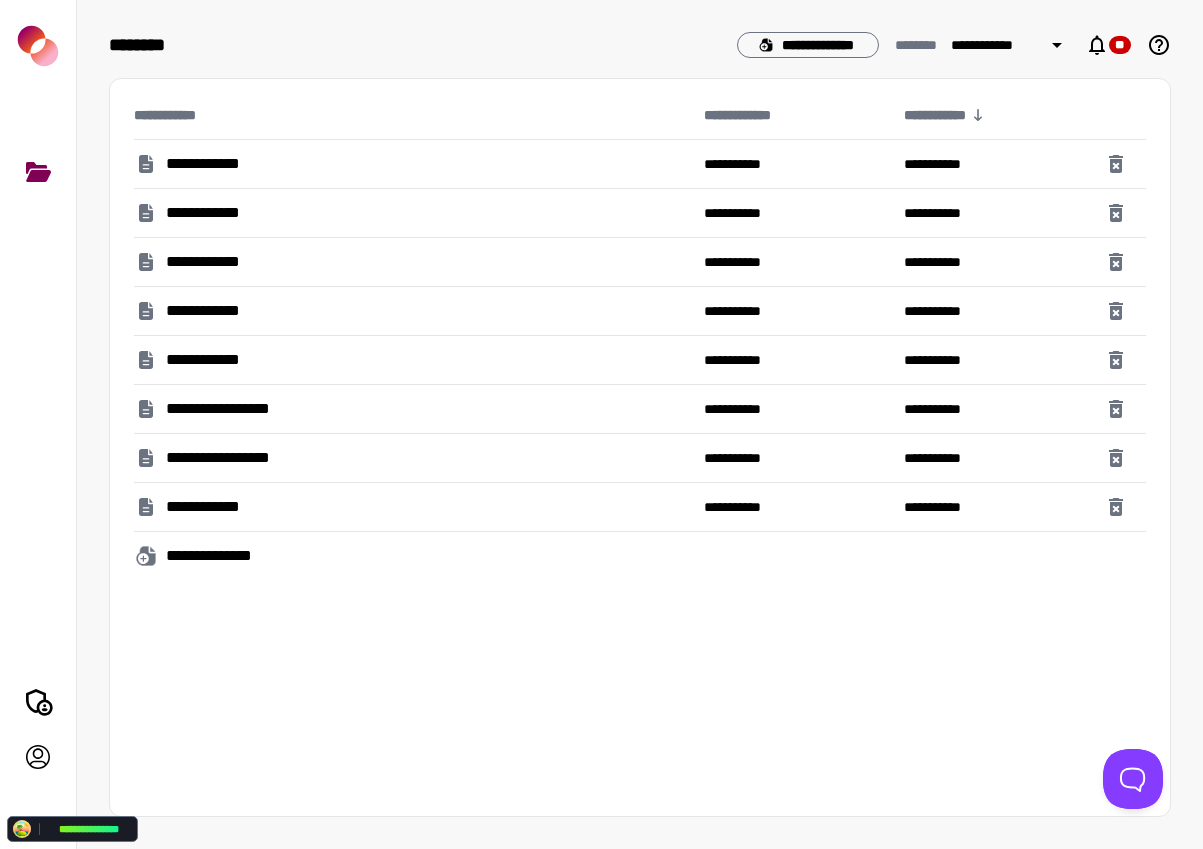 click on "**********" at bounding box center [214, 164] 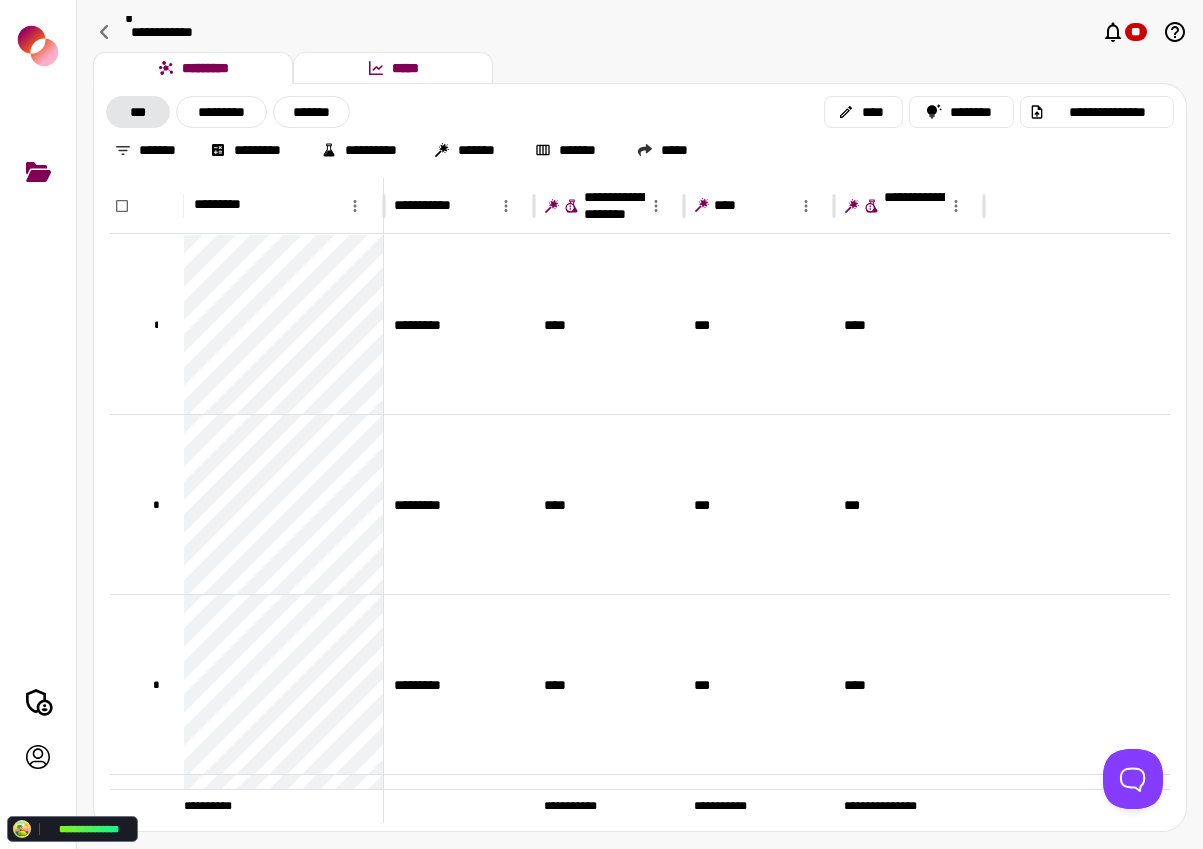 click on "*****" at bounding box center [393, 68] 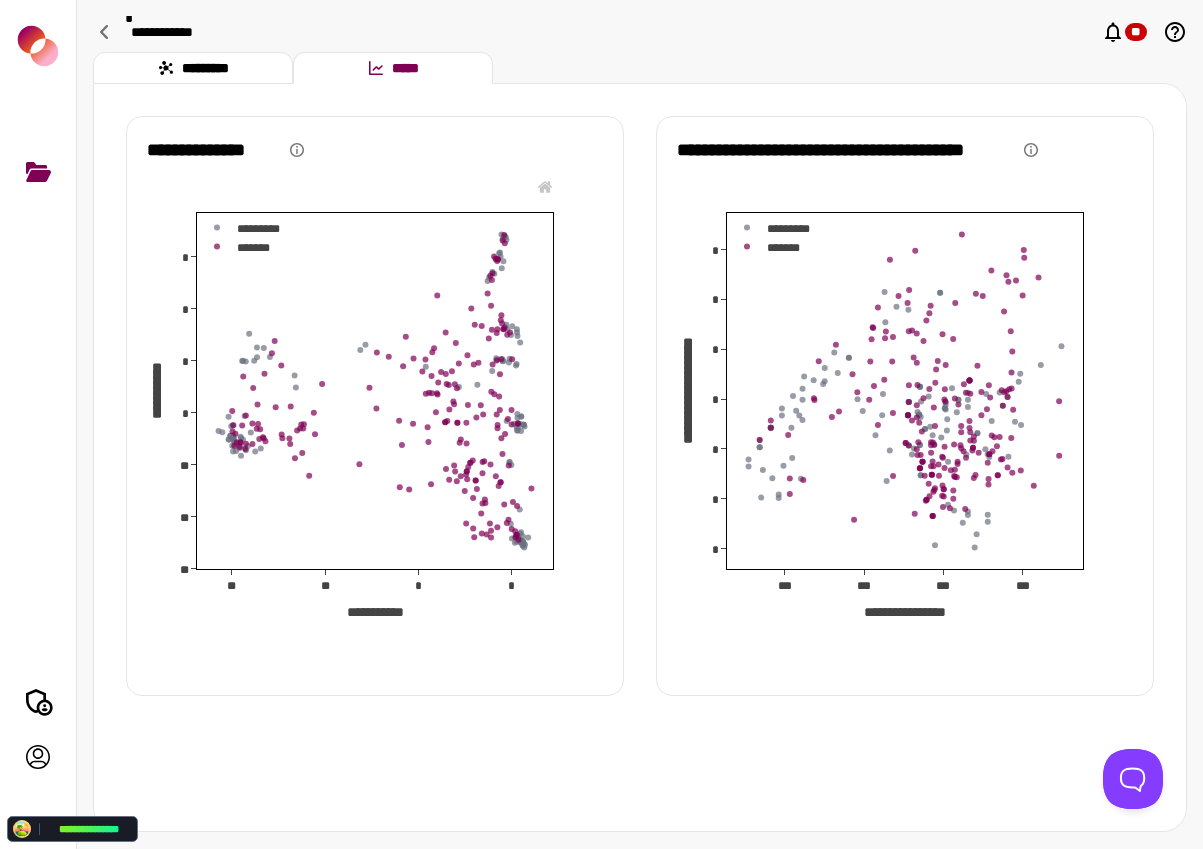 click 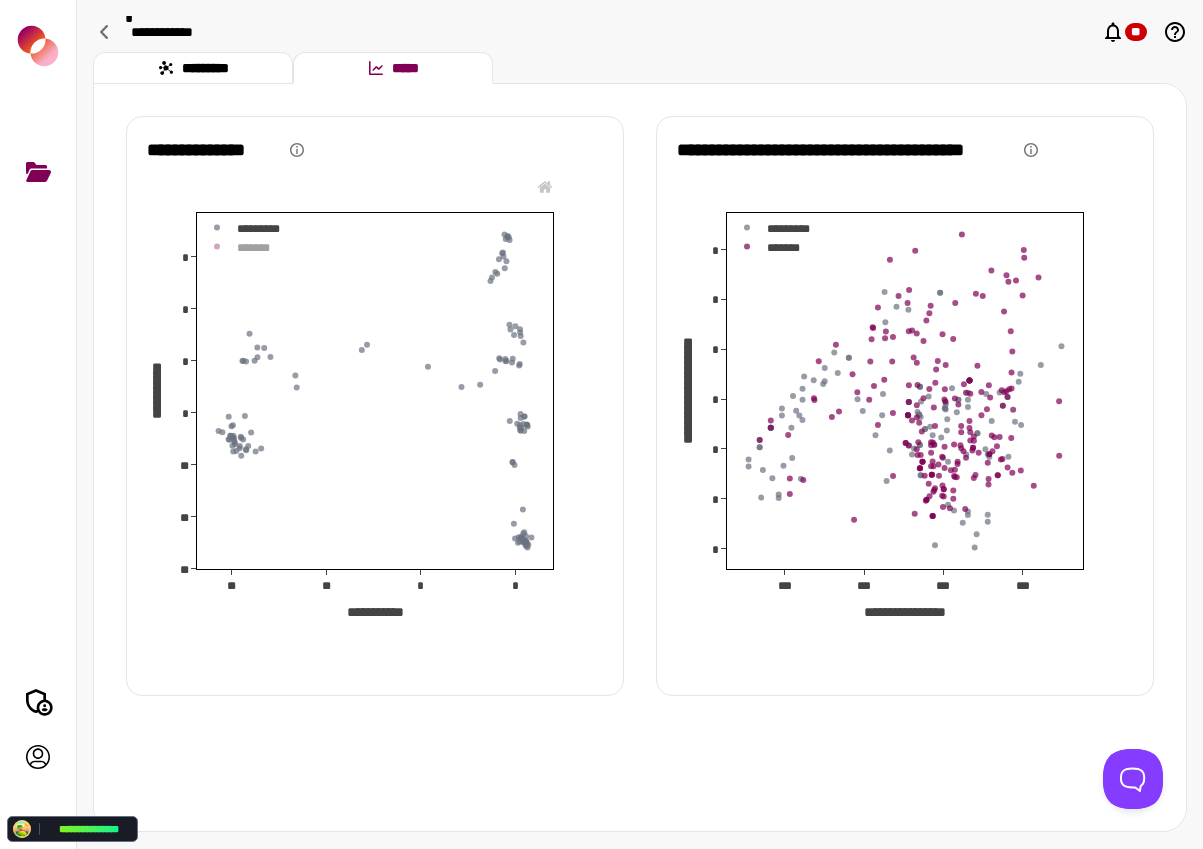 click 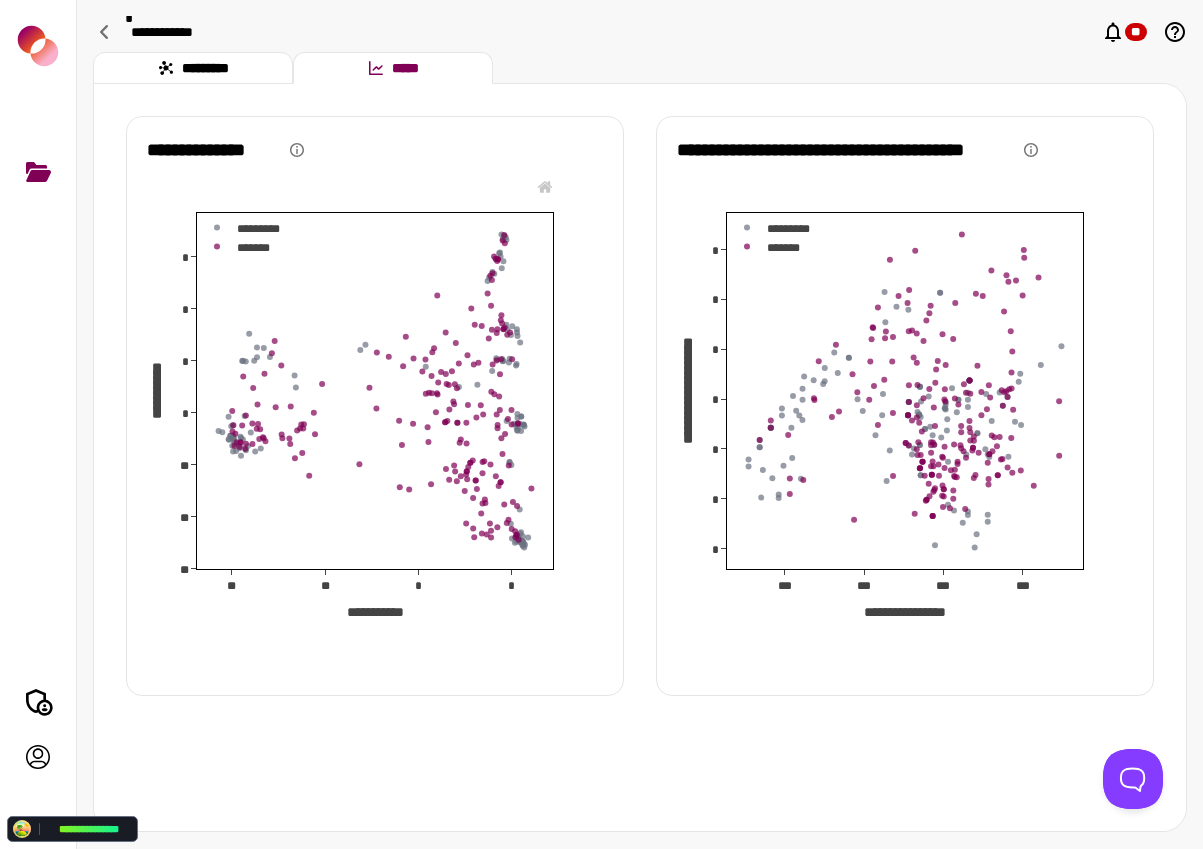 click 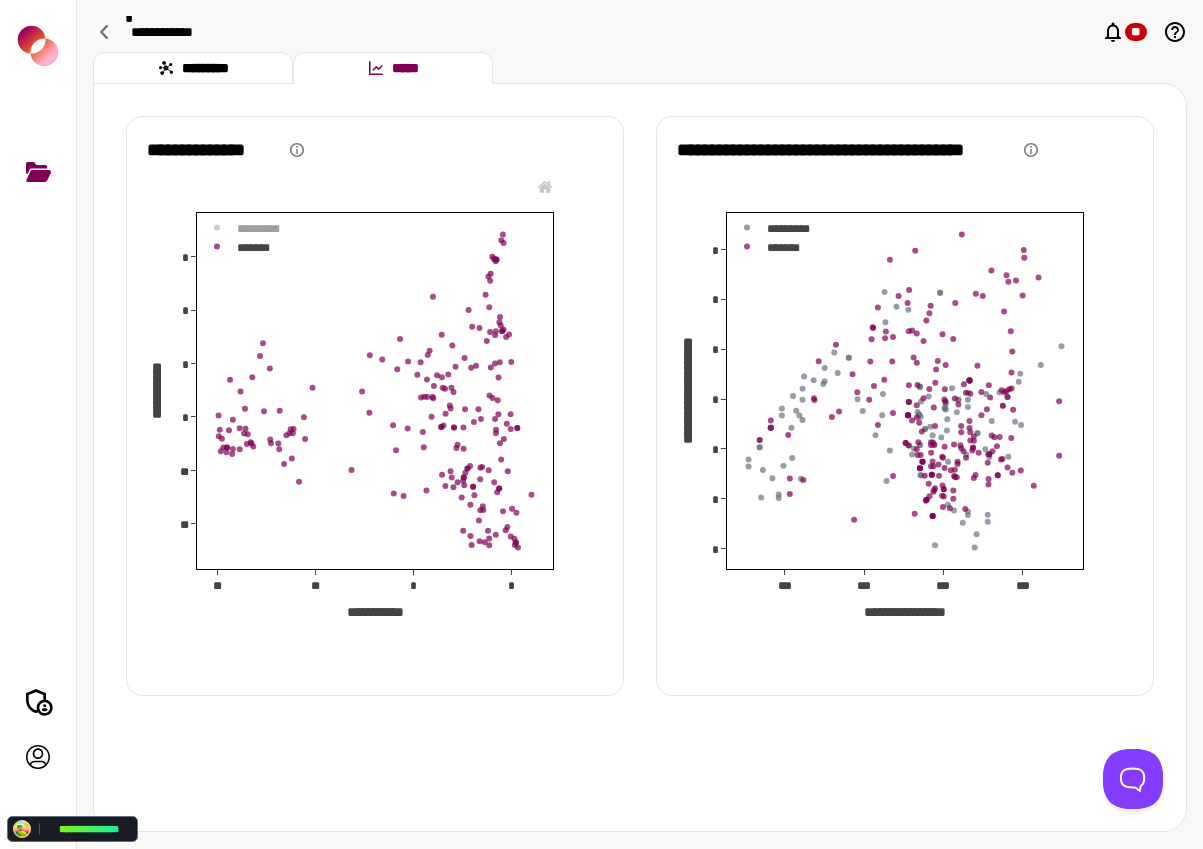 click 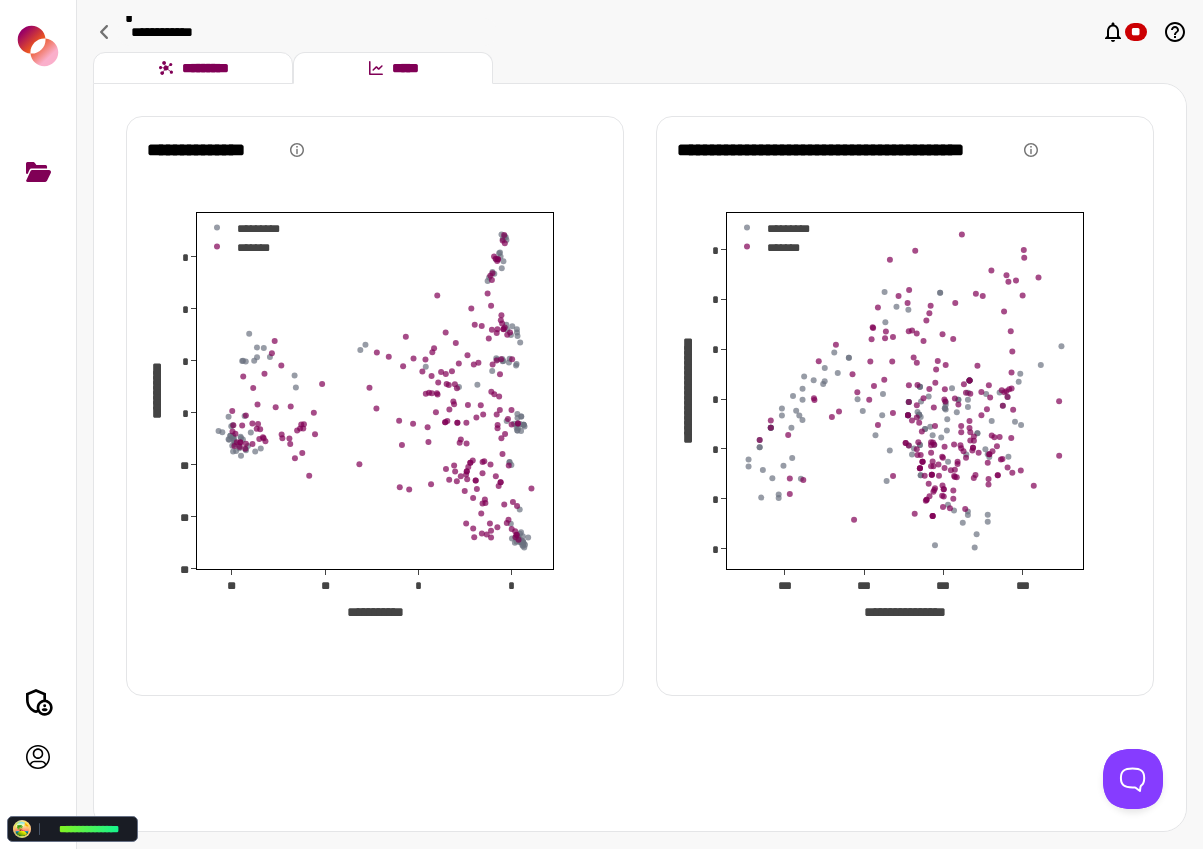 click on "*********" at bounding box center [193, 68] 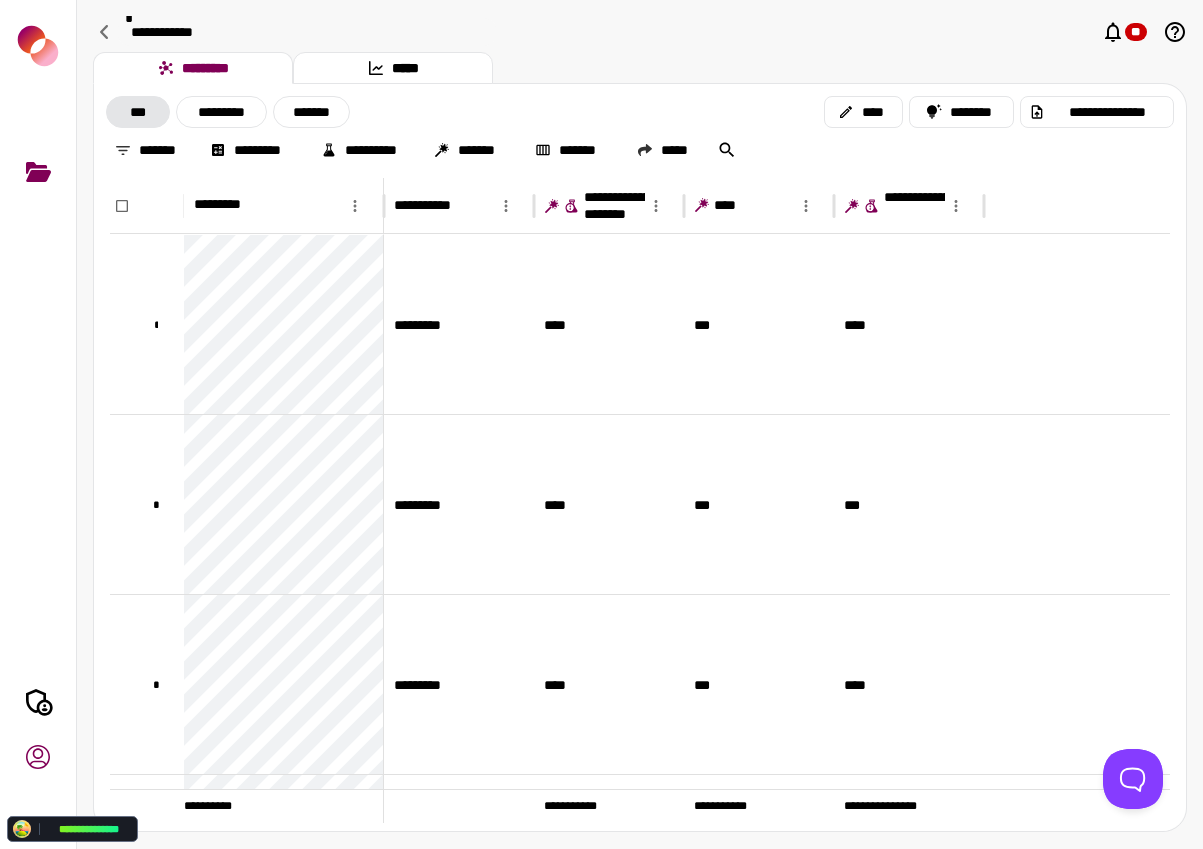 click at bounding box center [38, 757] 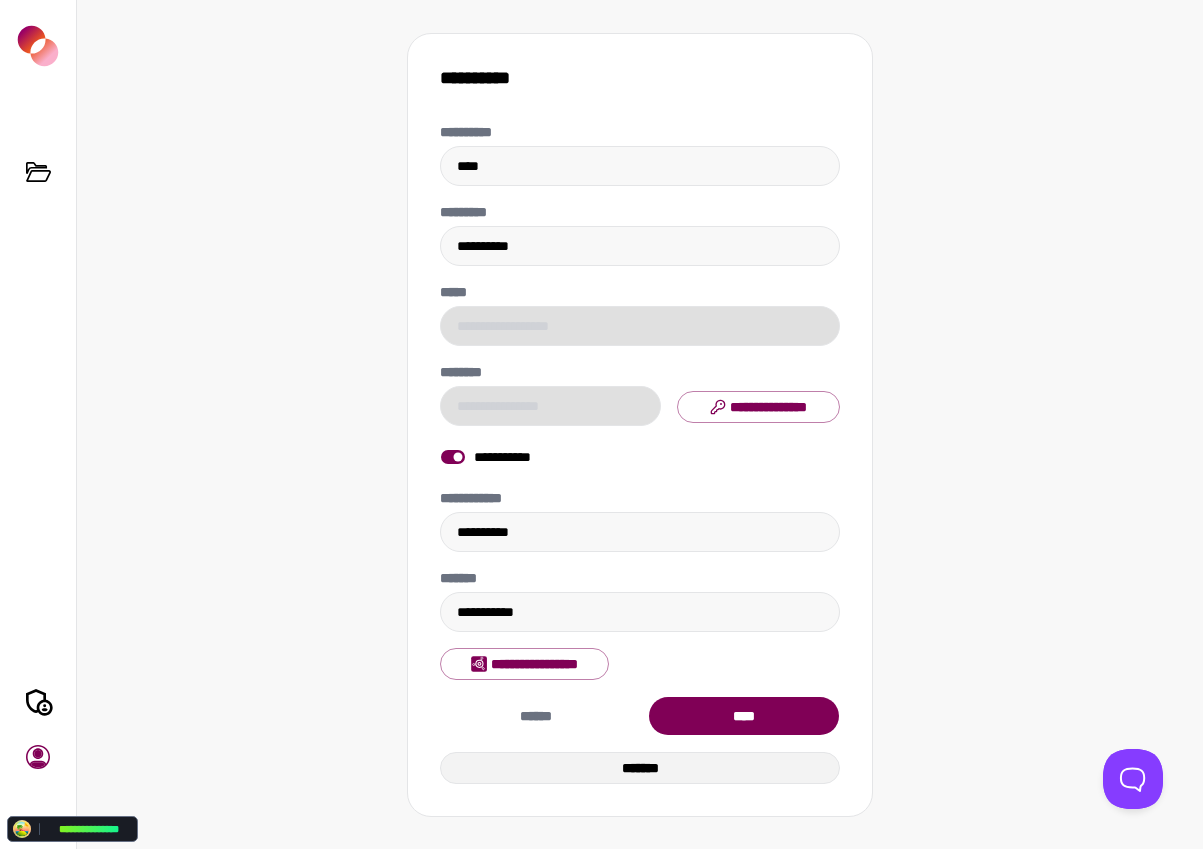 click on "*******" at bounding box center [640, 768] 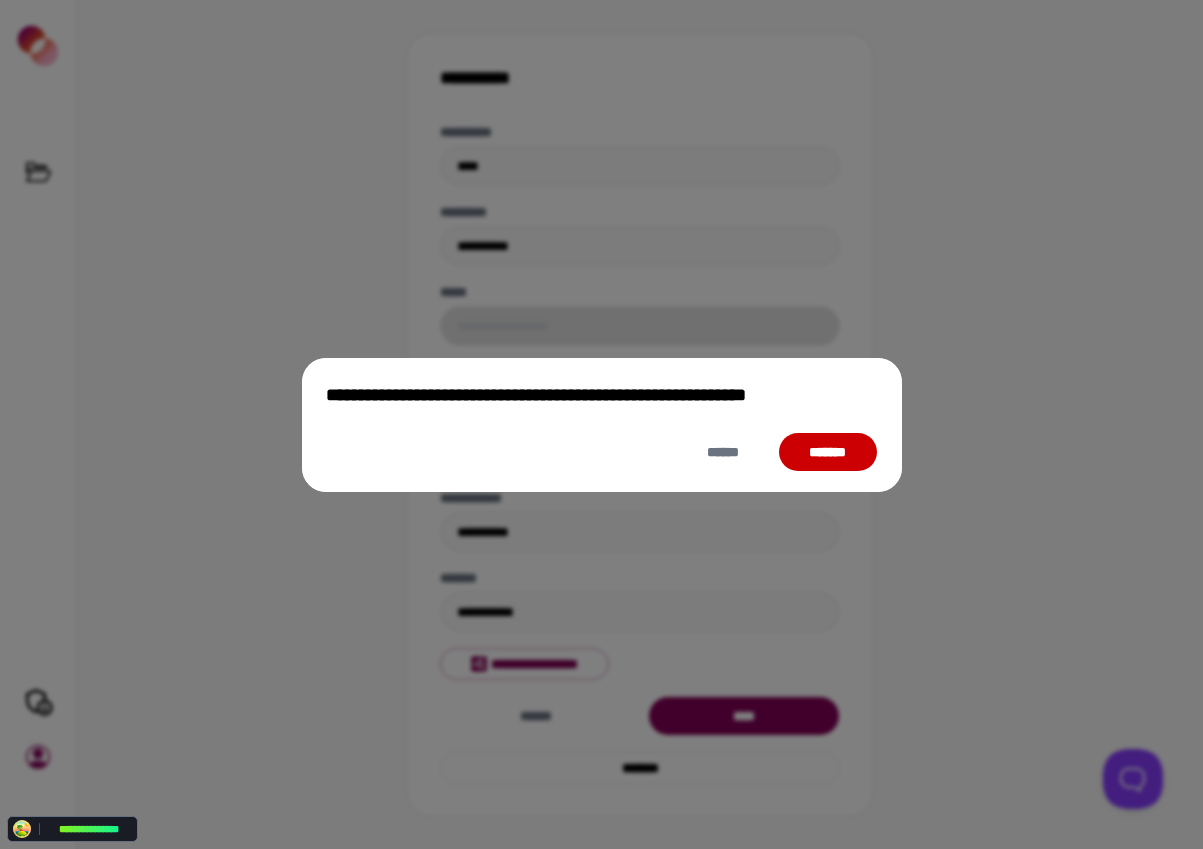 click on "**********" at bounding box center [602, 425] 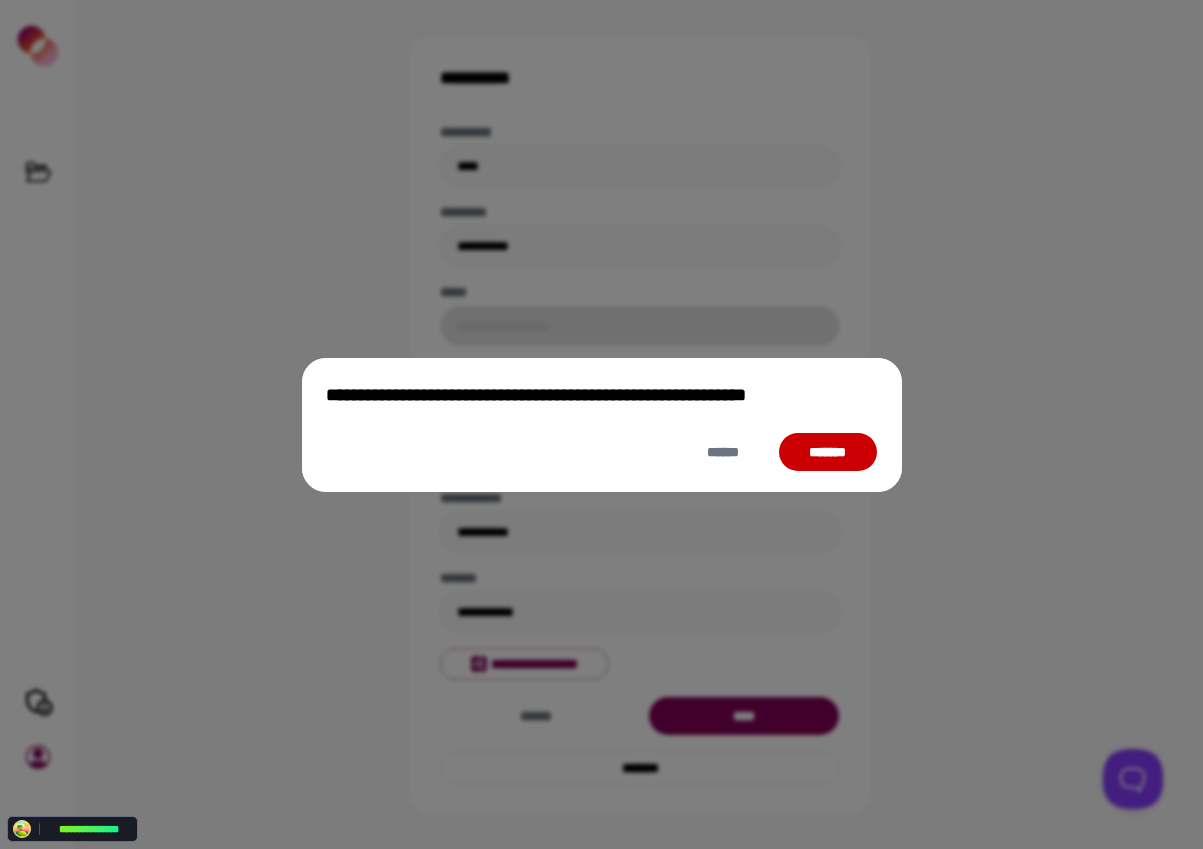 click on "*******" at bounding box center (827, 452) 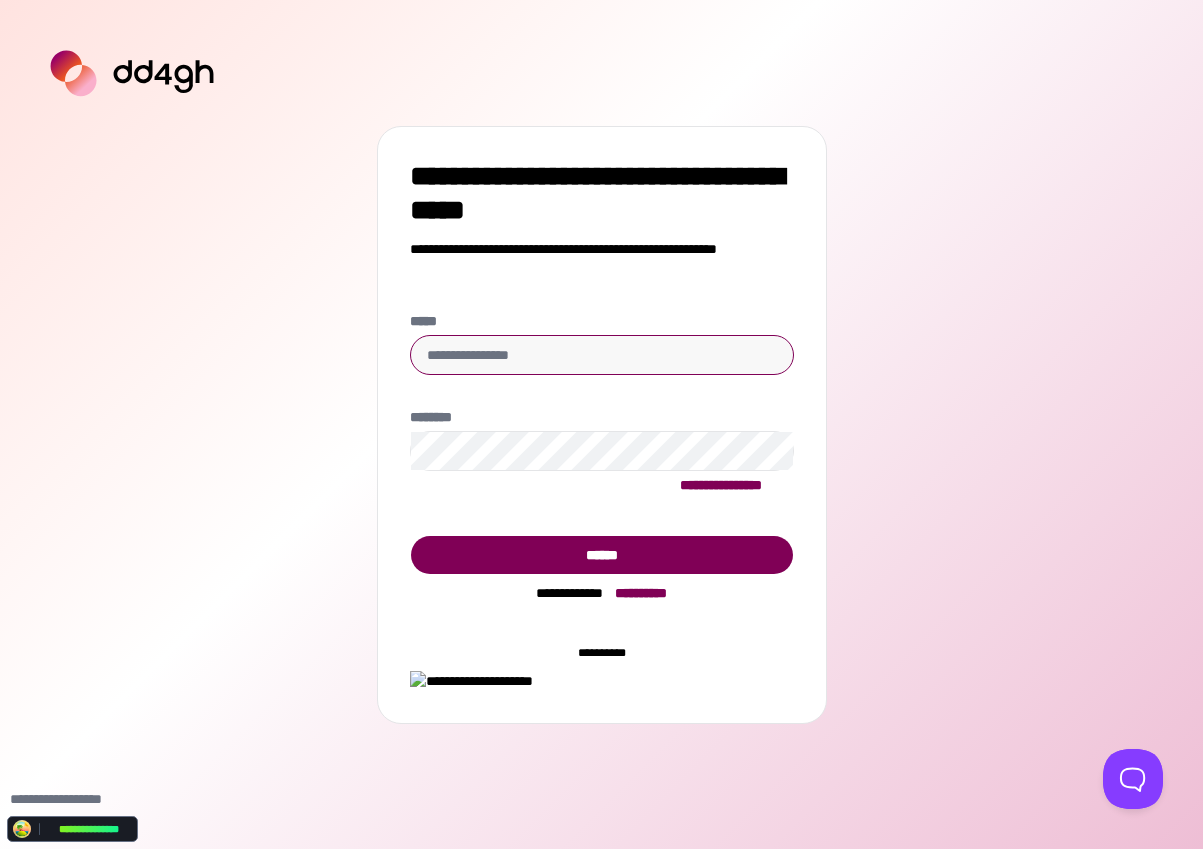 click on "*****" at bounding box center [602, 355] 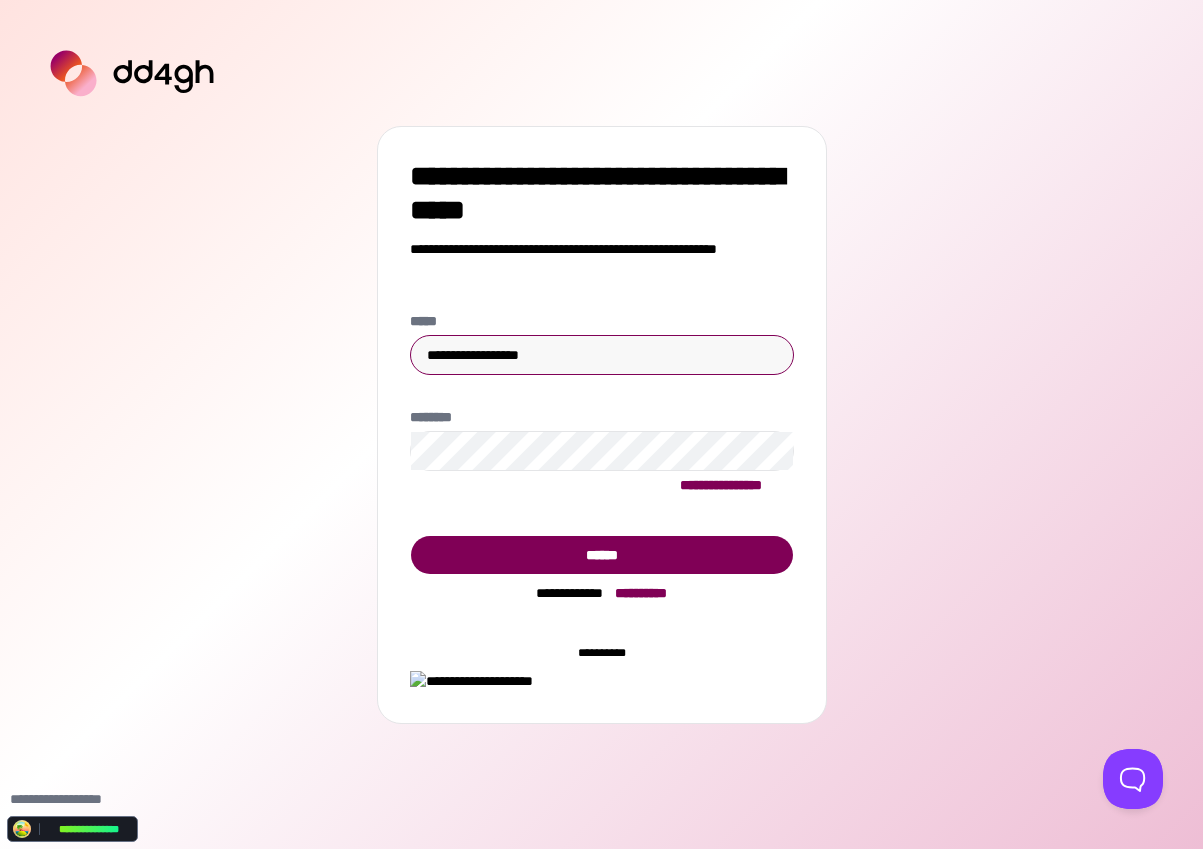 click on "**********" at bounding box center [602, 355] 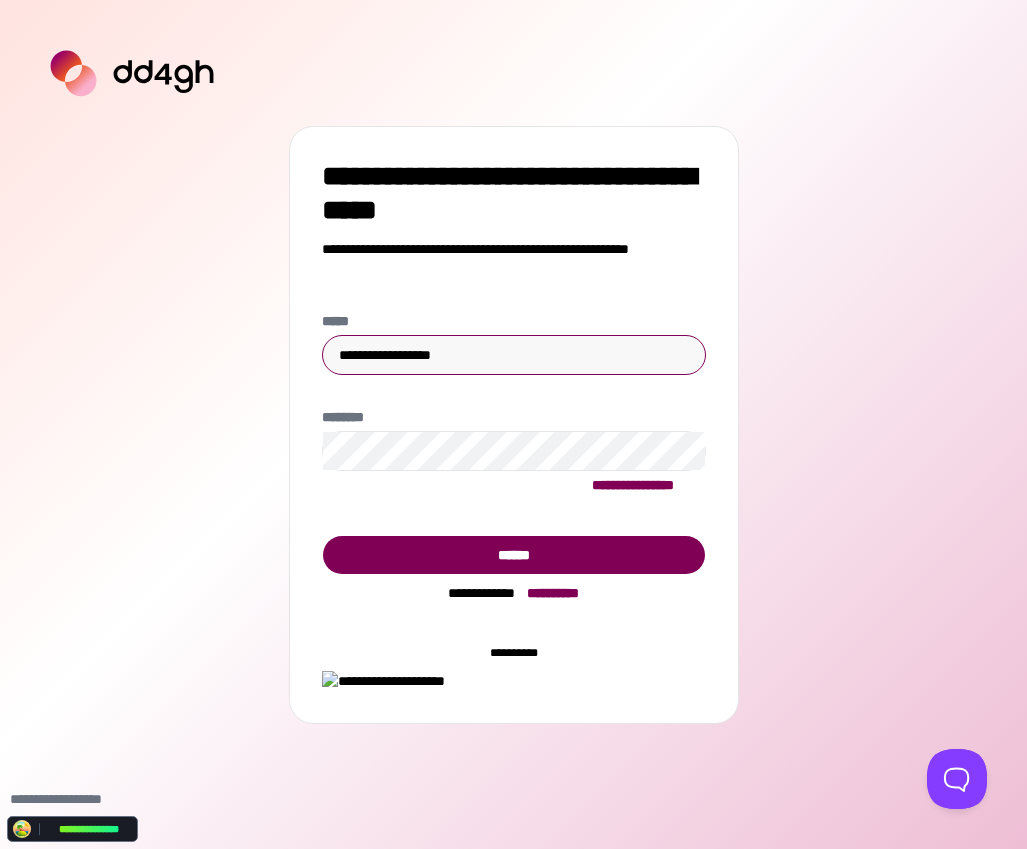 click on "**********" at bounding box center (514, 355) 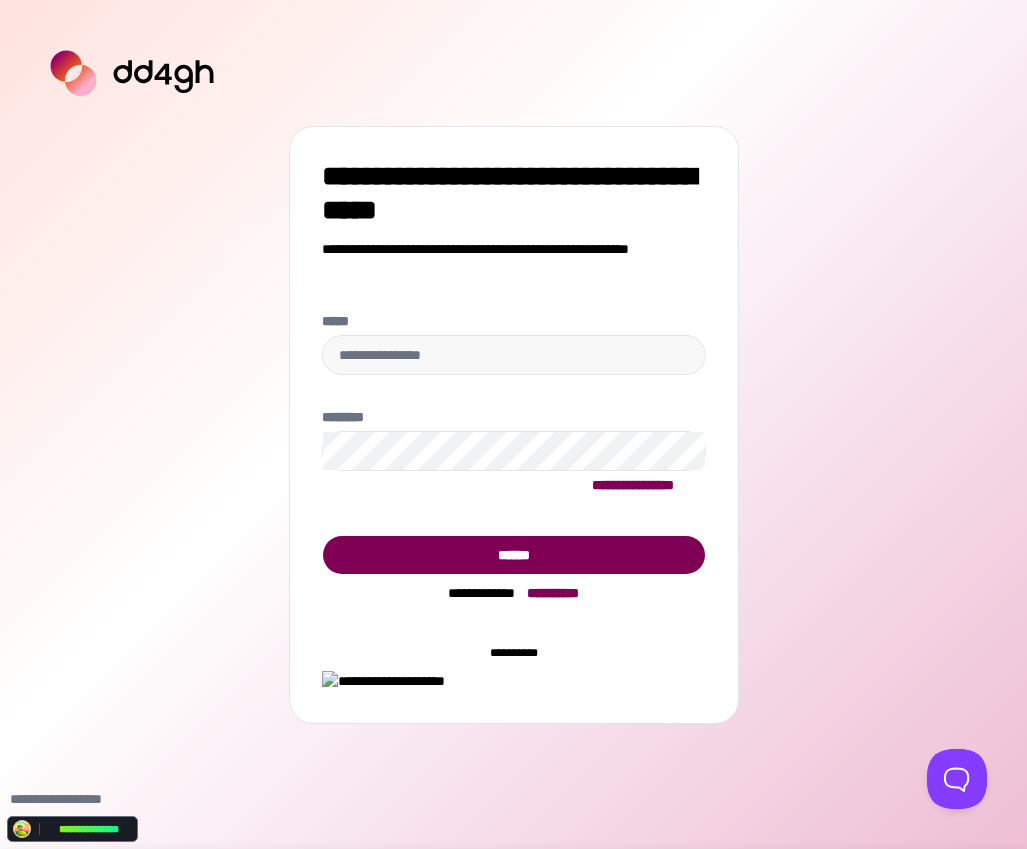 scroll, scrollTop: 0, scrollLeft: 0, axis: both 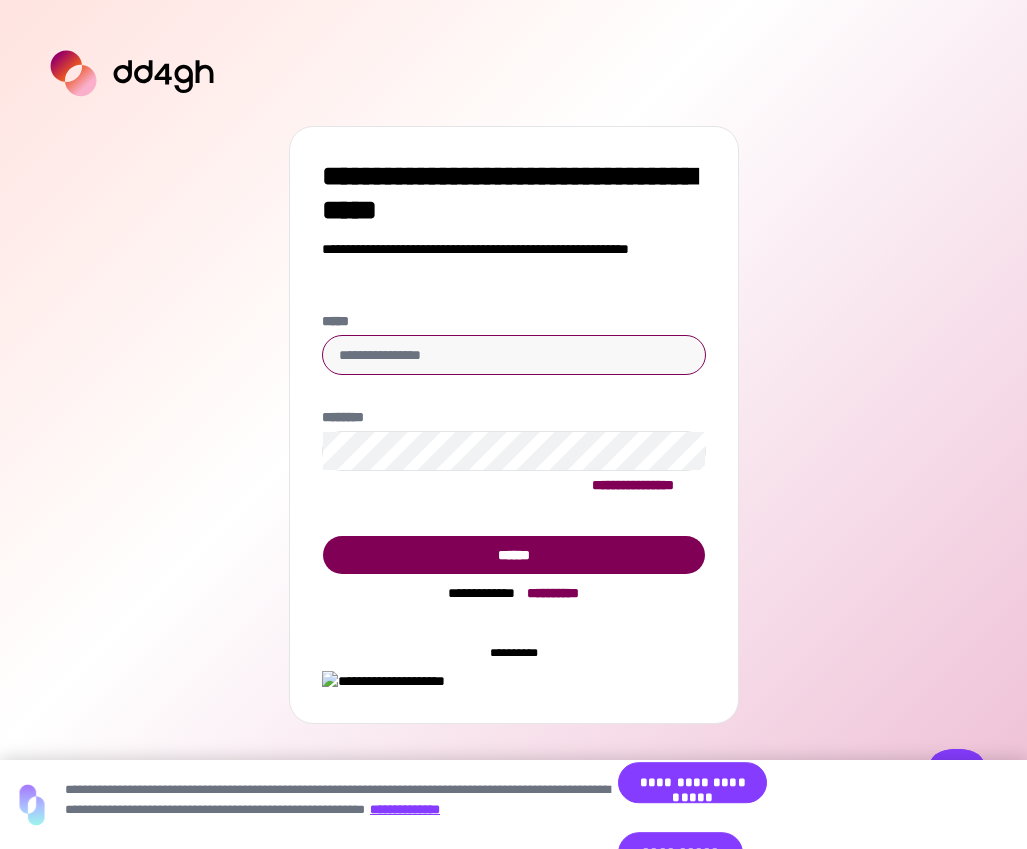 click on "*****" at bounding box center (514, 355) 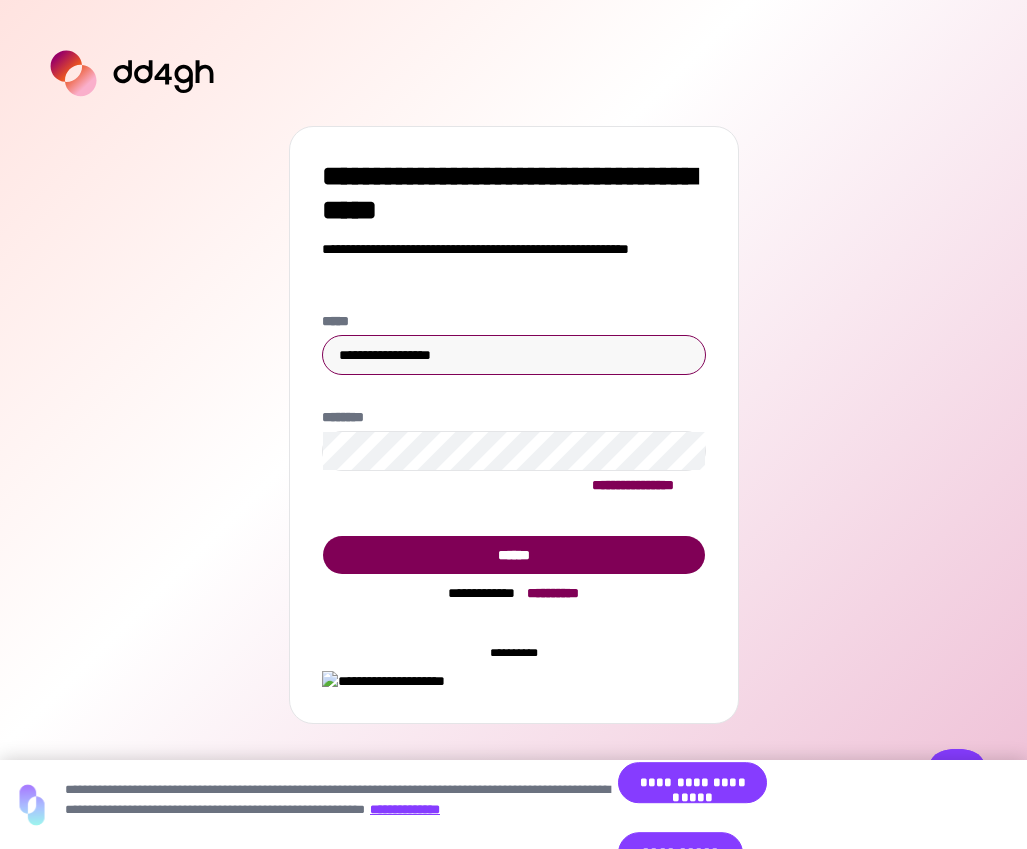 click on "**********" at bounding box center [513, 424] 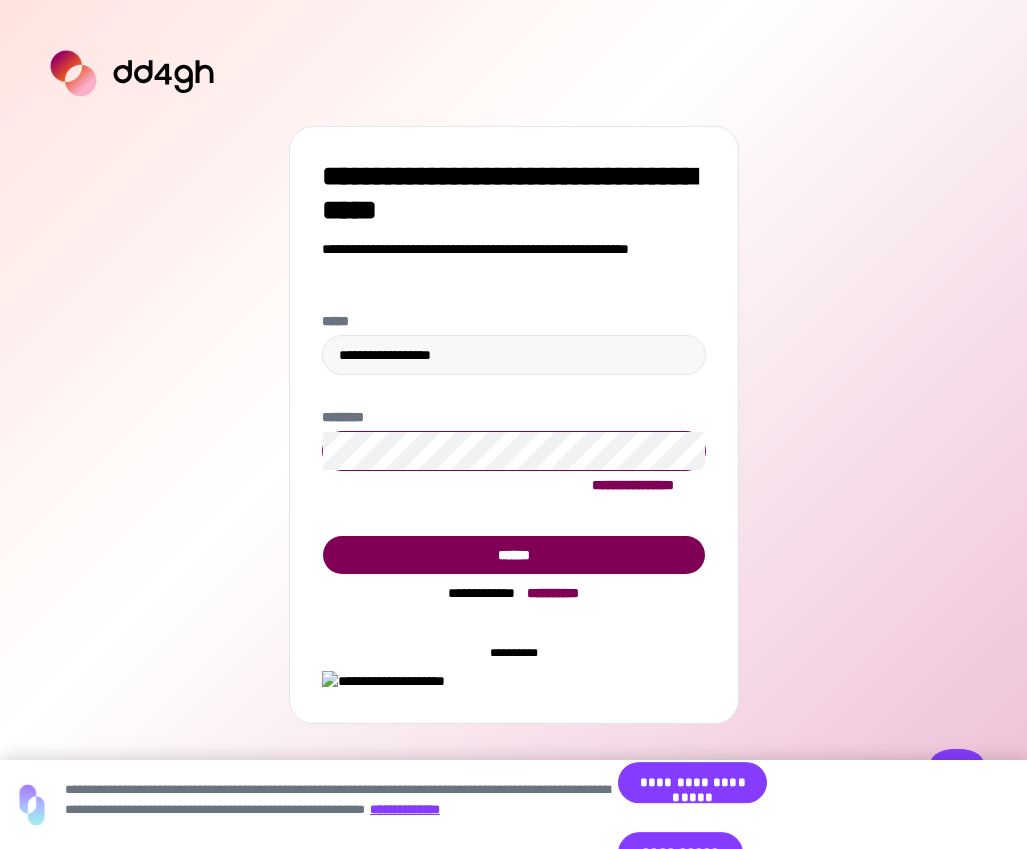 click on "**********" at bounding box center [514, 425] 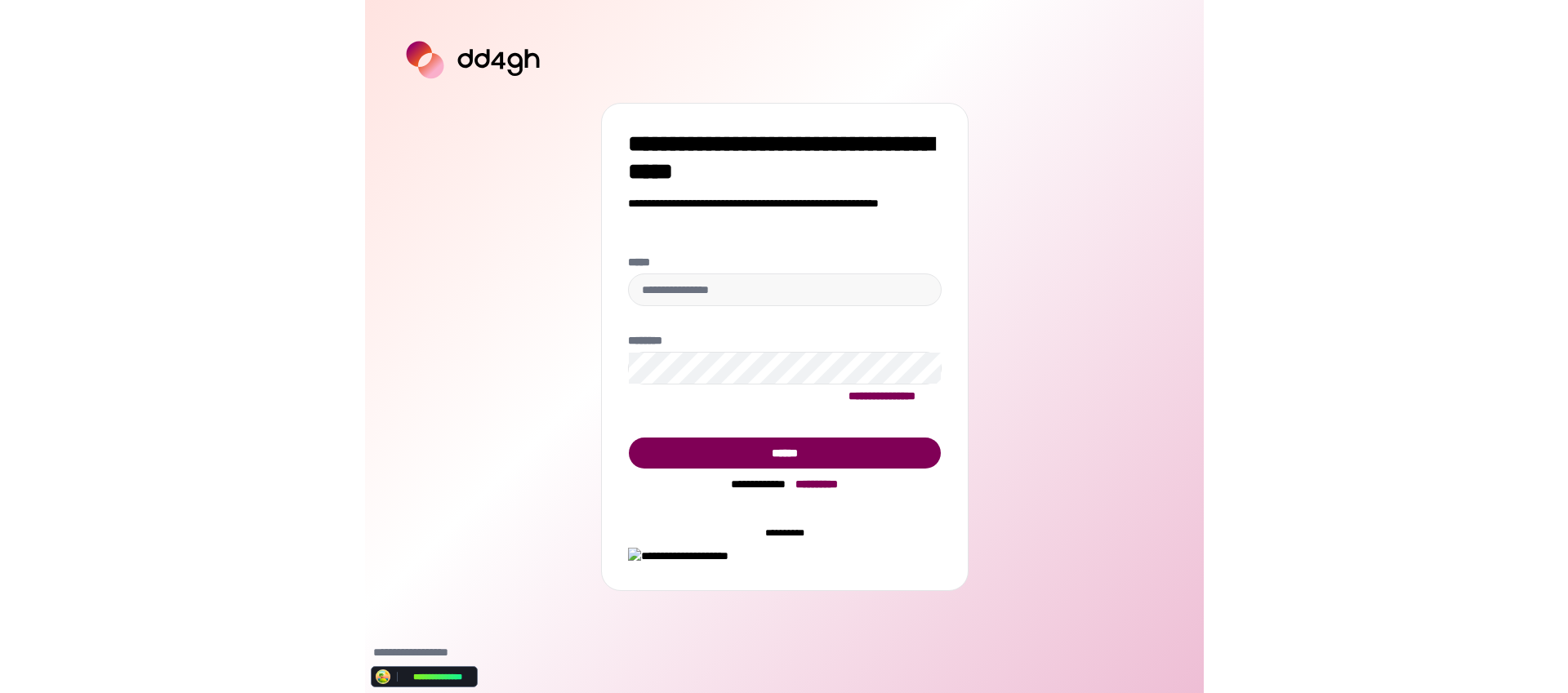 scroll, scrollTop: 0, scrollLeft: 0, axis: both 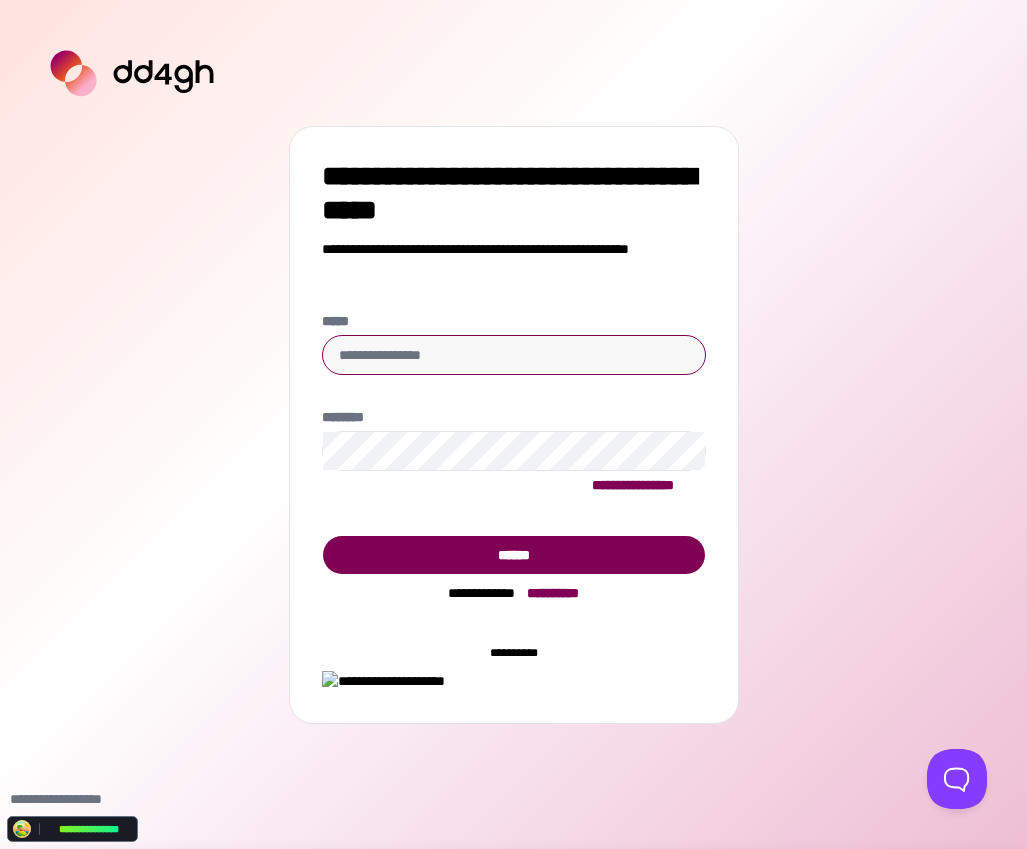 click on "*****" at bounding box center (514, 355) 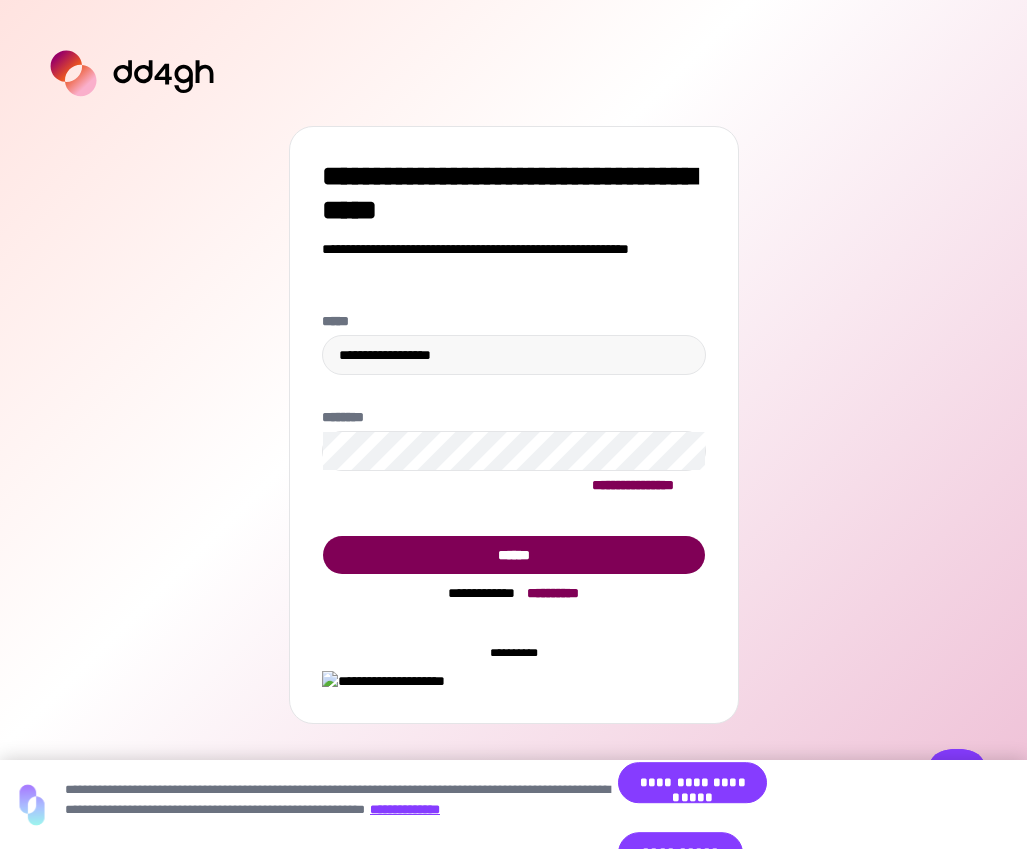 click on "**********" at bounding box center (514, 425) 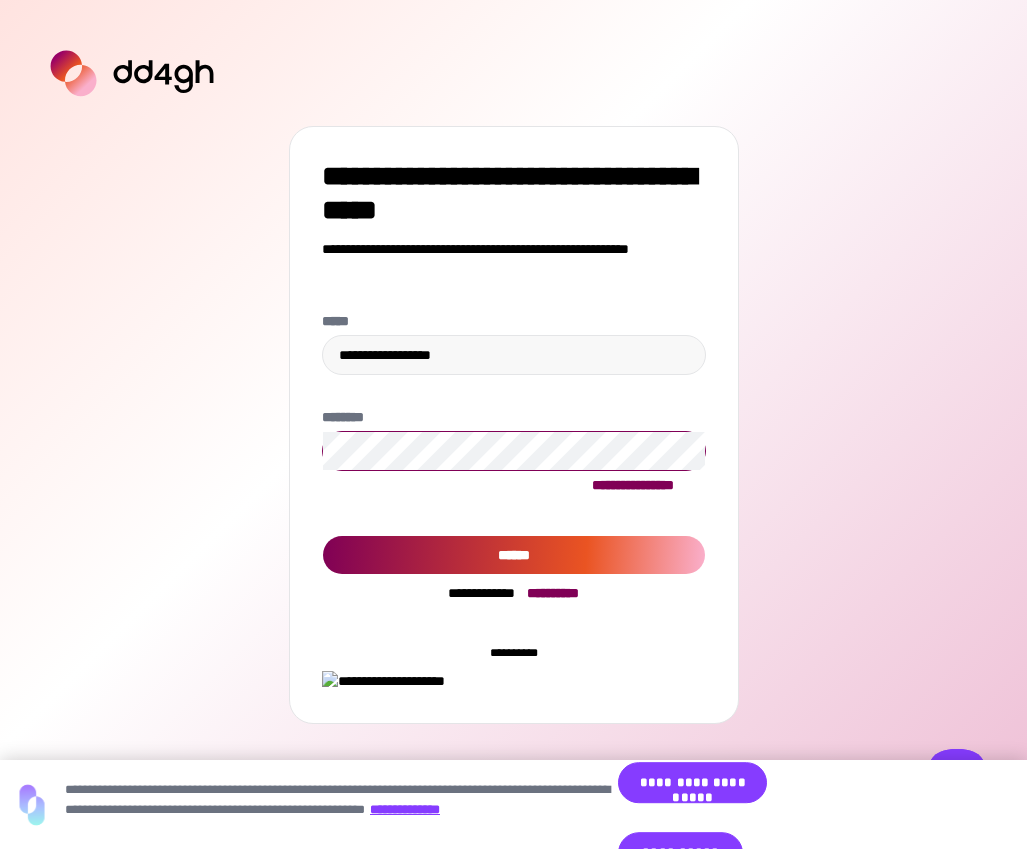 click on "******" at bounding box center (514, 555) 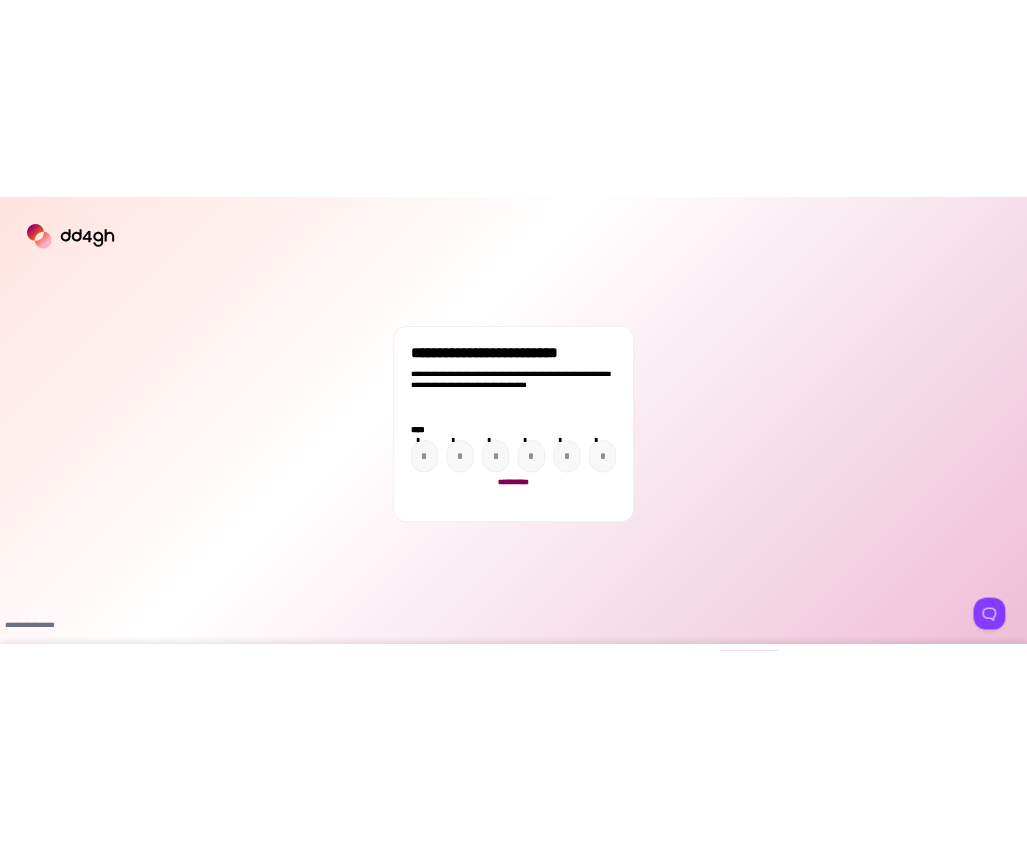 scroll, scrollTop: 0, scrollLeft: 0, axis: both 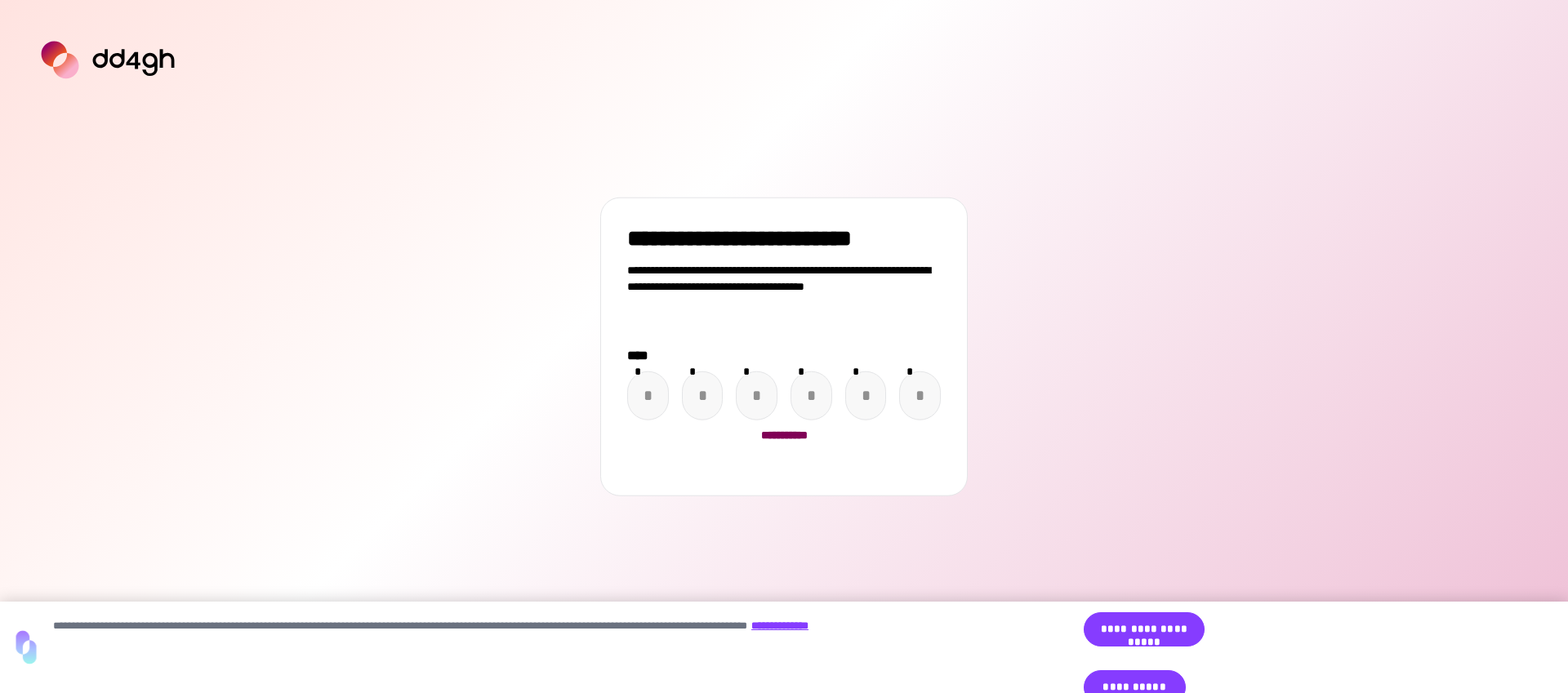 drag, startPoint x: 160, startPoint y: 51, endPoint x: 151, endPoint y: 59, distance: 12.04159 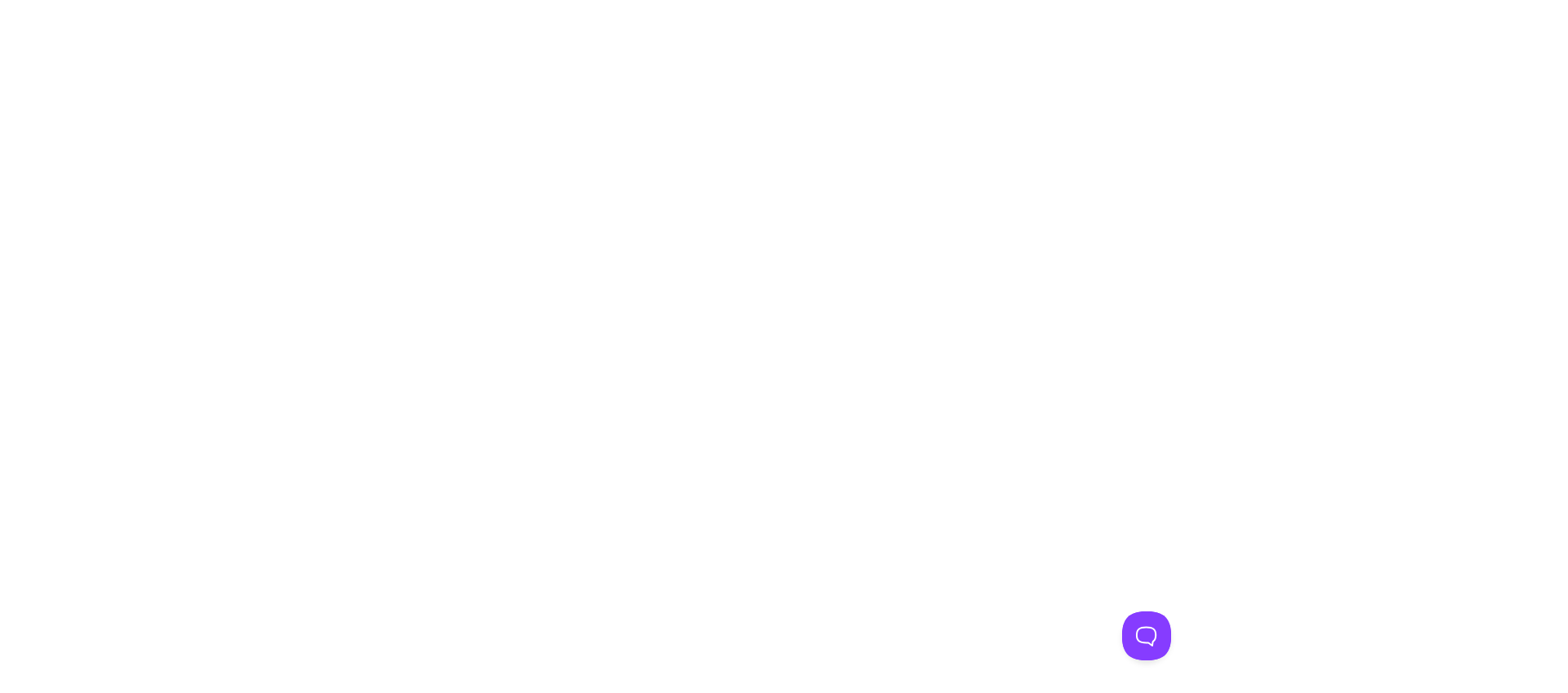 scroll, scrollTop: 0, scrollLeft: 0, axis: both 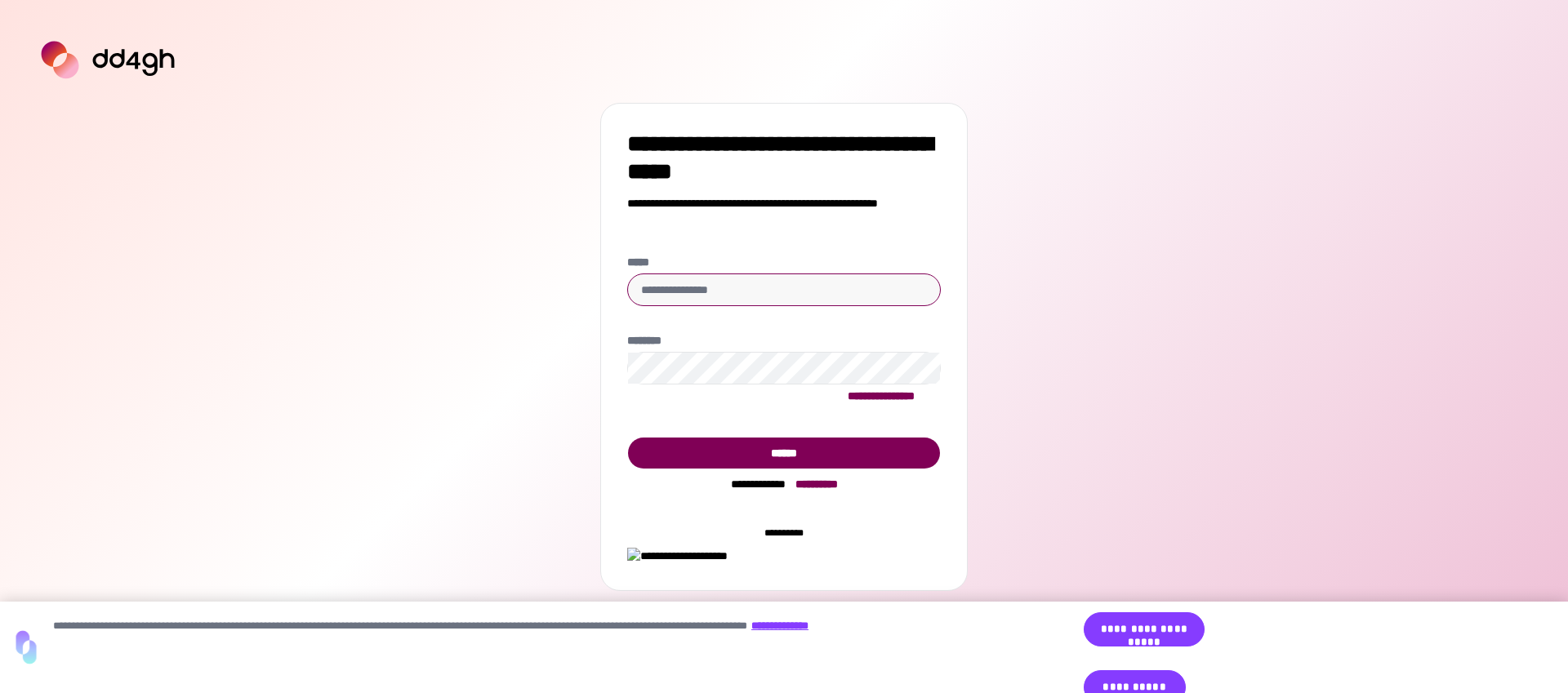 click on "*****" at bounding box center [784, 290] 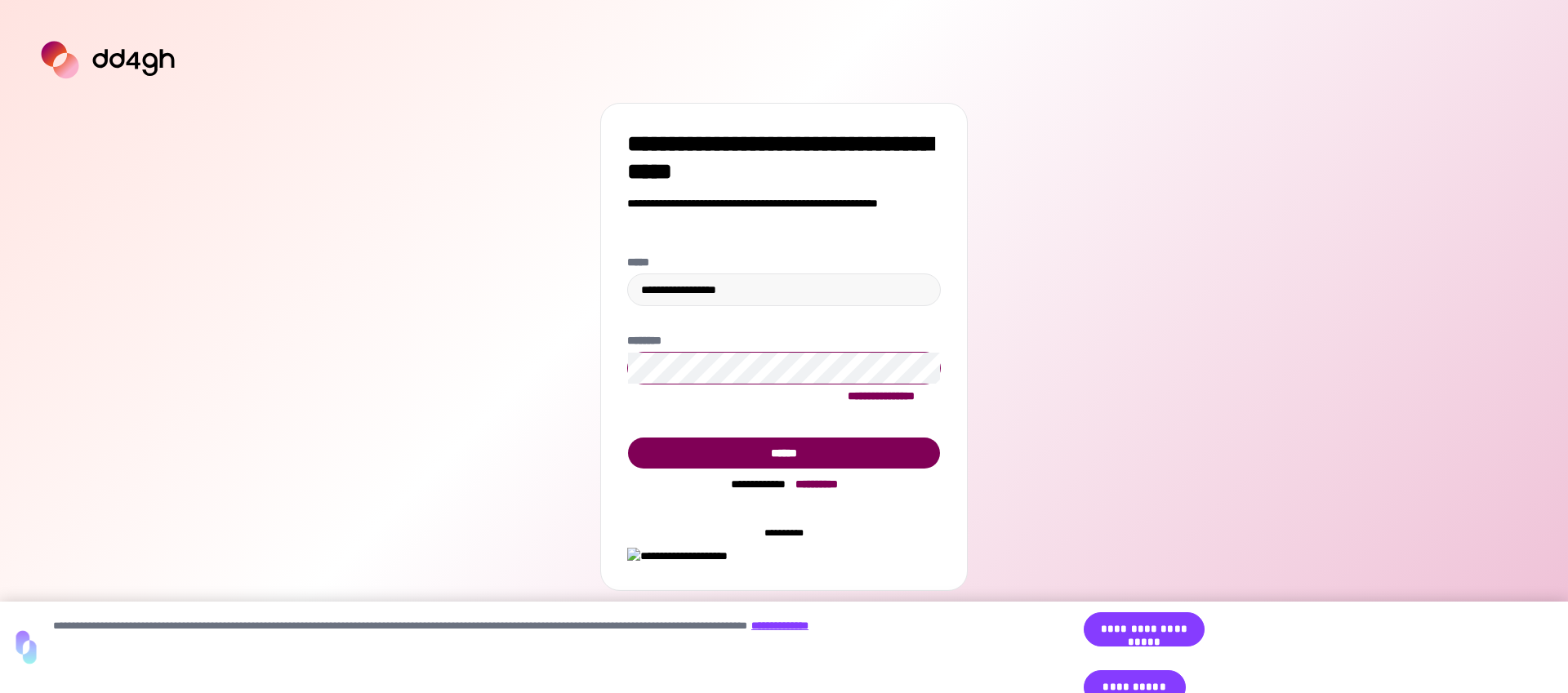 click on "********" at bounding box center [784, 358] 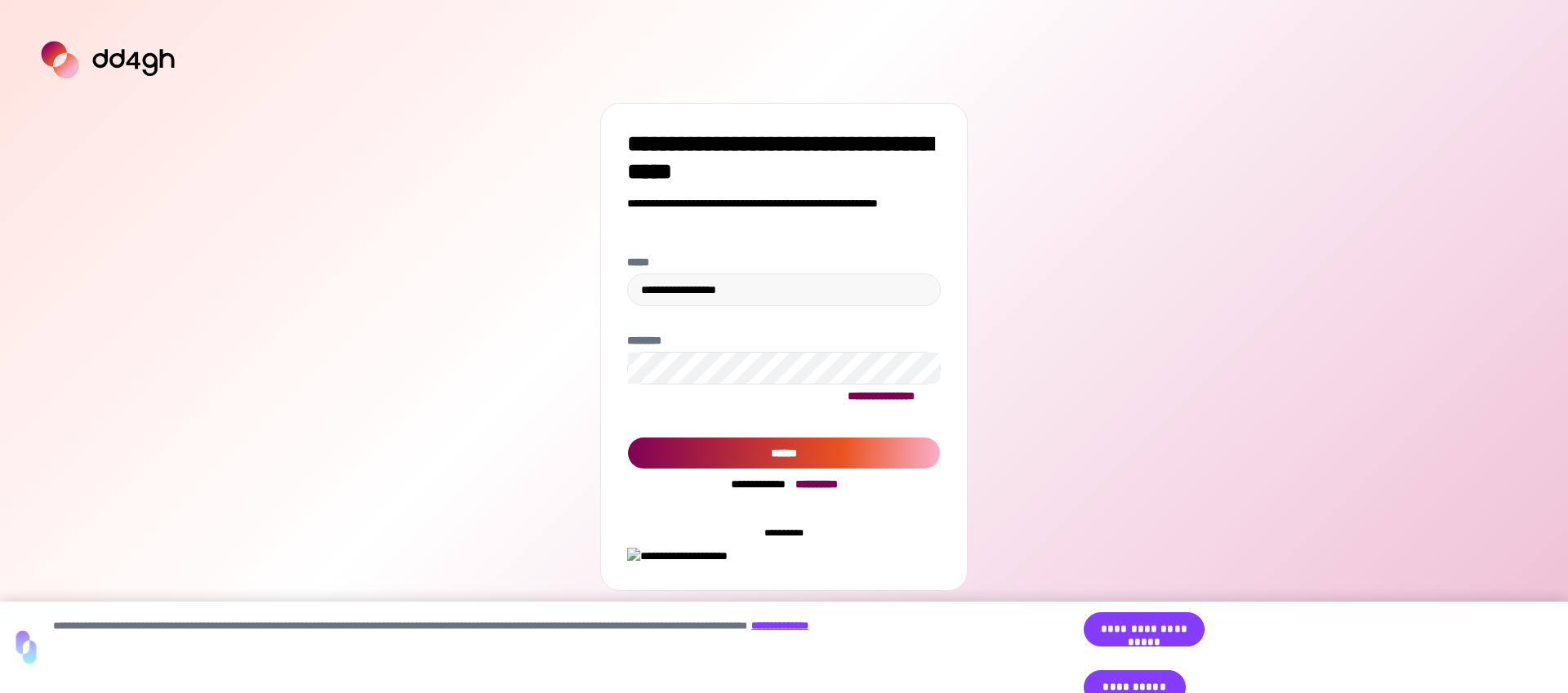 click on "******" at bounding box center [784, 453] 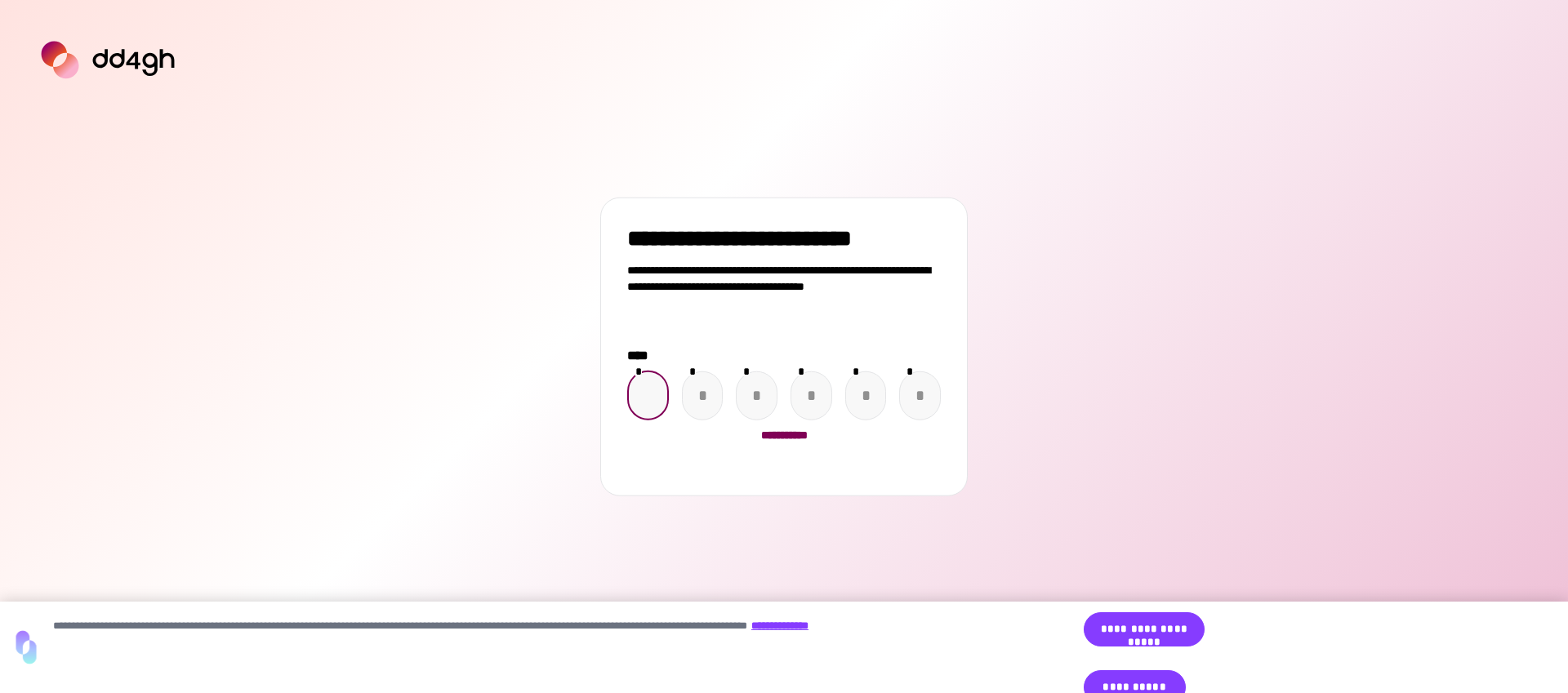 click at bounding box center (648, 395) 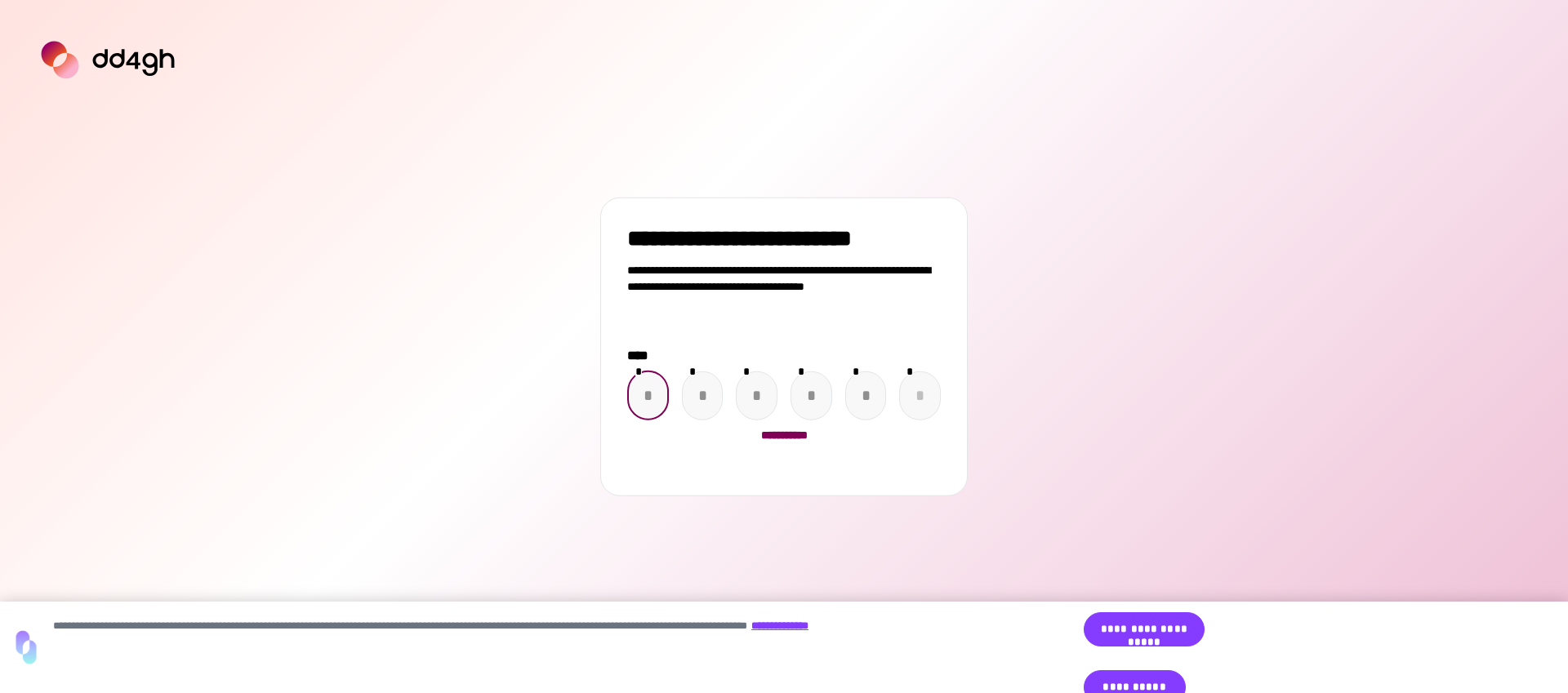 paste on "*" 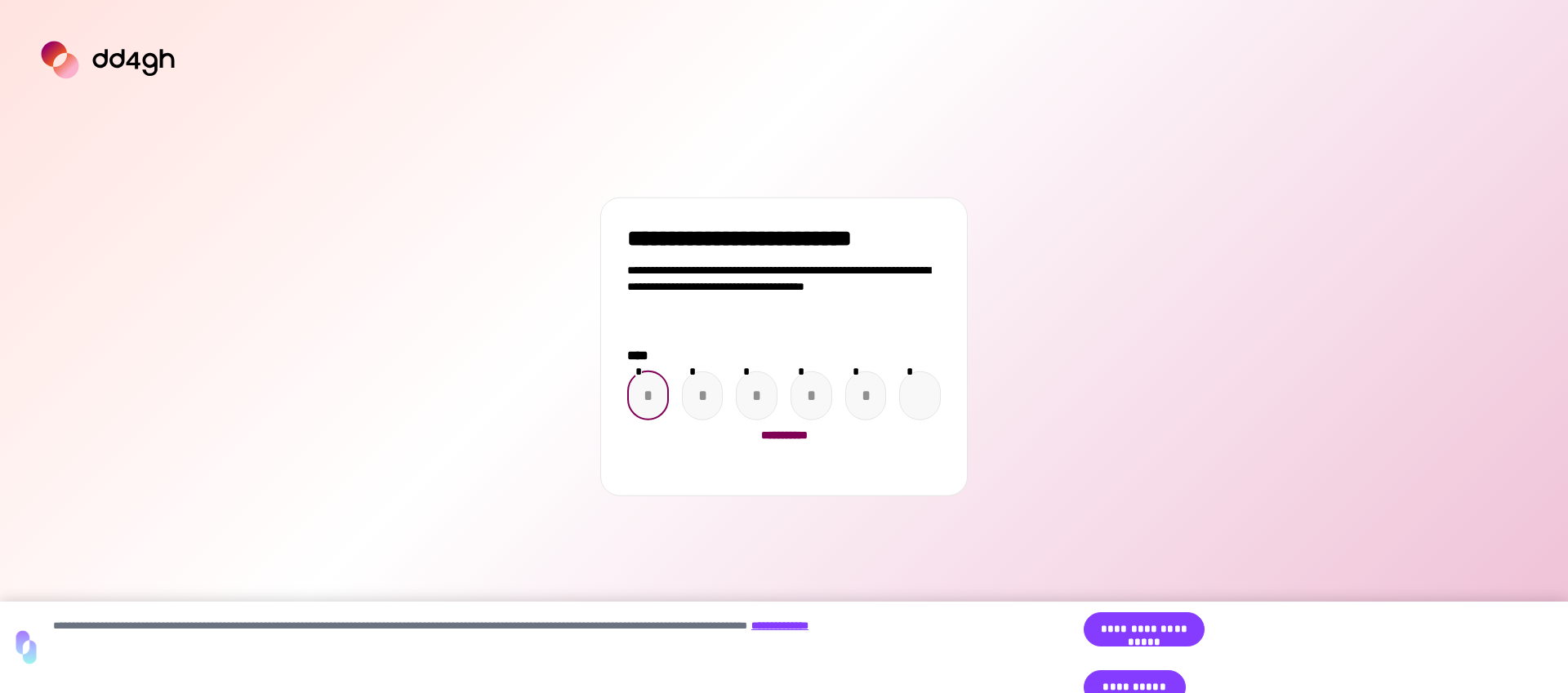 type on "*" 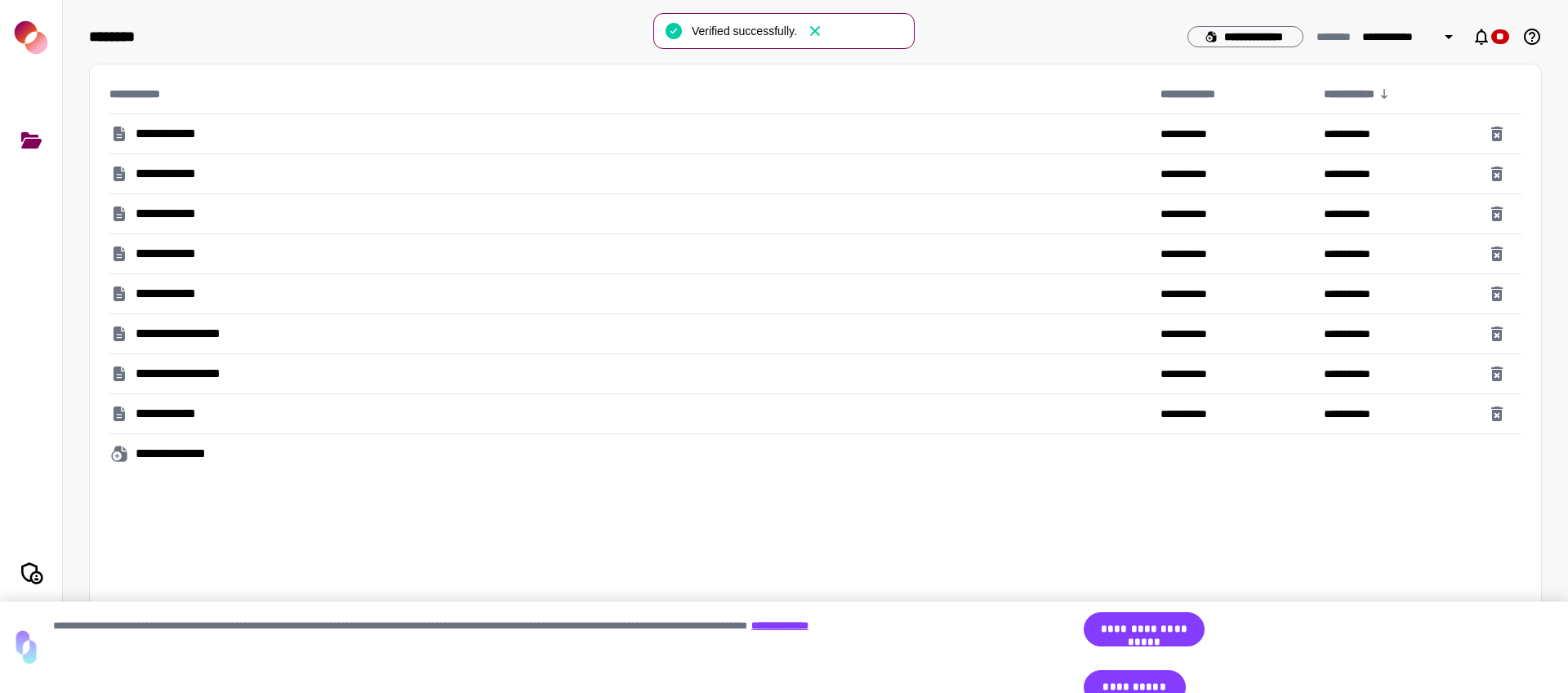 click on "**********" at bounding box center [175, 254] 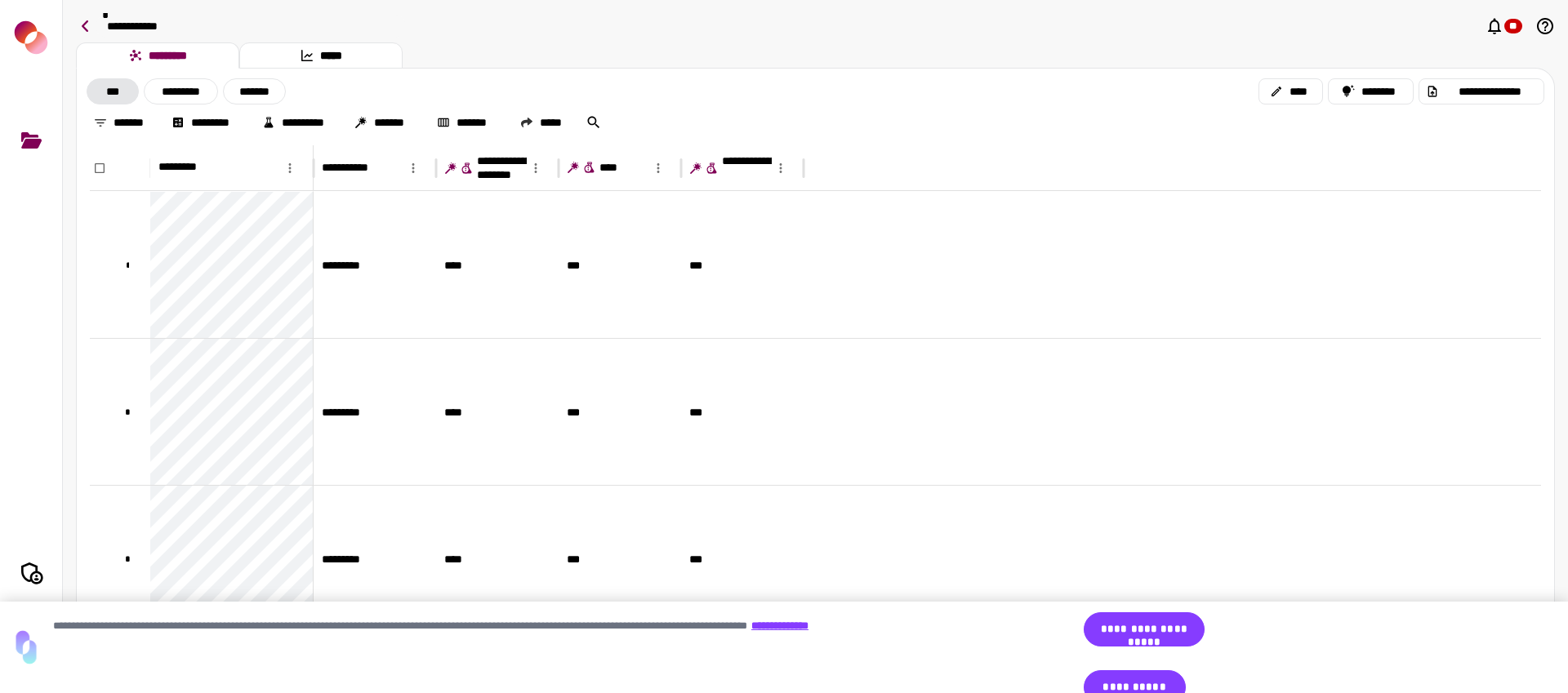 click 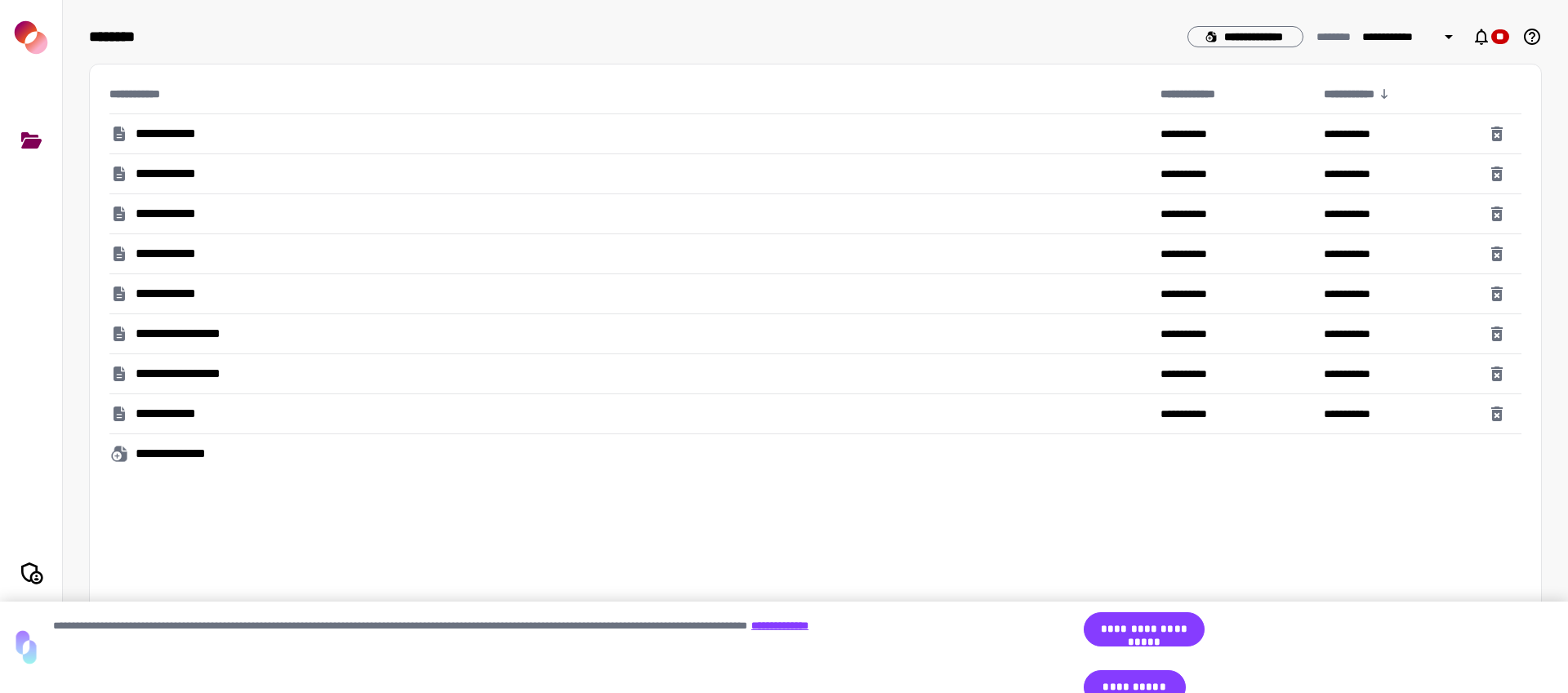 click on "**********" at bounding box center (175, 214) 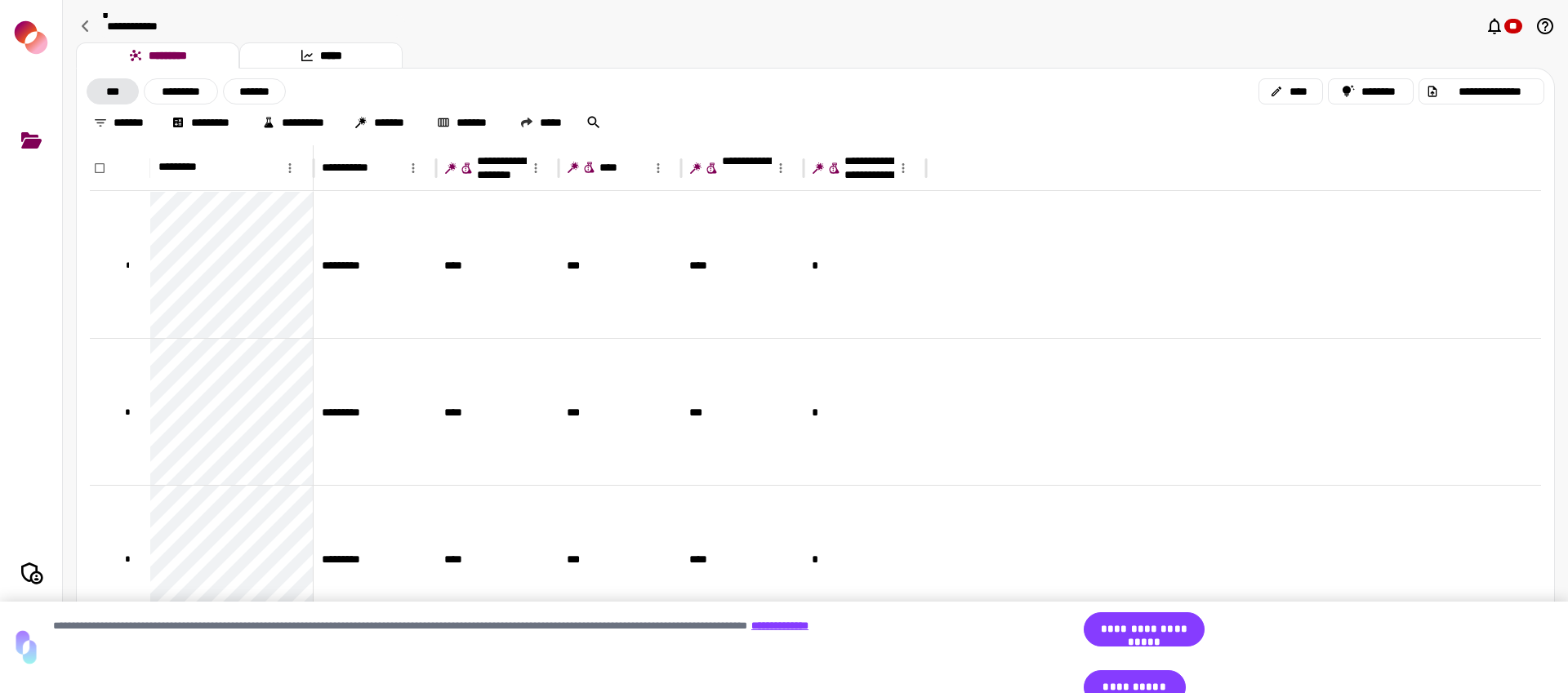 click on "**********" at bounding box center (251, 26) 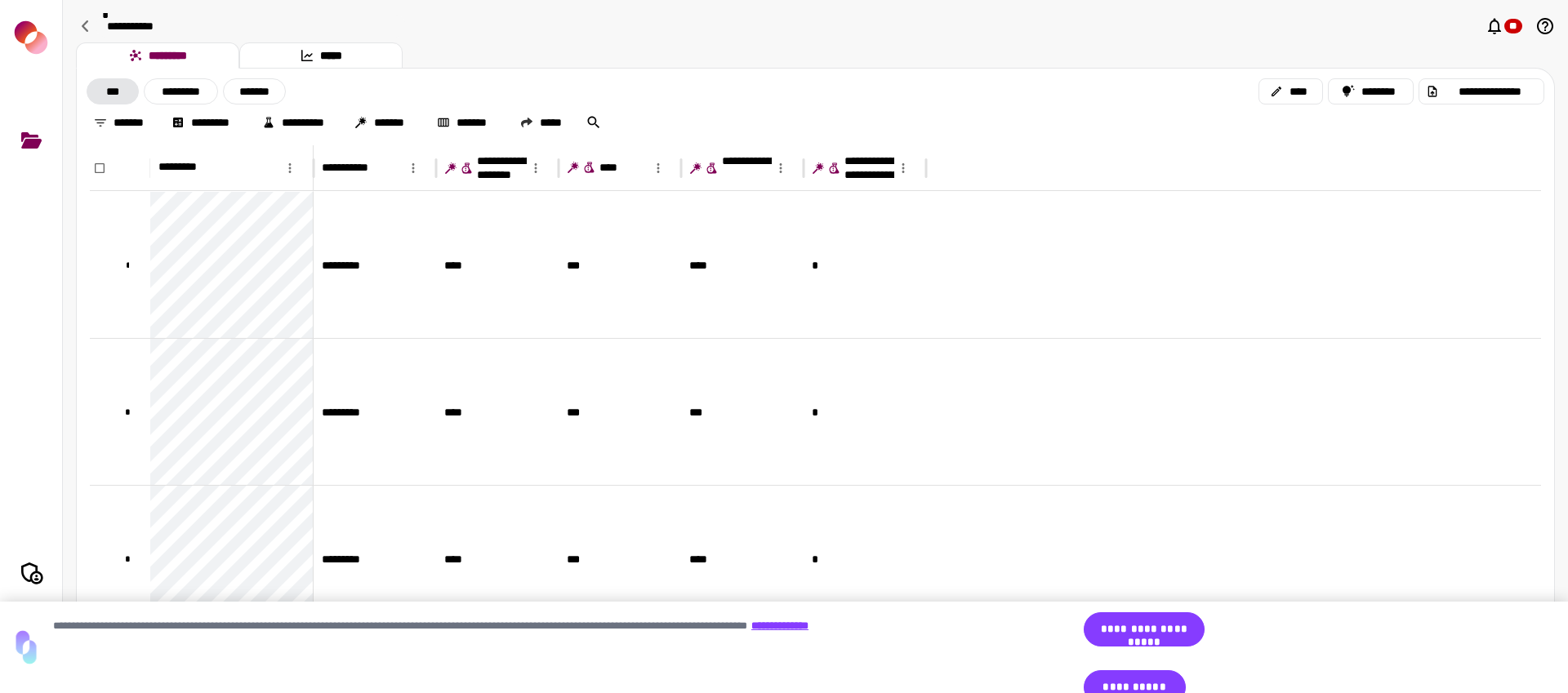 type on "**********" 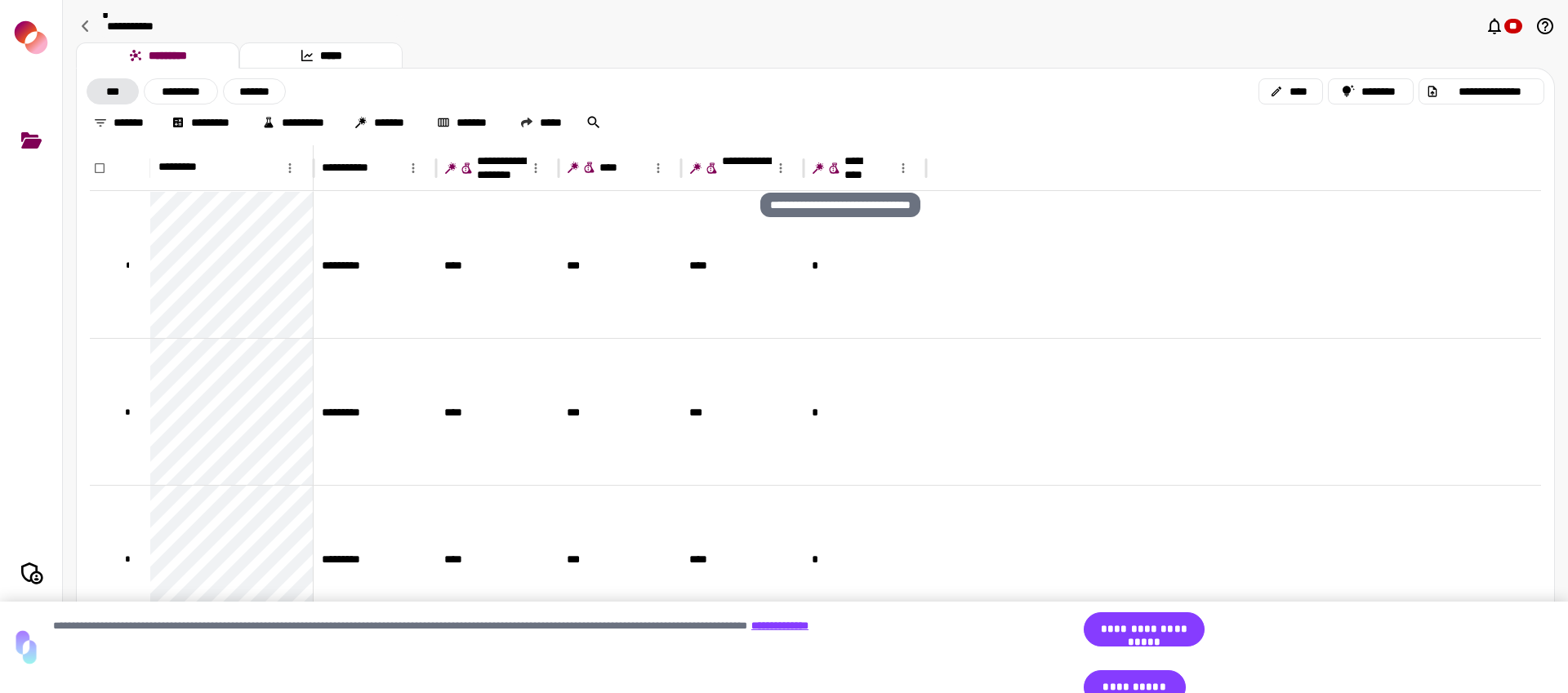 click on "**********" at bounding box center (862, 168) 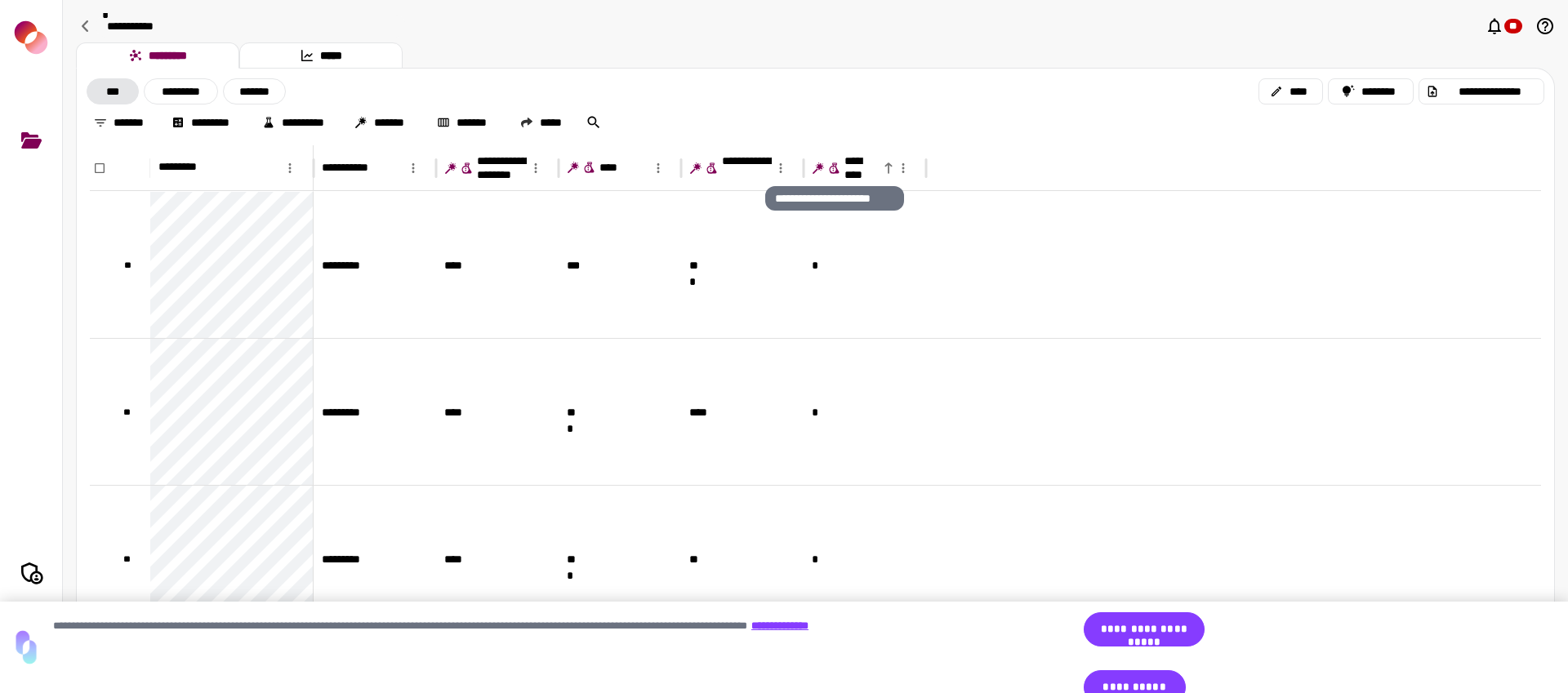 click 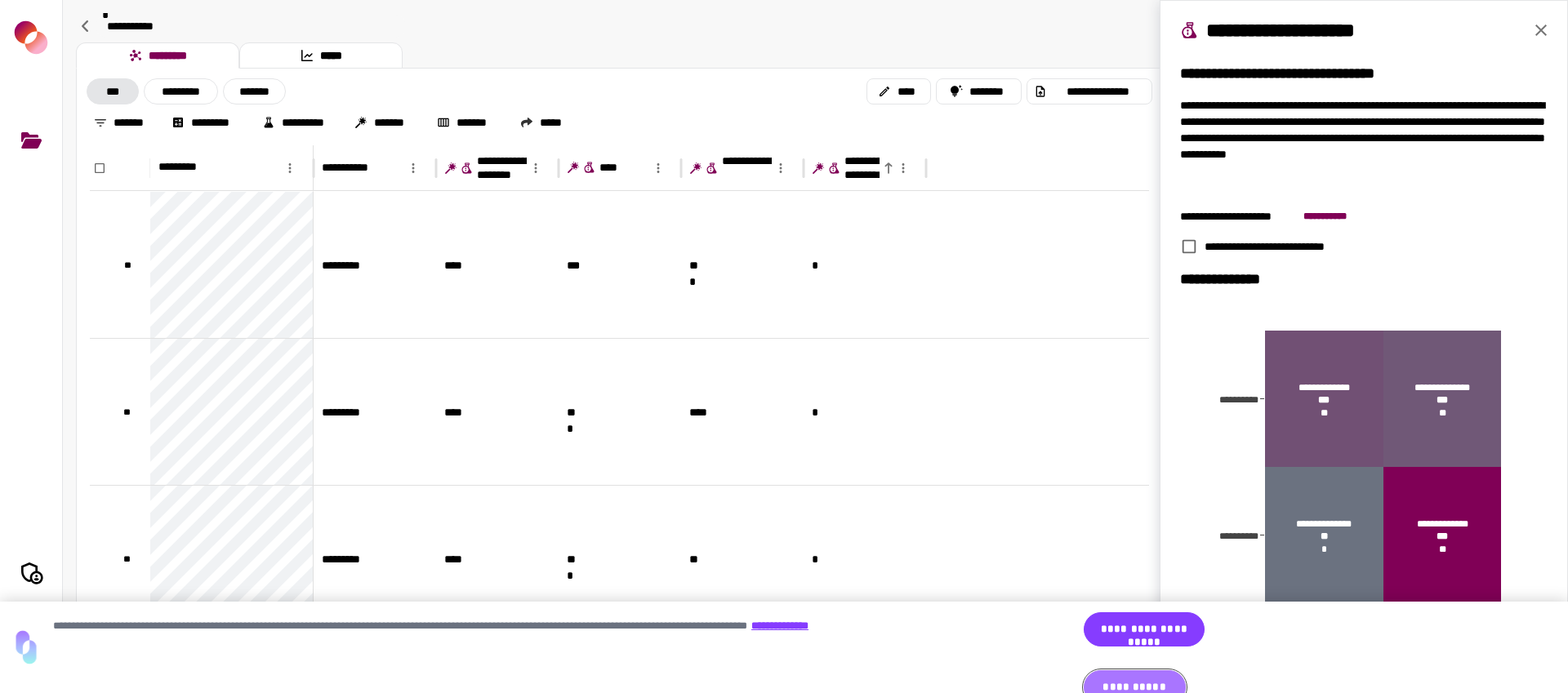 click on "**********" at bounding box center (1134, 687) 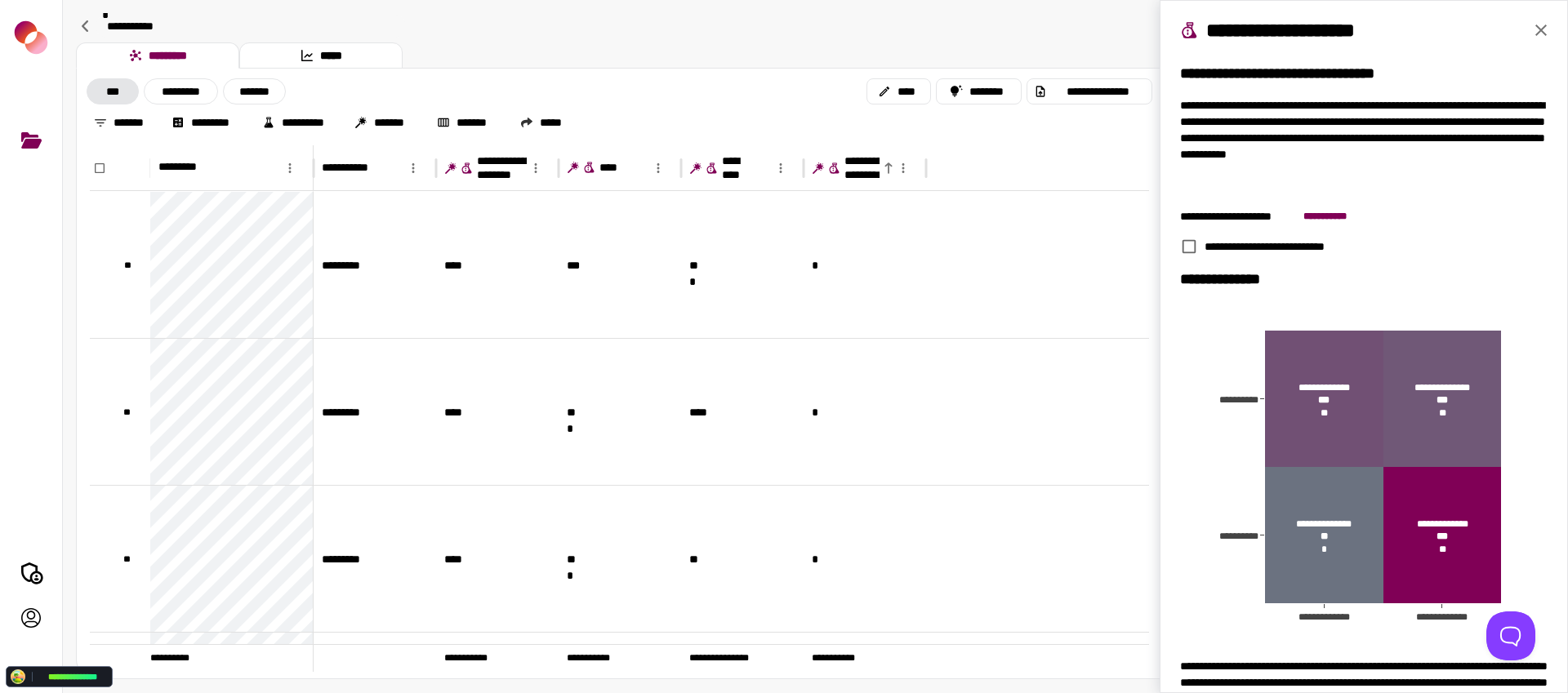 click 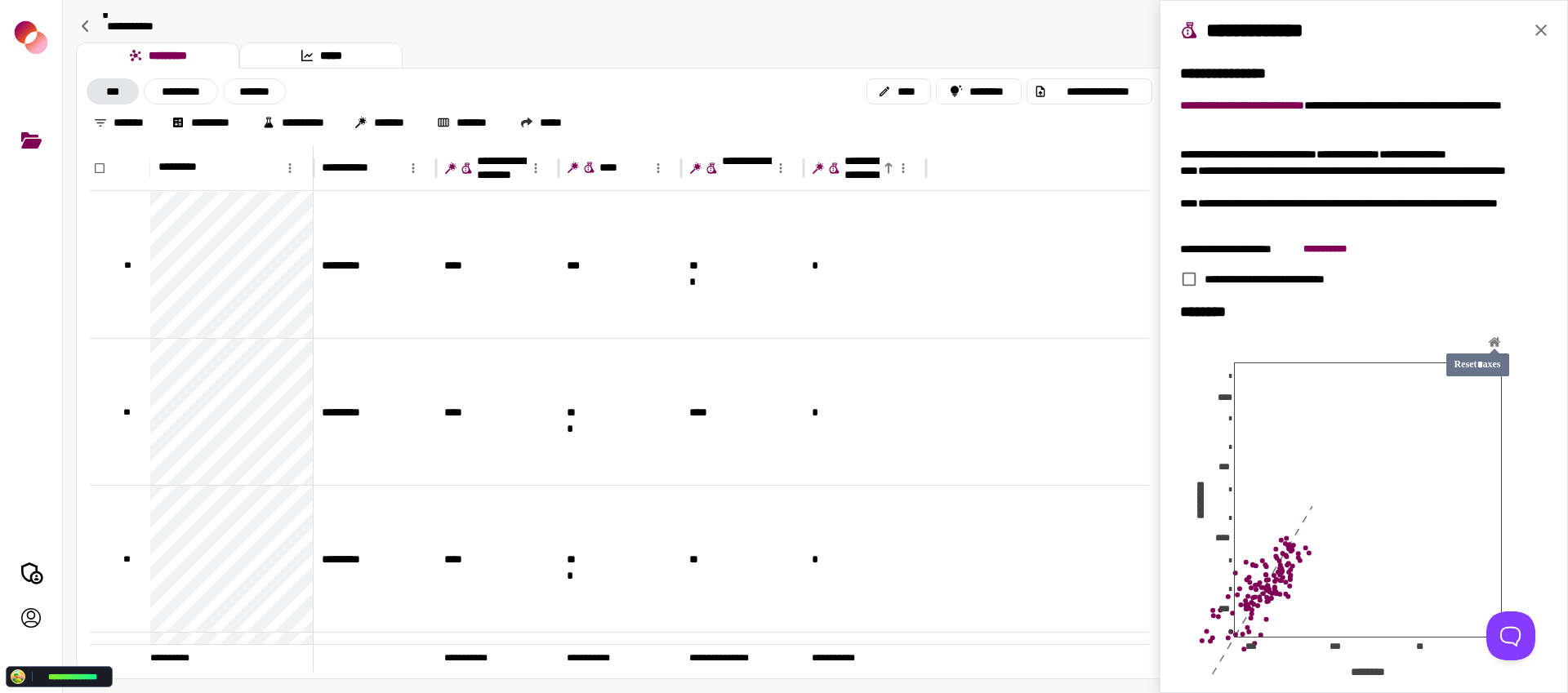 click 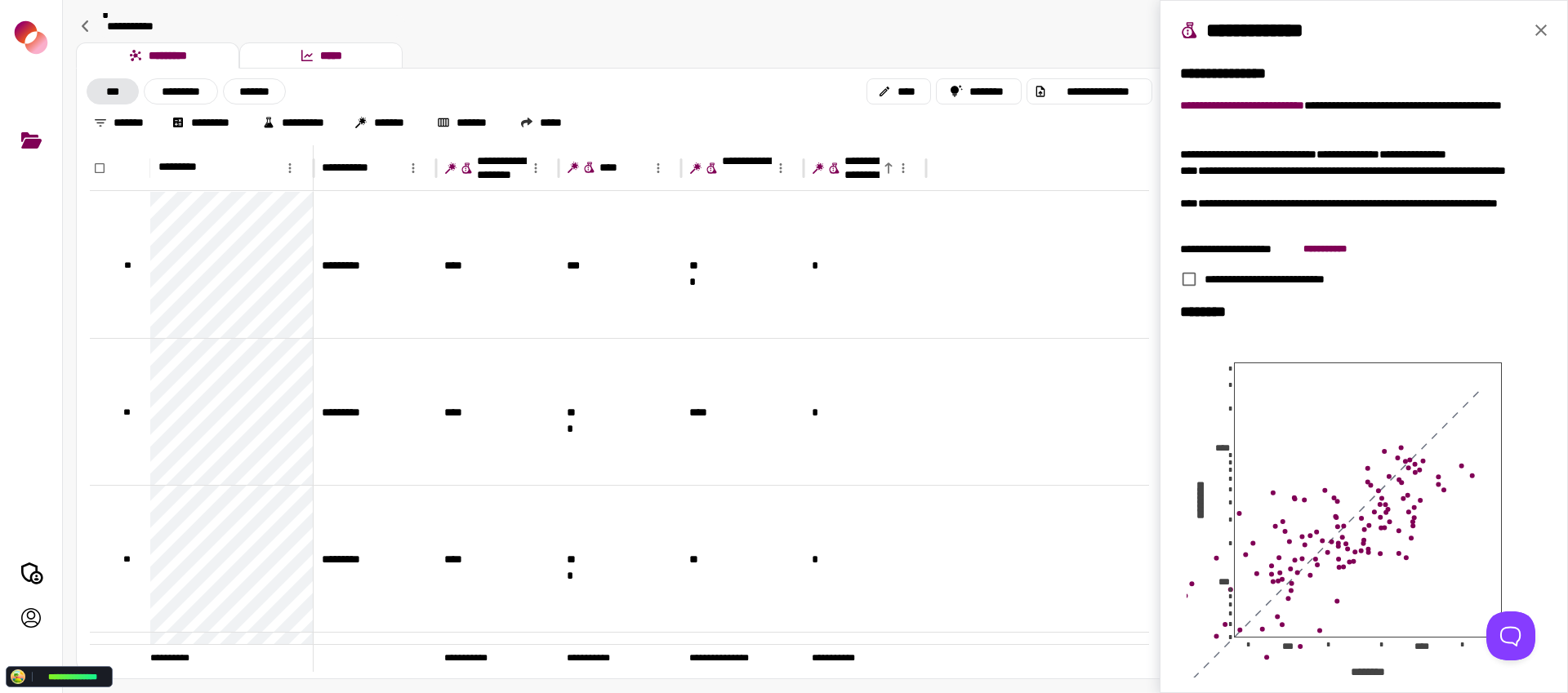 click on "*****" at bounding box center (321, 56) 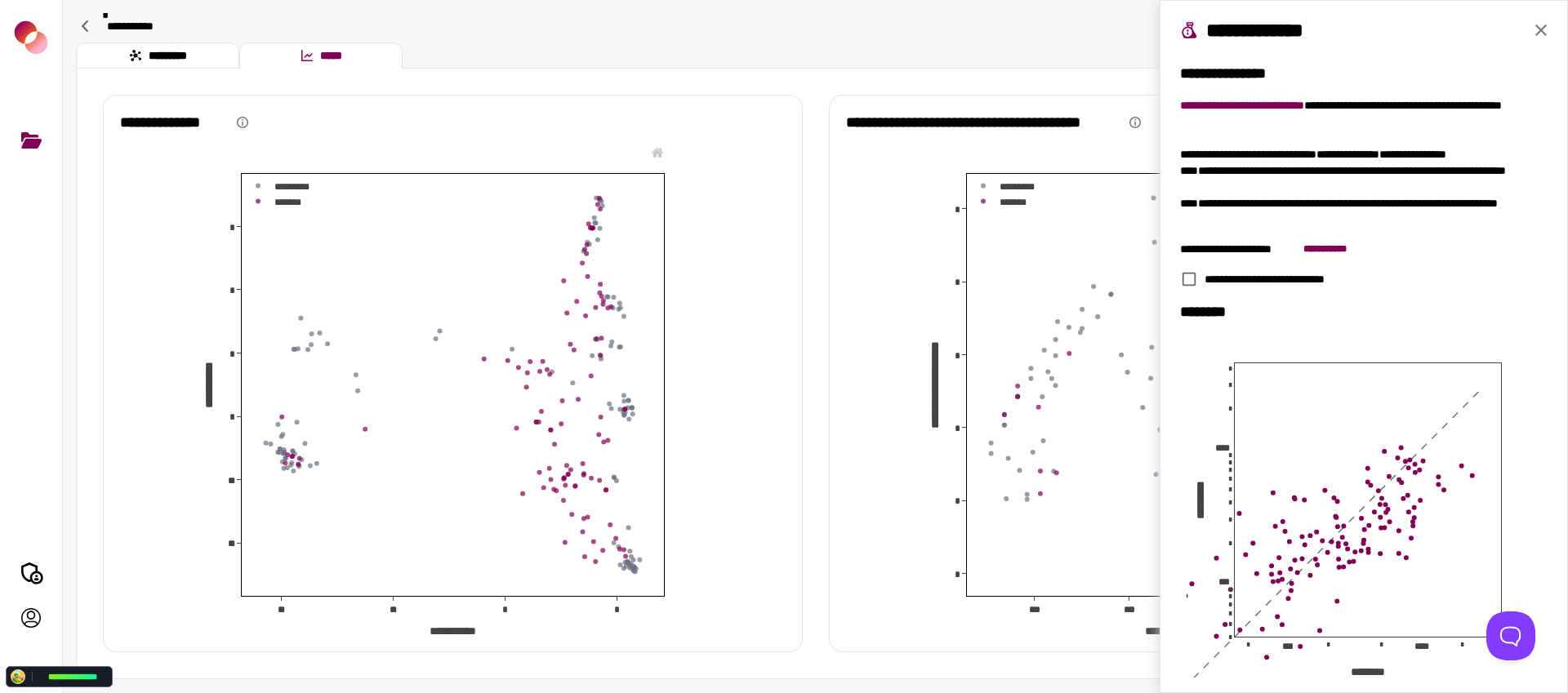 scroll, scrollTop: 13, scrollLeft: 0, axis: vertical 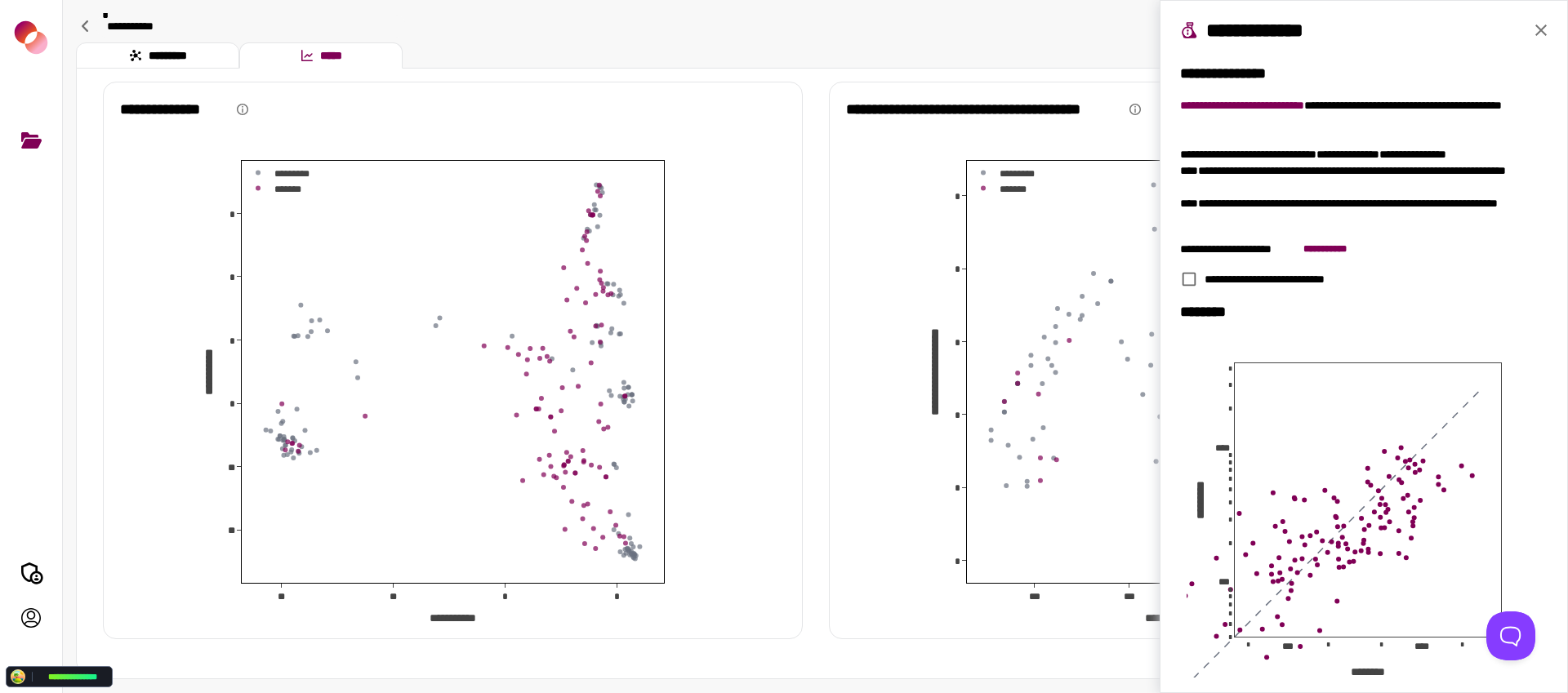 drag, startPoint x: 1544, startPoint y: 29, endPoint x: 1433, endPoint y: 33, distance: 111.07205 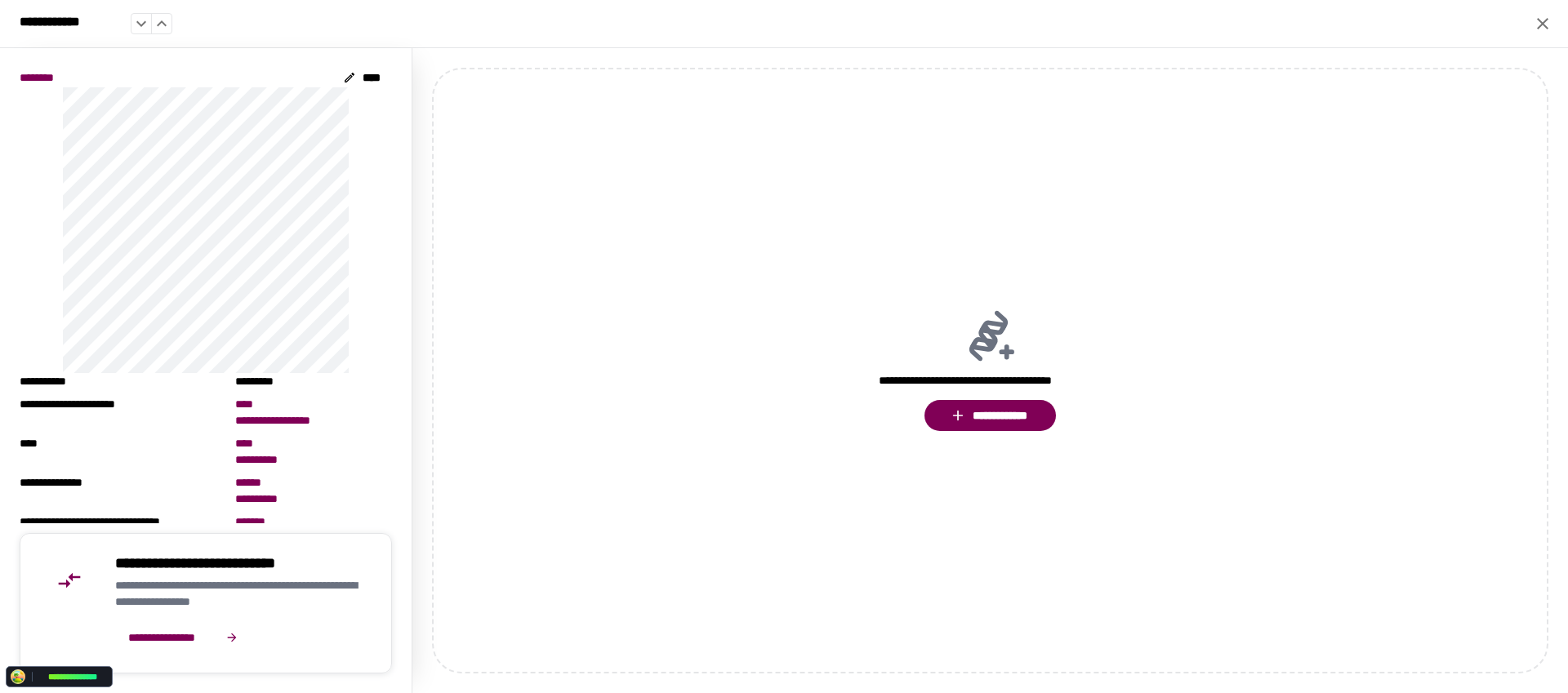 click 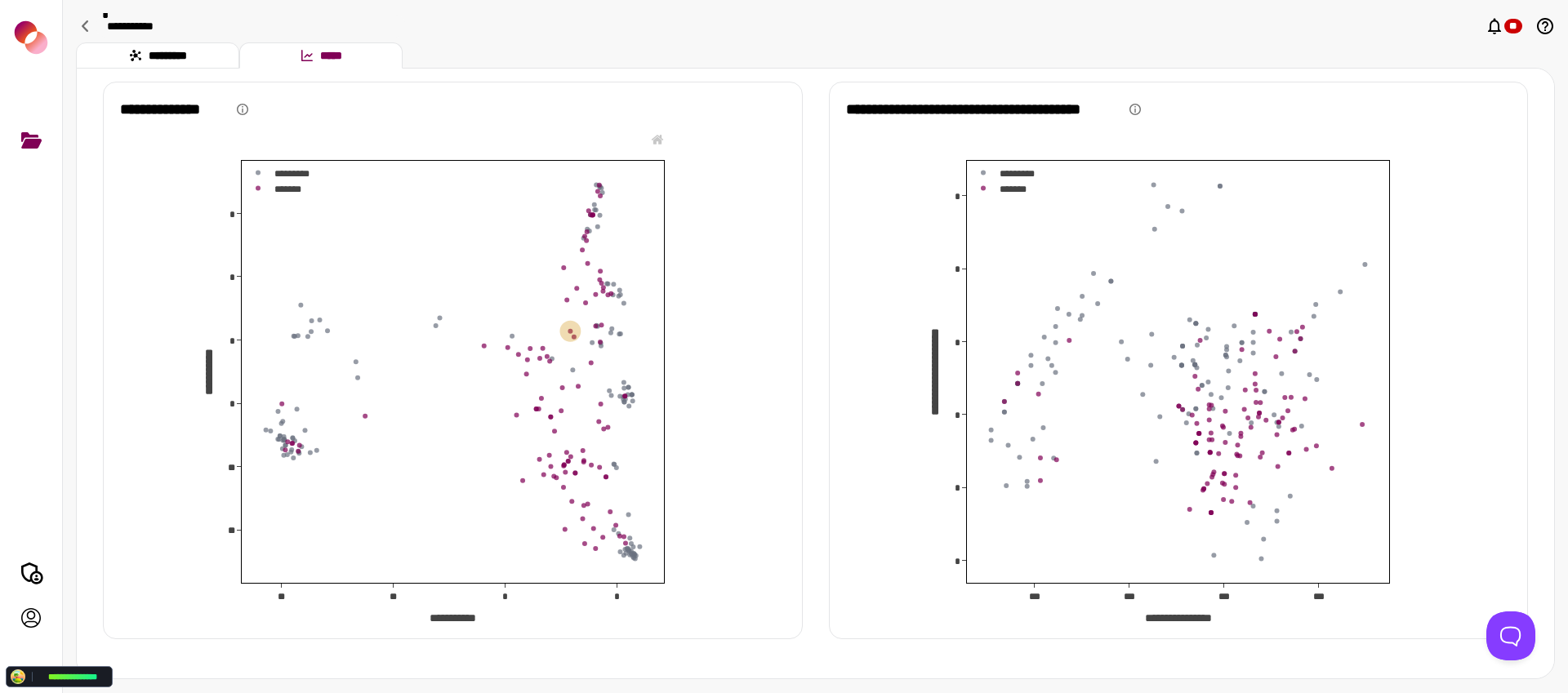 click 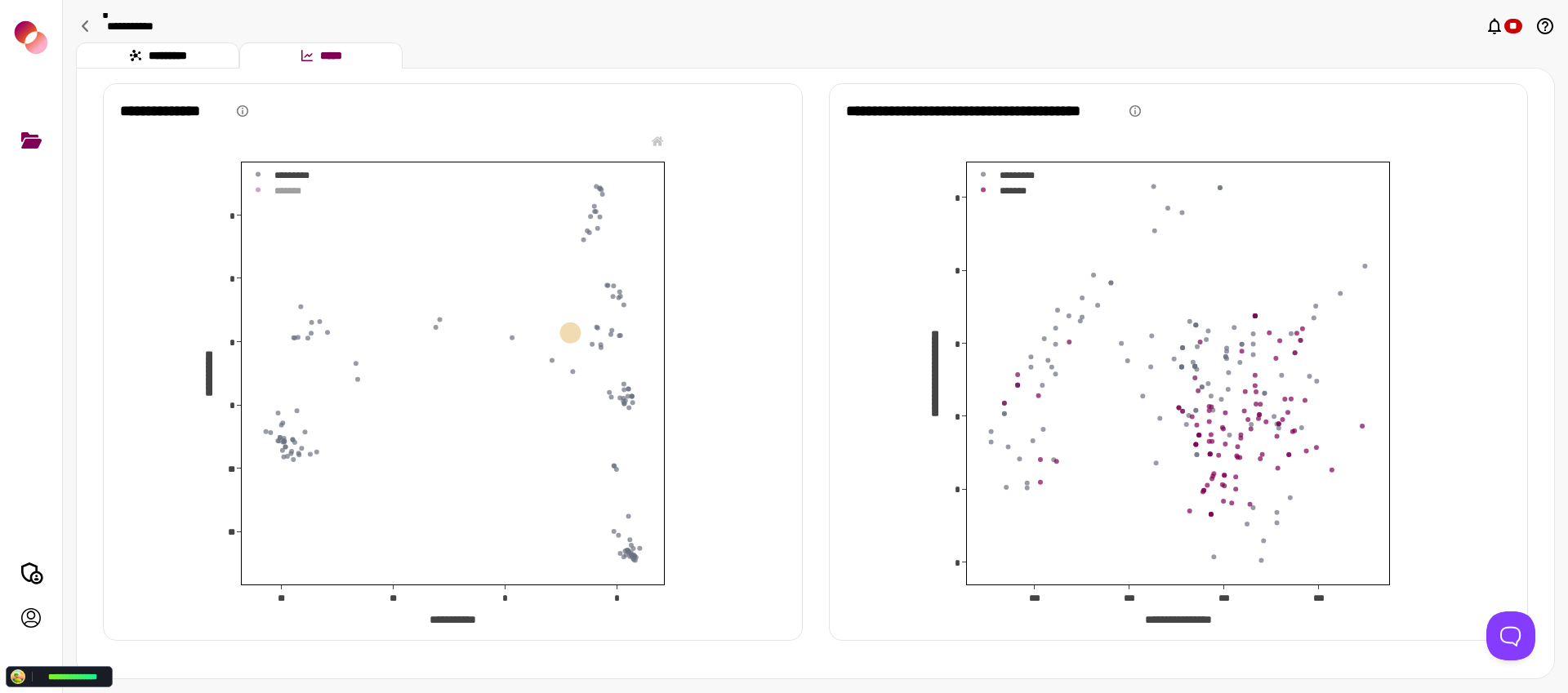 click 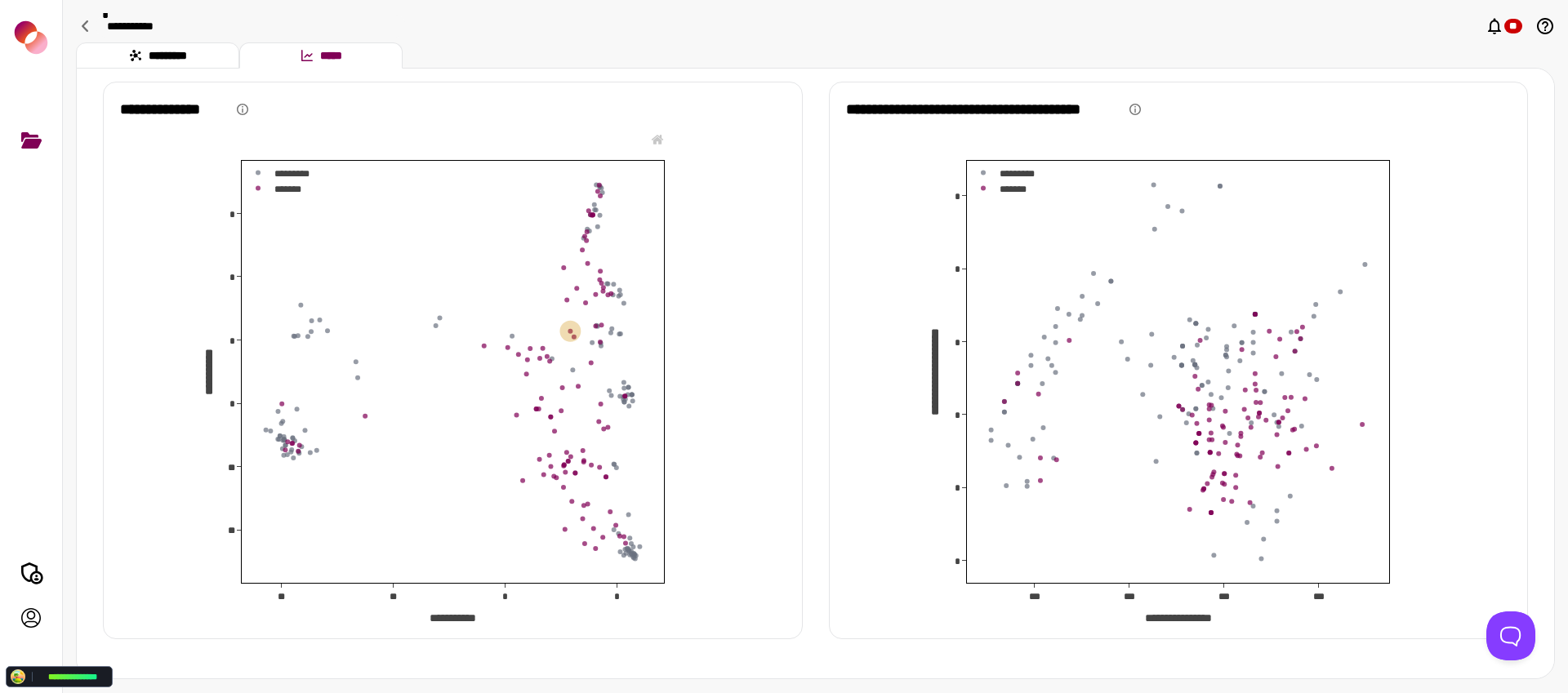 scroll, scrollTop: 12, scrollLeft: 0, axis: vertical 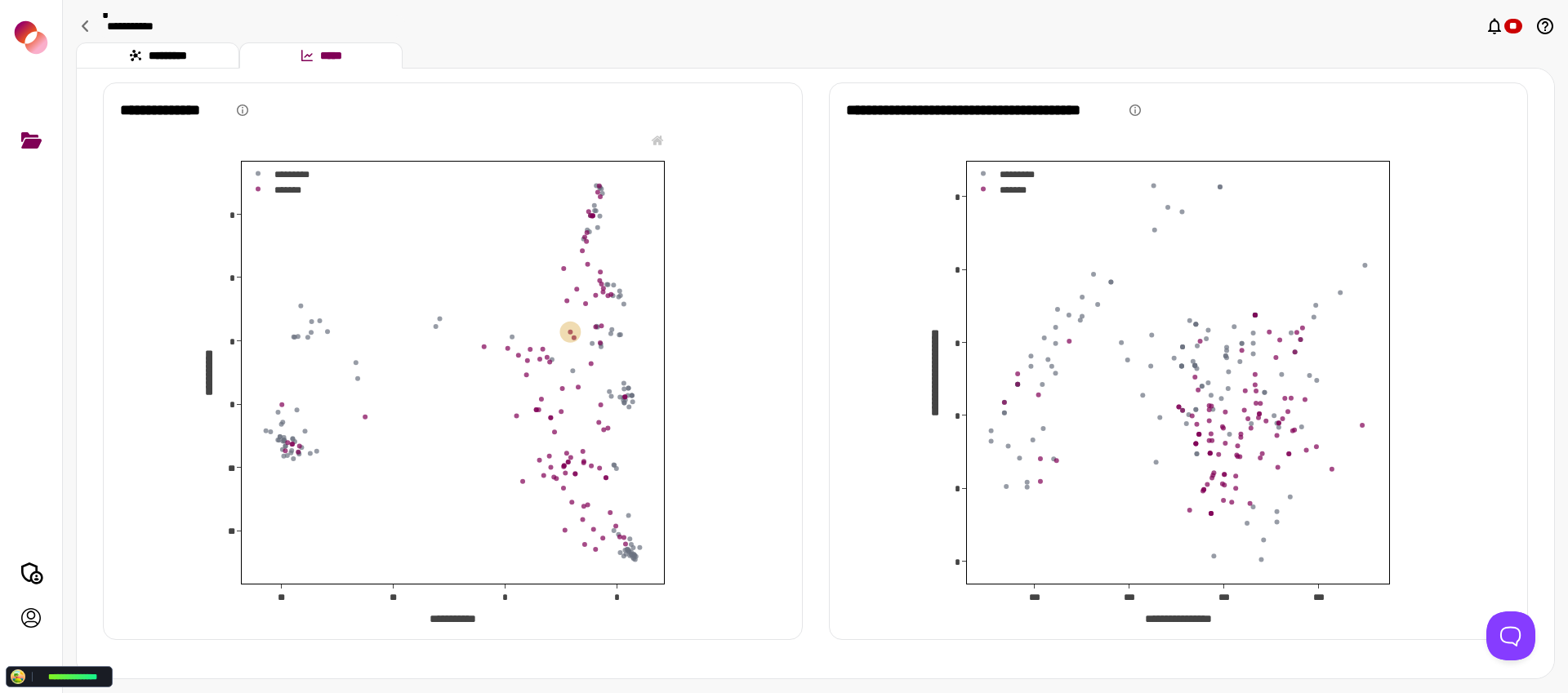 click 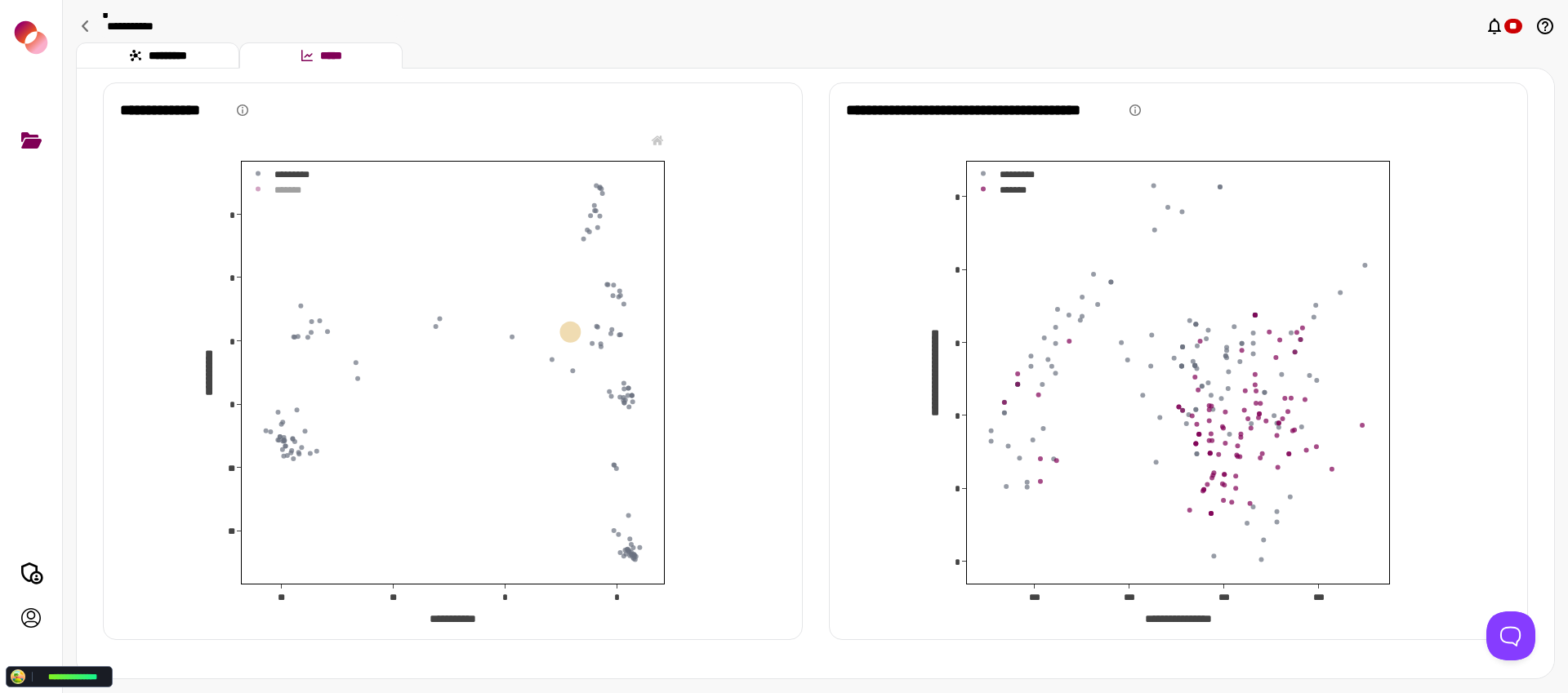 click 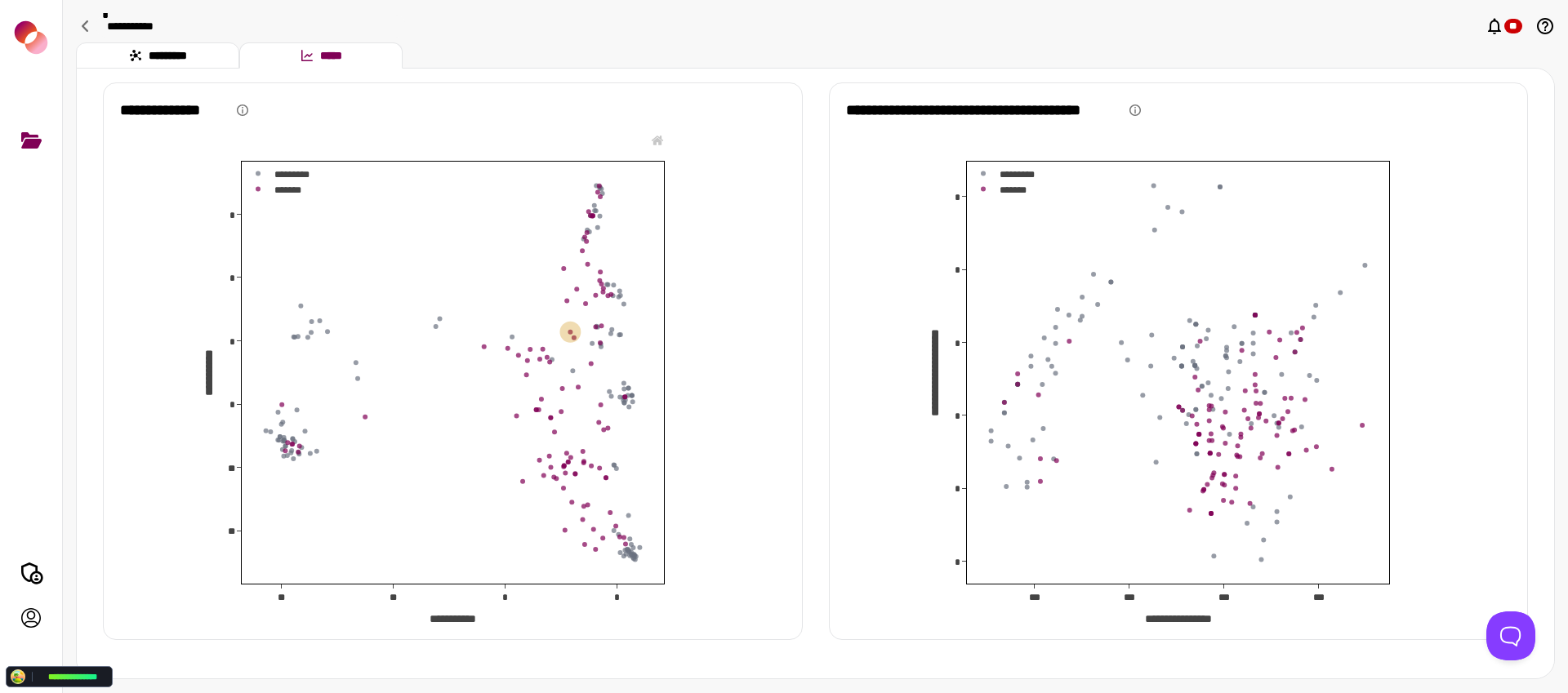 click 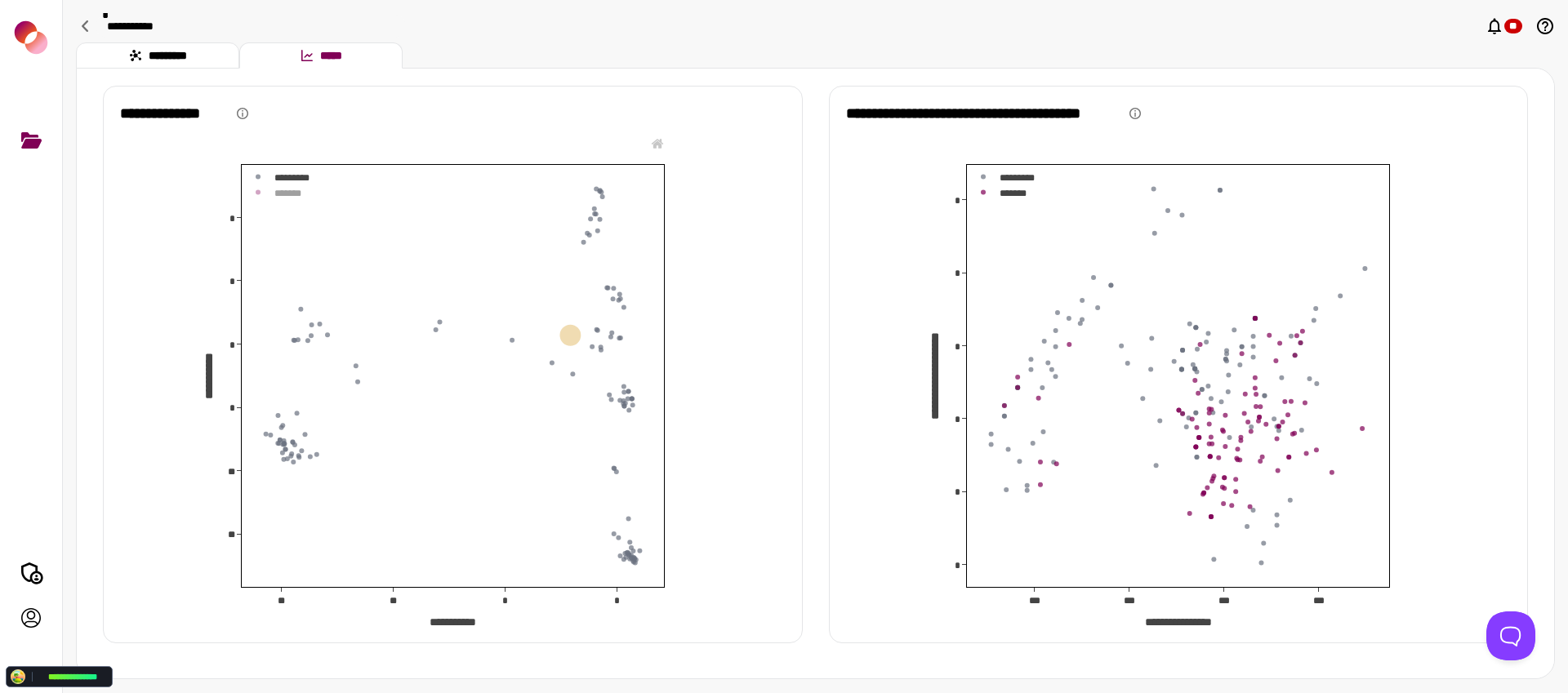 click 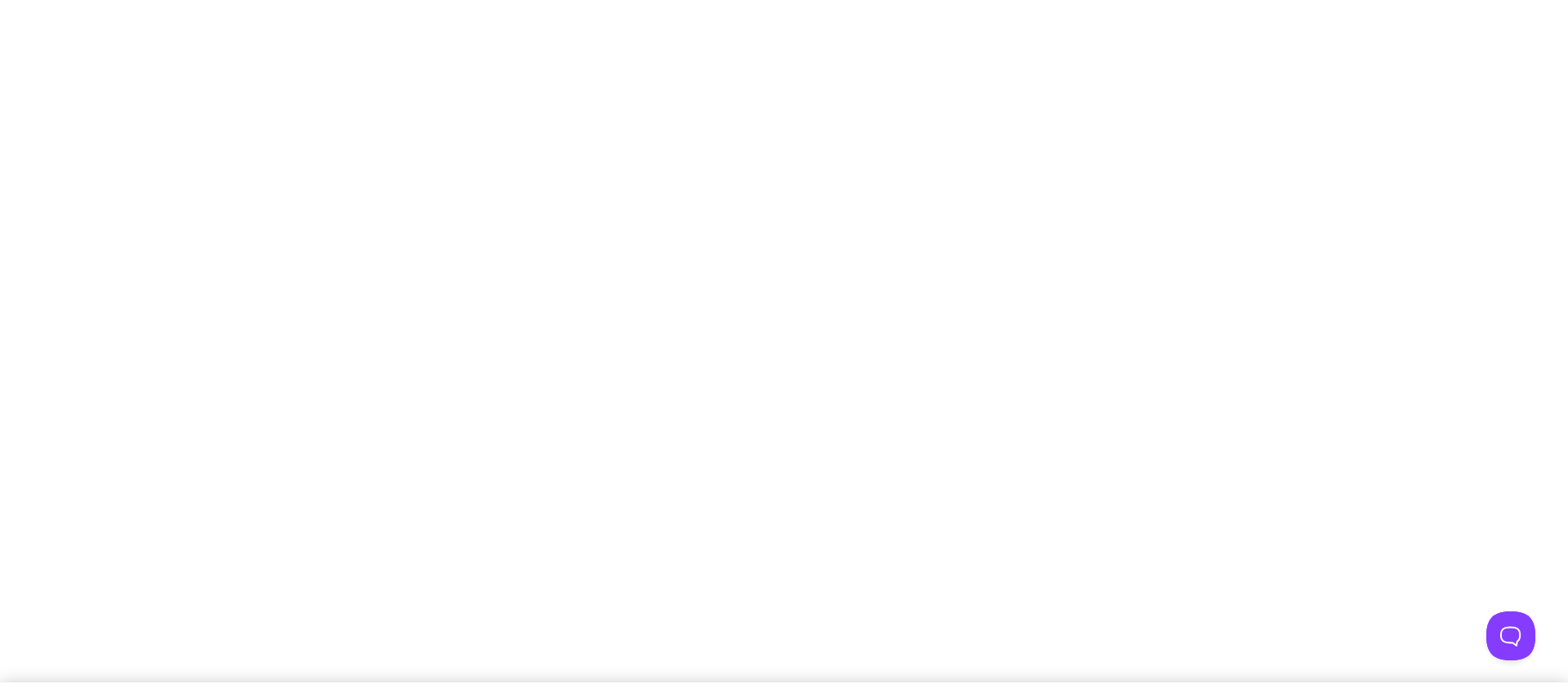 scroll, scrollTop: 0, scrollLeft: 0, axis: both 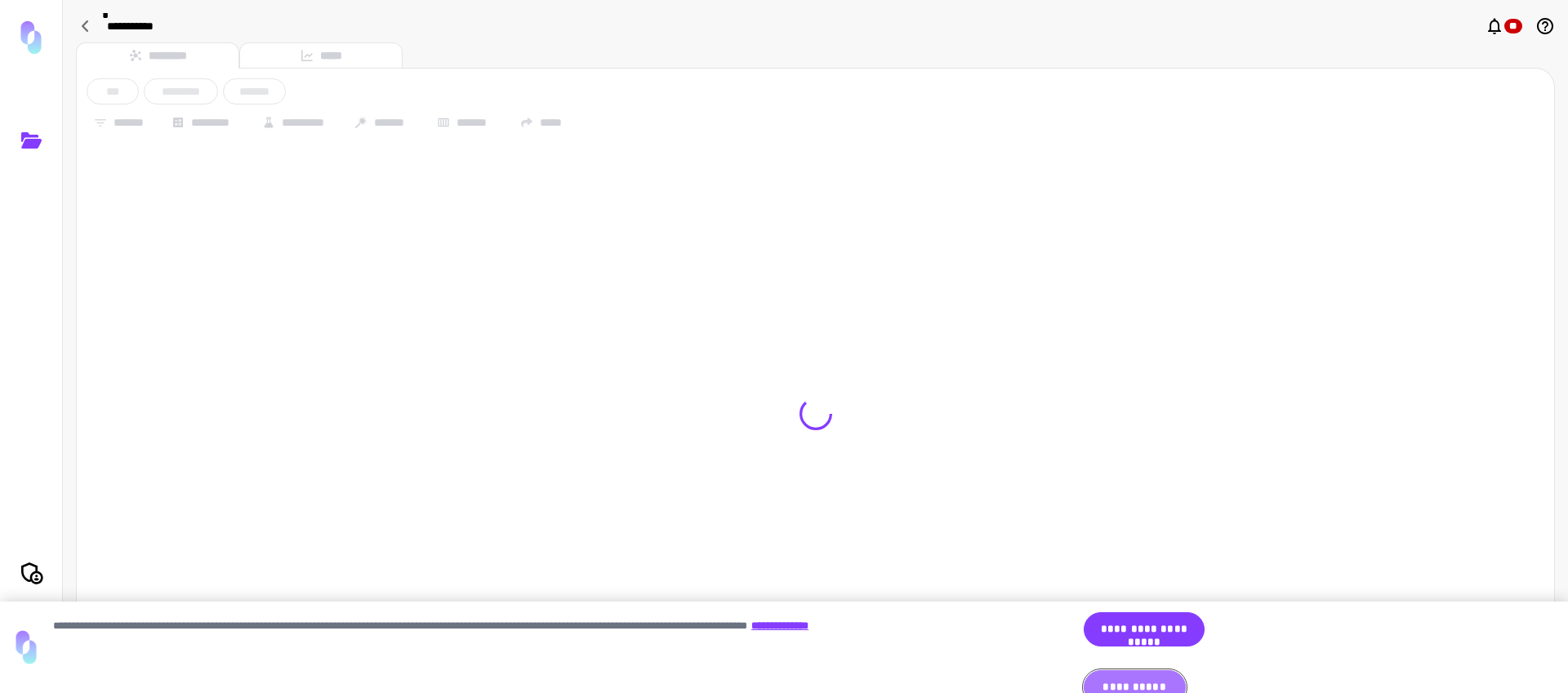 click on "**********" at bounding box center (1134, 687) 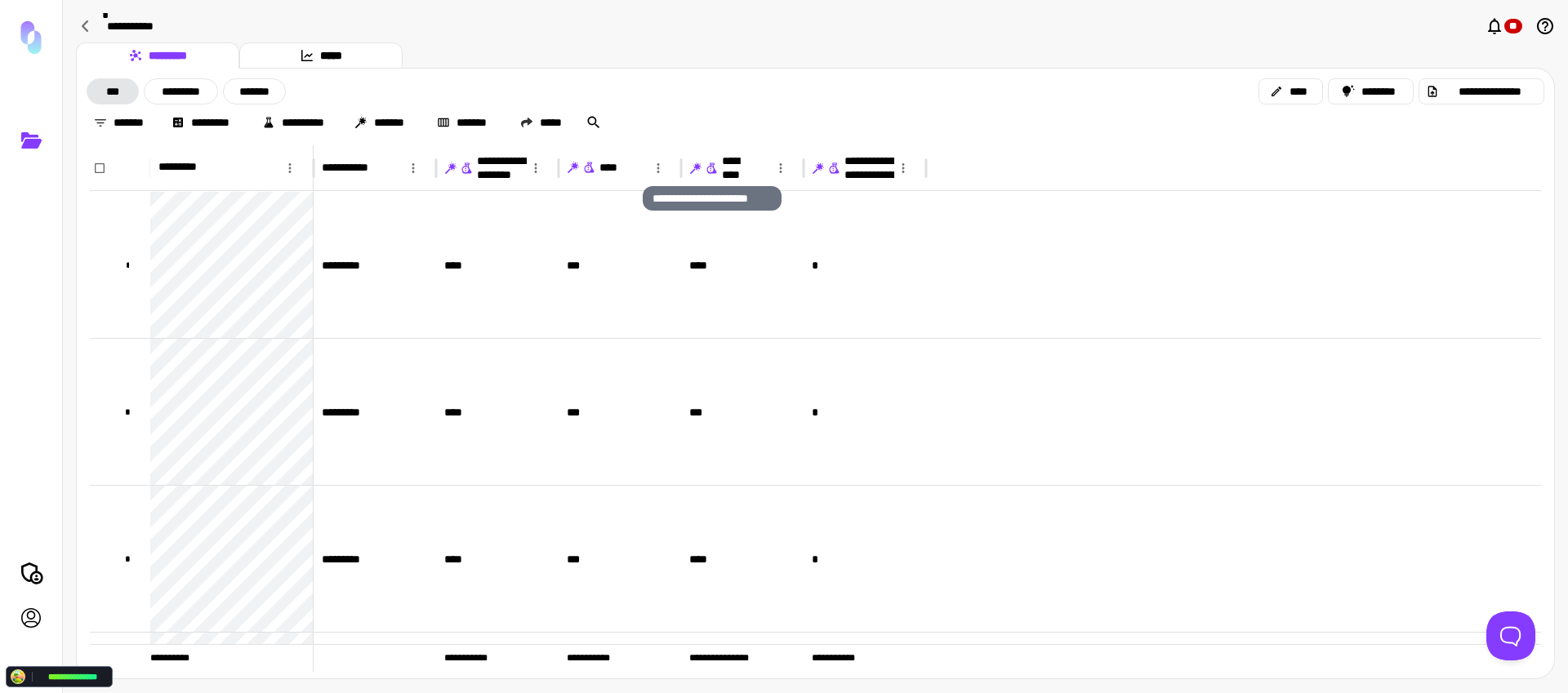 click 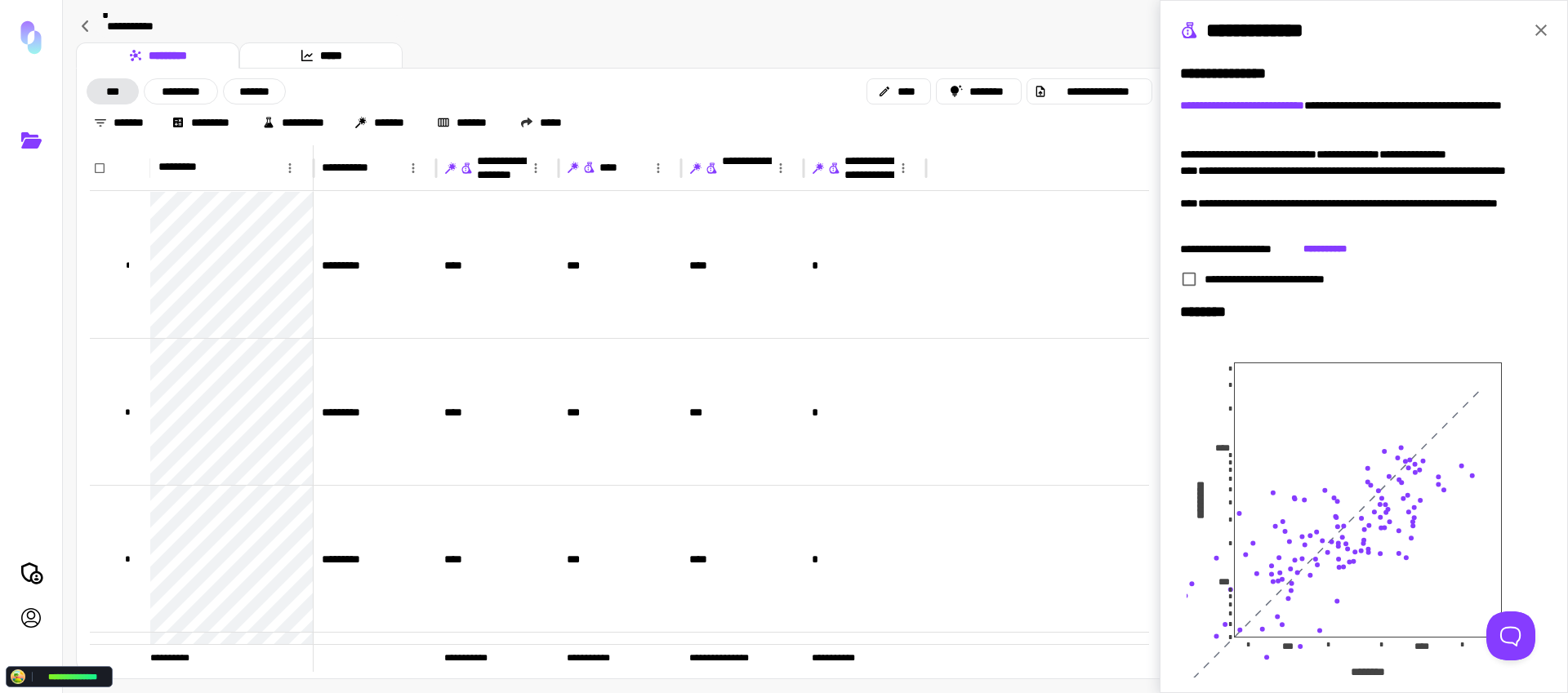 click 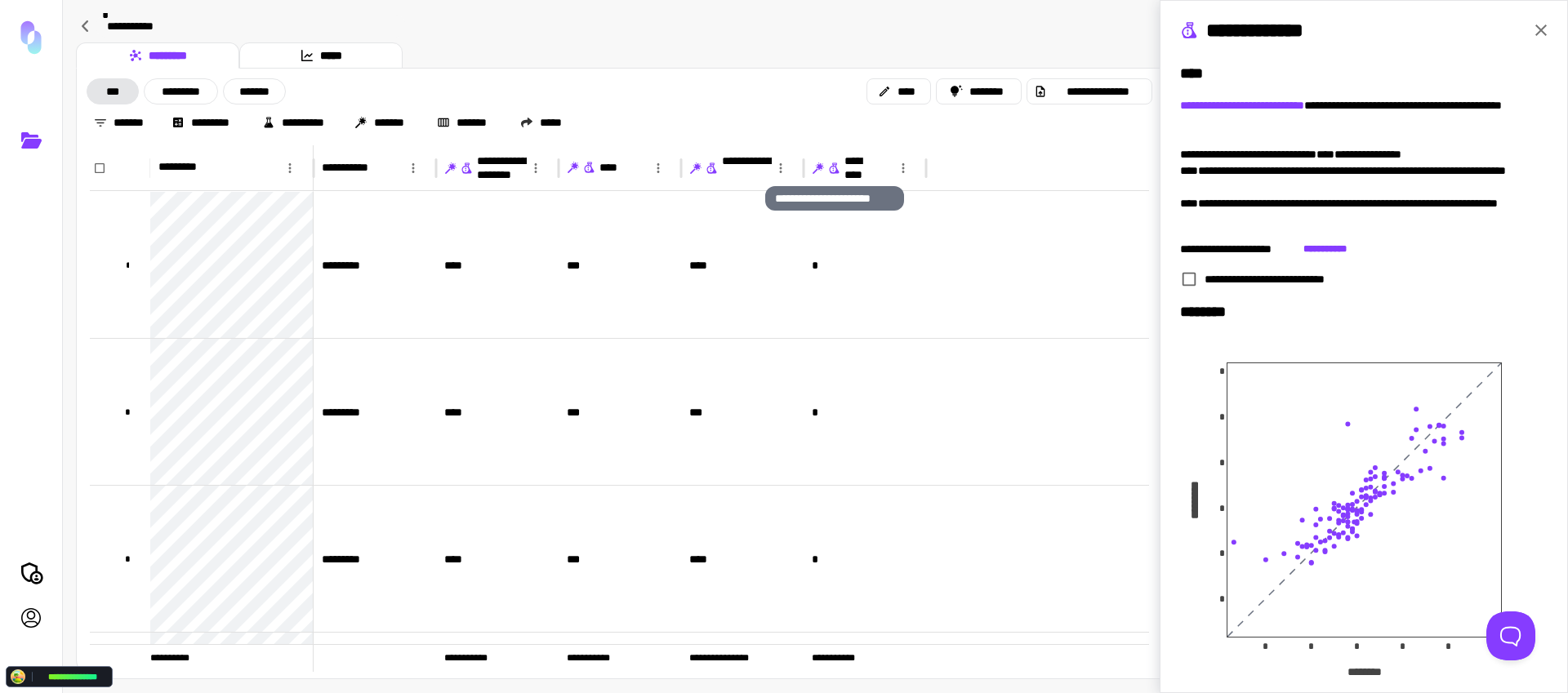 click 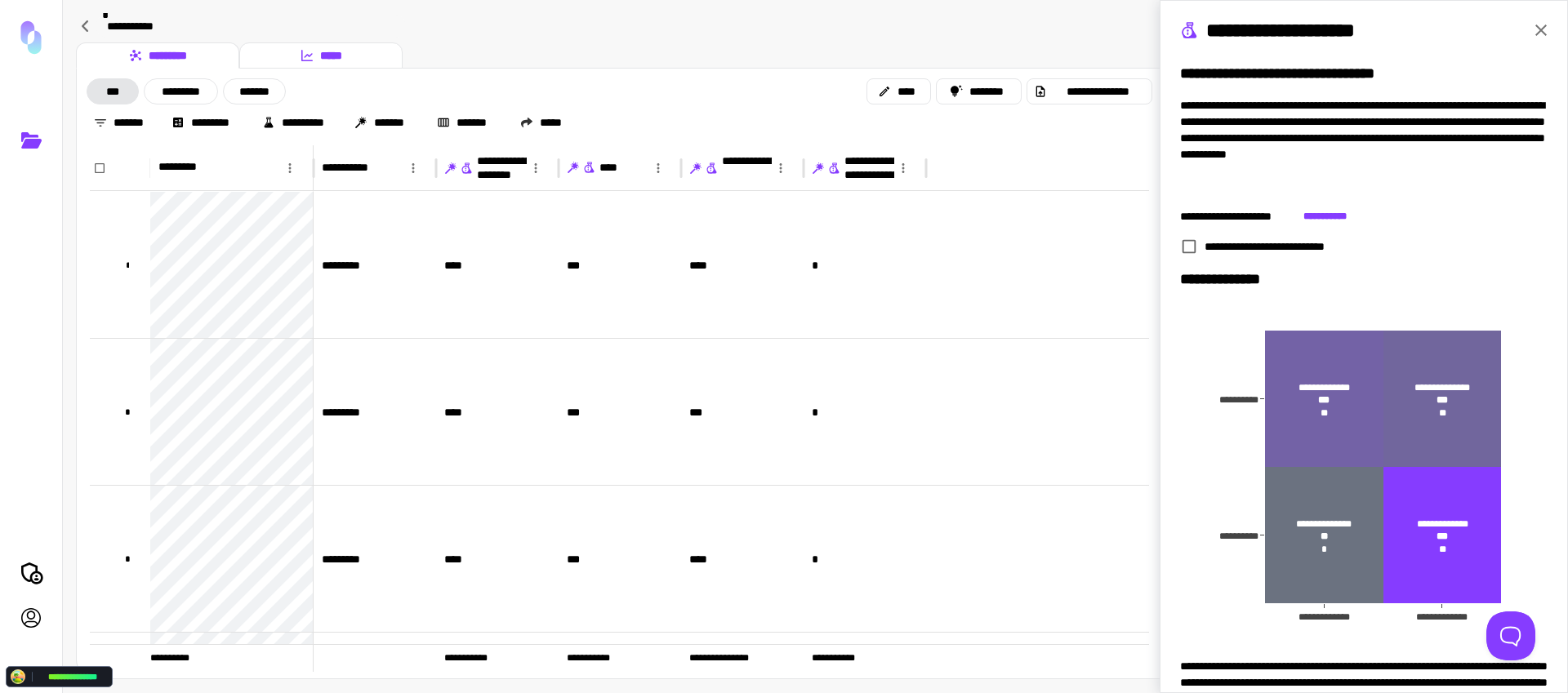 click on "*****" at bounding box center [321, 56] 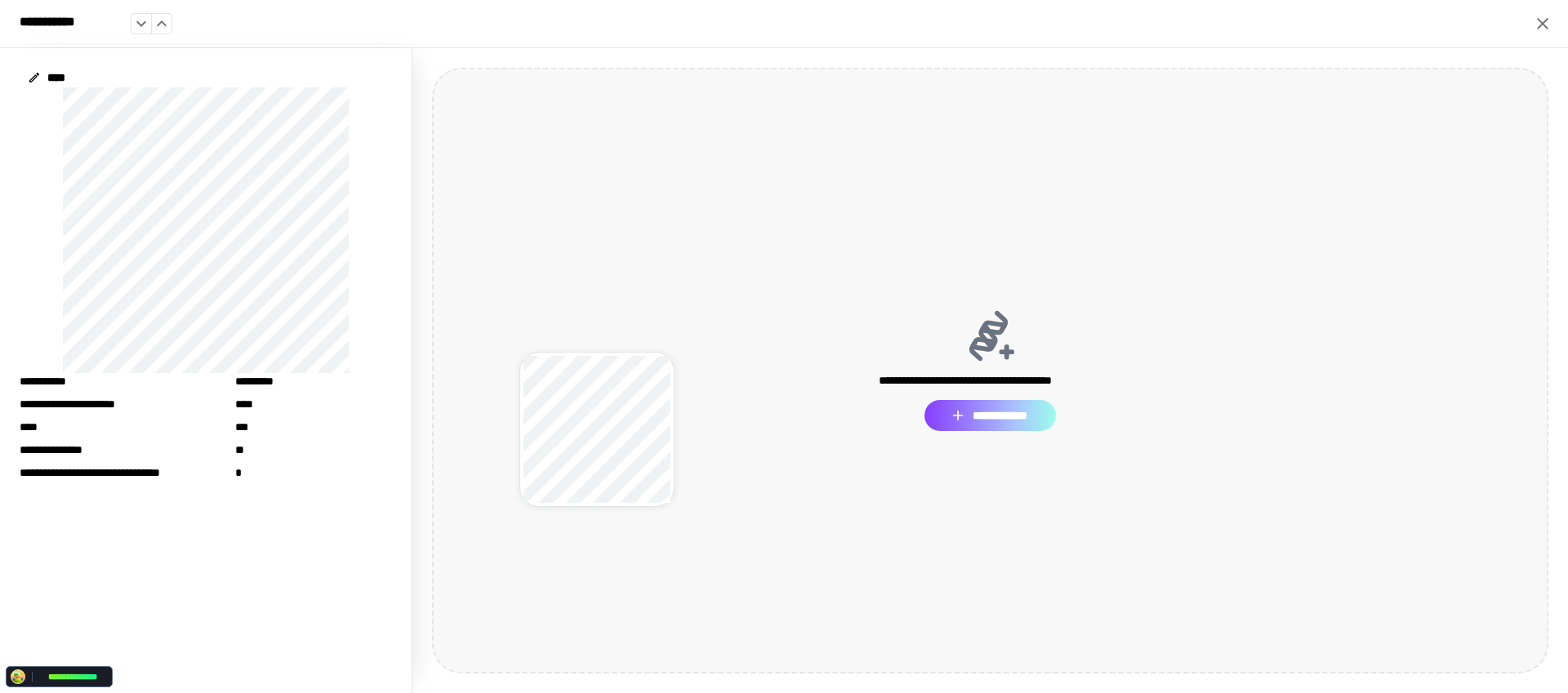 click on "**********" at bounding box center (990, 415) 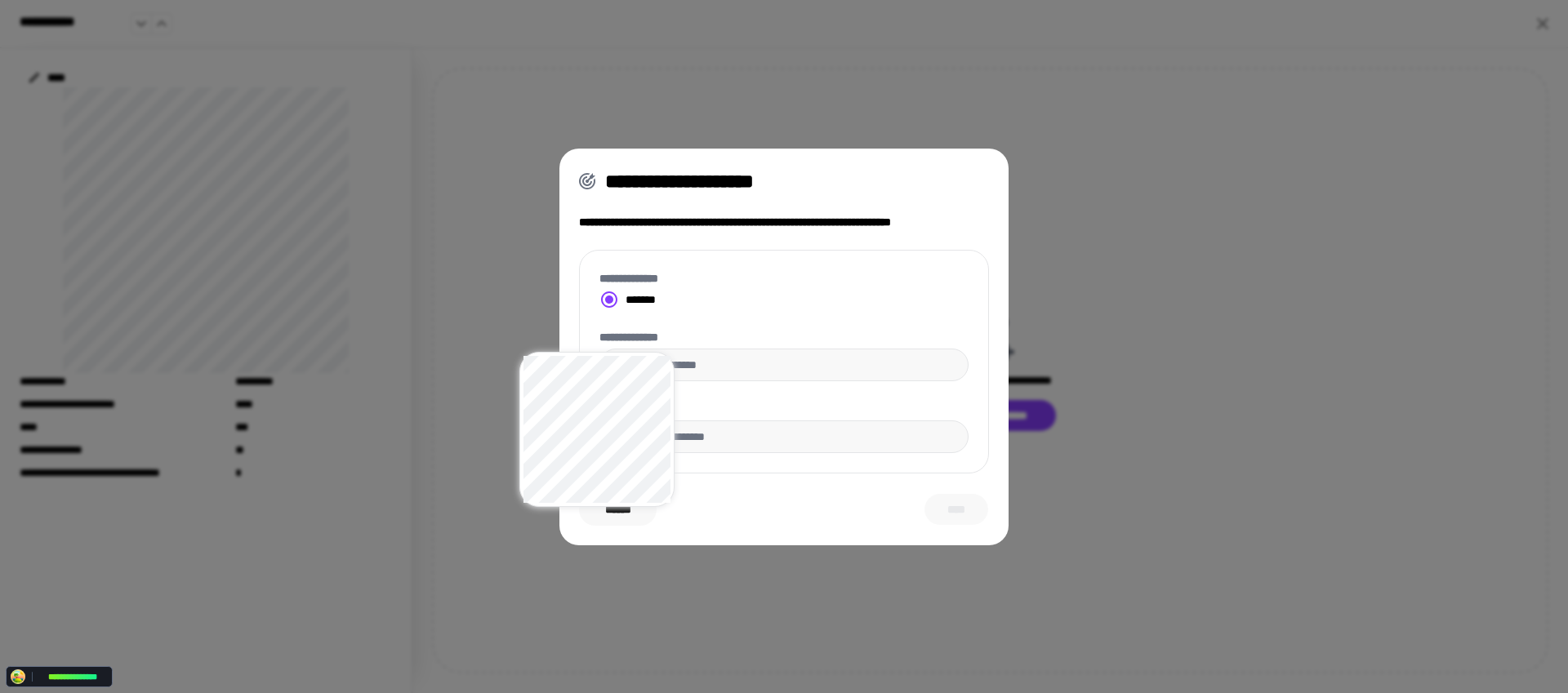 click on "[FIRST] [LAST] [STREET] [CITY], [STATE] [ZIP]" at bounding box center (784, 346) 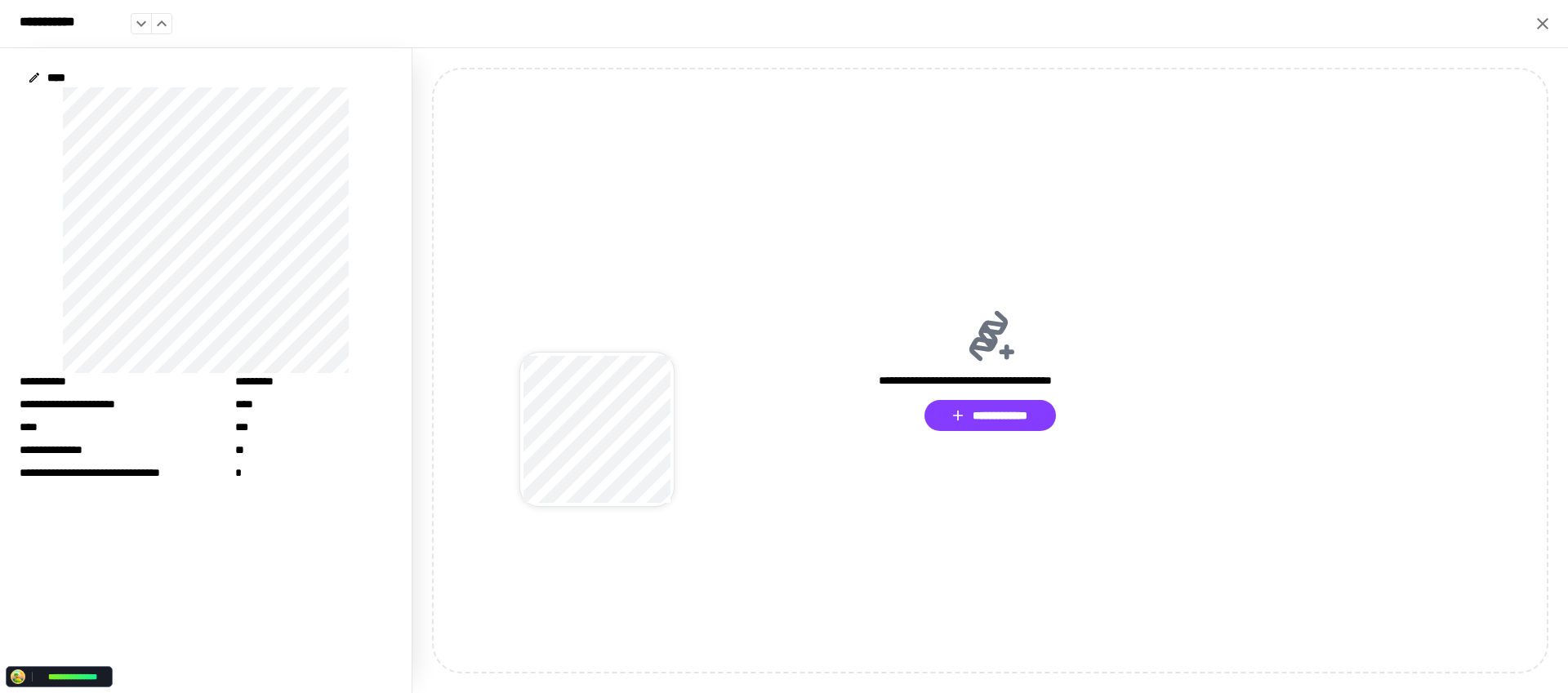 drag, startPoint x: 1534, startPoint y: 24, endPoint x: 1488, endPoint y: 57, distance: 56.6127 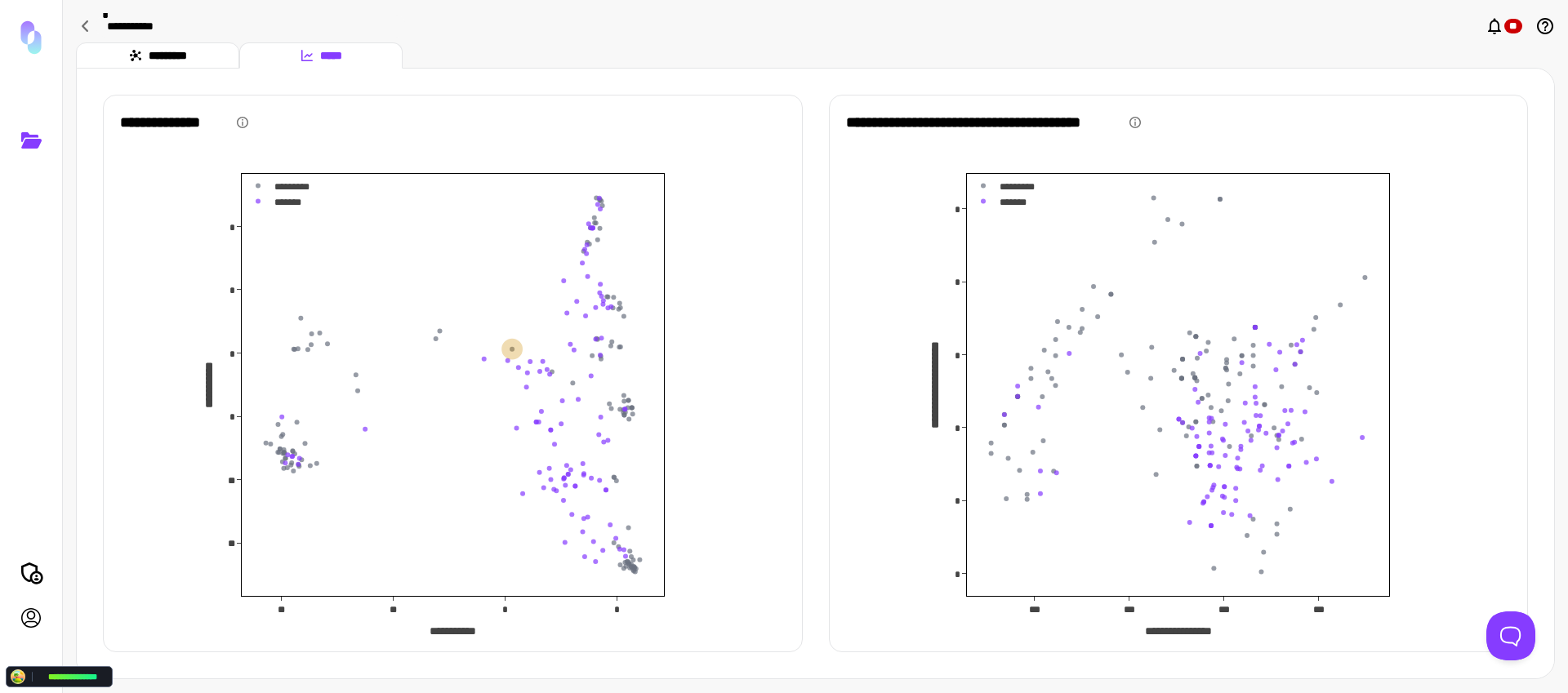 click on "[FIRST] [LAST] [STREET] [CITY], [STATE] [ZIP]" at bounding box center (452, 373) 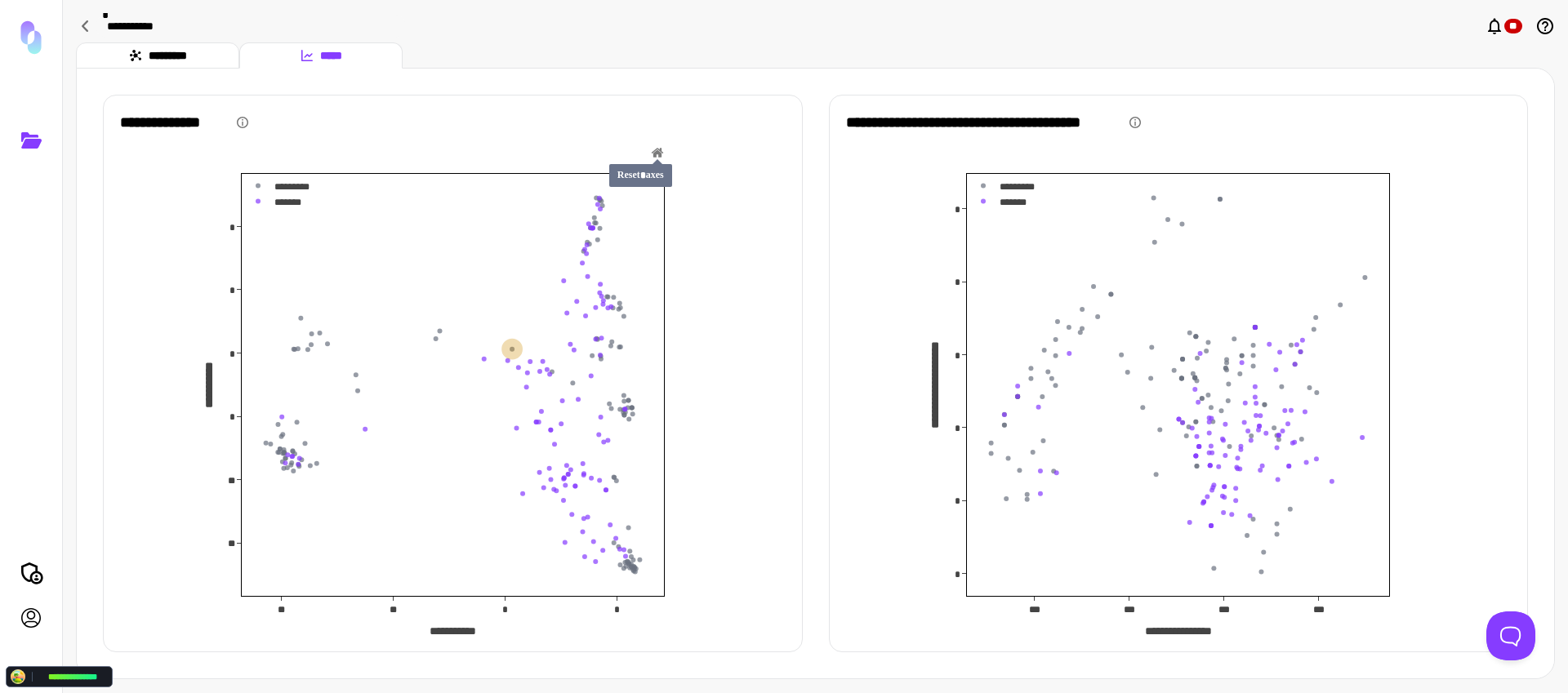 click 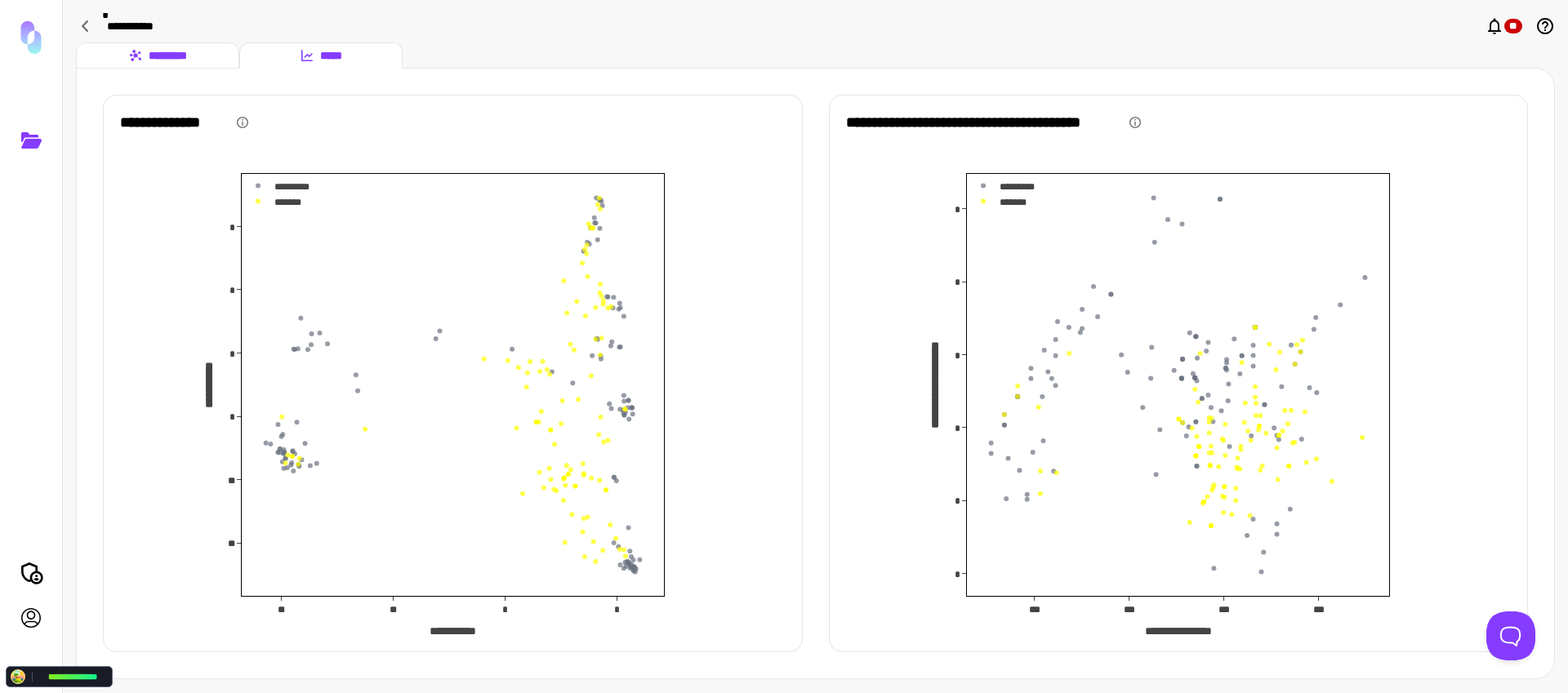 click on "*********" at bounding box center [158, 56] 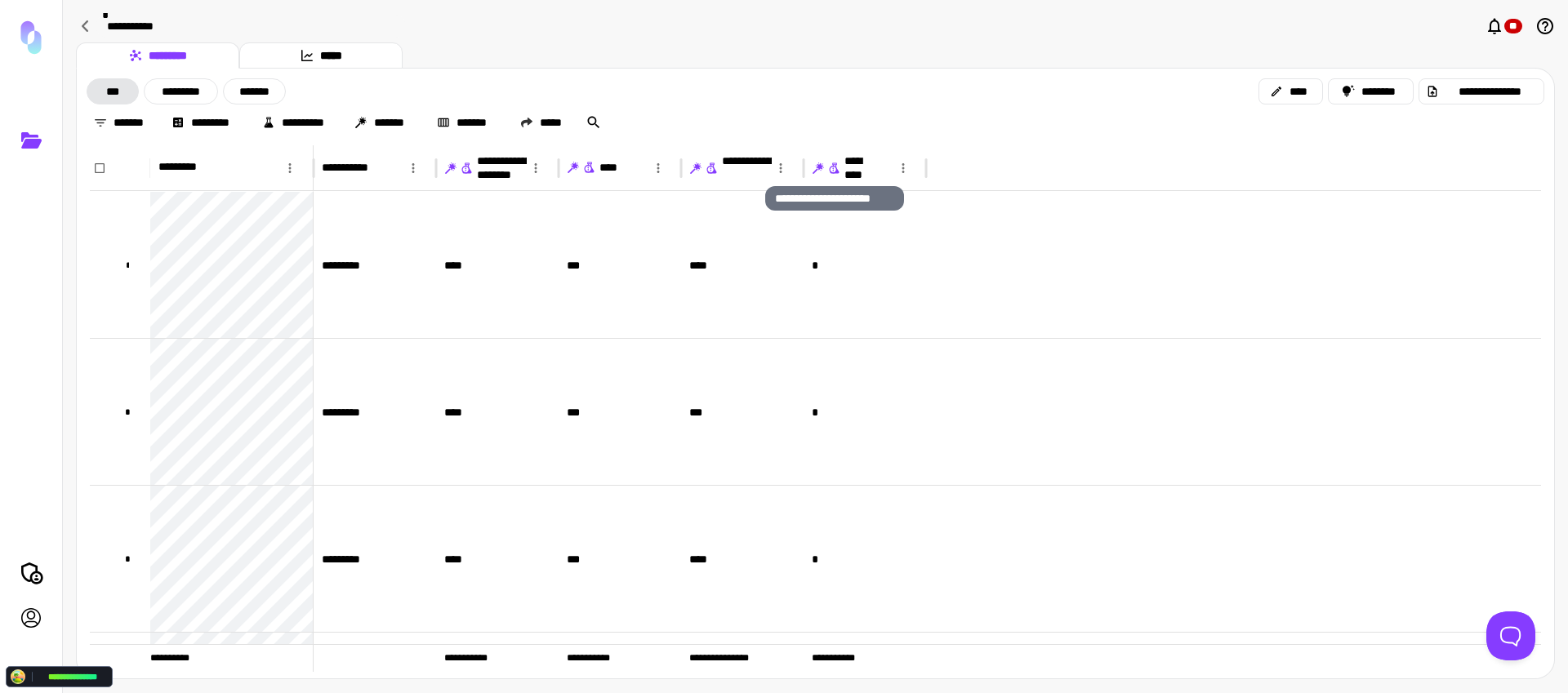 drag, startPoint x: 831, startPoint y: 171, endPoint x: 820, endPoint y: 171, distance: 11 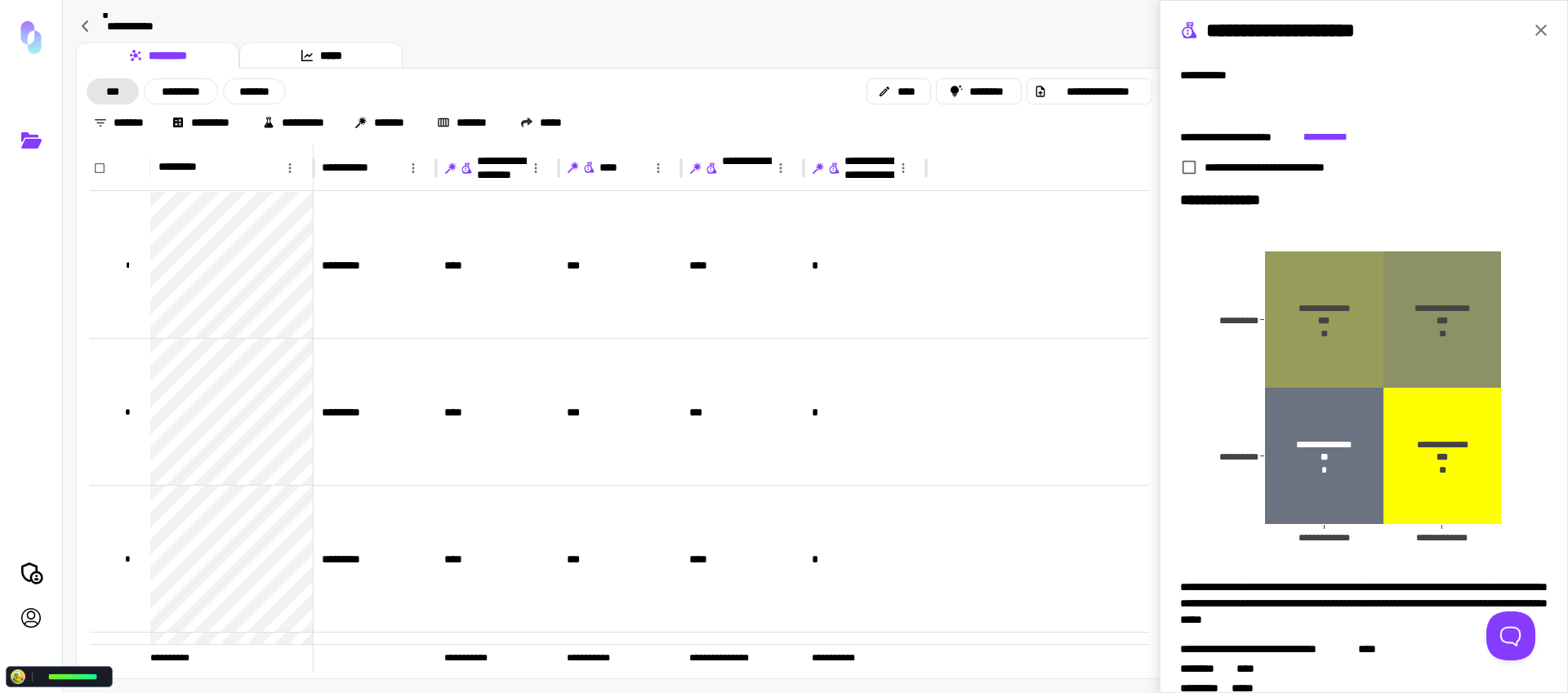 scroll, scrollTop: 84, scrollLeft: 0, axis: vertical 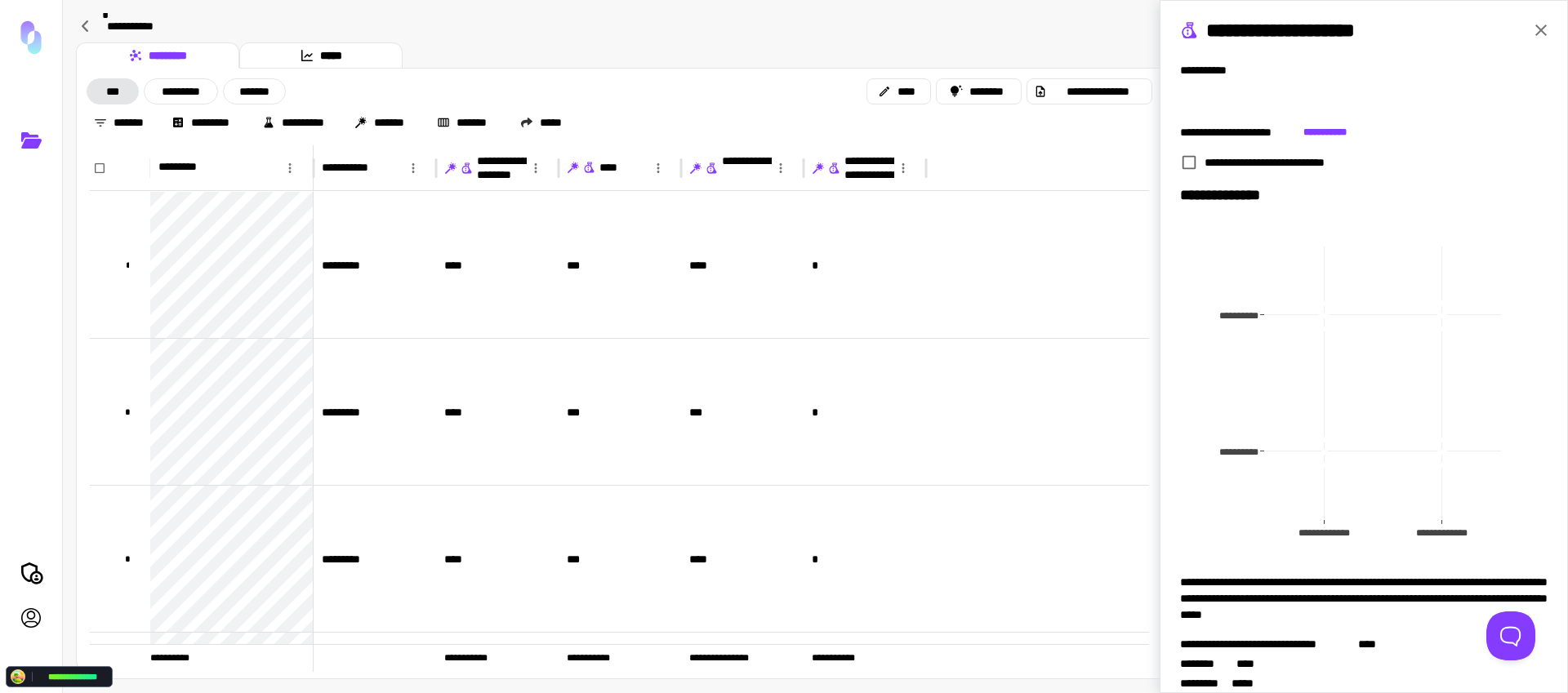 type 